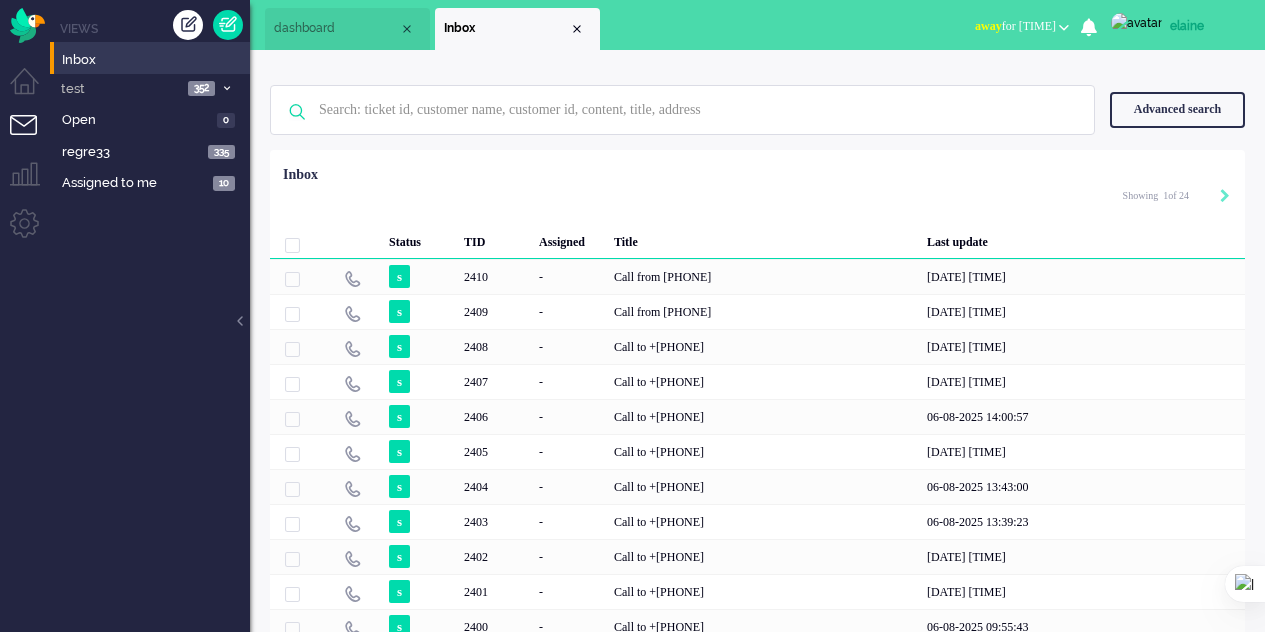 scroll, scrollTop: 0, scrollLeft: 0, axis: both 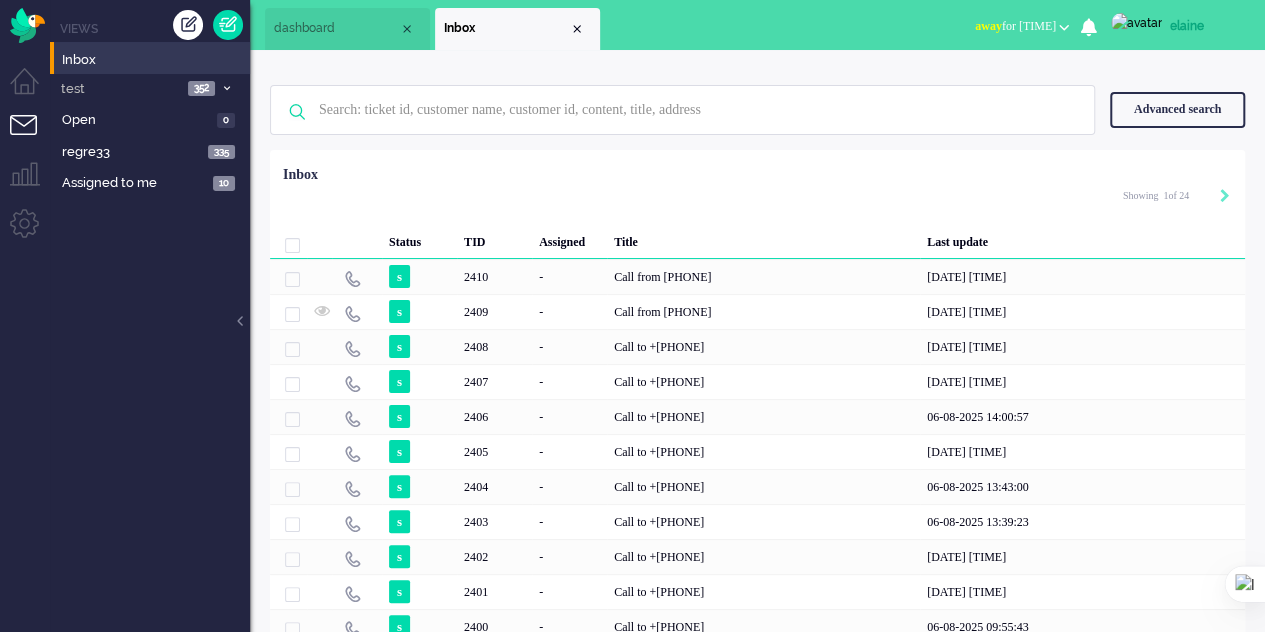 click at bounding box center (188, 25) 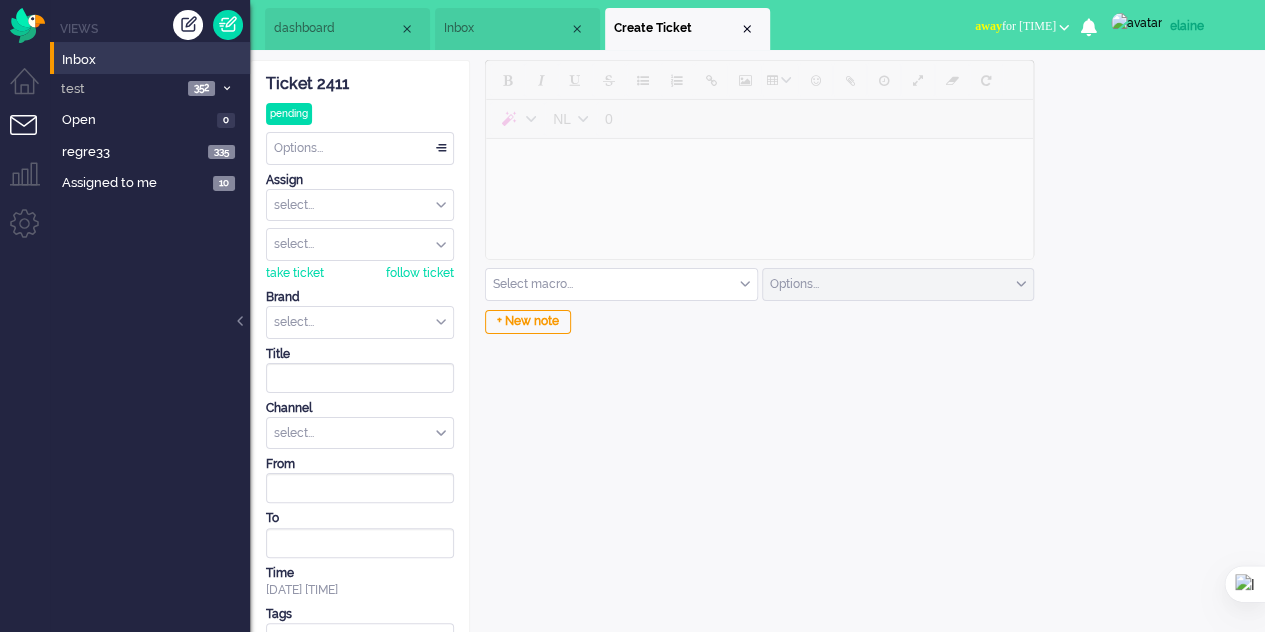 scroll, scrollTop: 0, scrollLeft: 0, axis: both 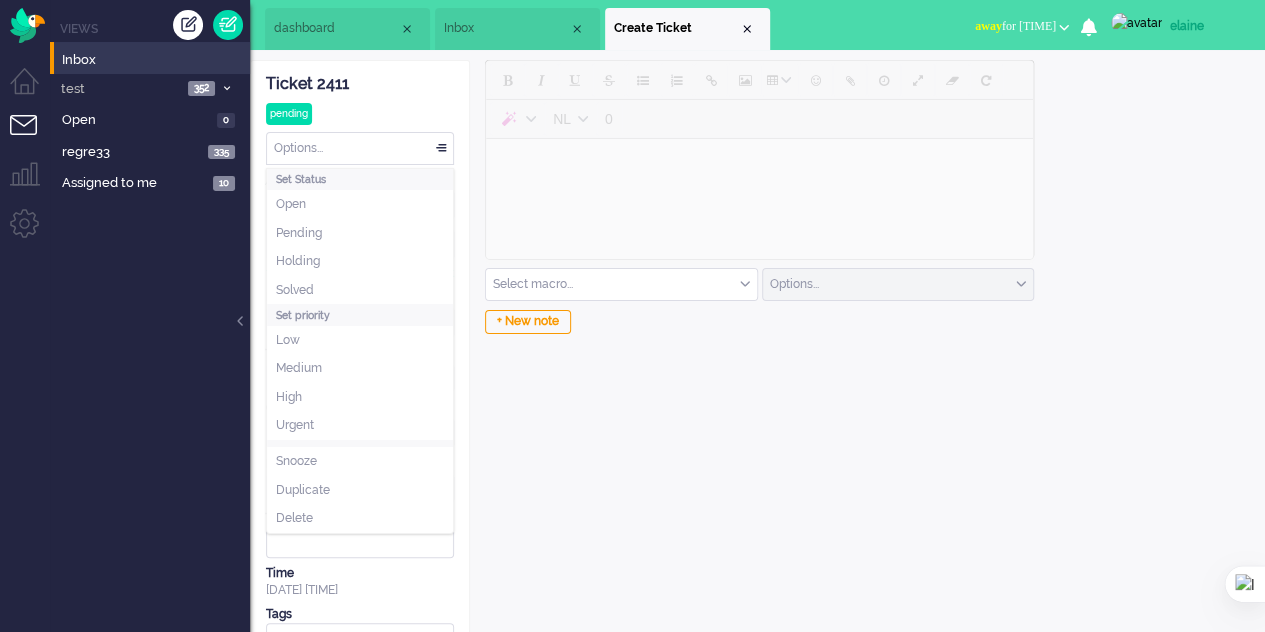 click on "Options..." at bounding box center (360, 148) 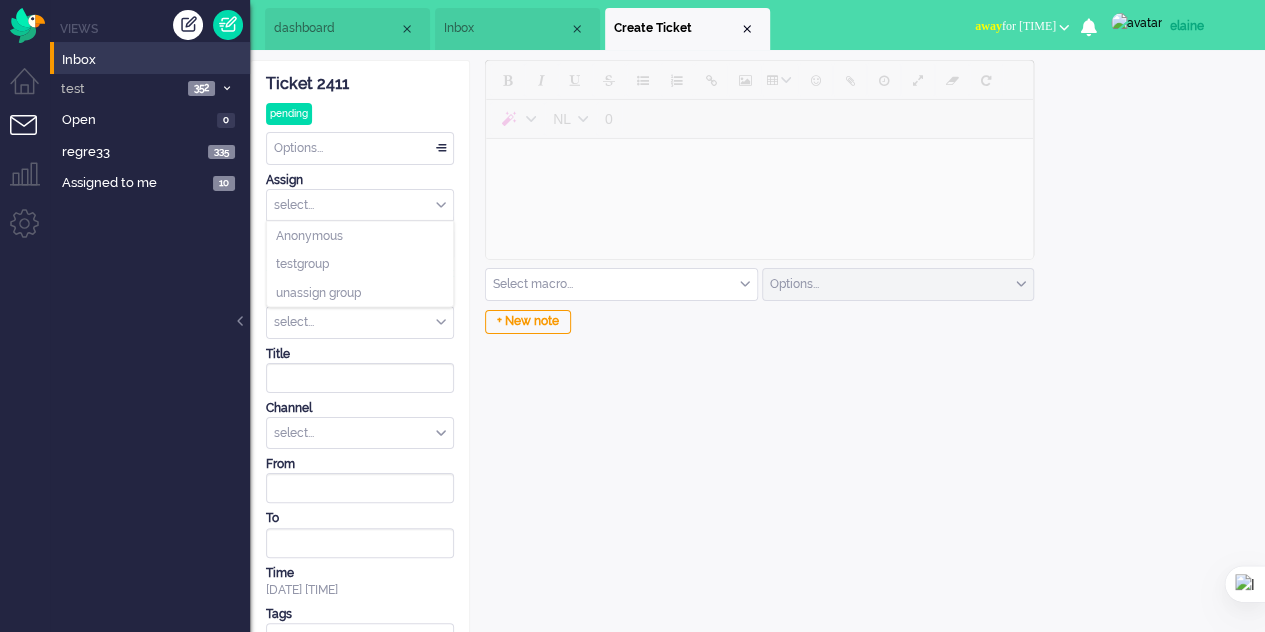 click on "select..." at bounding box center [360, 205] 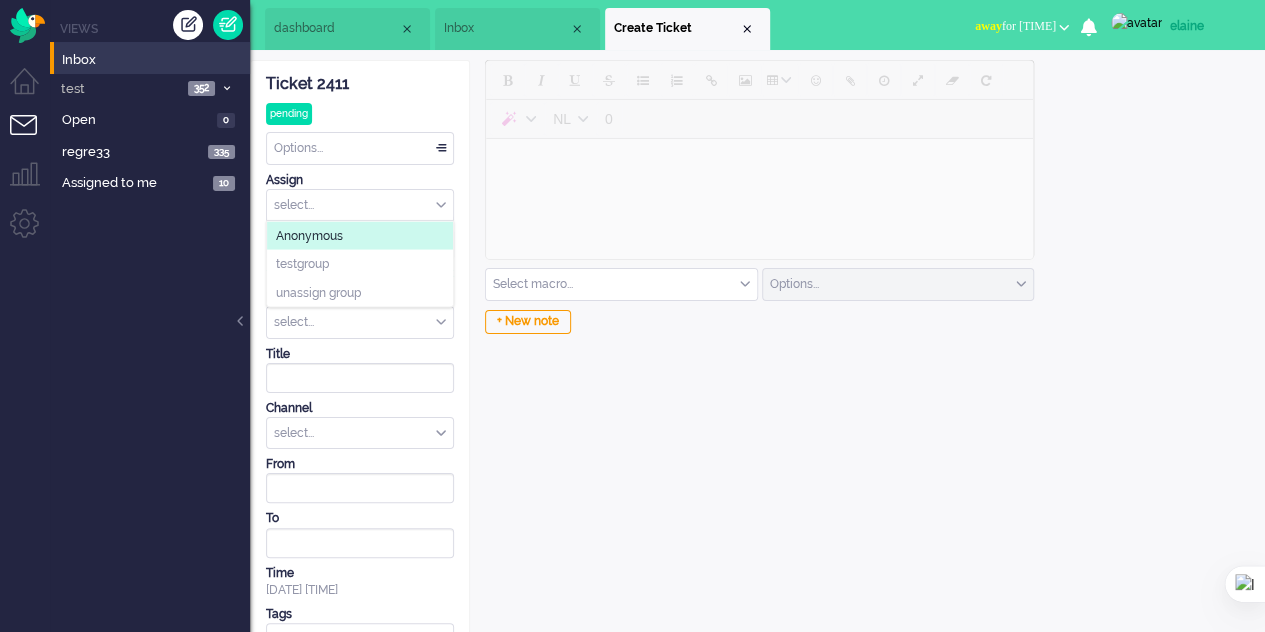click at bounding box center (360, 205) 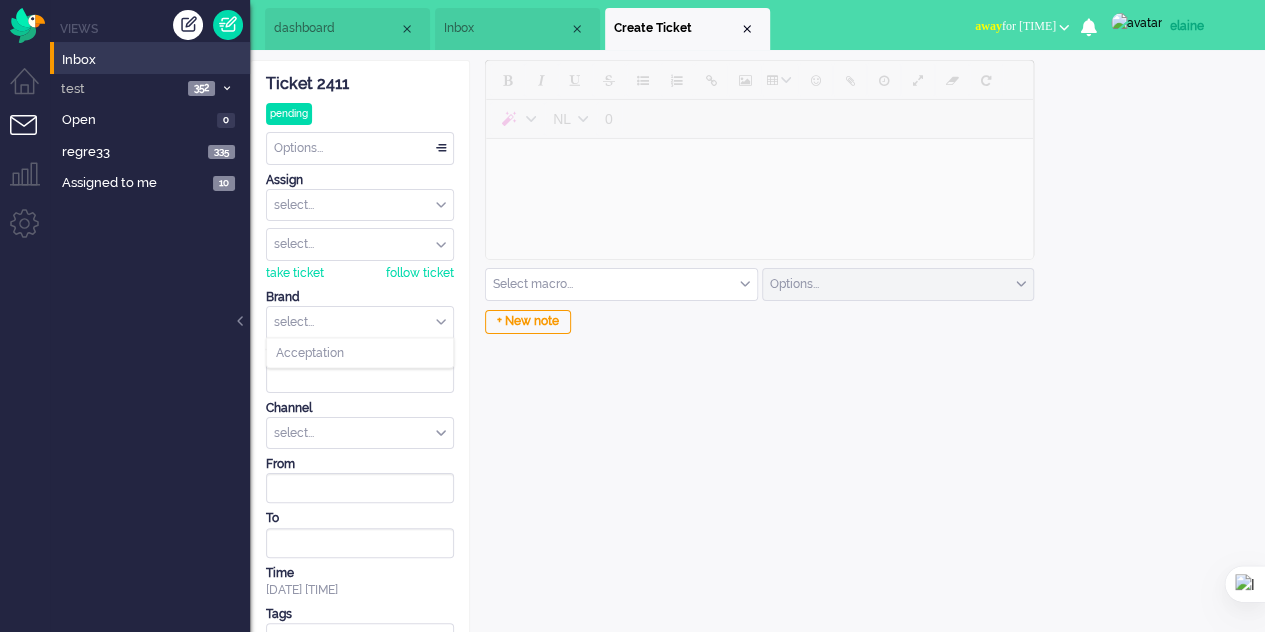 click at bounding box center [360, 322] 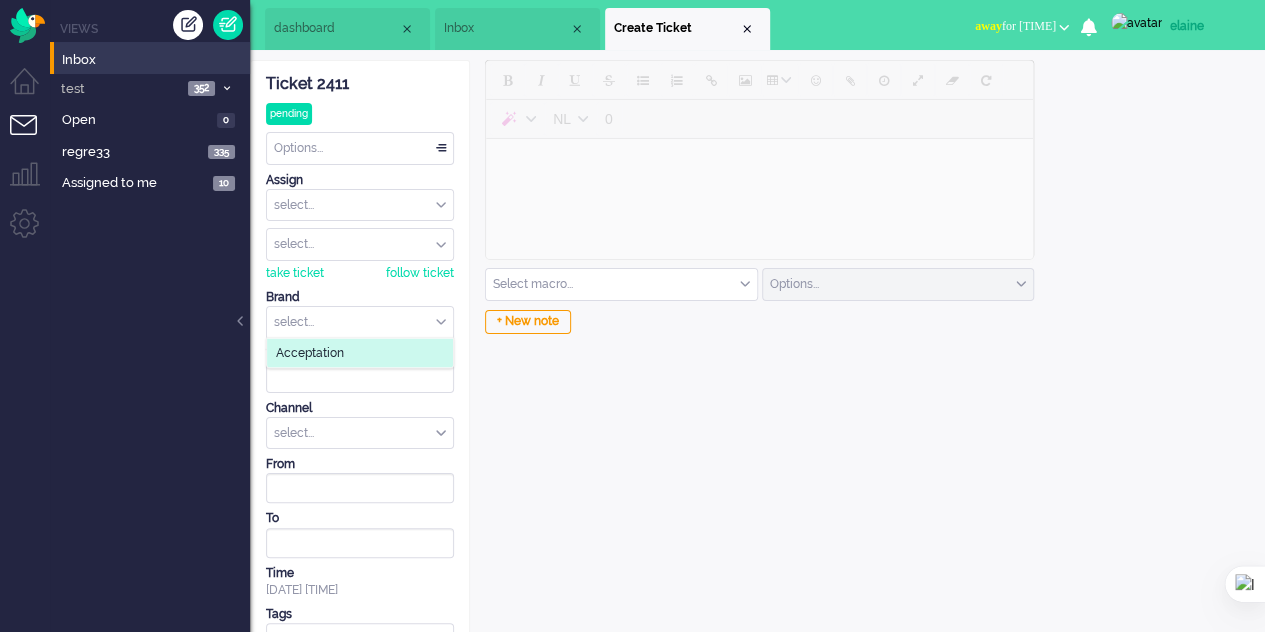 click at bounding box center (360, 322) 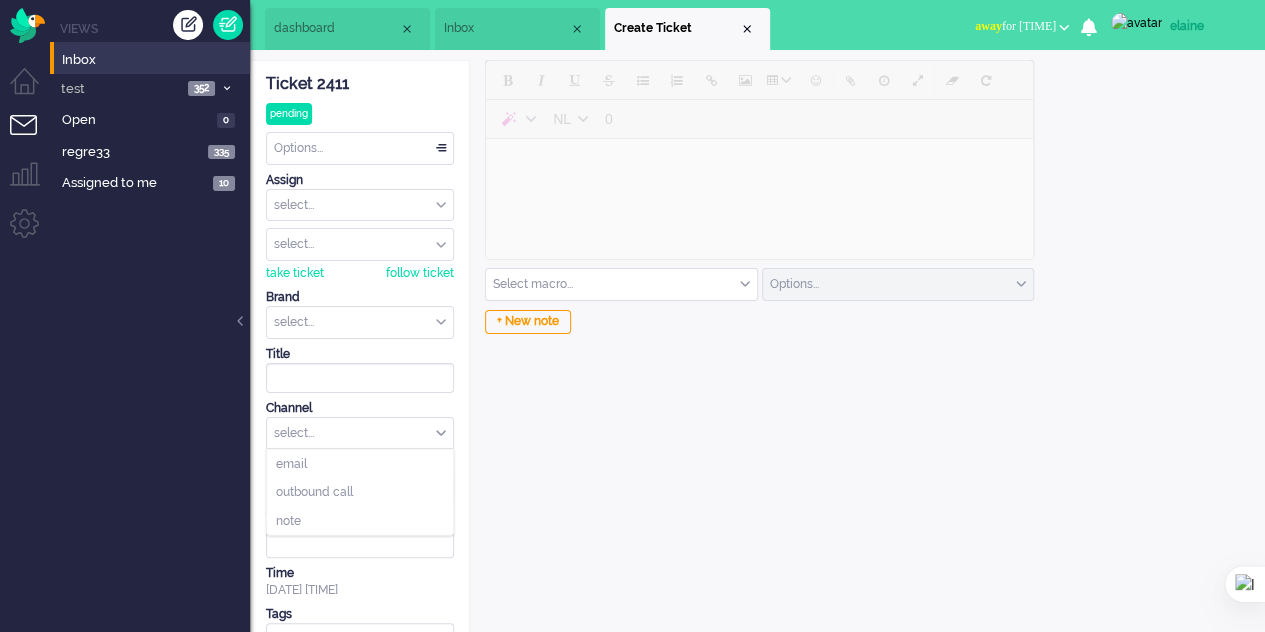 click on "select..." at bounding box center (360, 433) 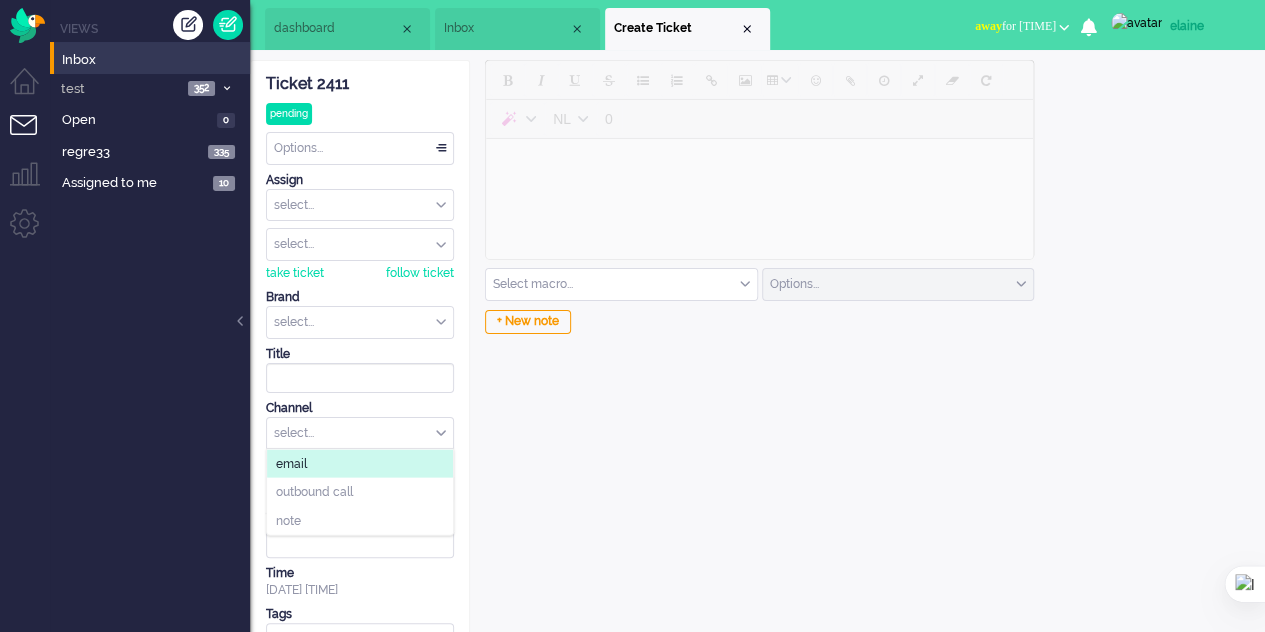 click 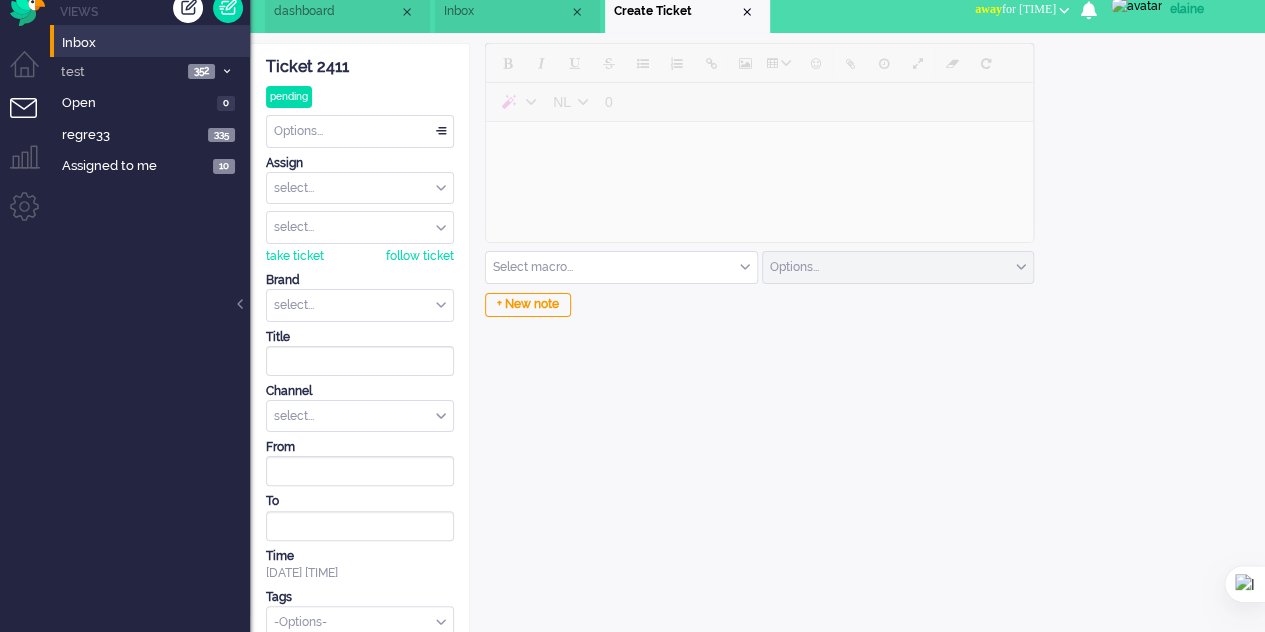 scroll, scrollTop: 34, scrollLeft: 0, axis: vertical 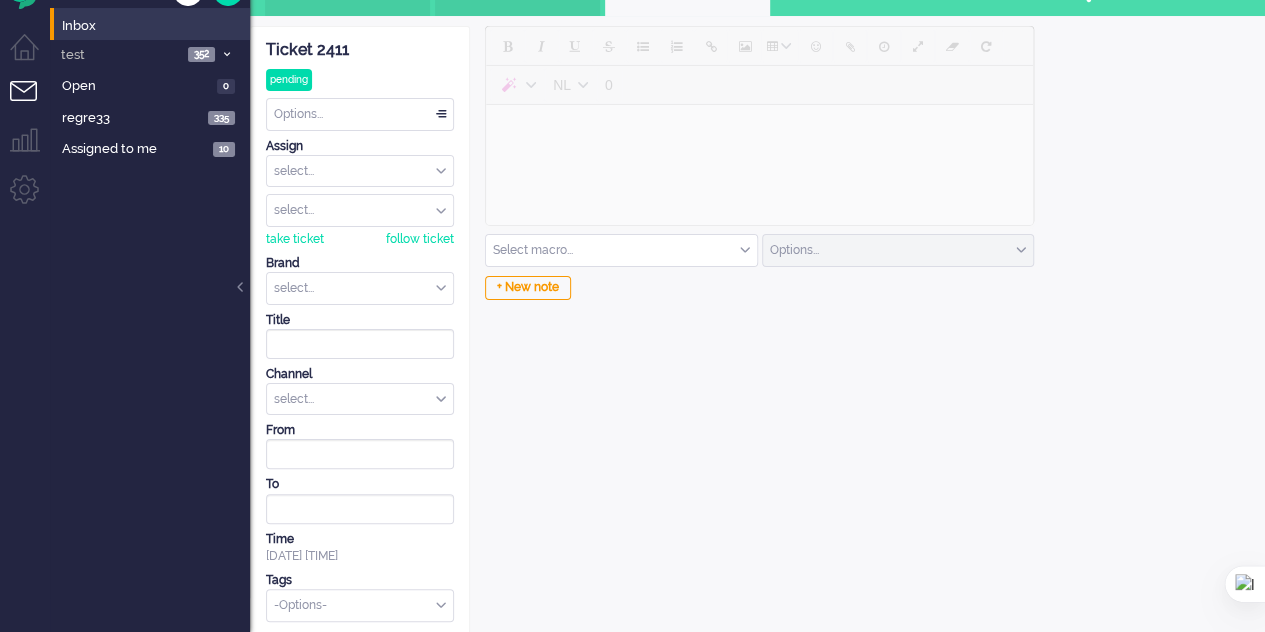 click at bounding box center (353, 603) 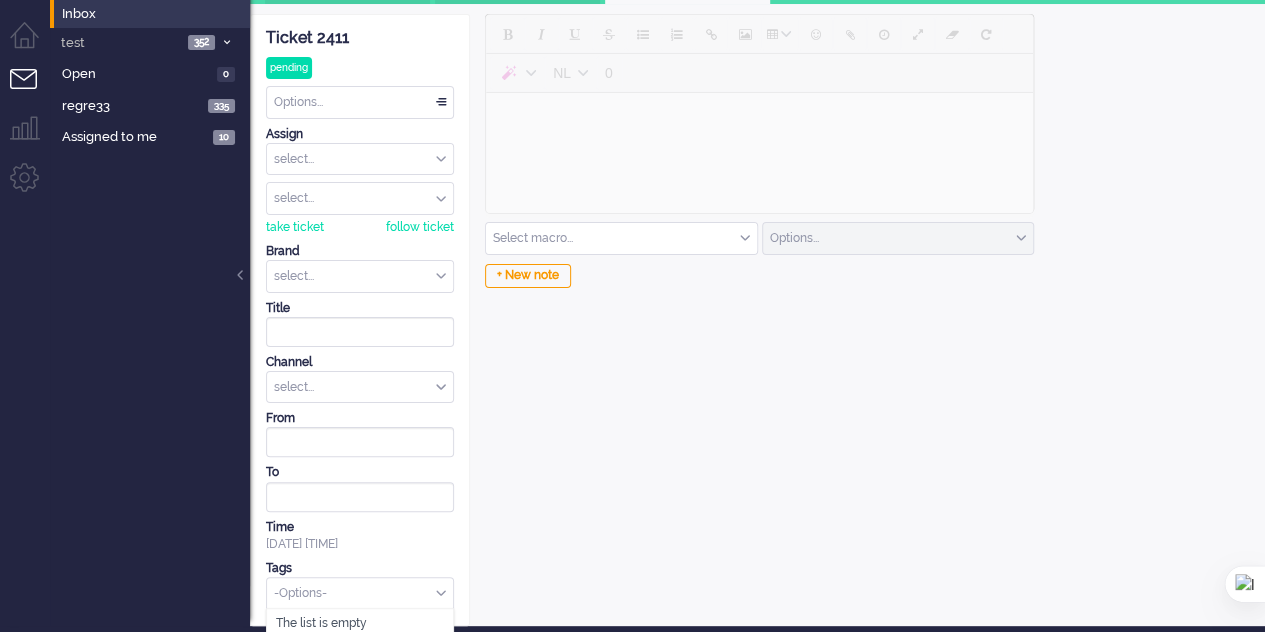 scroll, scrollTop: 48, scrollLeft: 0, axis: vertical 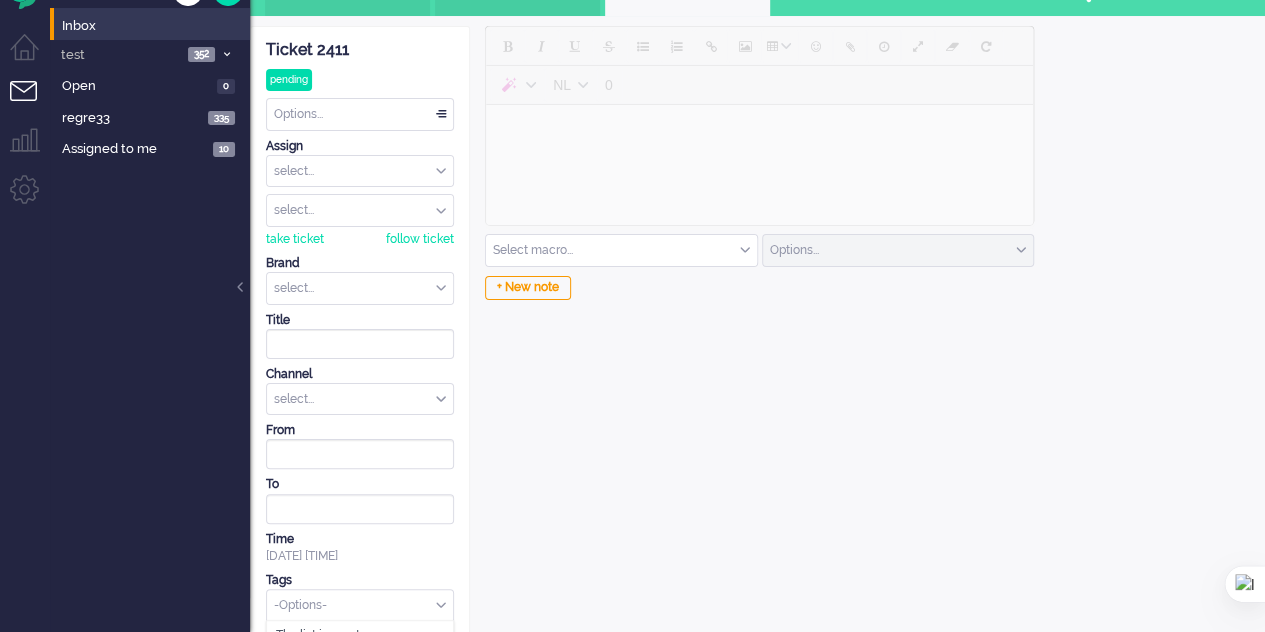 click on "NL 0 Select macro... applyMessages CSRF test CSRF test2 macro pentest reporter Simyo test SSTI test SSTI2 tec5 test elaine Options... email outbound call sms Send as open Send as open Send as pending Send as holding Send as solved + New note" at bounding box center [757, 332] 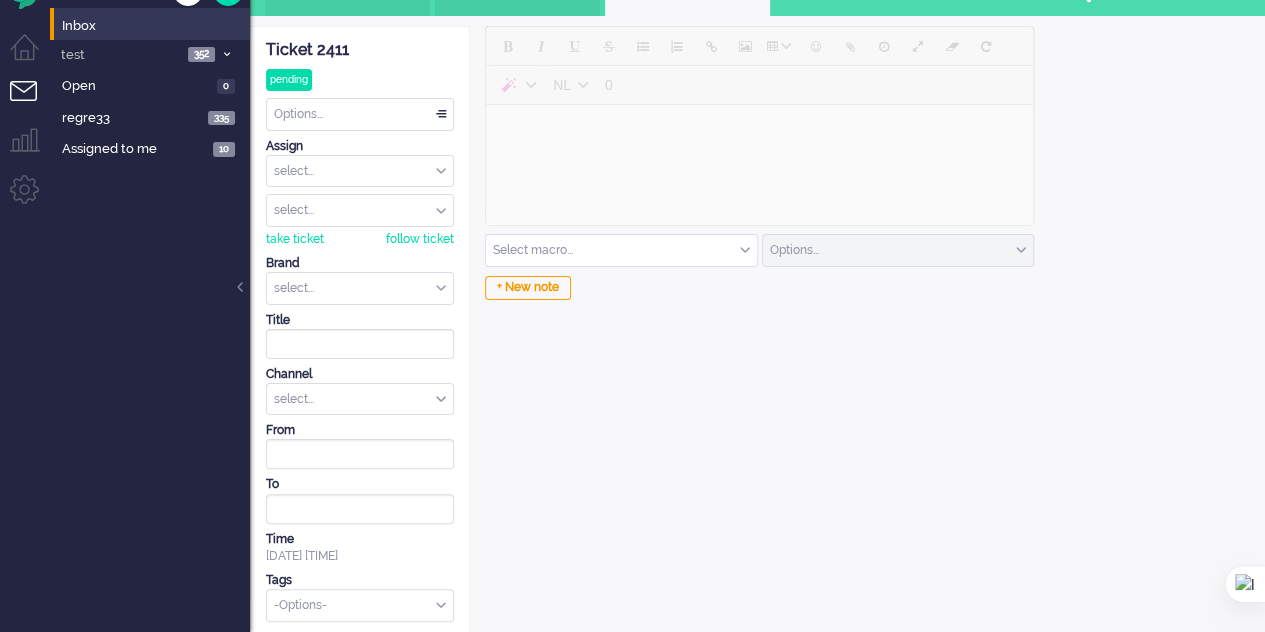 click on "Options..." at bounding box center [898, 250] 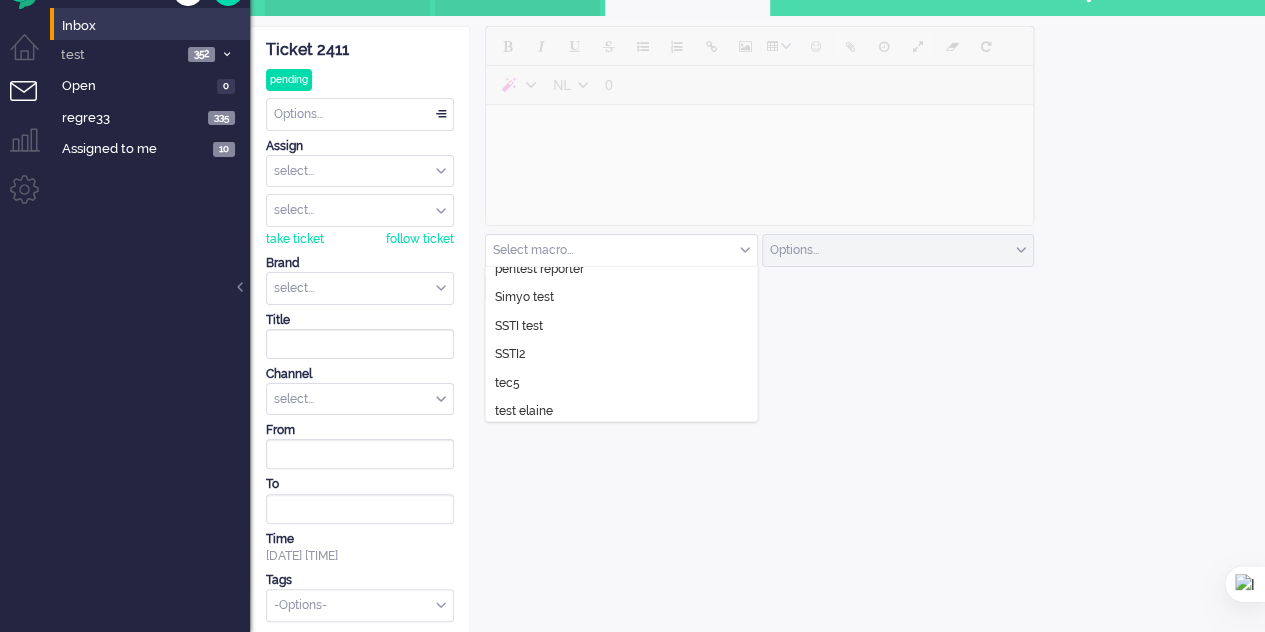scroll, scrollTop: 130, scrollLeft: 0, axis: vertical 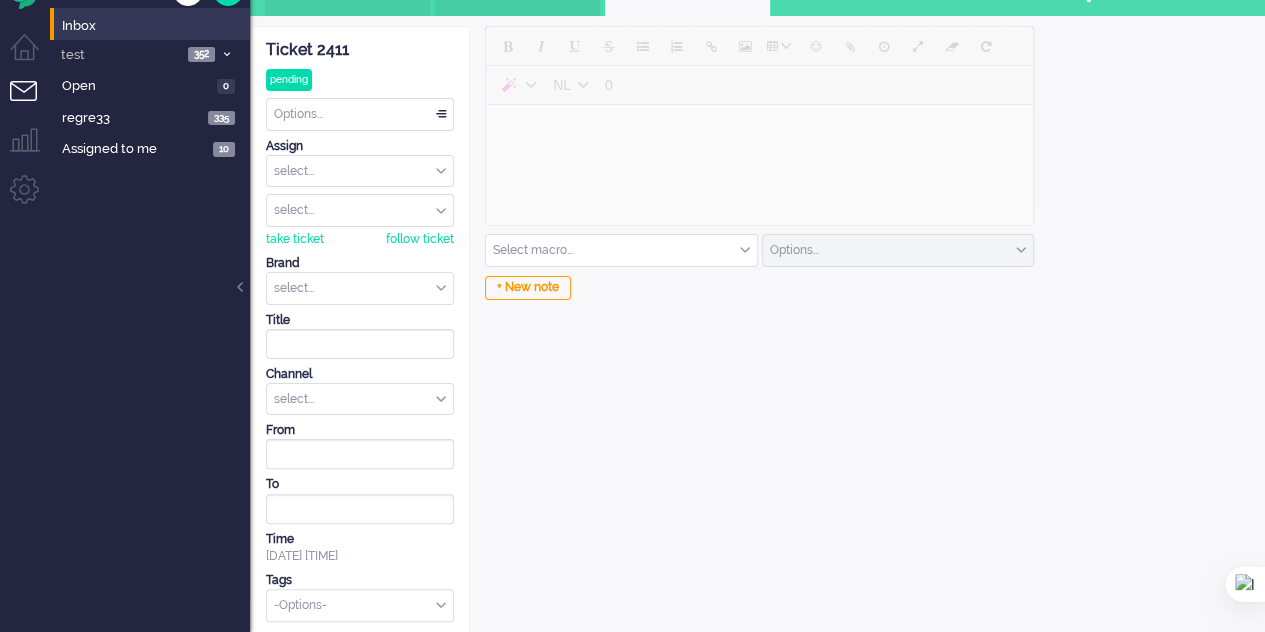 click at bounding box center (1155, 332) 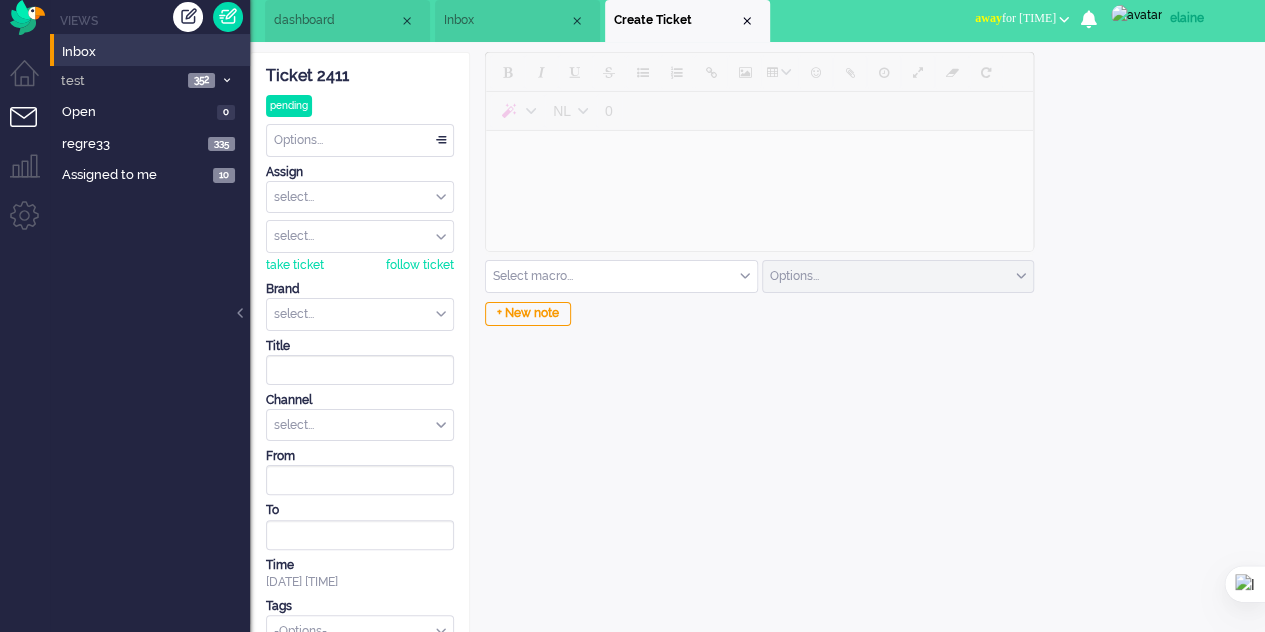 scroll, scrollTop: 0, scrollLeft: 0, axis: both 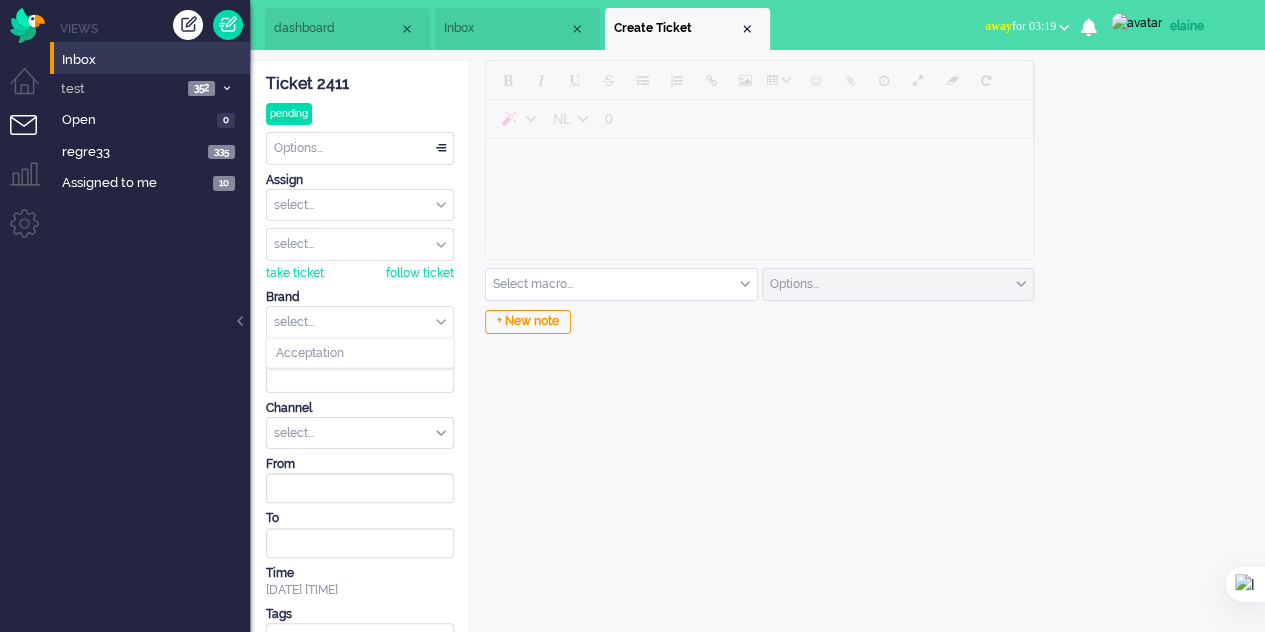 click at bounding box center [360, 322] 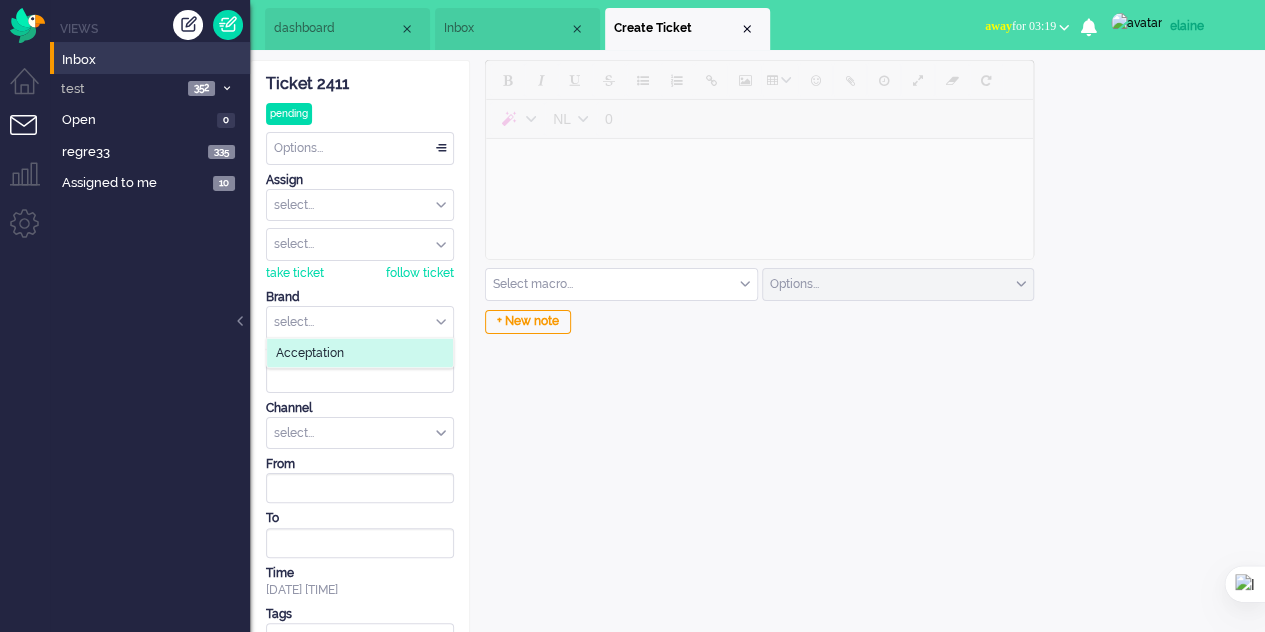 click on "Acceptation" 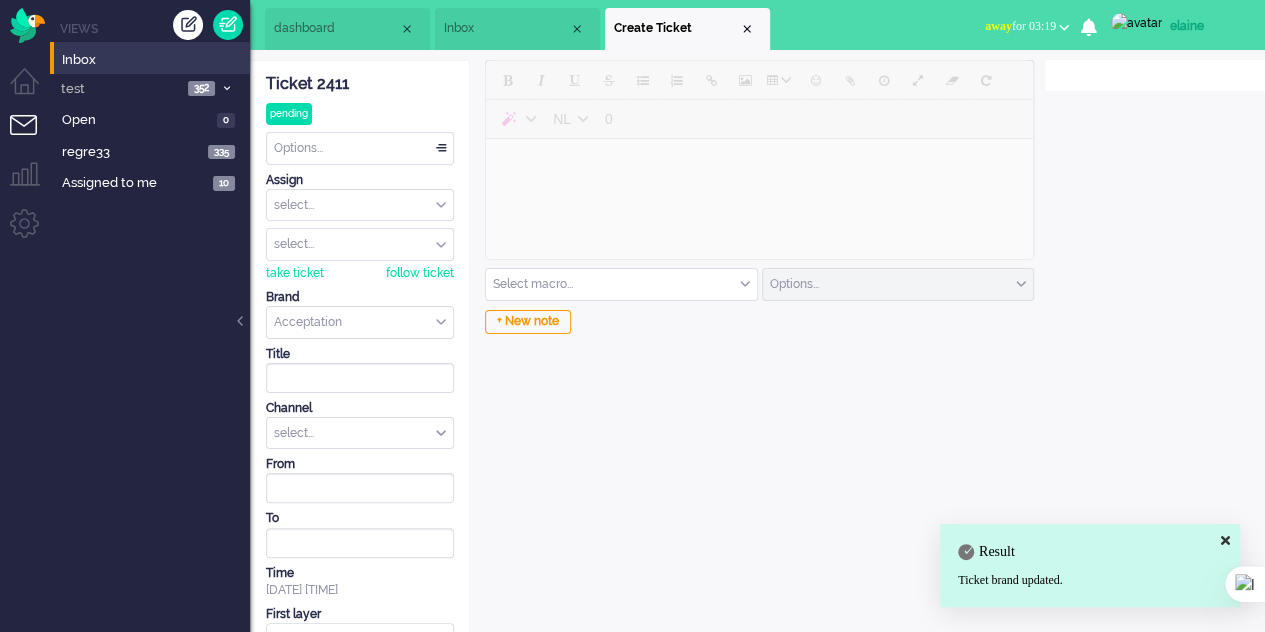 click on "select..." at bounding box center [360, 433] 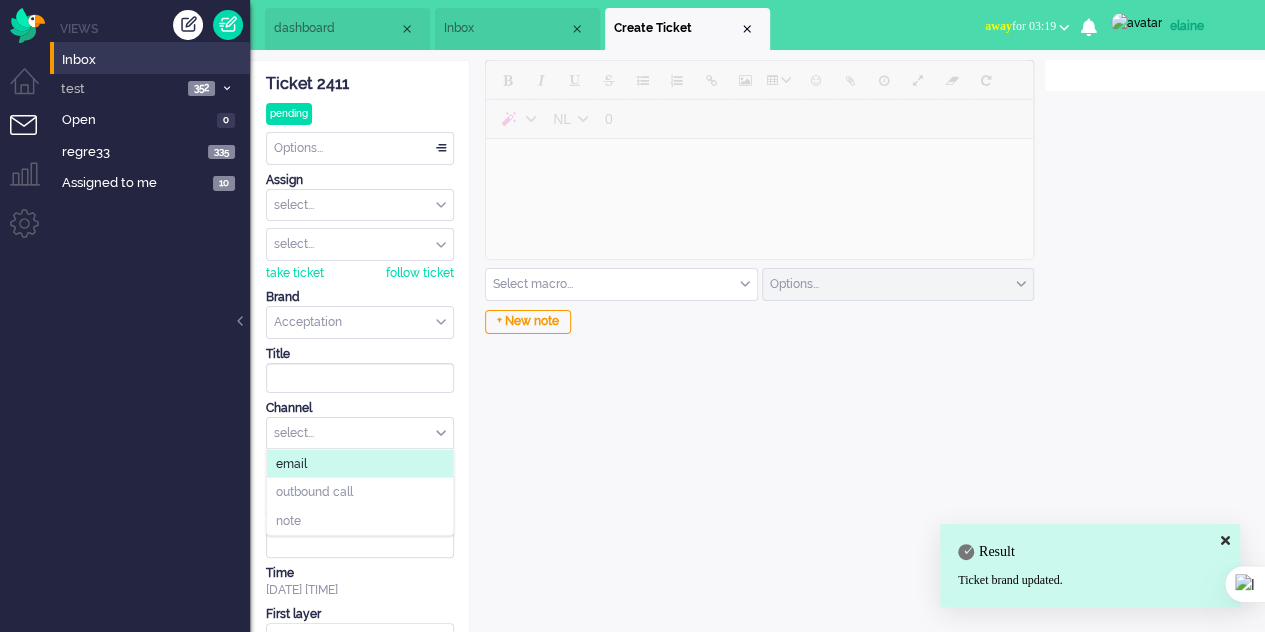 click on "email" 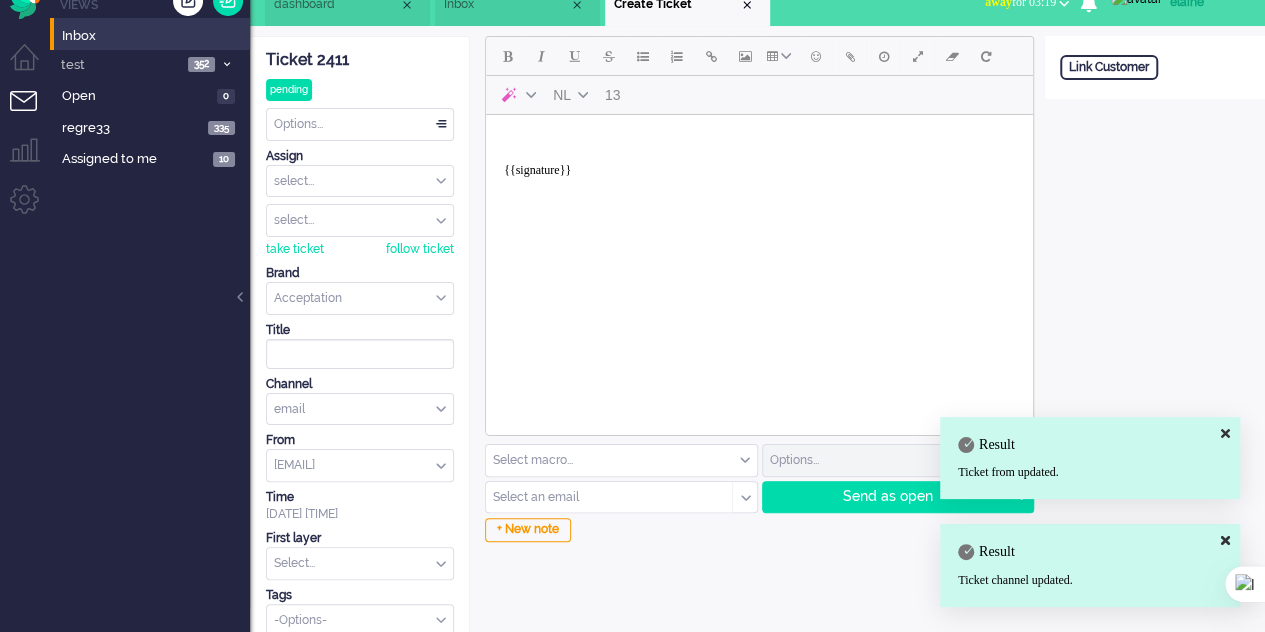 scroll, scrollTop: 38, scrollLeft: 0, axis: vertical 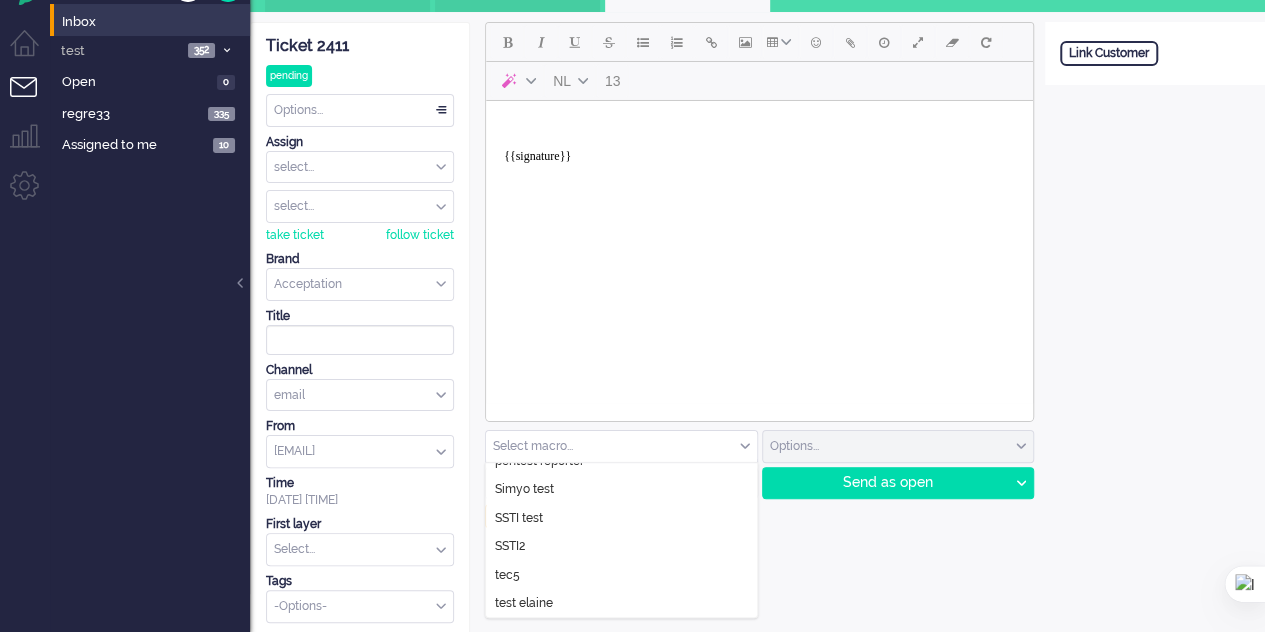 click at bounding box center (621, 446) 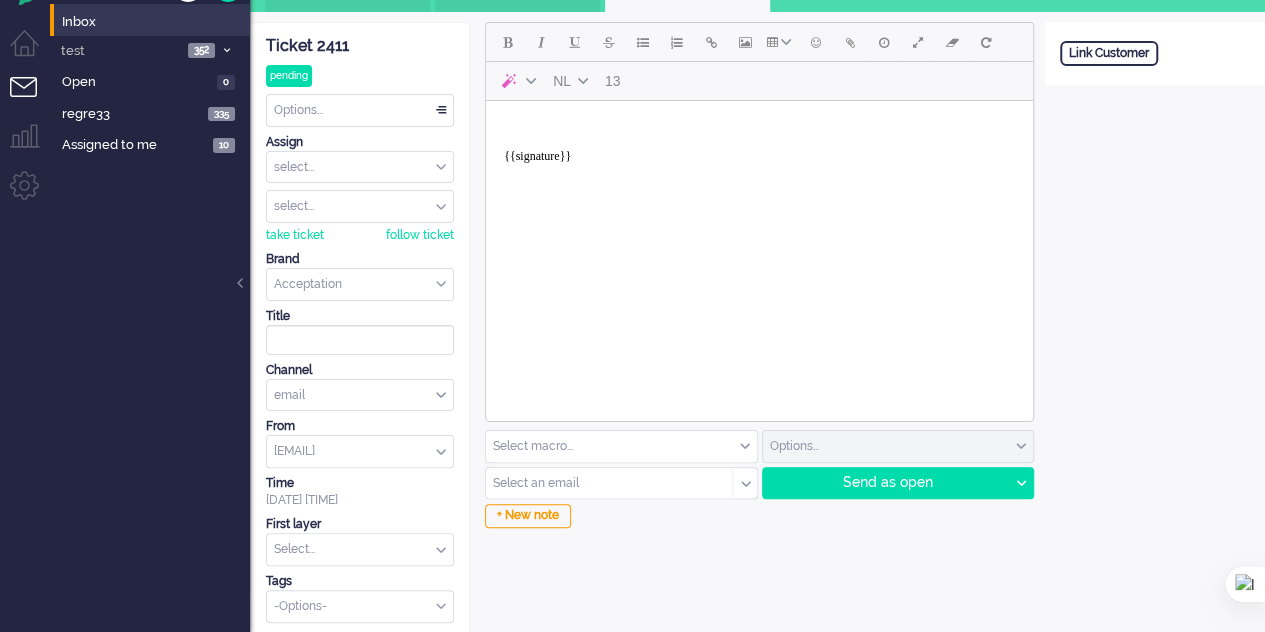 click on "NL 13 Select macro... applyMessages CSRF test CSRF test2 macro pentest reporter Simyo test SSTI test SSTI2 tec5 test elaine tester tester123123 testing macro create22322 Options... email outbound call sms Select an email Please enter 2 or more characters cc Select an email Please enter 2 or more characters bcc Select an email Please enter 2 or more characters Send as open Send as open Send as pending Send as holding Send as solved + New note" at bounding box center [757, 330] 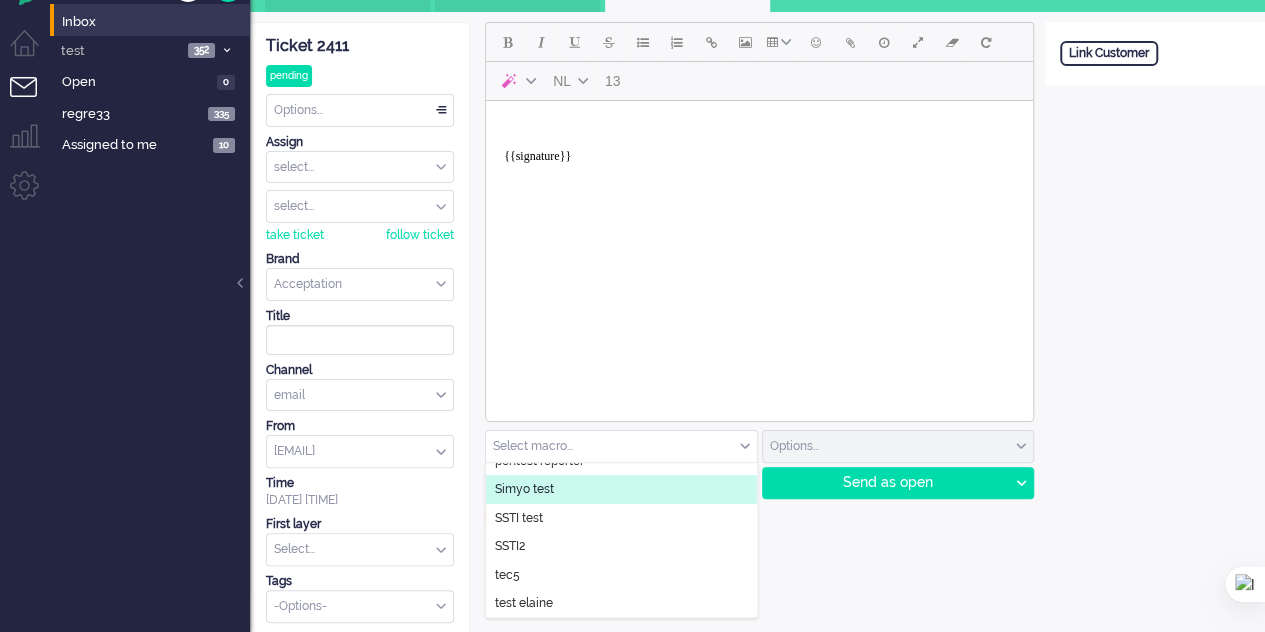 click on "Simyo test" 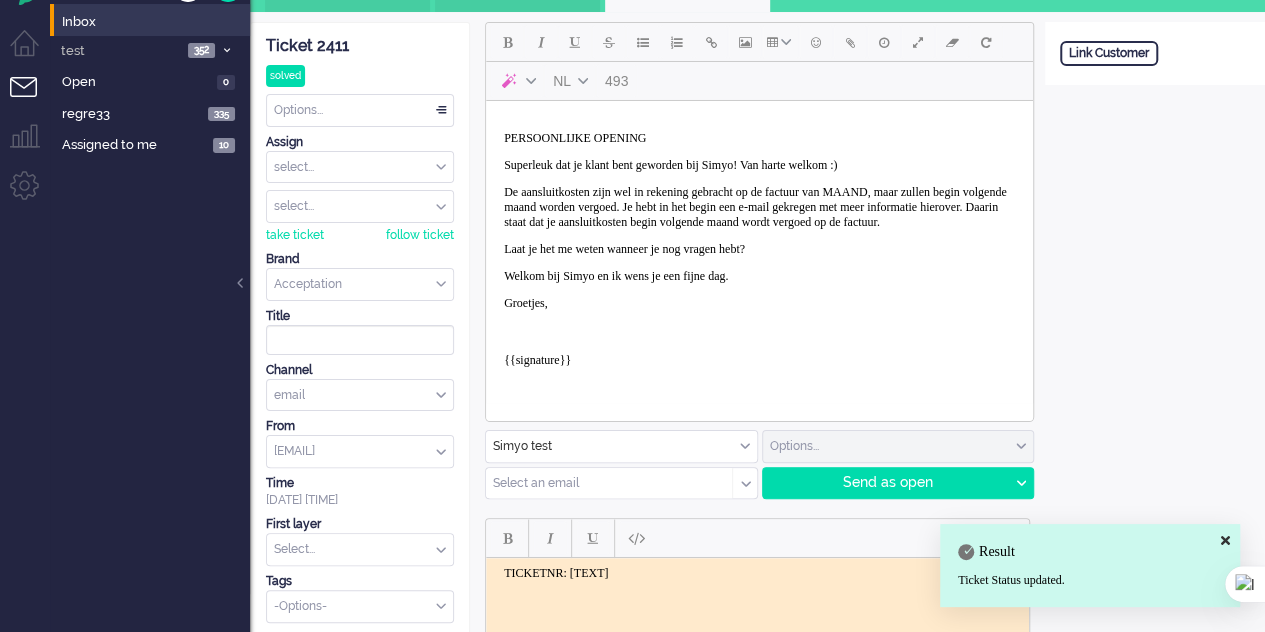 scroll, scrollTop: 0, scrollLeft: 0, axis: both 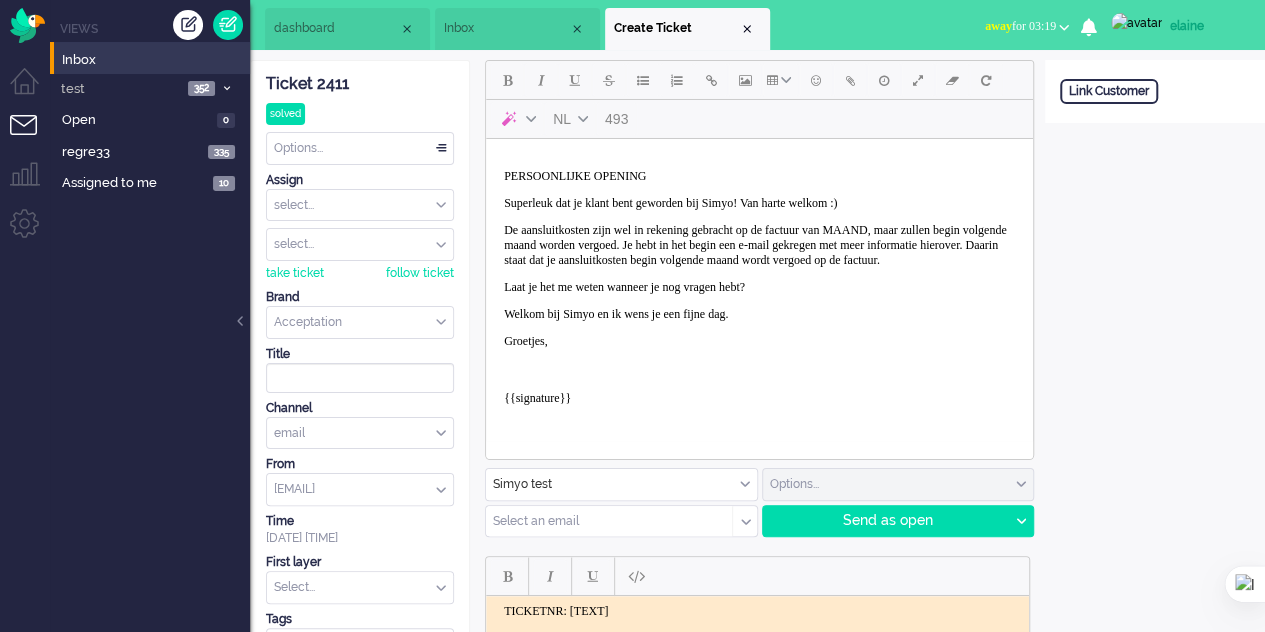 click at bounding box center [602, 521] 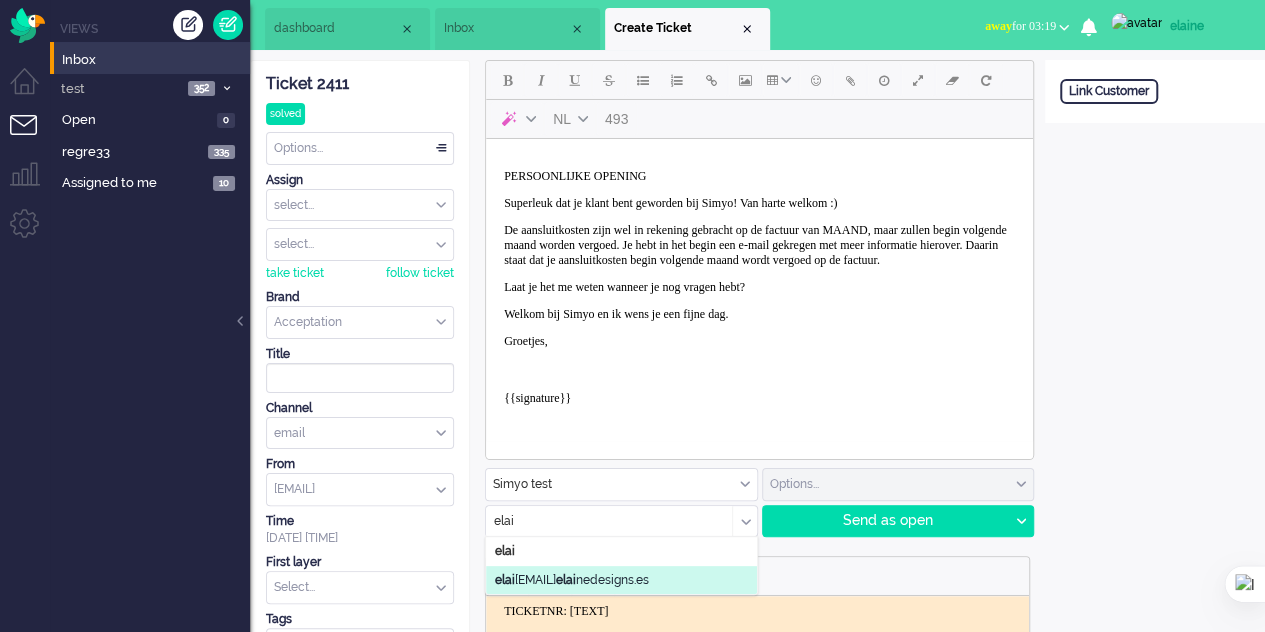 type on "elai" 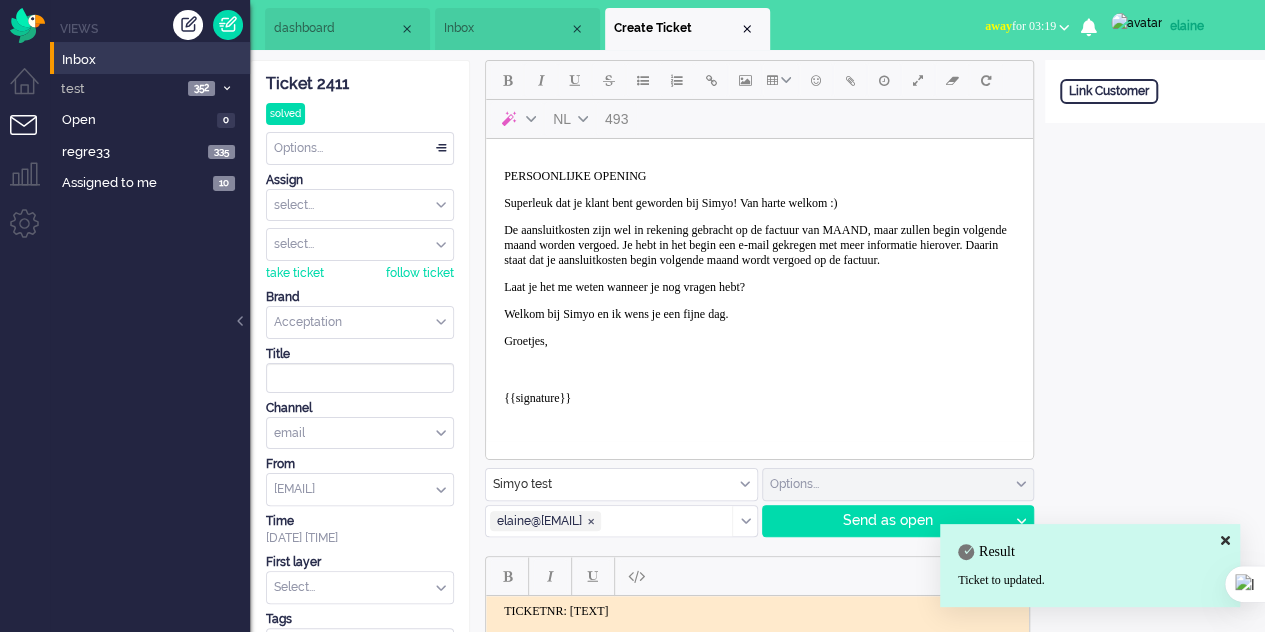 click on "Send as open" at bounding box center [886, 521] 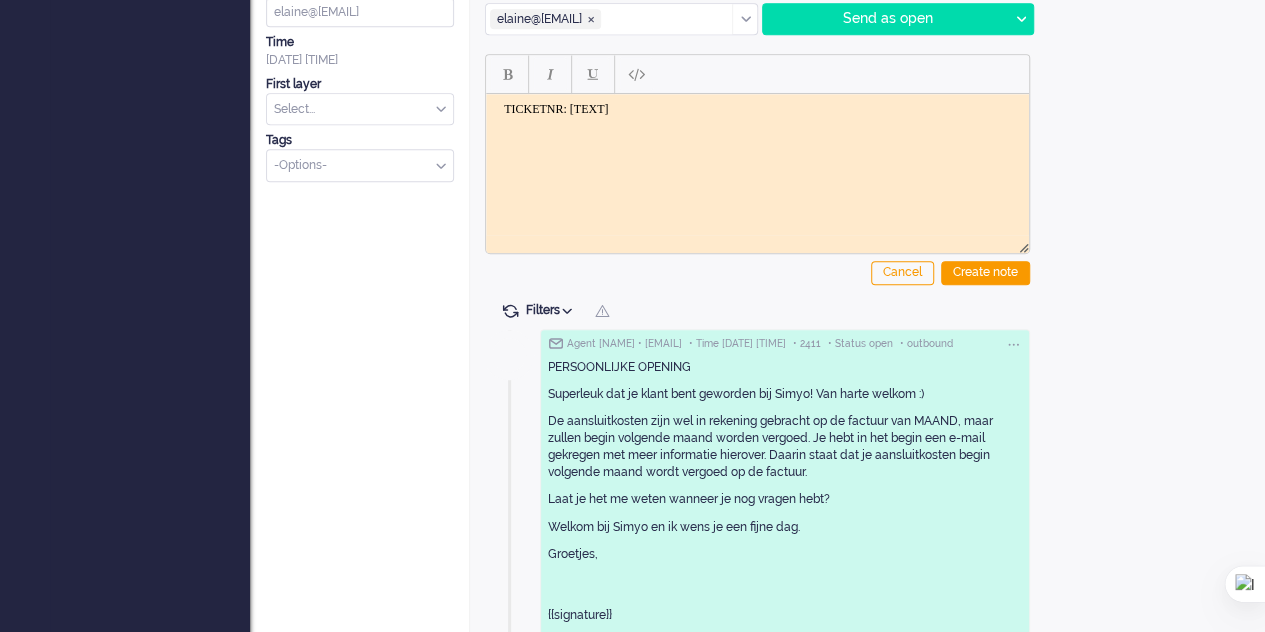 scroll, scrollTop: 500, scrollLeft: 0, axis: vertical 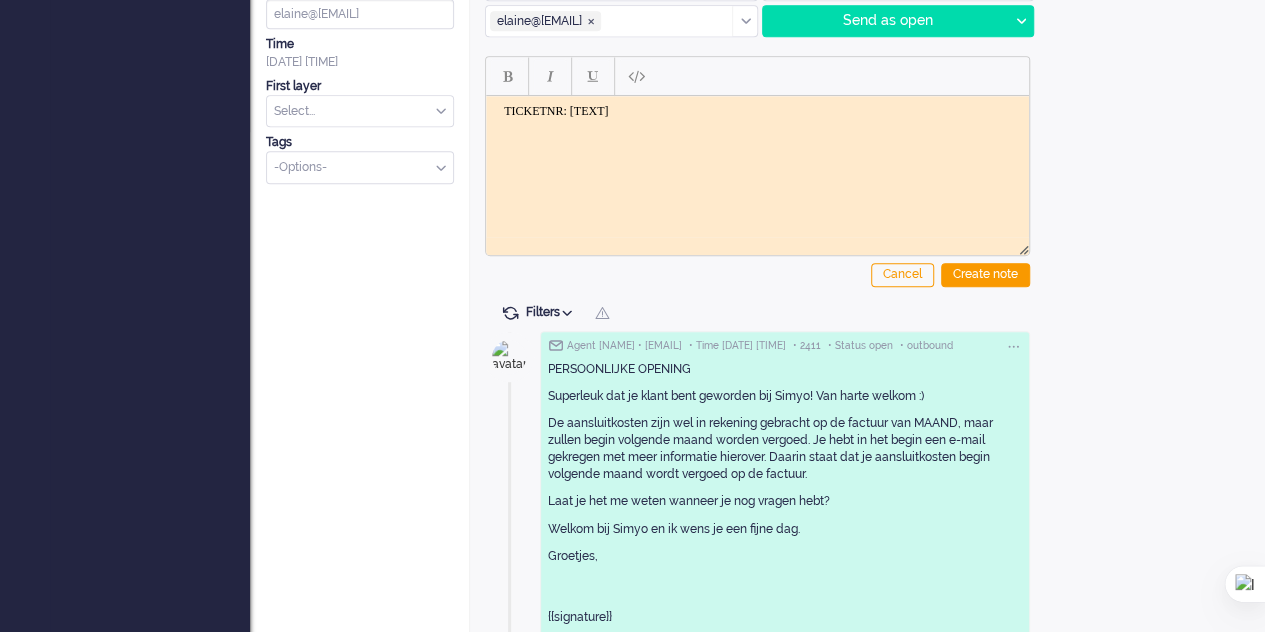 click on "Create note" at bounding box center (985, 275) 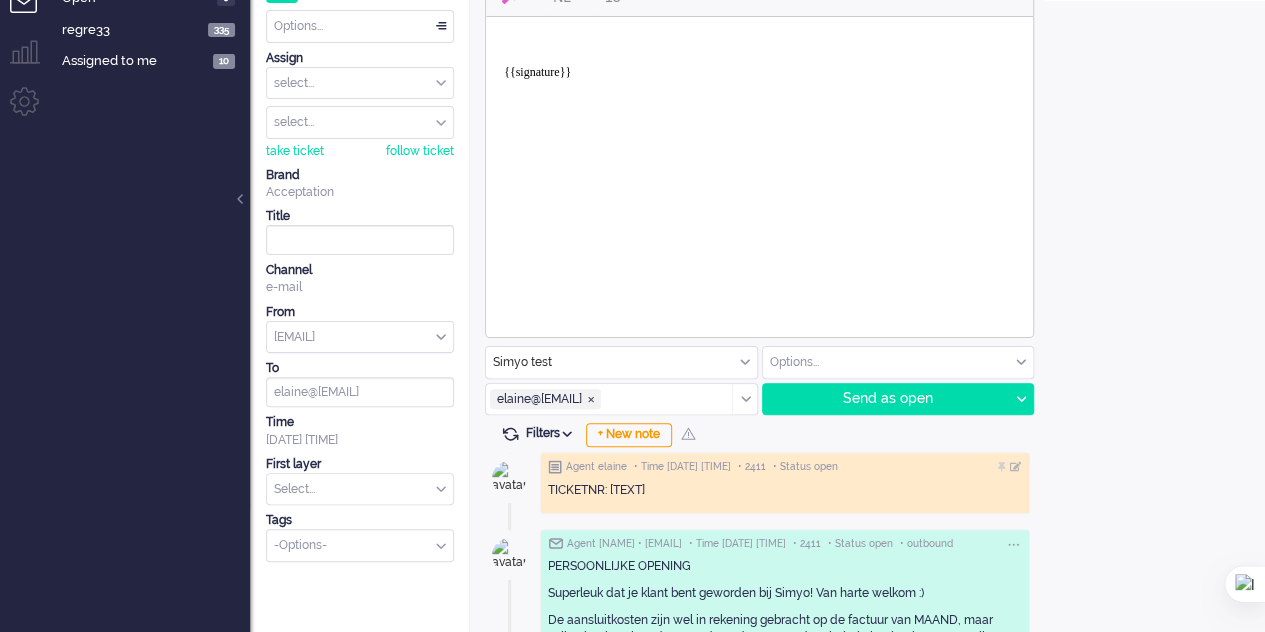 scroll, scrollTop: 0, scrollLeft: 0, axis: both 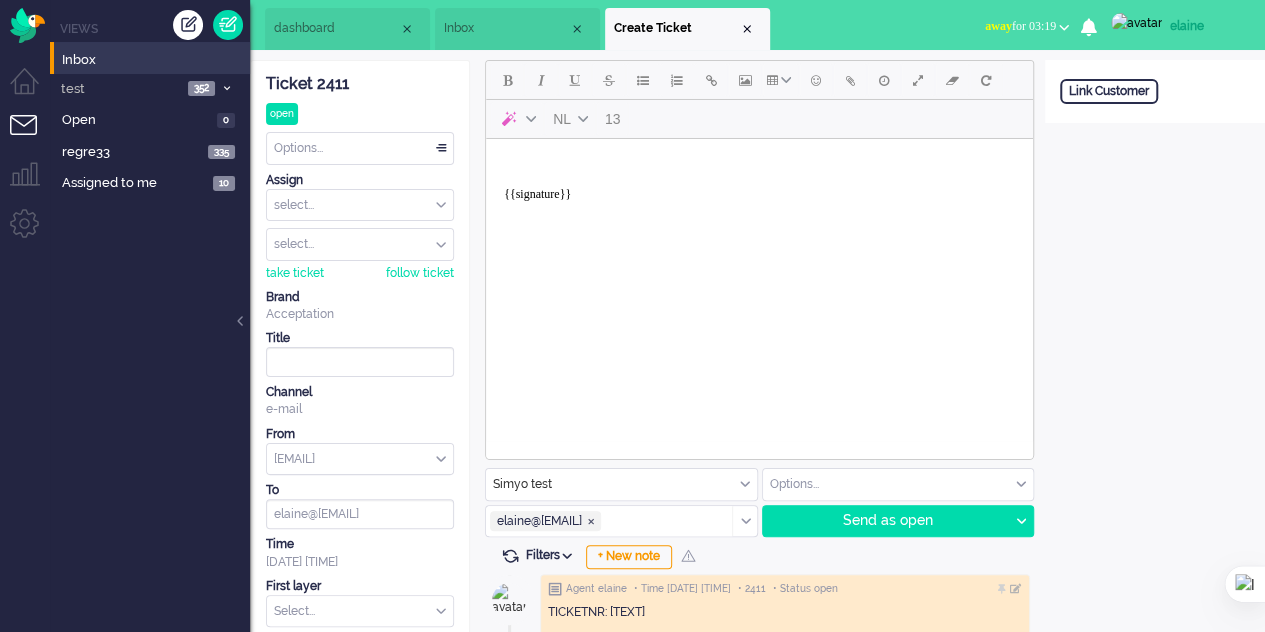 click on "Link Customer" at bounding box center (1109, 91) 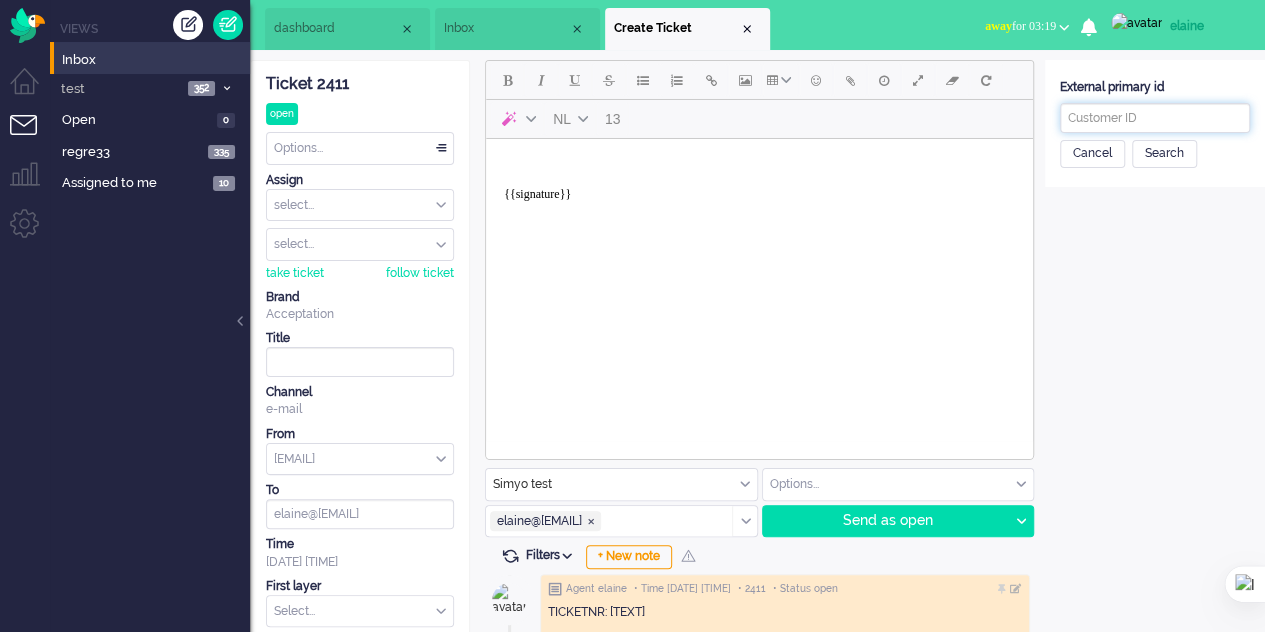 click at bounding box center [1155, 118] 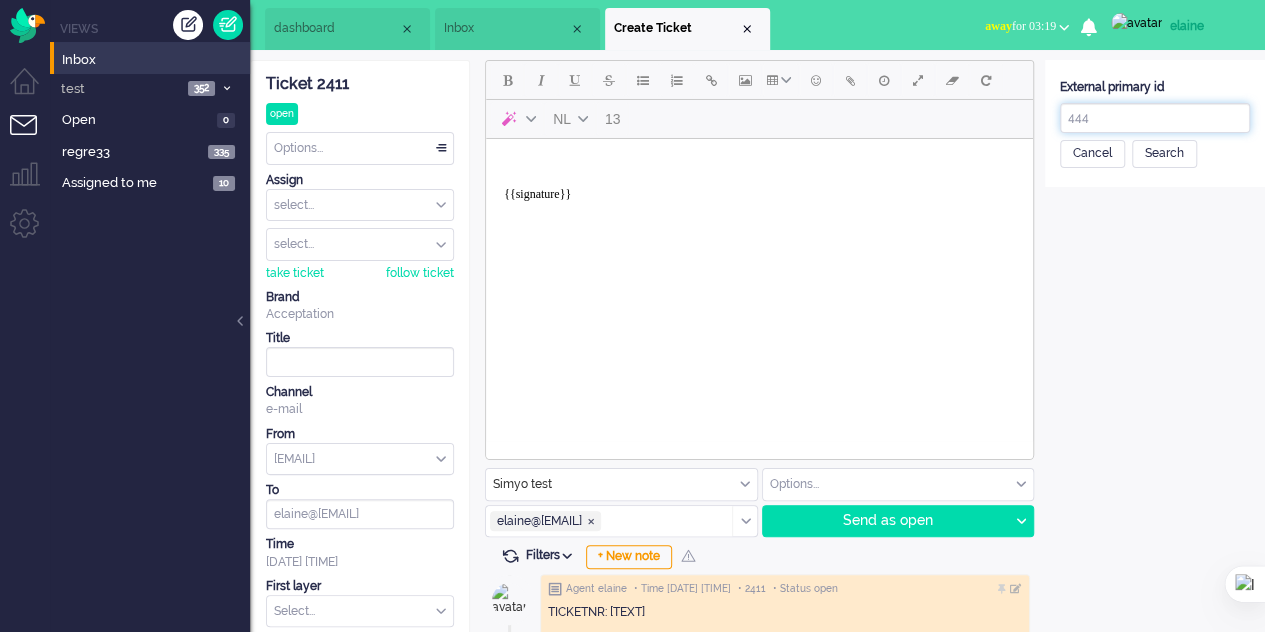 type on "444" 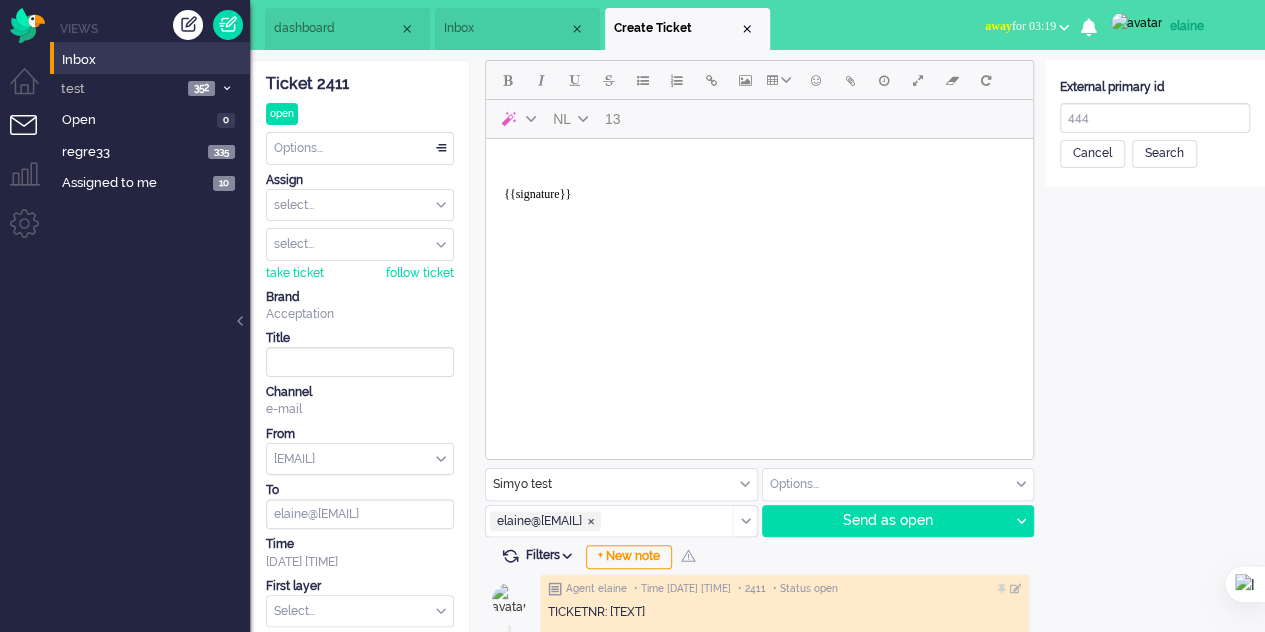 click on "Search" at bounding box center (1164, 154) 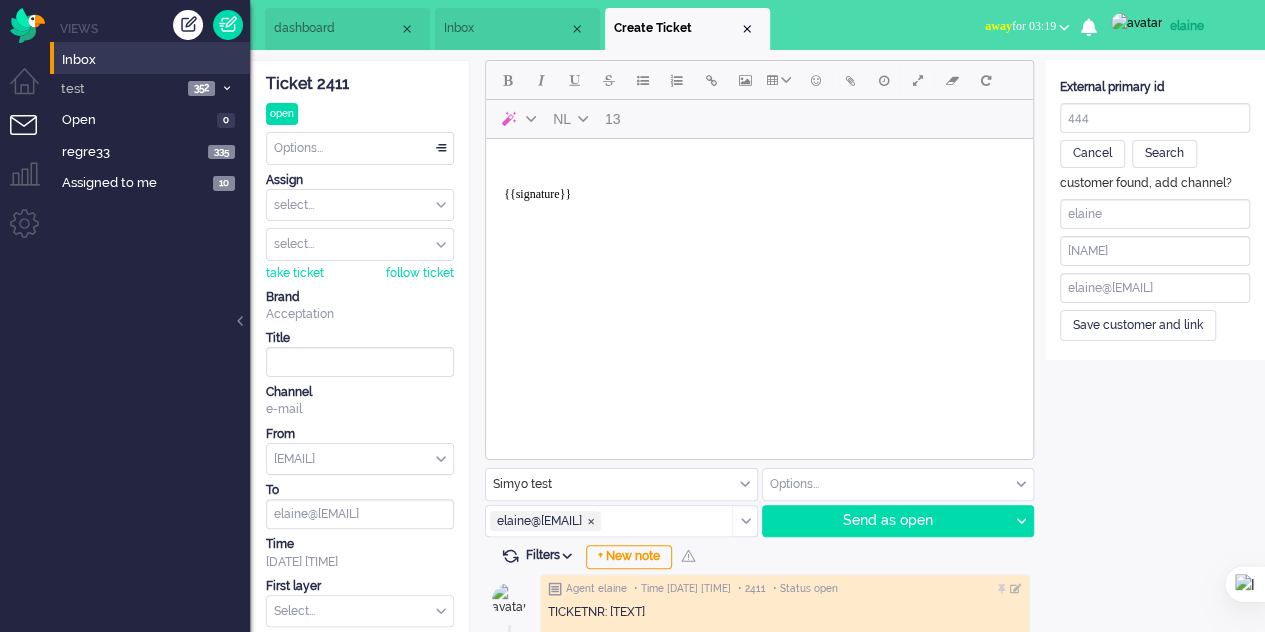 click on "Save customer and link" at bounding box center (1138, 325) 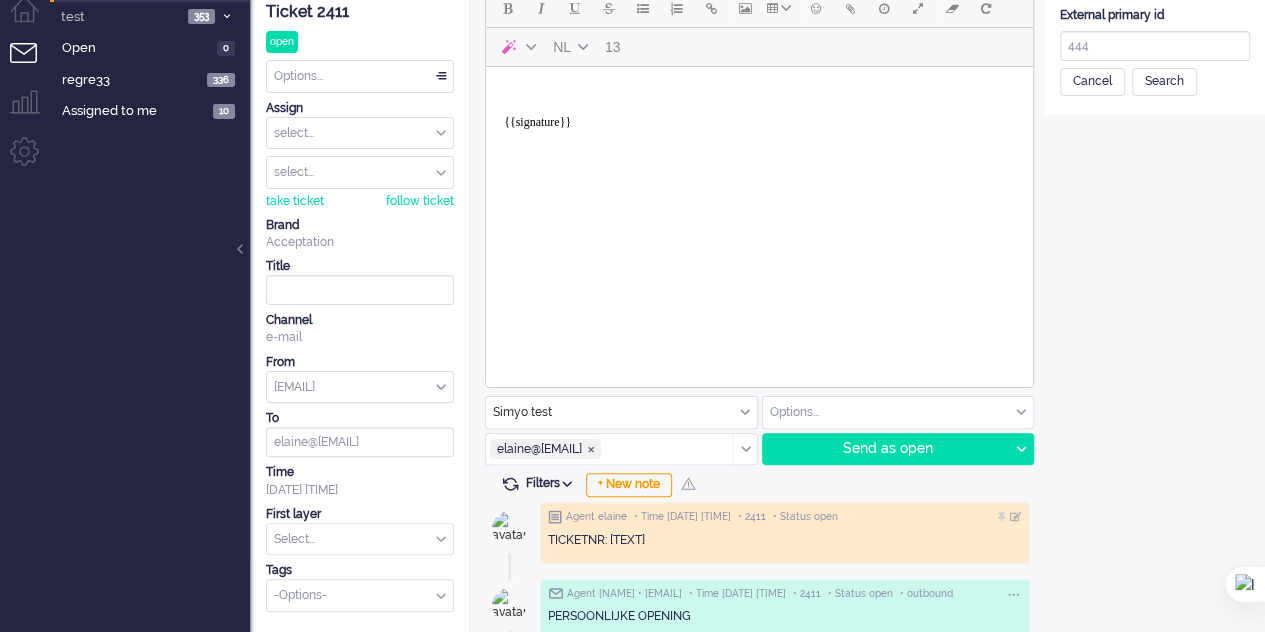 scroll, scrollTop: 0, scrollLeft: 0, axis: both 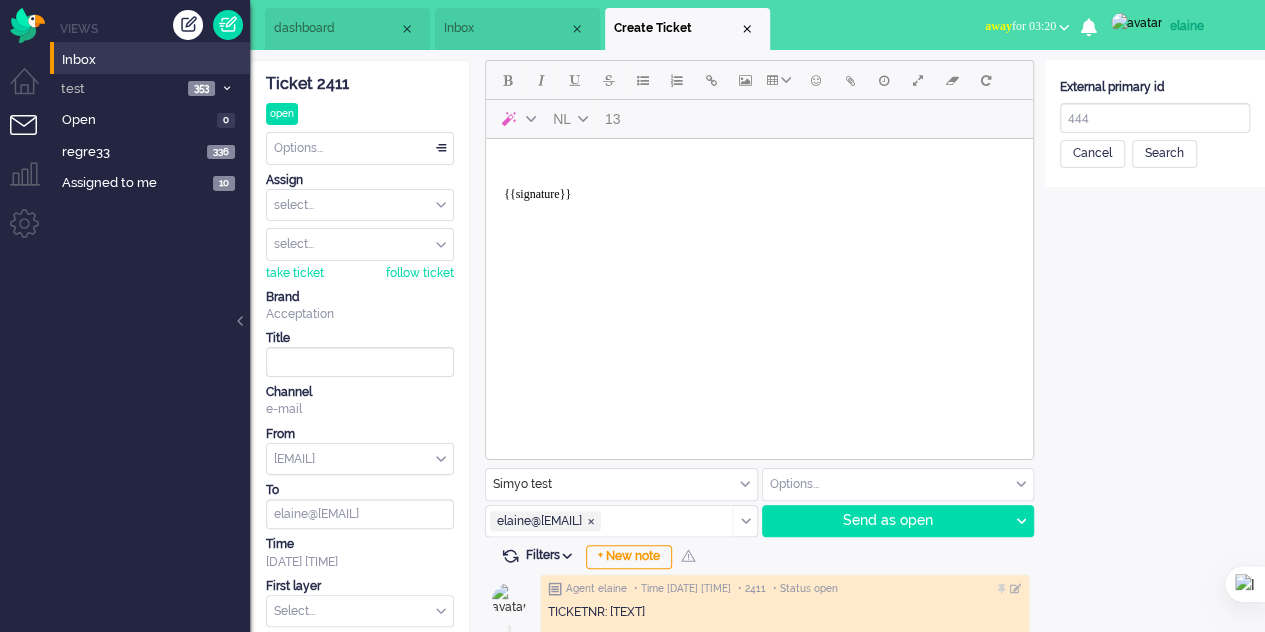 click on "Search" at bounding box center (1164, 154) 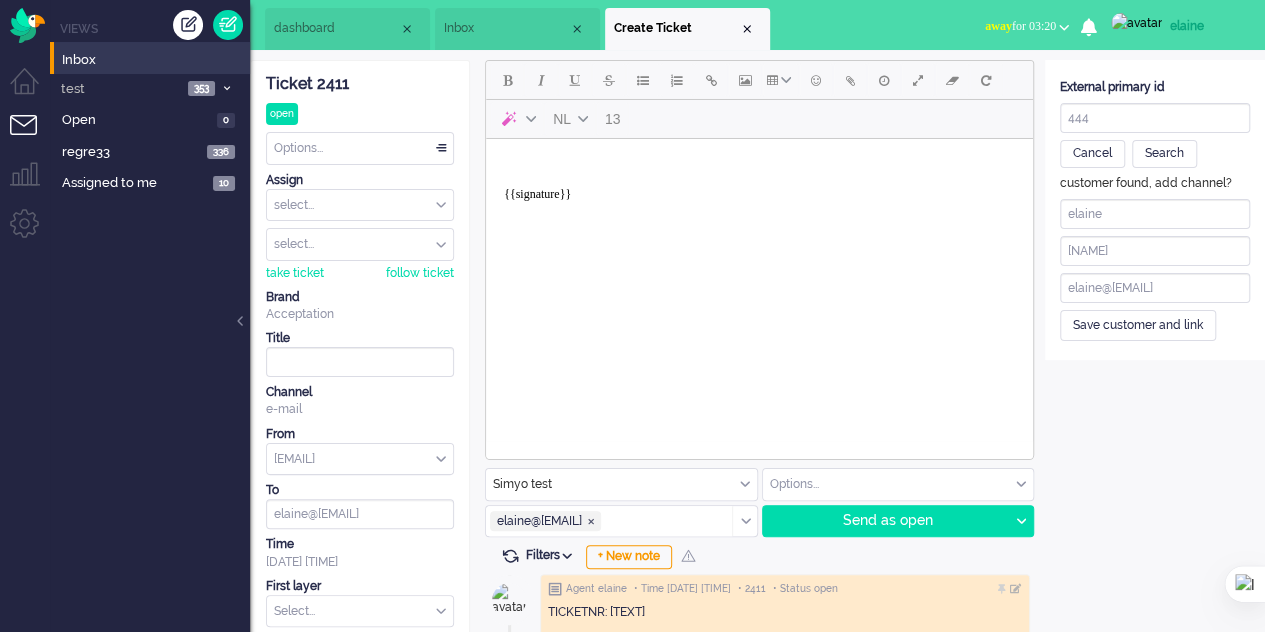 click on "Save customer and link" at bounding box center (1138, 325) 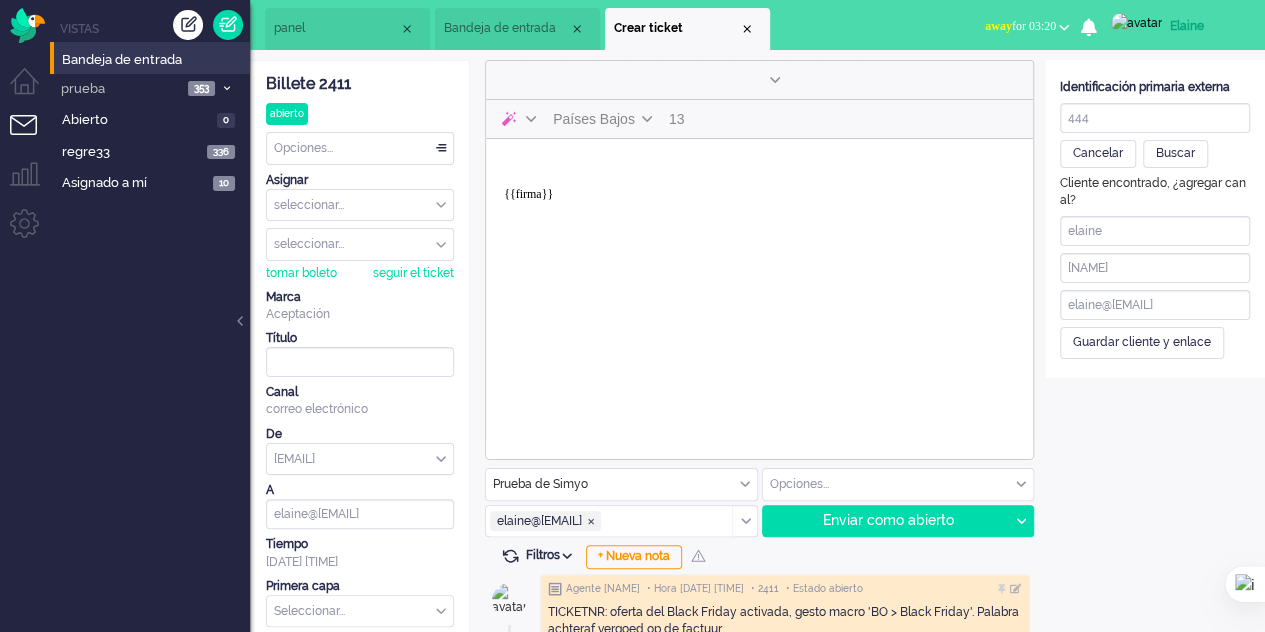click at bounding box center (591, 521) 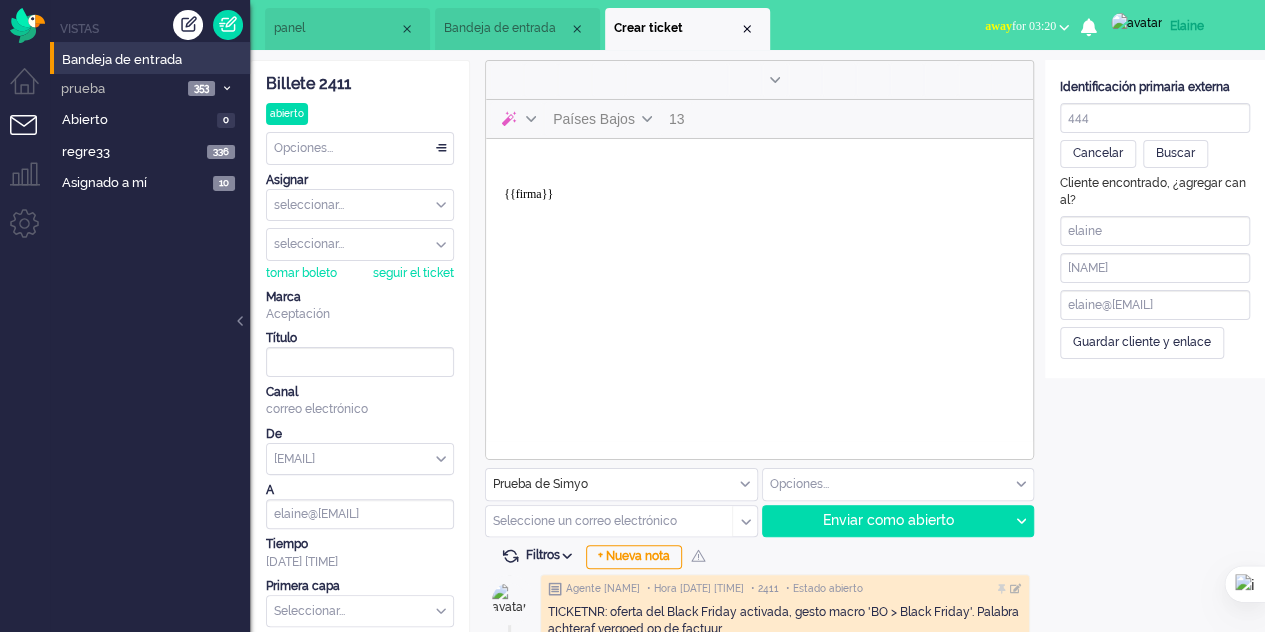 click on "Guardar cliente y enlace" at bounding box center (1142, 342) 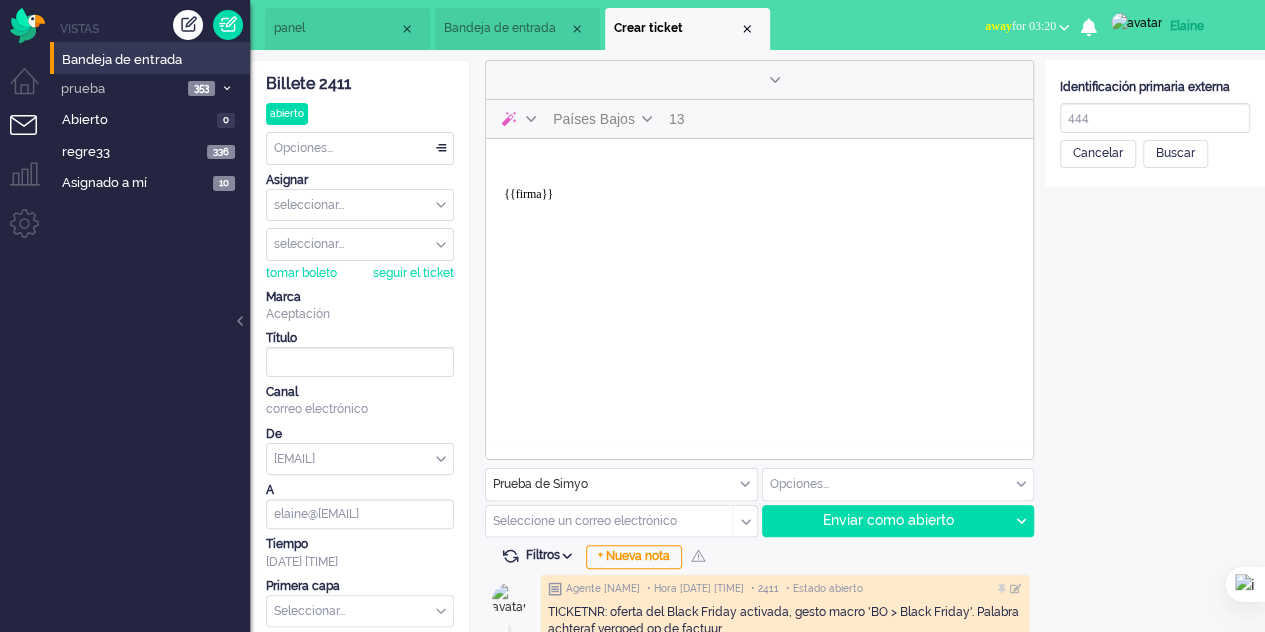 click at bounding box center (747, 29) 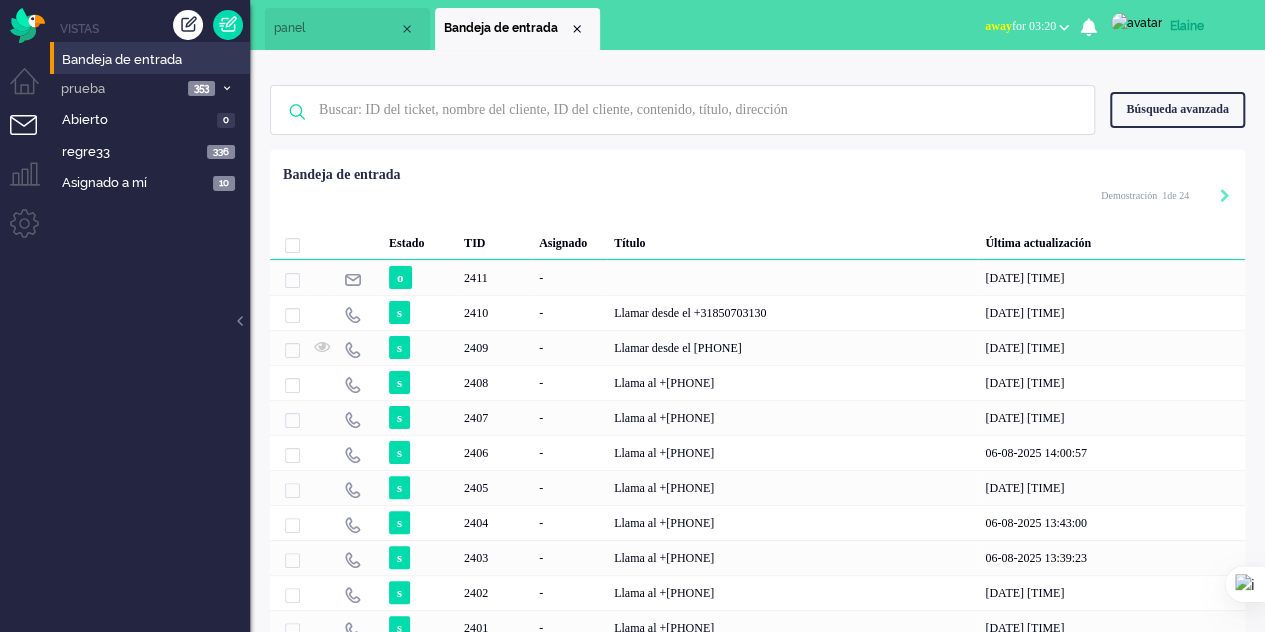 click at bounding box center [188, 25] 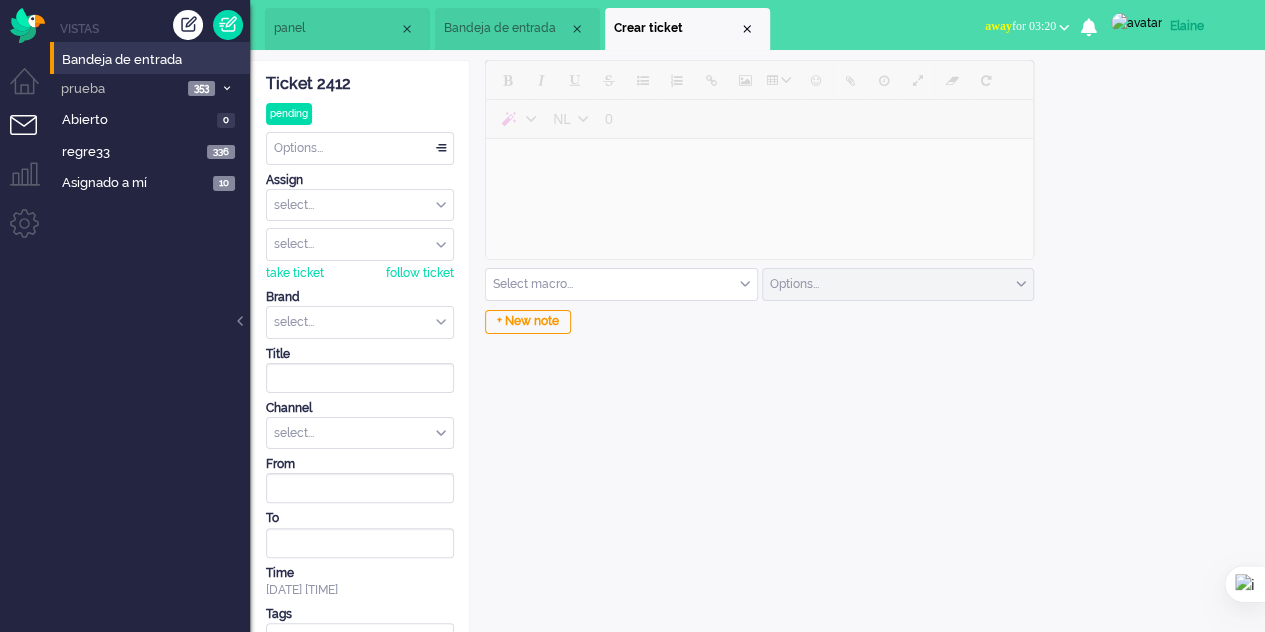 scroll, scrollTop: 0, scrollLeft: 0, axis: both 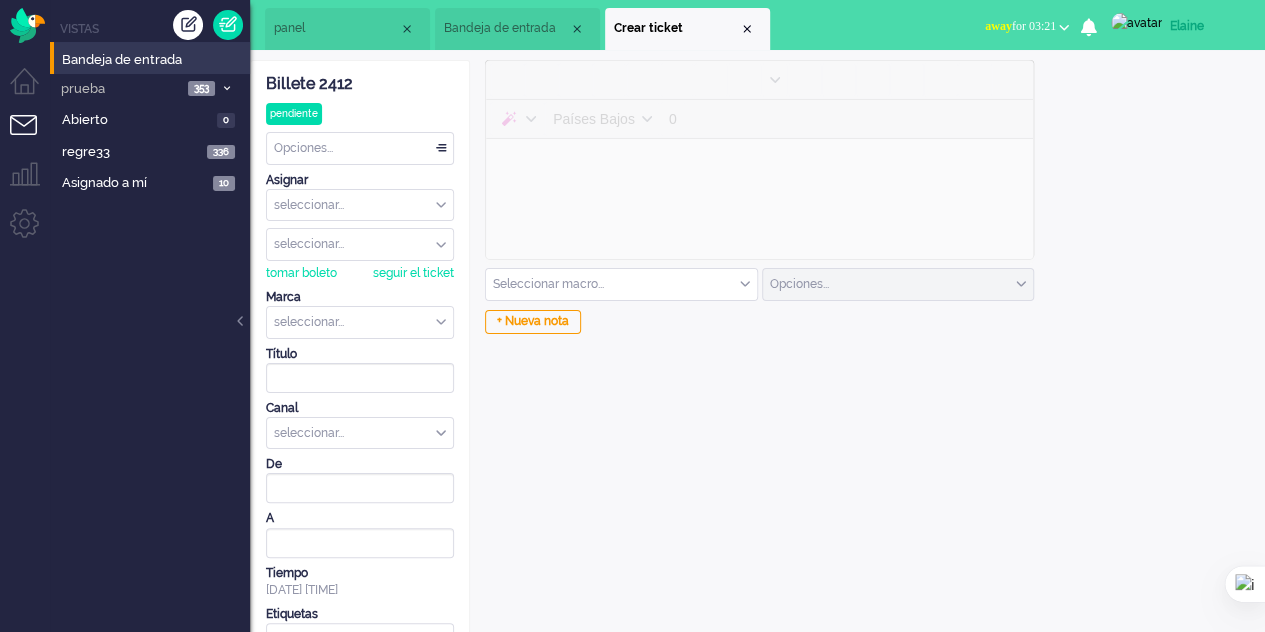 click on "seleccionar..." at bounding box center (360, 433) 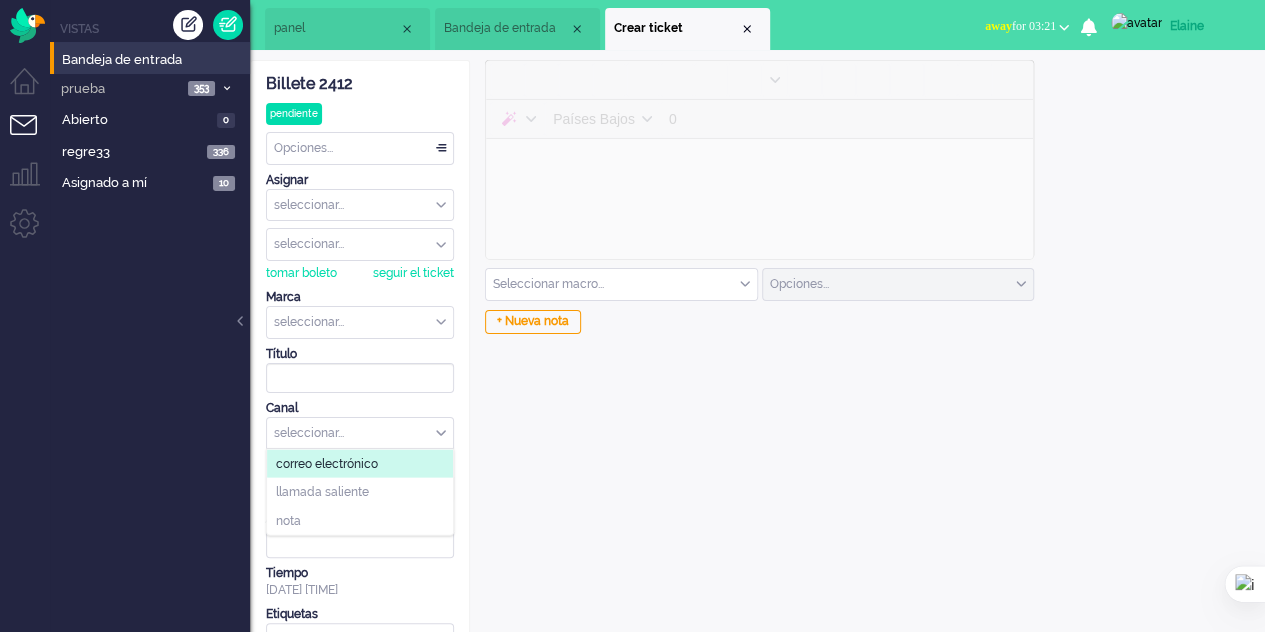 click on "correo electrónico" 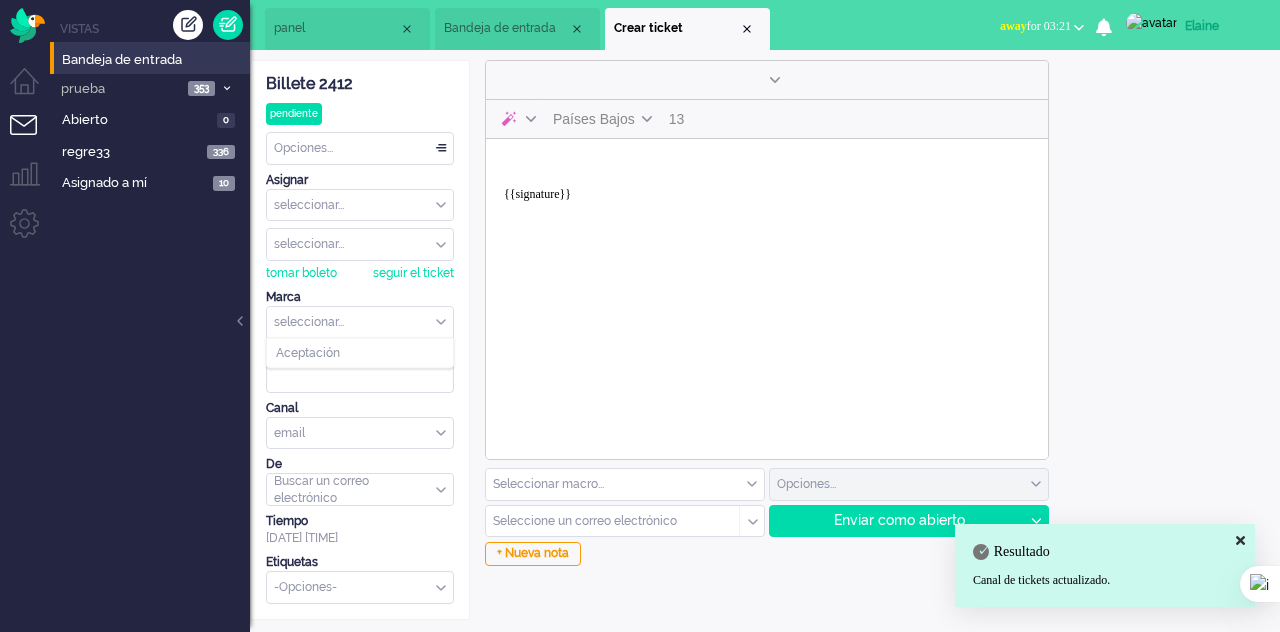 click at bounding box center (360, 322) 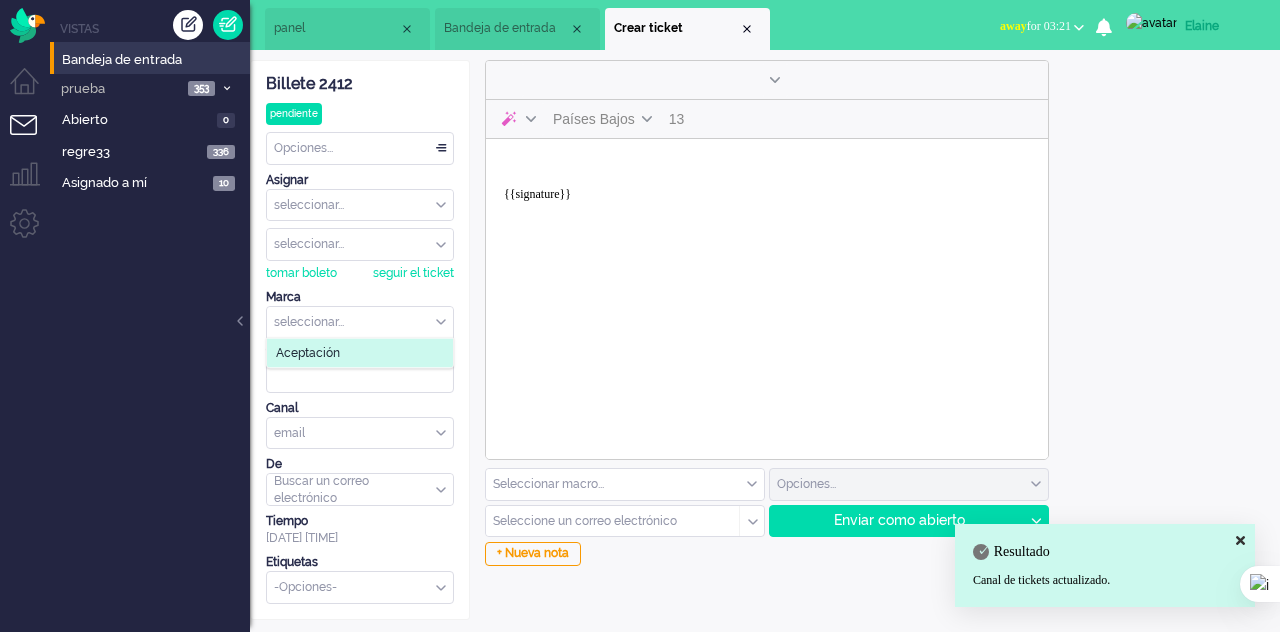 click on "Aceptación" 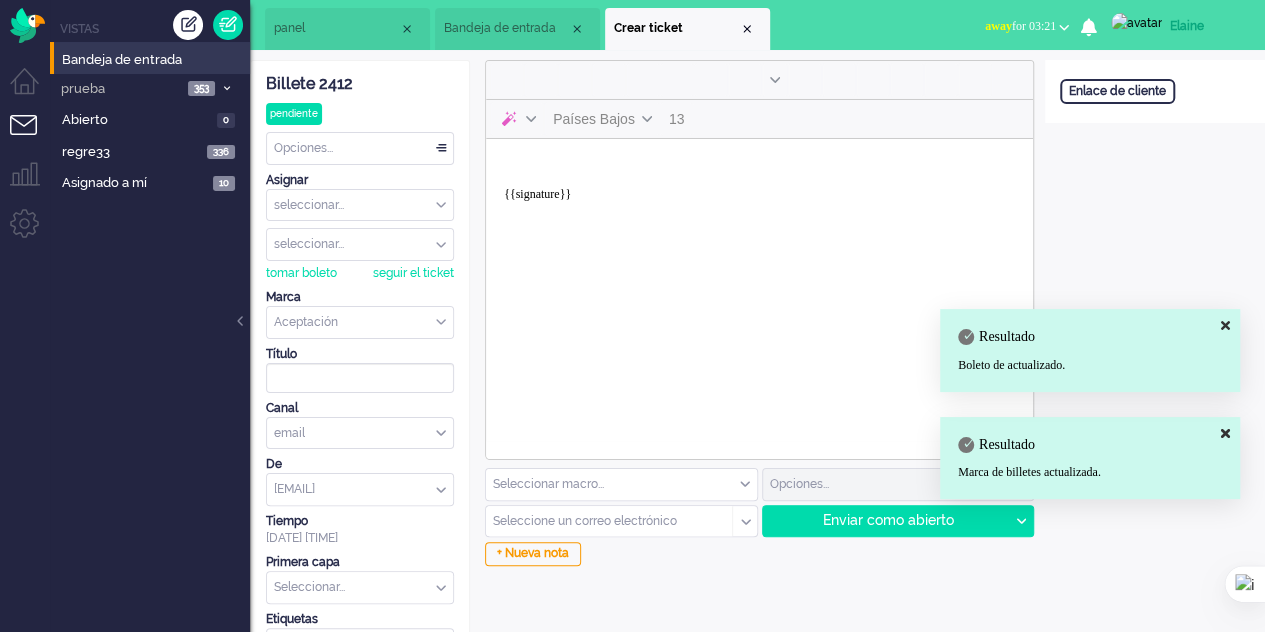 click on "Enlace de cliente" at bounding box center [1117, 91] 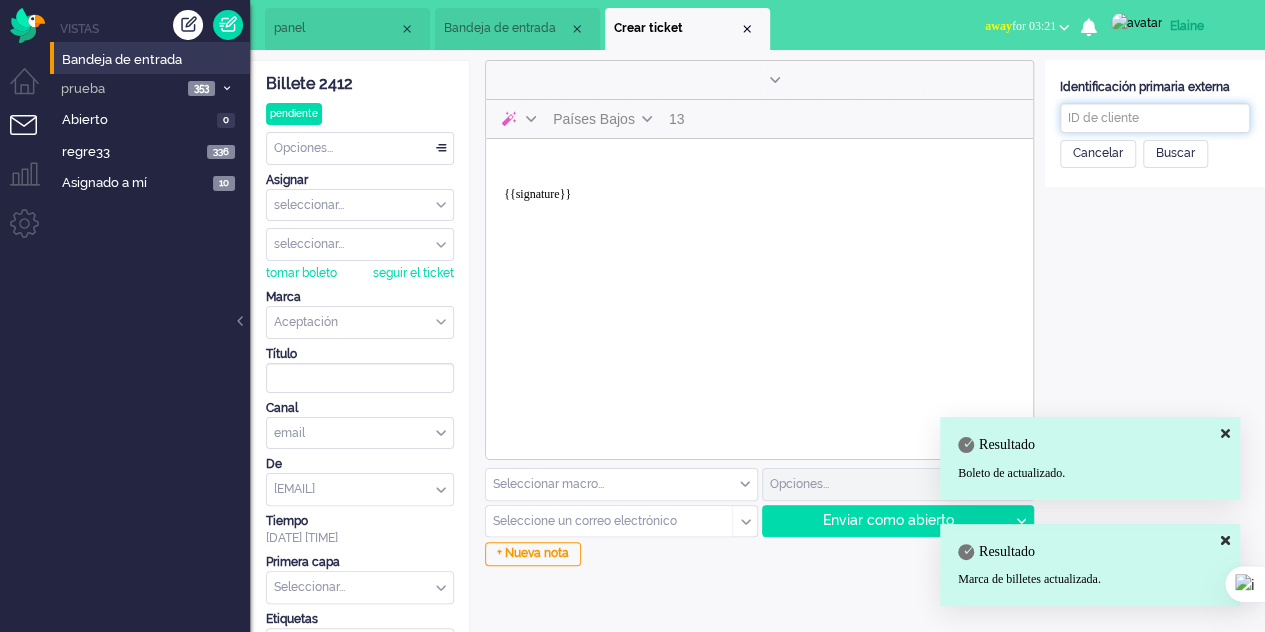click at bounding box center [1155, 118] 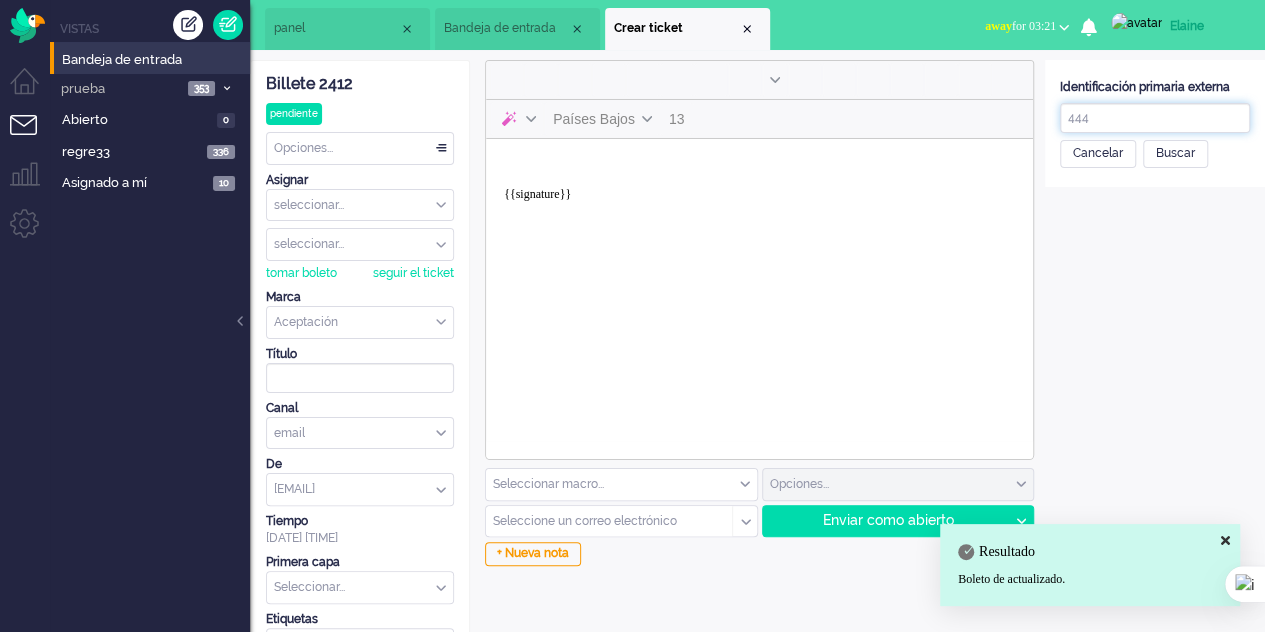 type on "444" 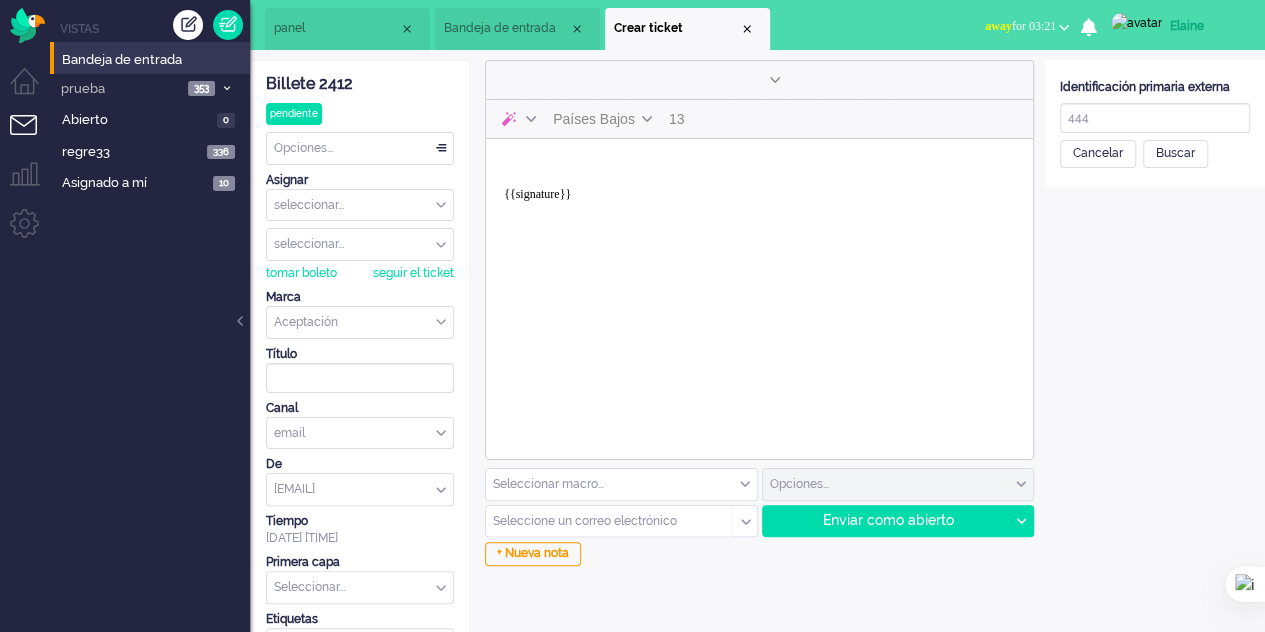 click on "Buscar" at bounding box center [1175, 153] 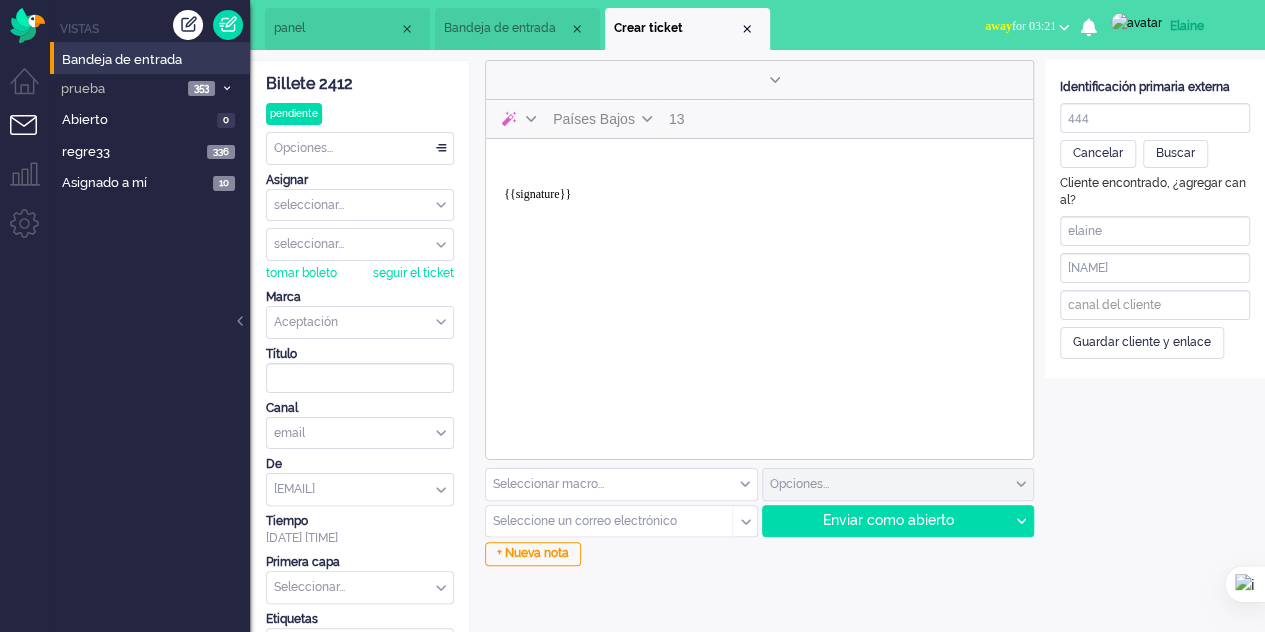 click on "Guardar cliente y enlace" at bounding box center [1142, 342] 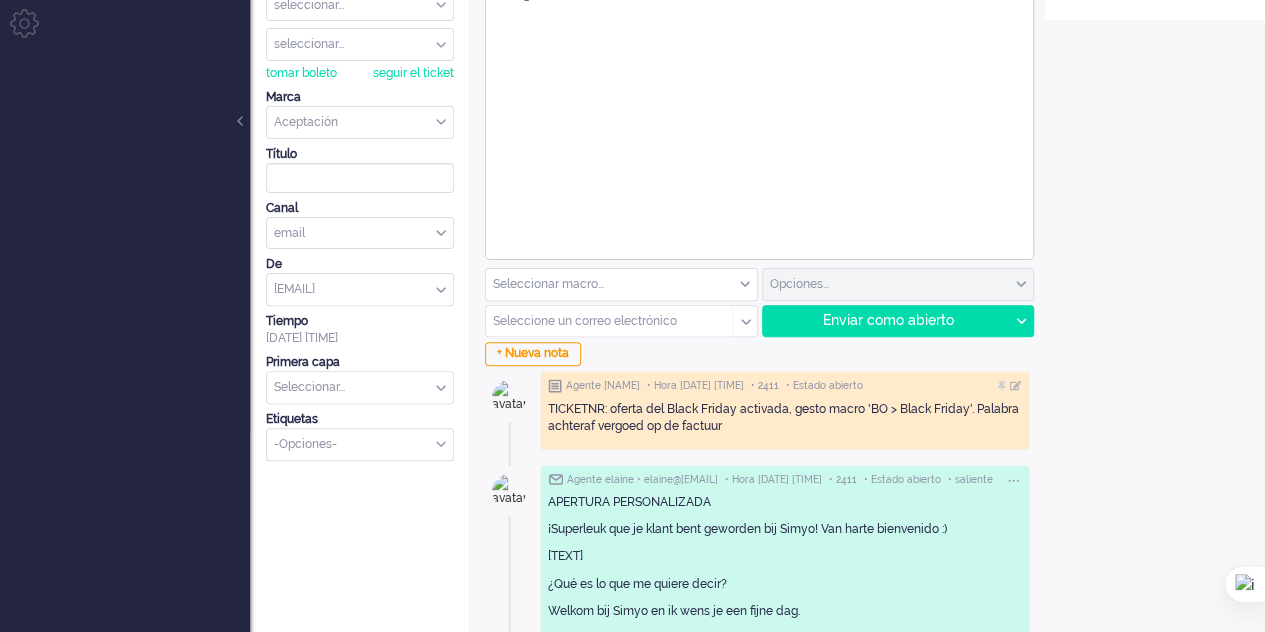 scroll, scrollTop: 0, scrollLeft: 0, axis: both 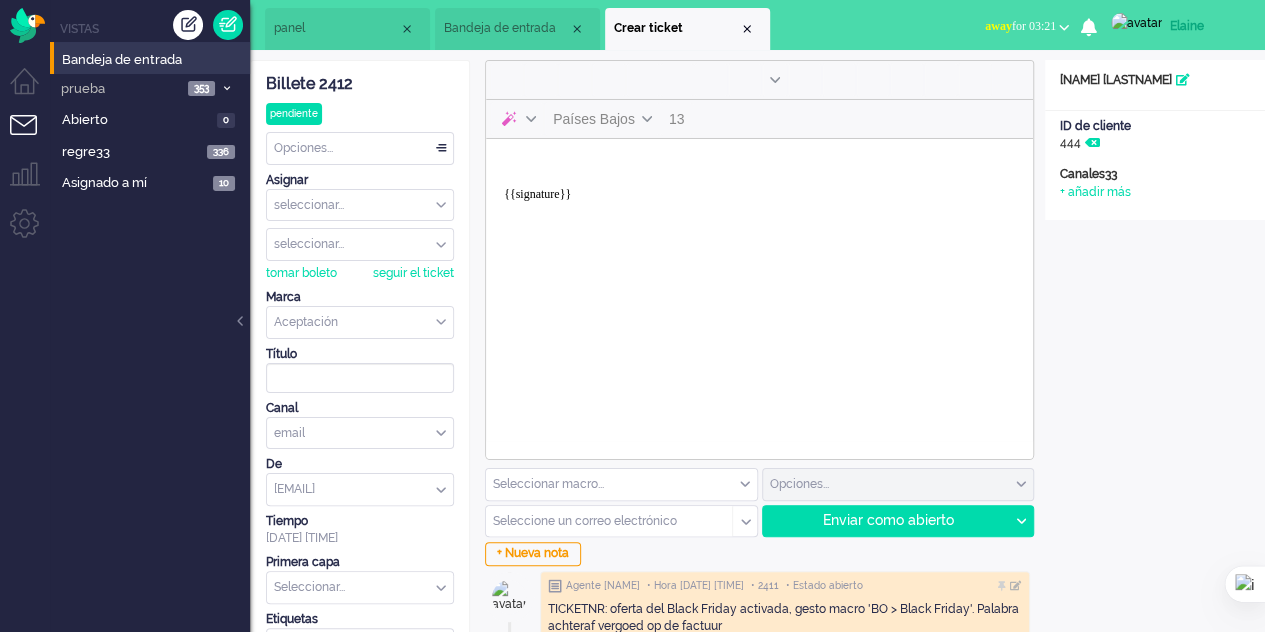 click on "Seleccionar macro..." at bounding box center (621, 484) 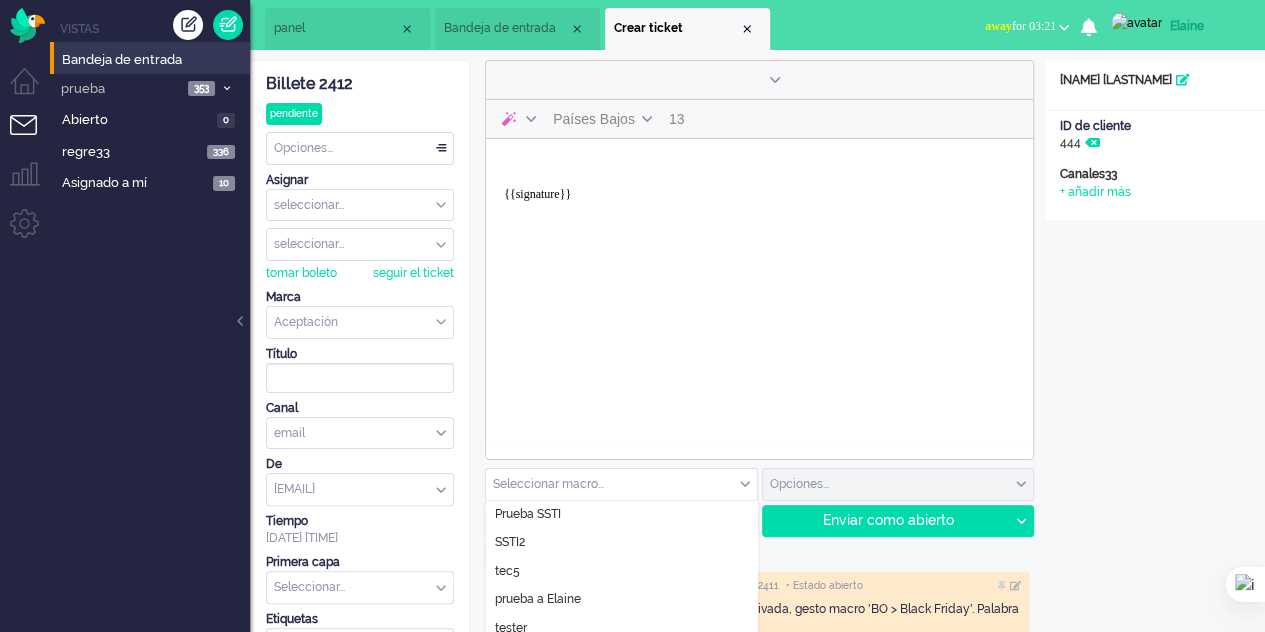 scroll, scrollTop: 216, scrollLeft: 0, axis: vertical 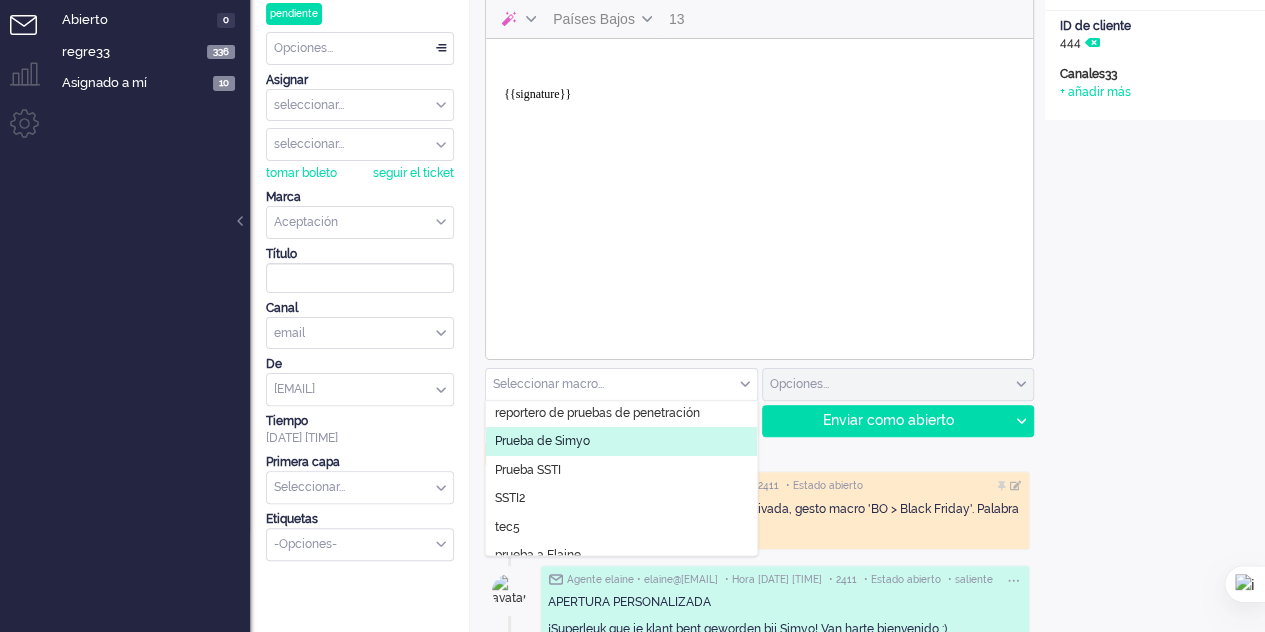 click on "Prueba de Simyo" 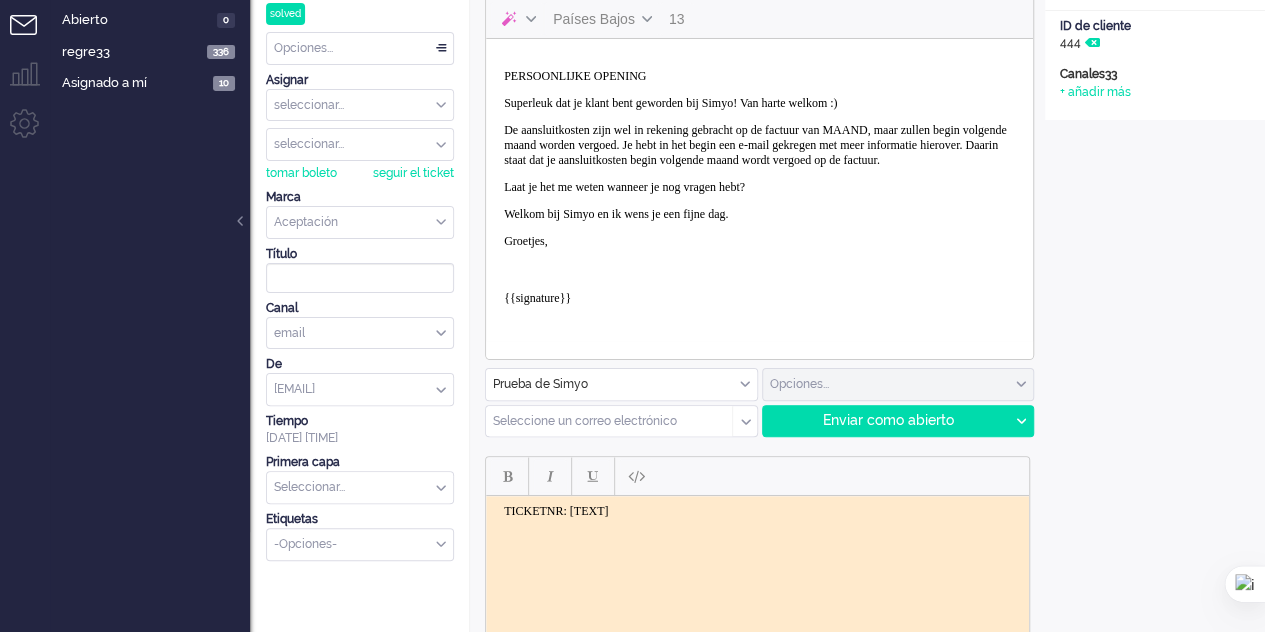 scroll, scrollTop: 0, scrollLeft: 0, axis: both 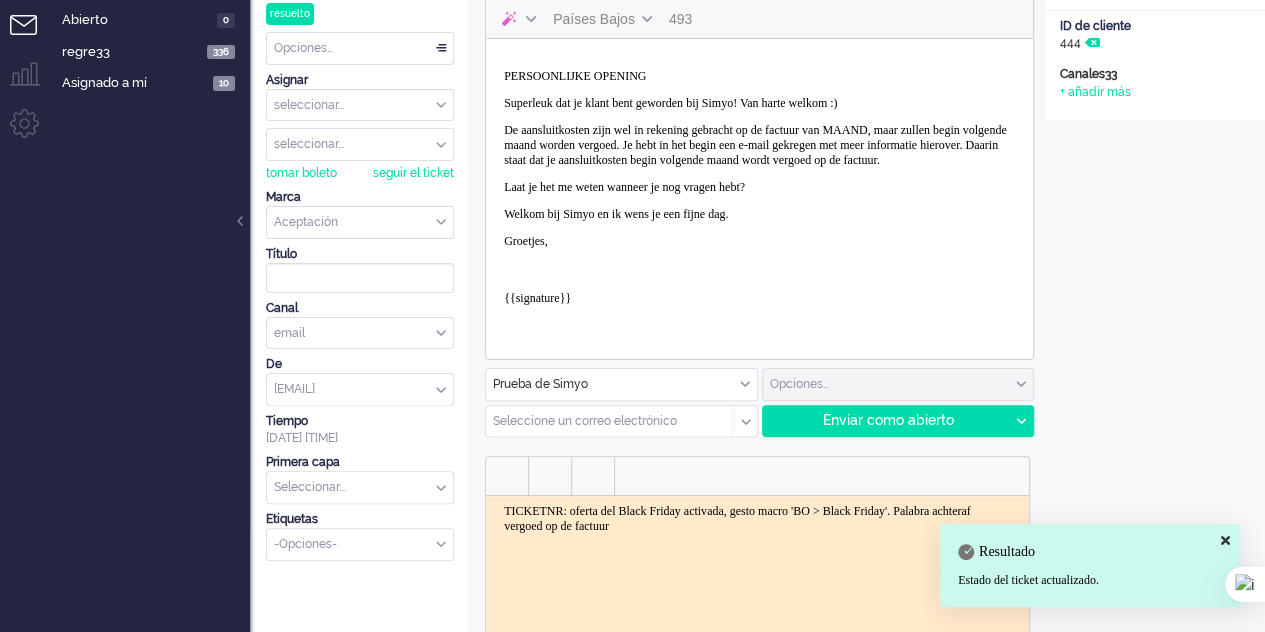 click on "Enviar como abierto" at bounding box center (888, 420) 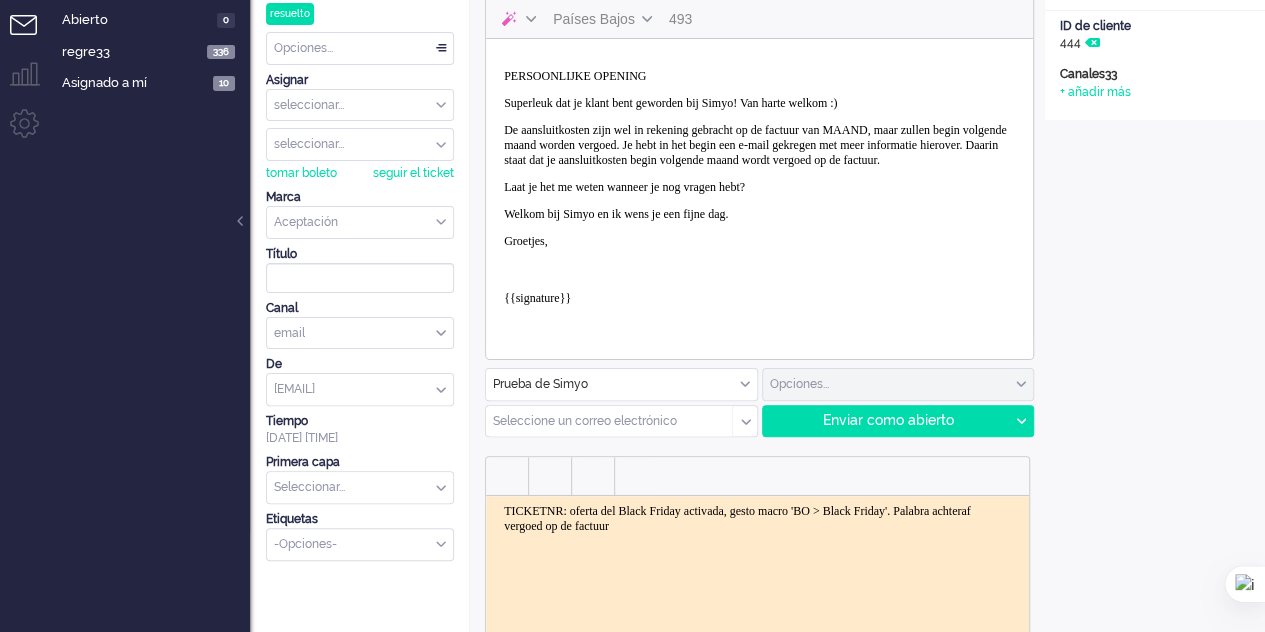 click at bounding box center [602, 421] 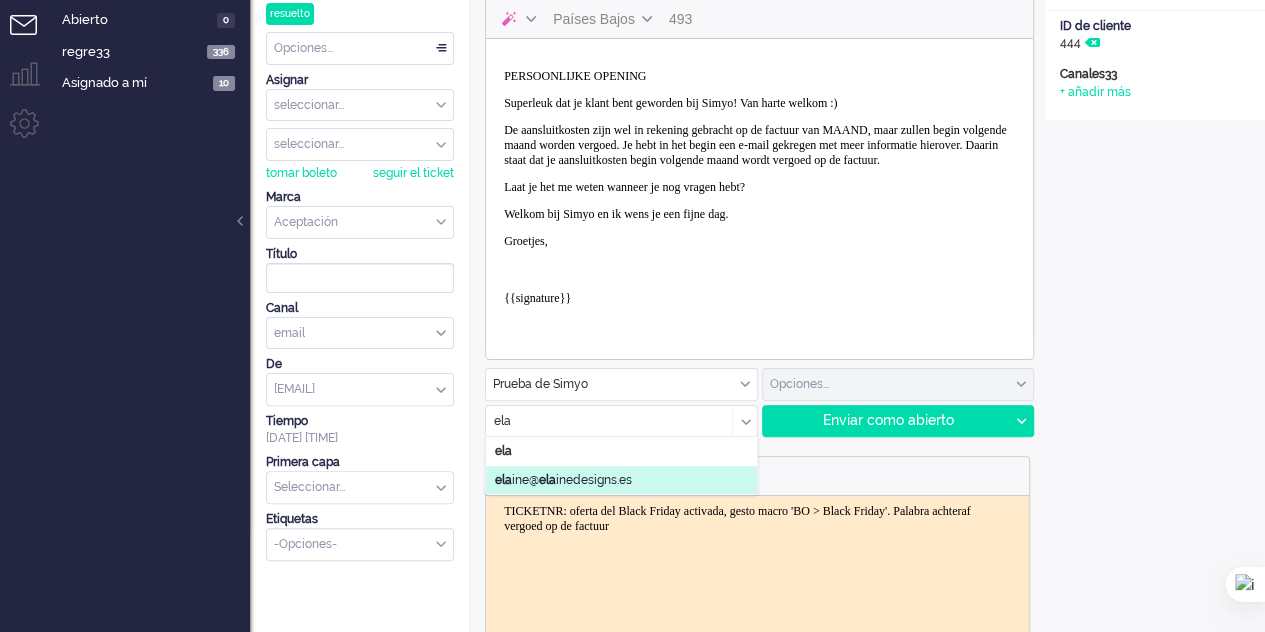 type on "ela" 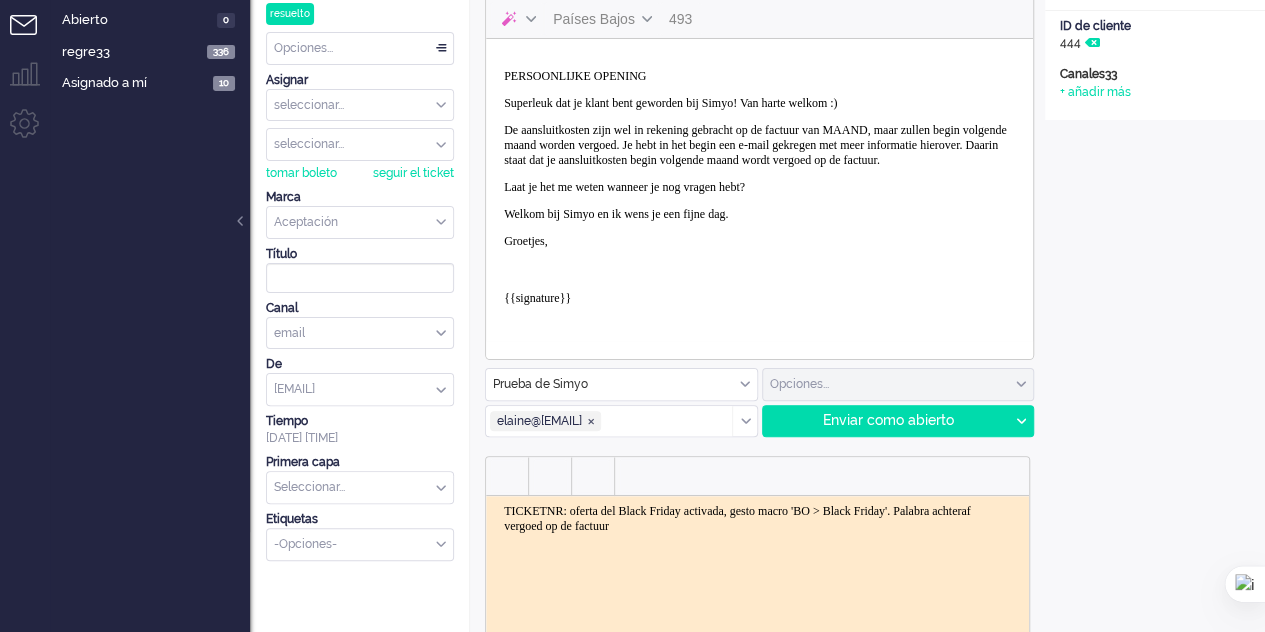 click on "Enviar como abierto" at bounding box center [888, 420] 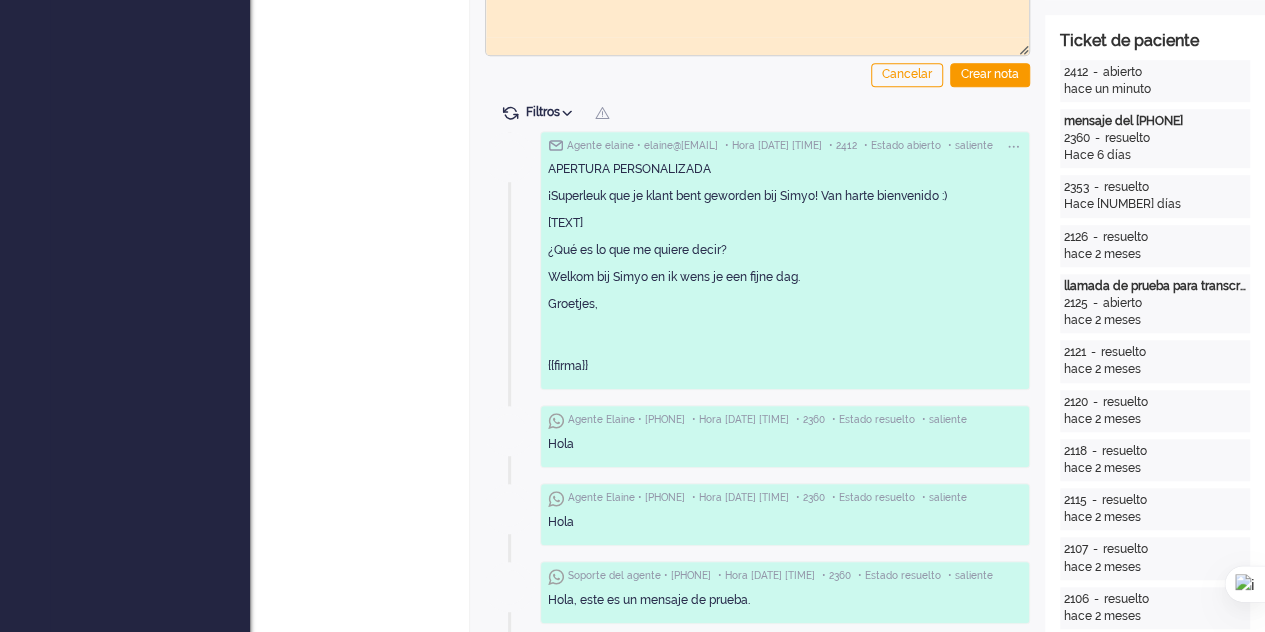 scroll, scrollTop: 500, scrollLeft: 0, axis: vertical 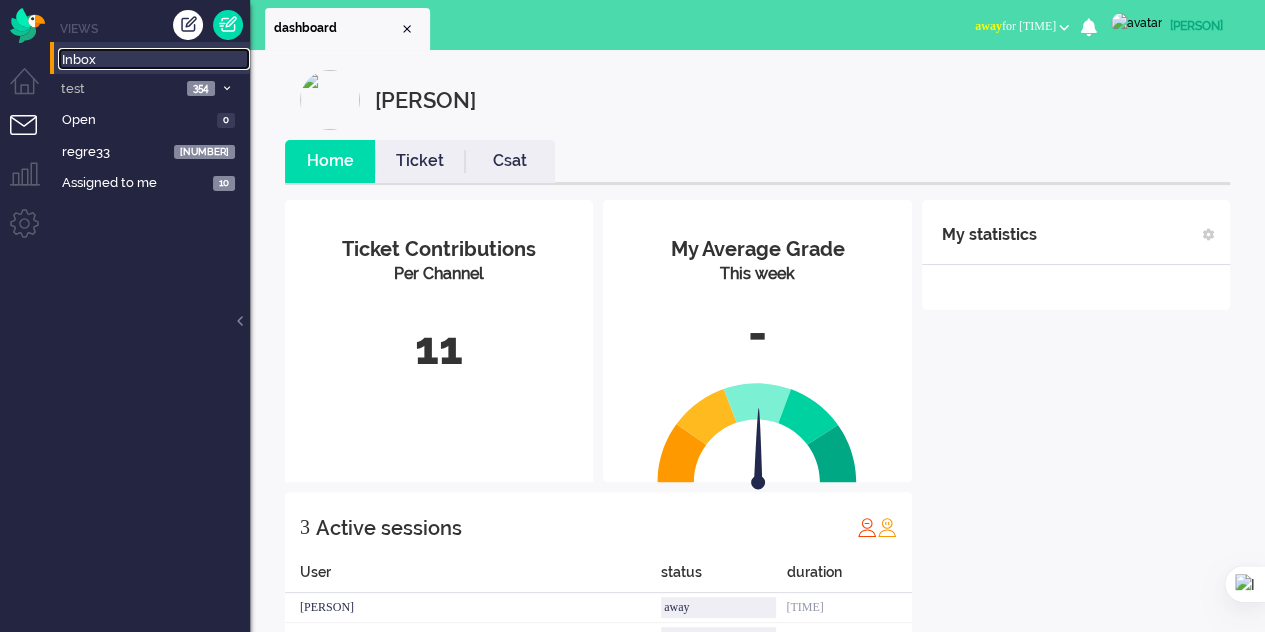 click on "Inbox" at bounding box center [156, 60] 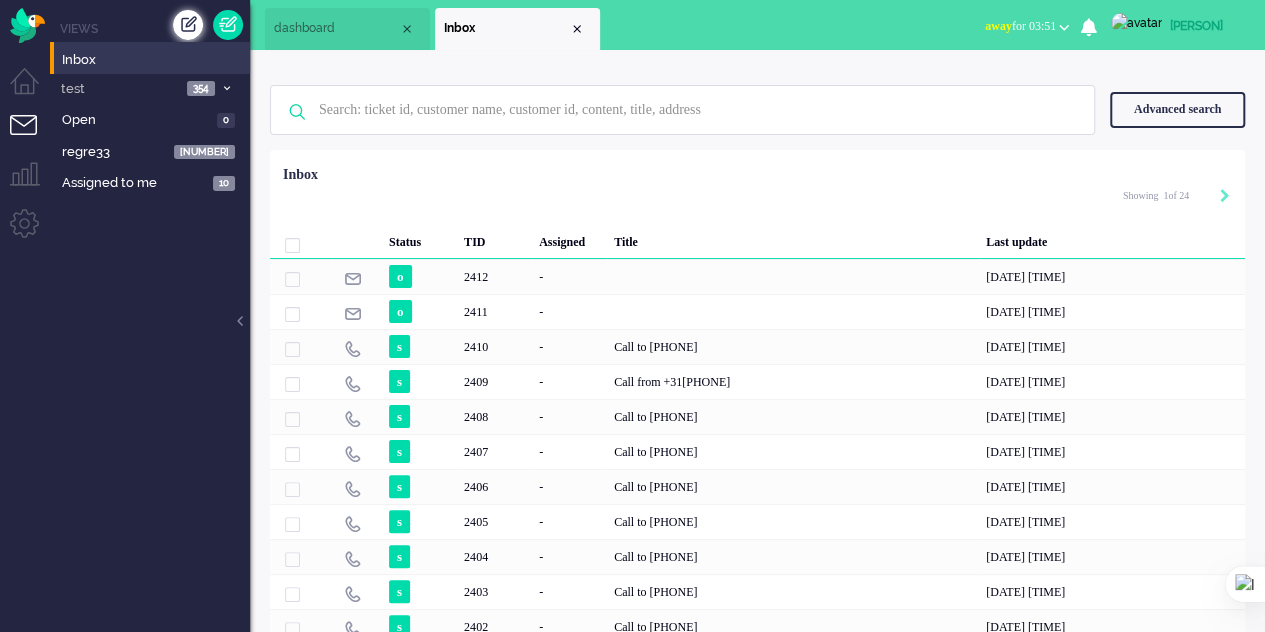 click at bounding box center [188, 25] 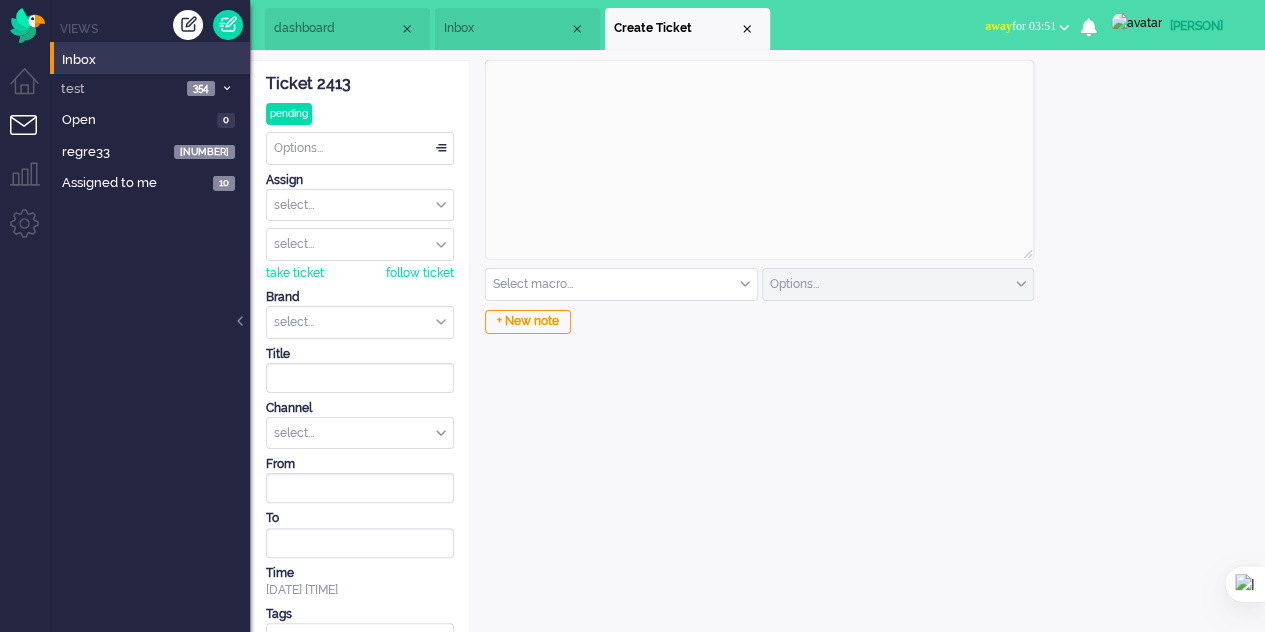 scroll, scrollTop: 0, scrollLeft: 0, axis: both 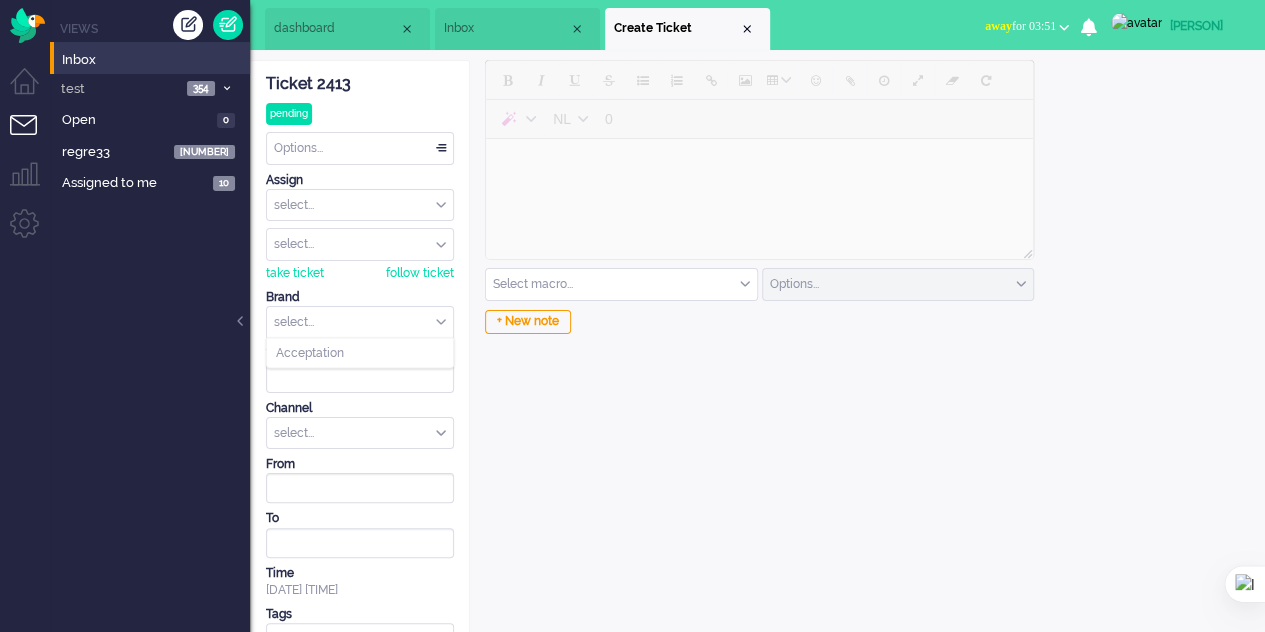 click at bounding box center [360, 322] 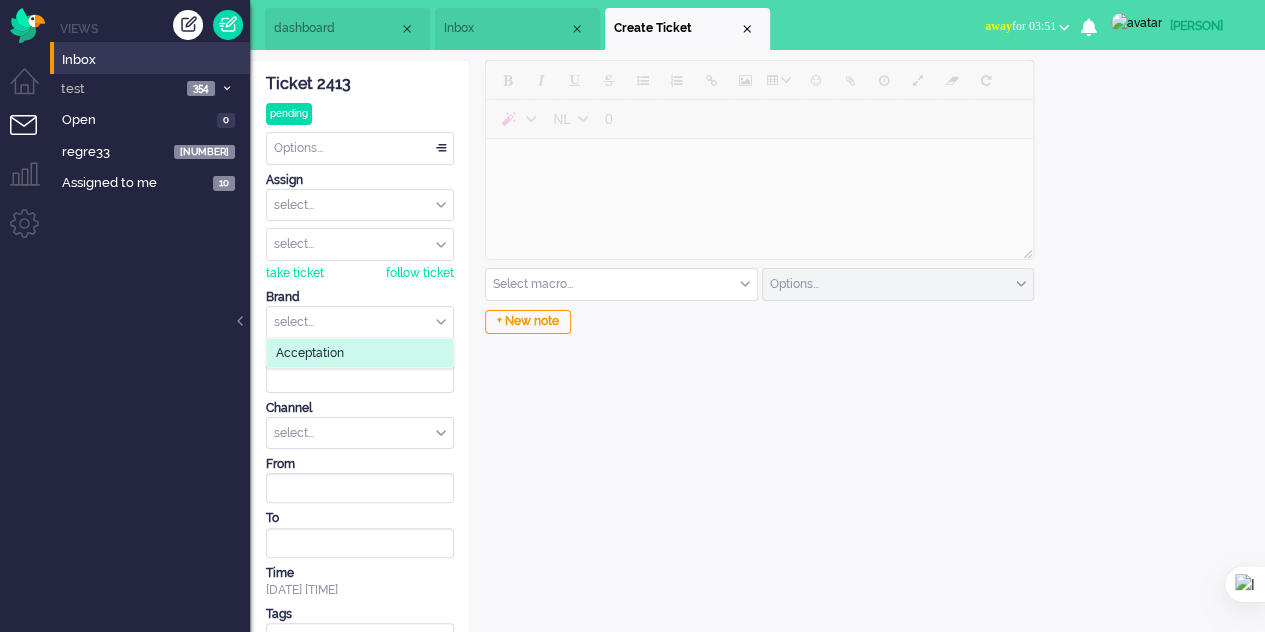 click on "Acceptation" 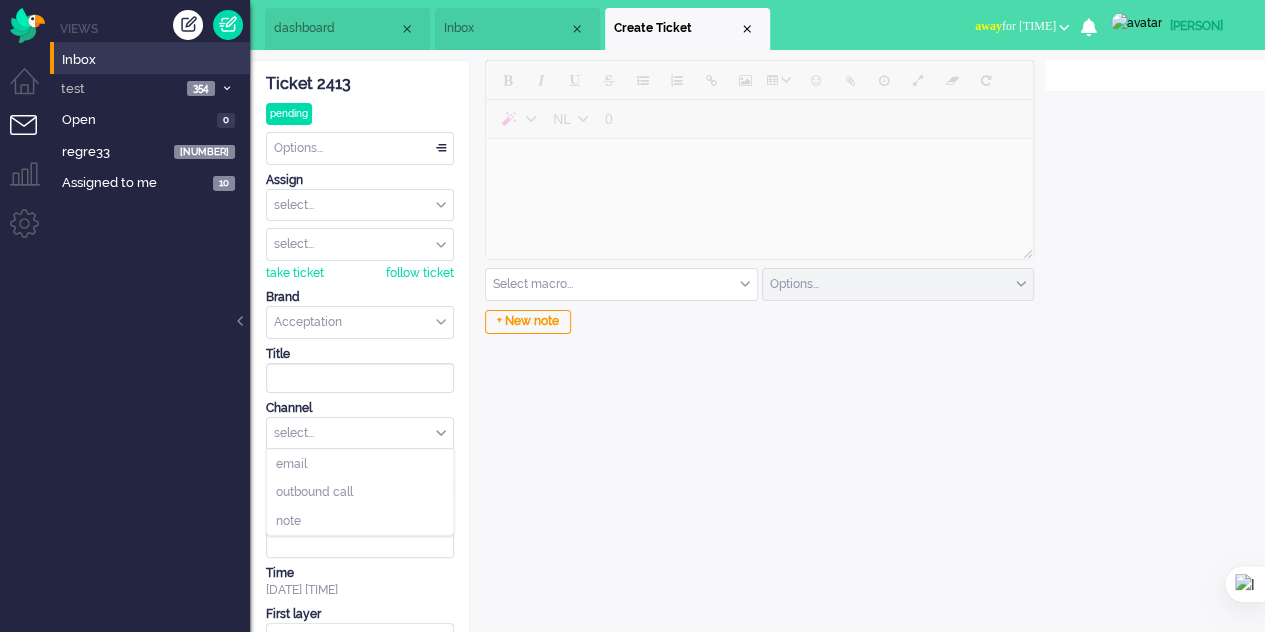 click on "select..." at bounding box center [360, 433] 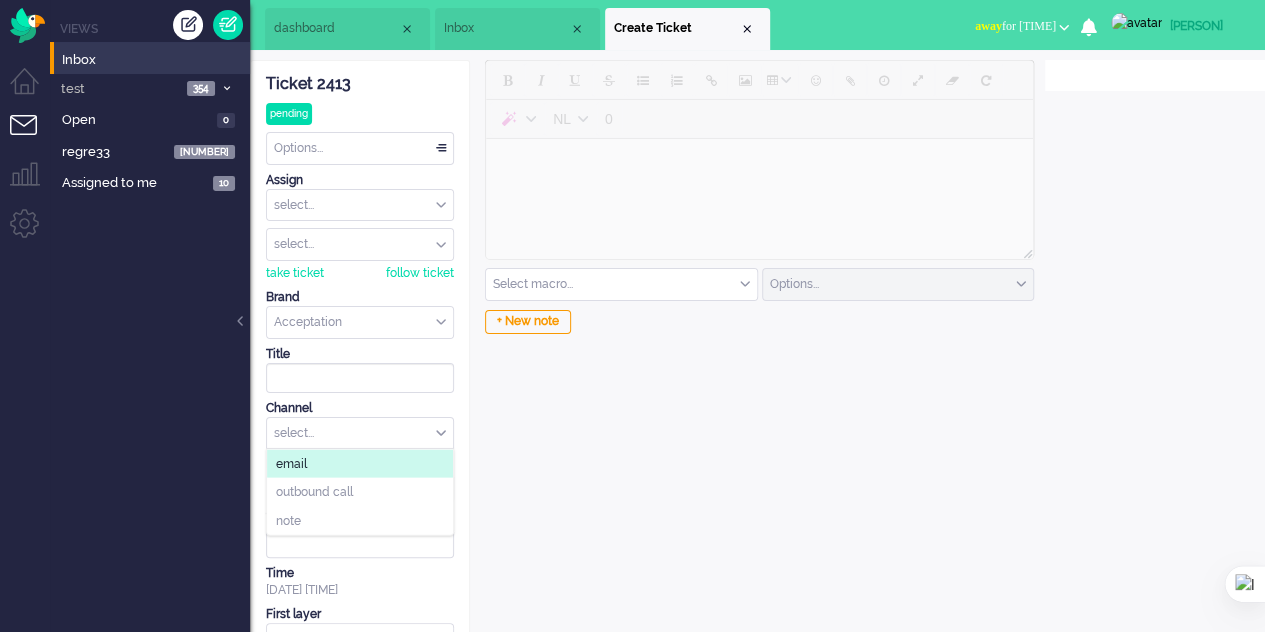 click on "email" 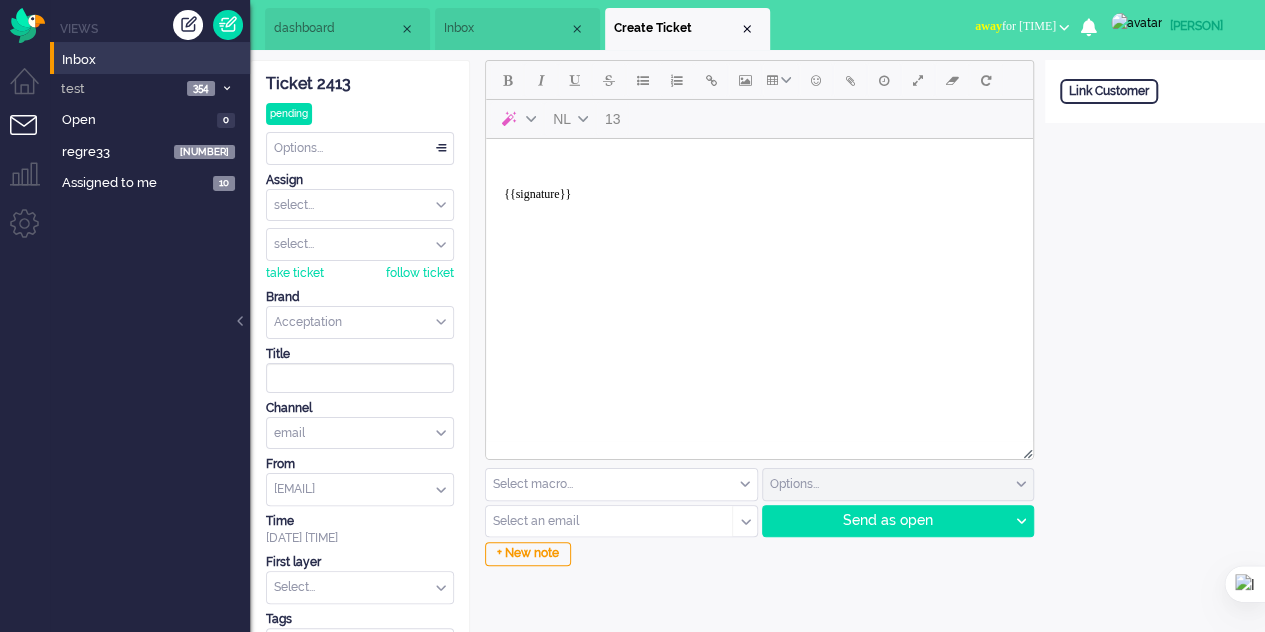 click at bounding box center (621, 484) 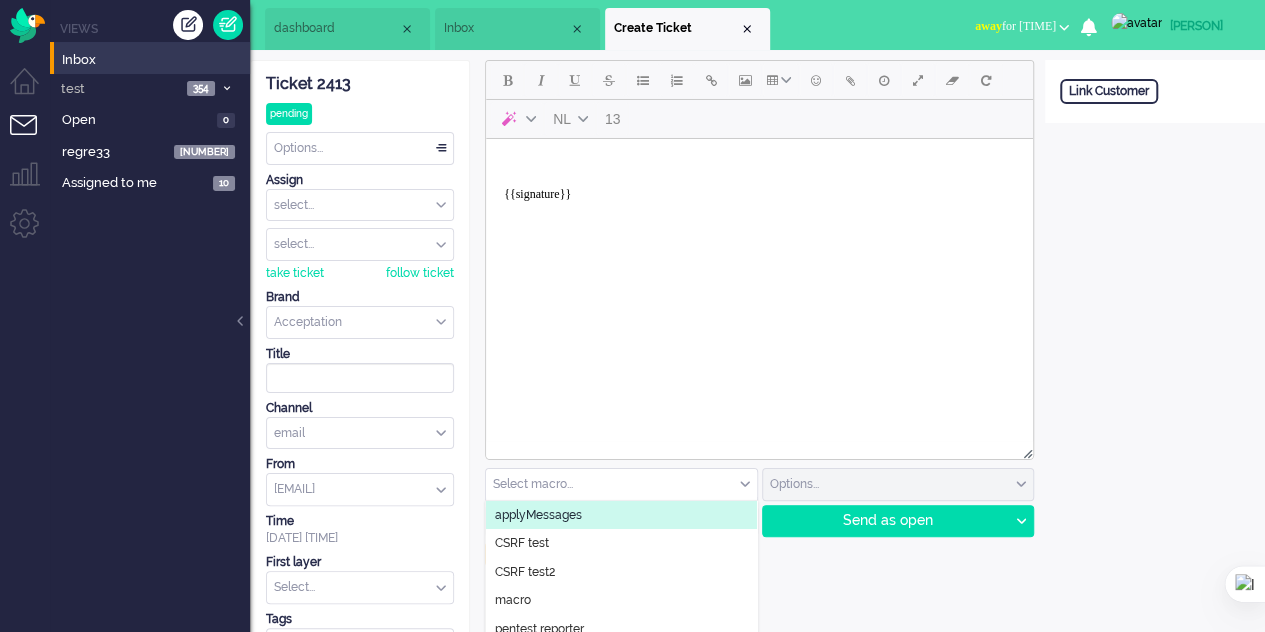 click at bounding box center (757, 567) 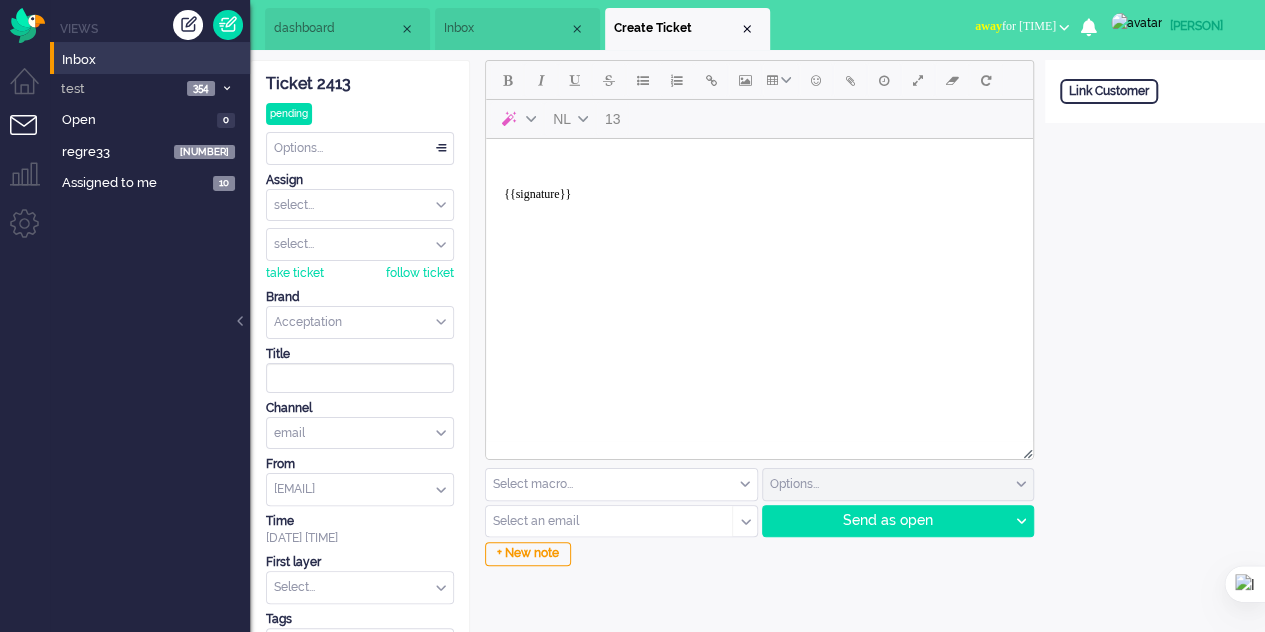 click at bounding box center (602, 521) 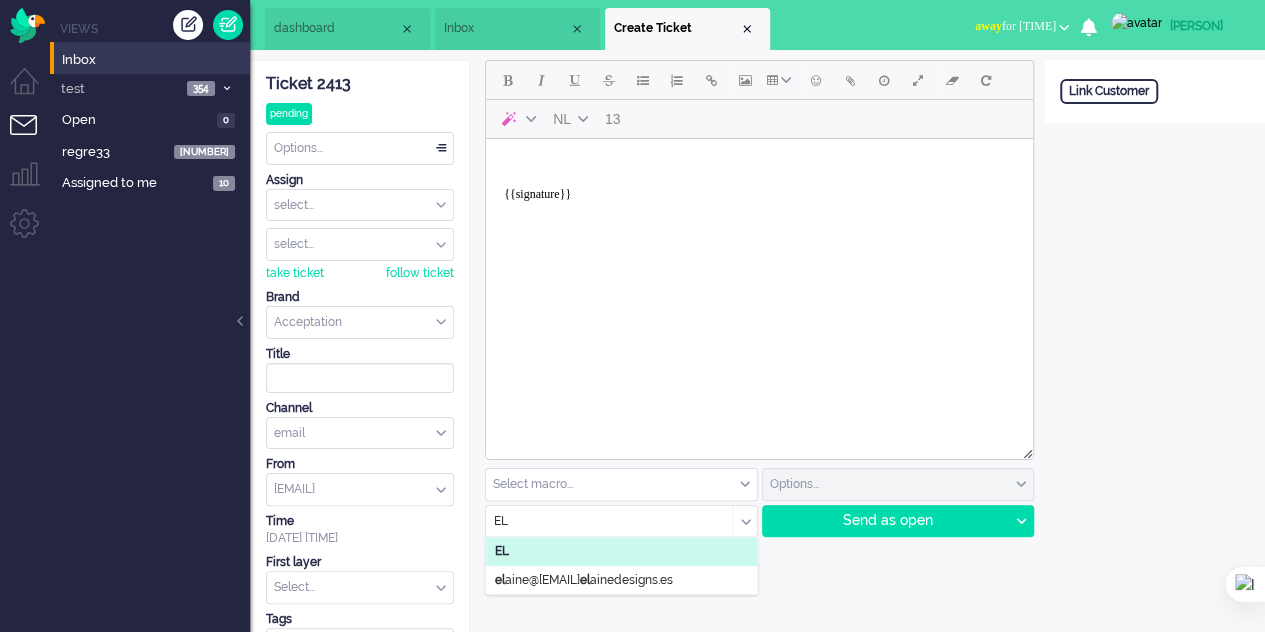 type on "E" 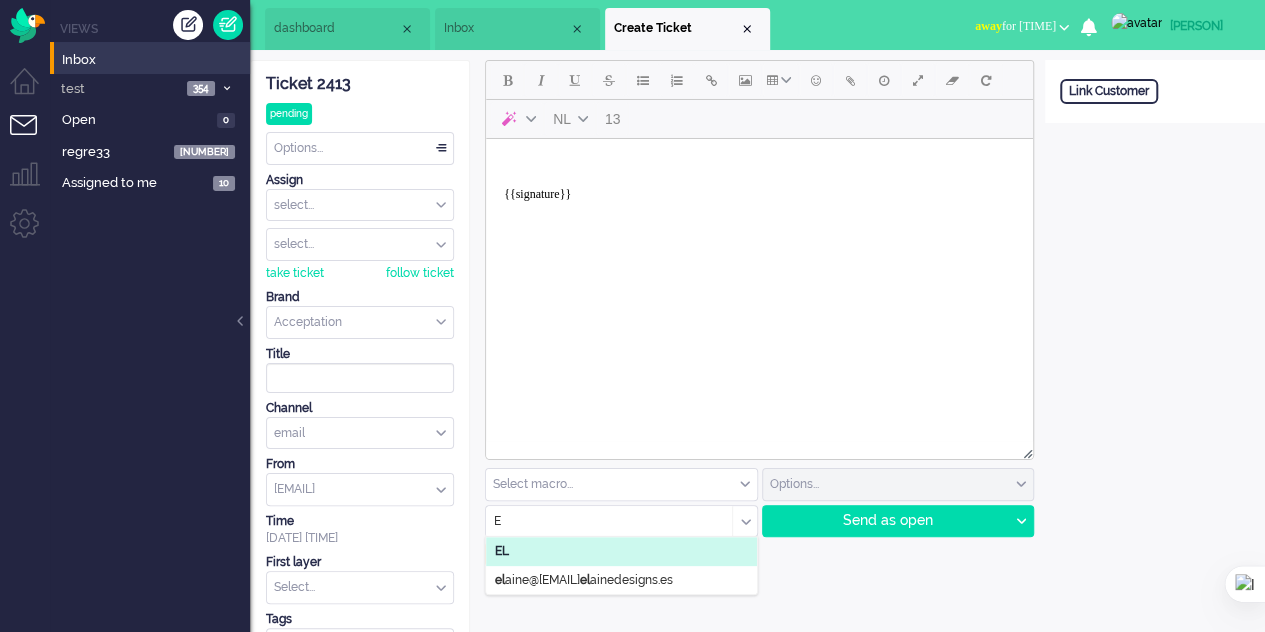 type 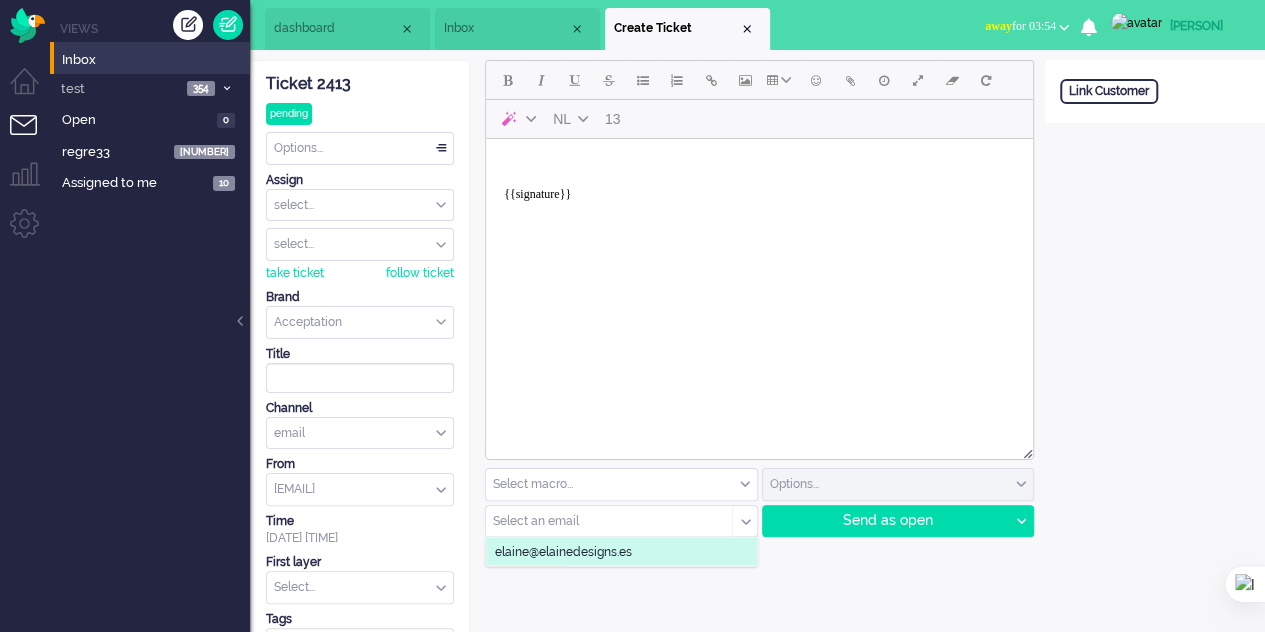 click on "e l a i n e @ e l a i n e d e s i g n s . e s" 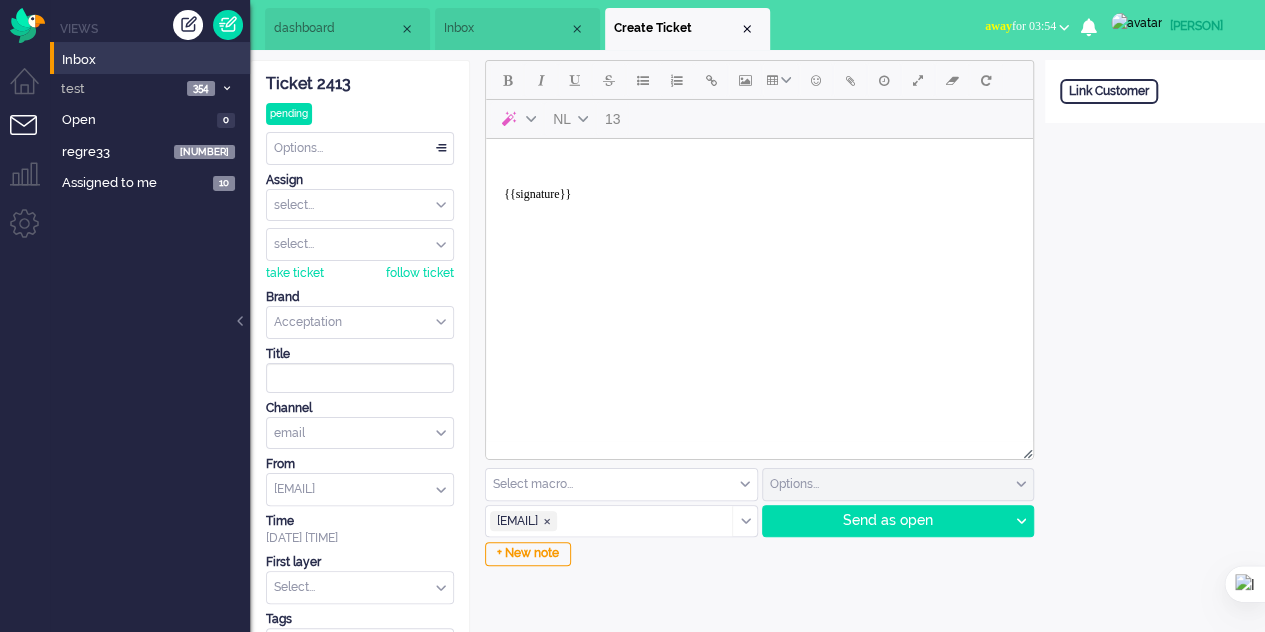 click on "{{signature}}" at bounding box center [759, 187] 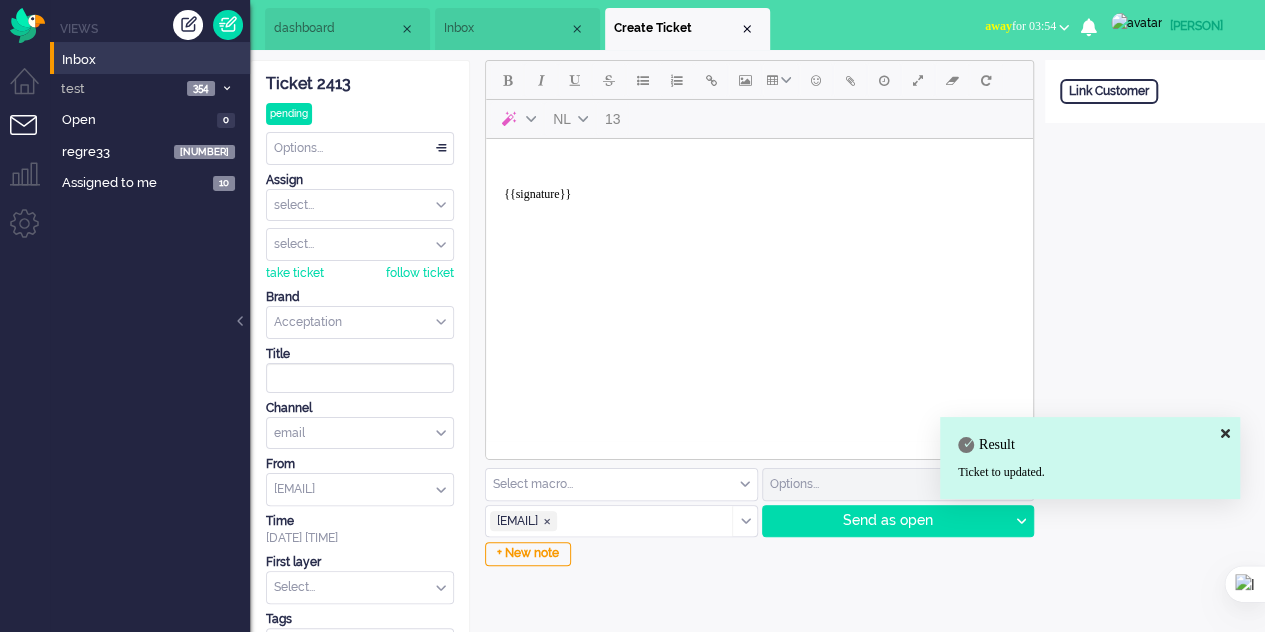 type 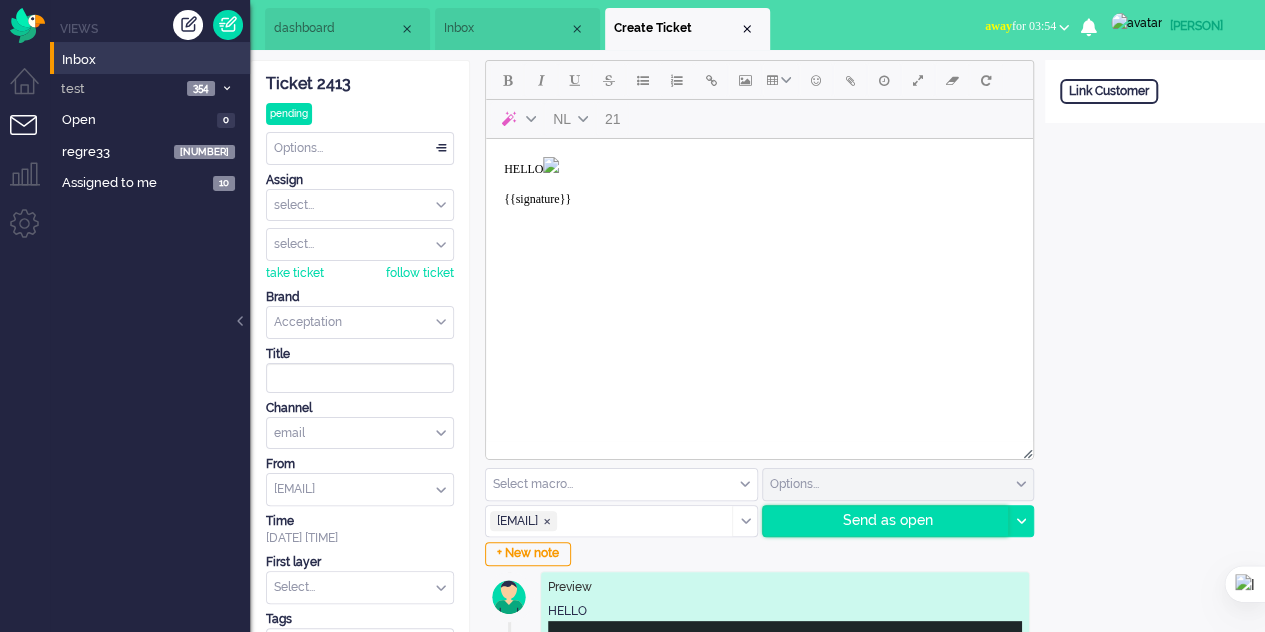 click on "Send as open" at bounding box center (886, 521) 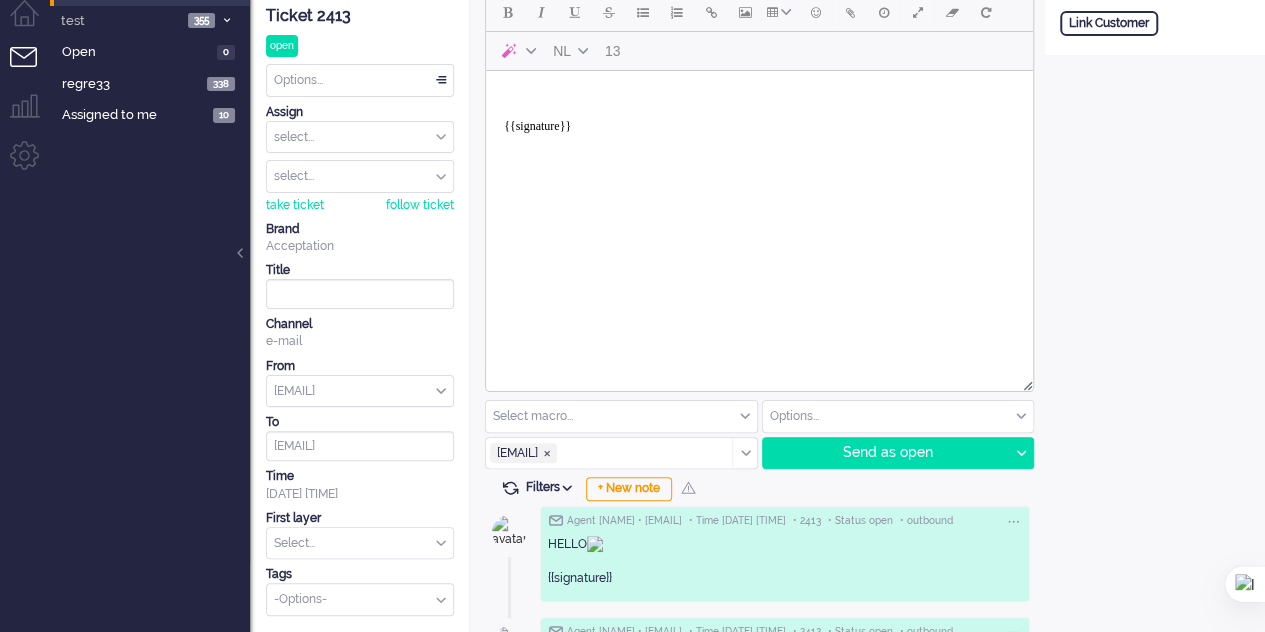 scroll, scrollTop: 0, scrollLeft: 0, axis: both 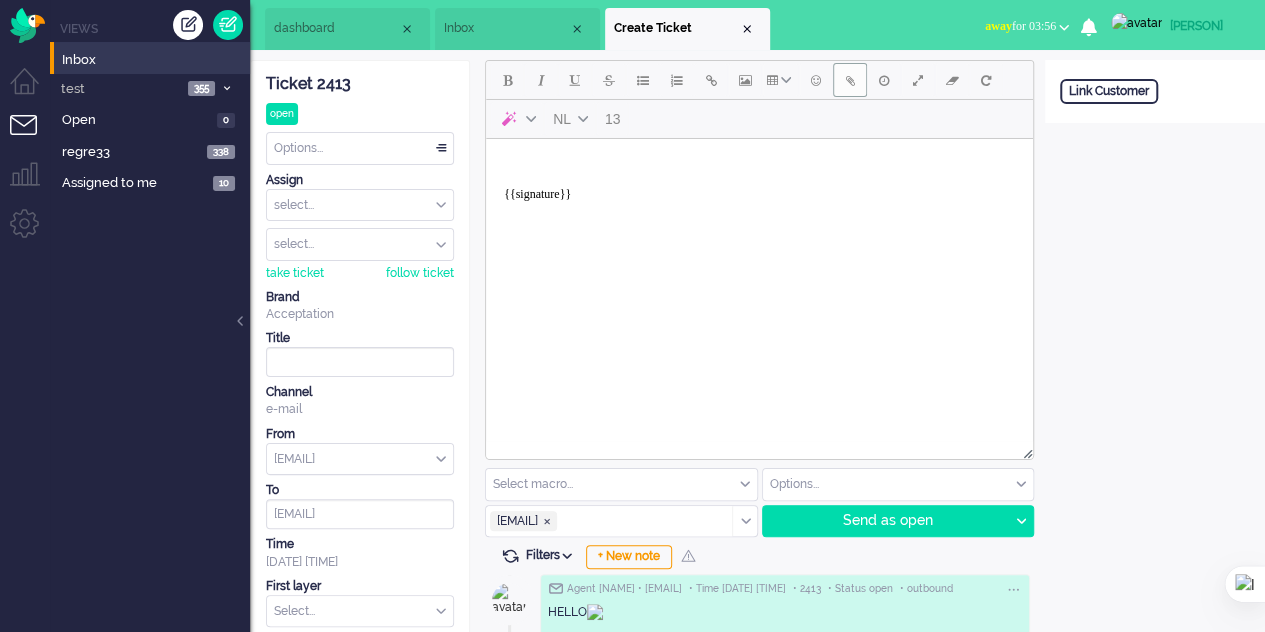 click at bounding box center (850, 80) 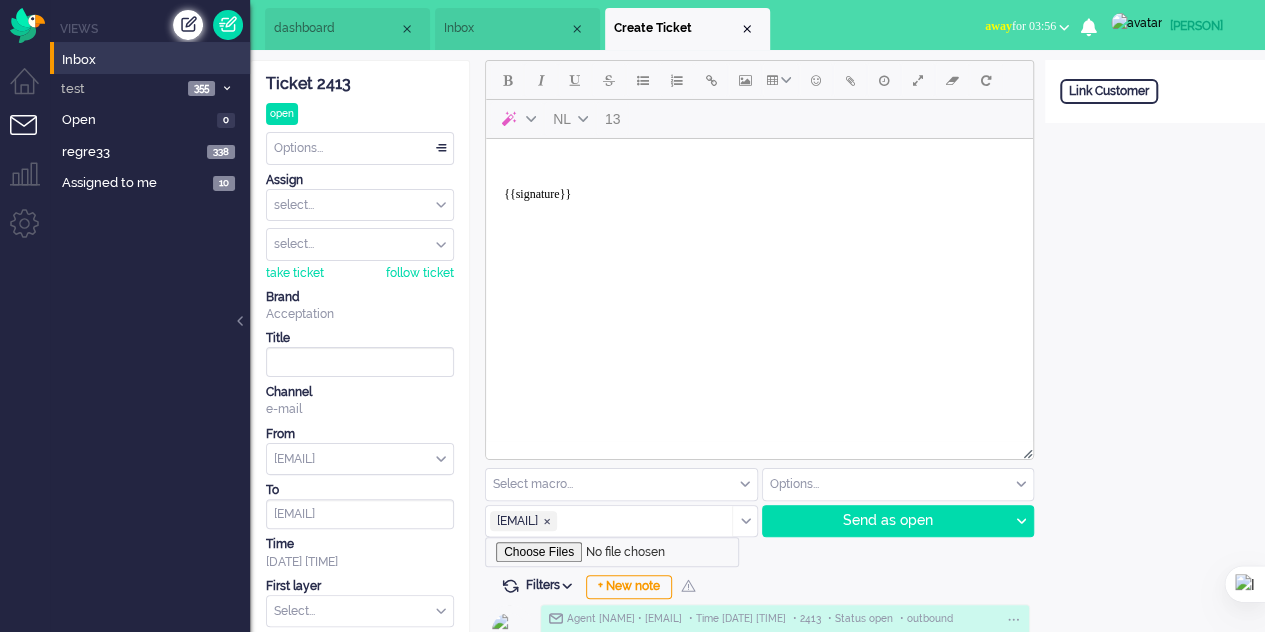 click at bounding box center (188, 25) 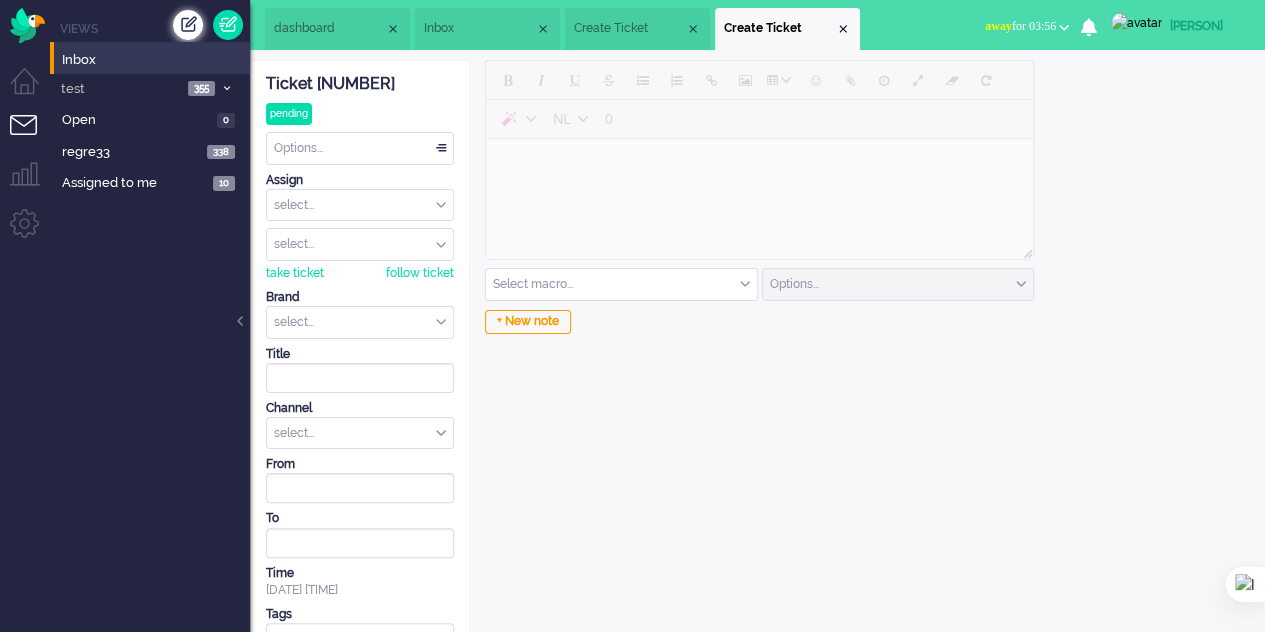 scroll, scrollTop: 0, scrollLeft: 0, axis: both 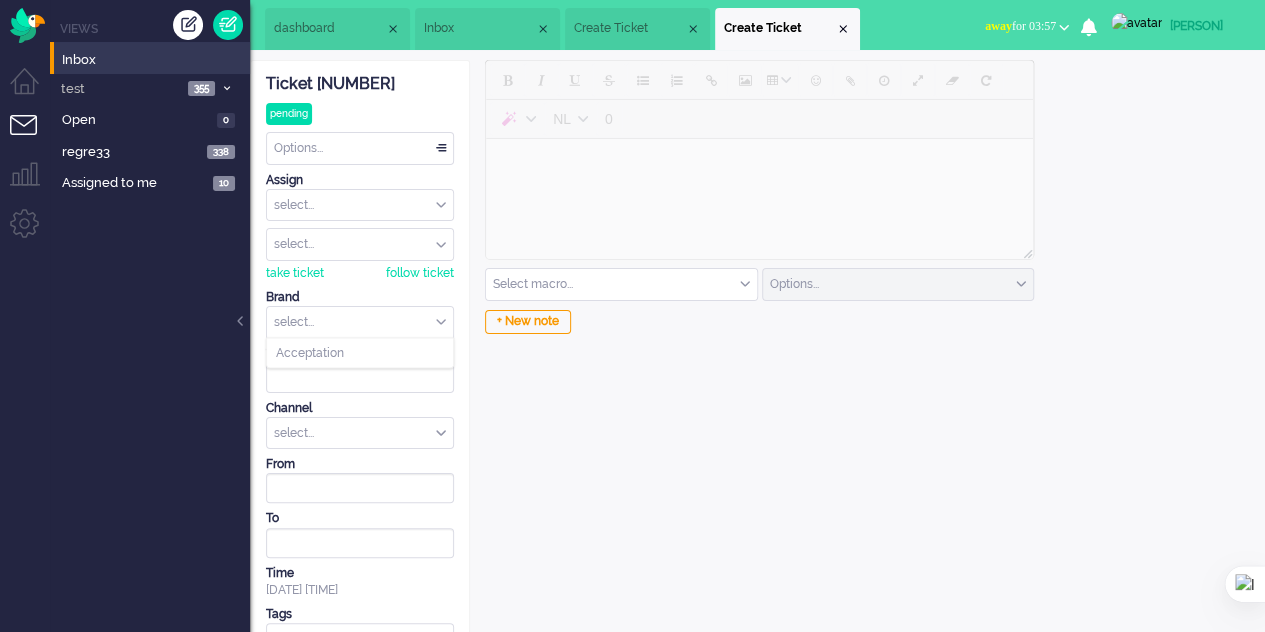 click at bounding box center [360, 322] 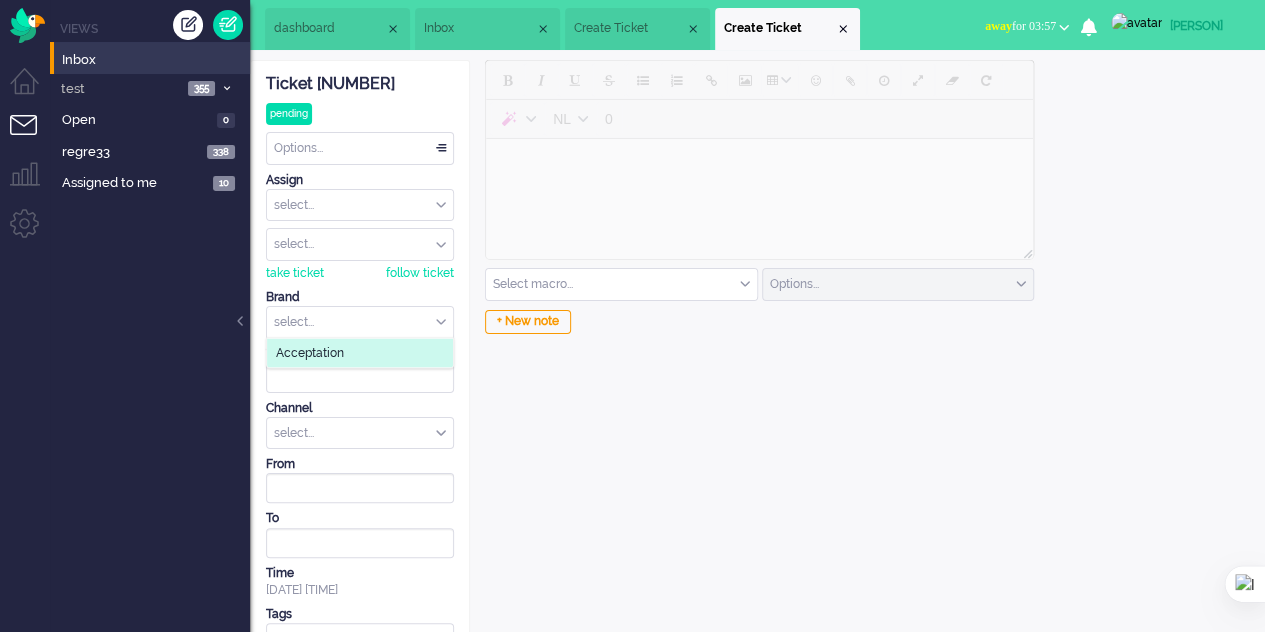 click on "Acceptation" 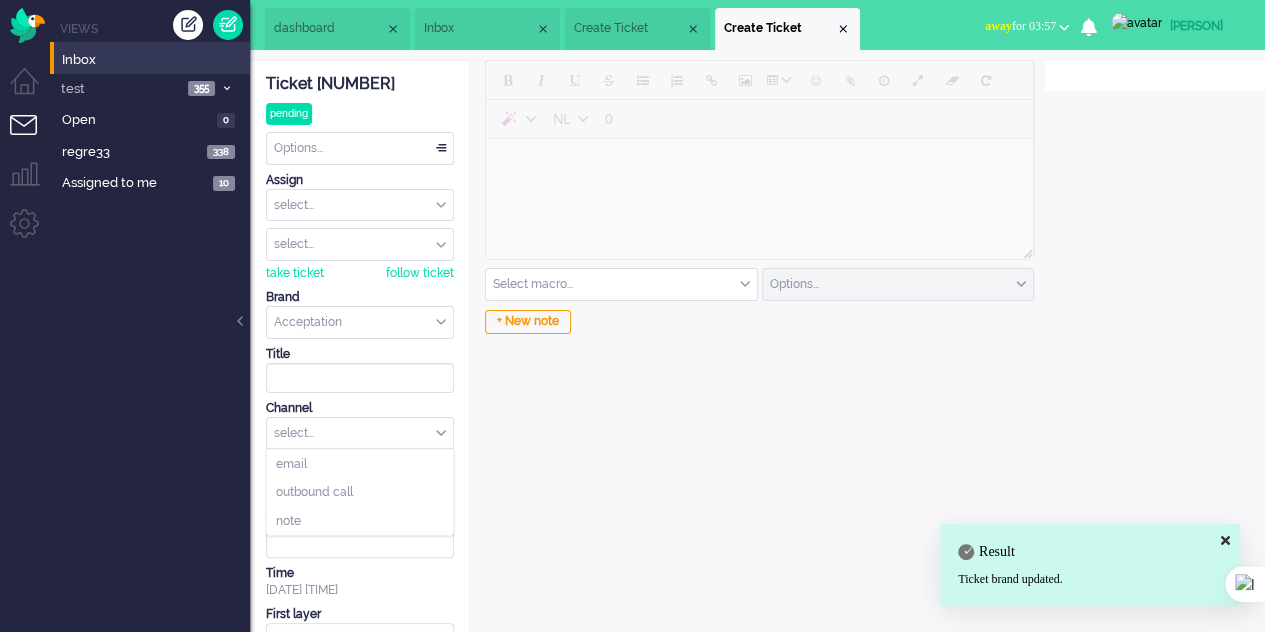 click on "select..." at bounding box center (360, 433) 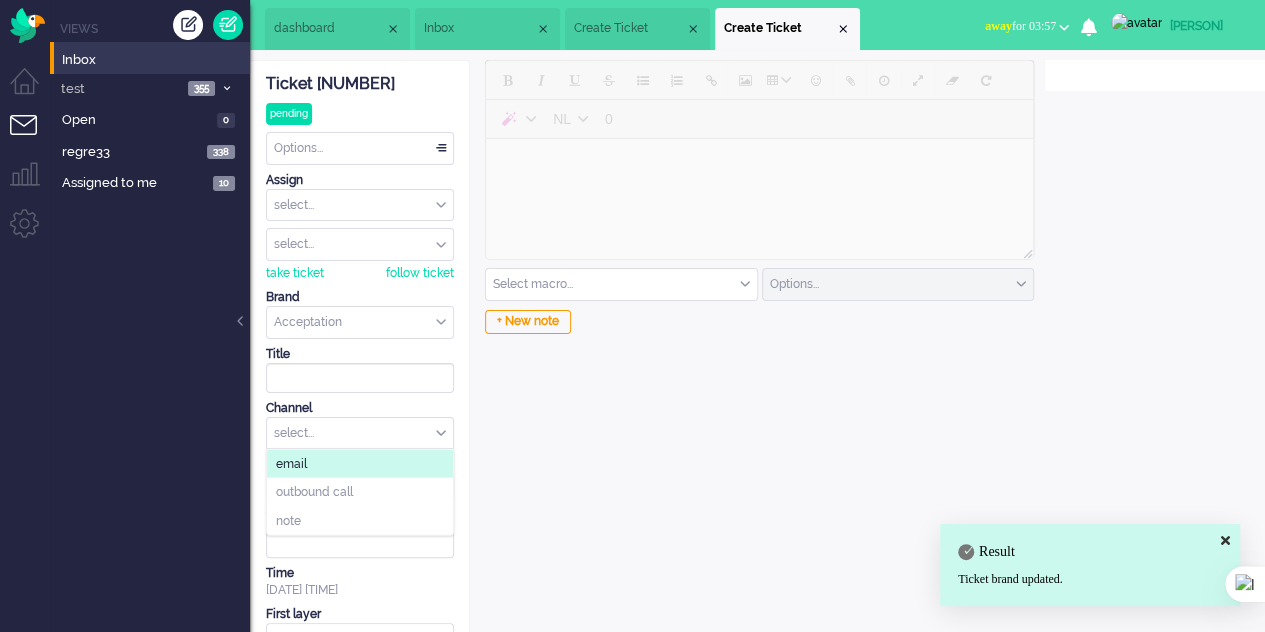 click on "email" 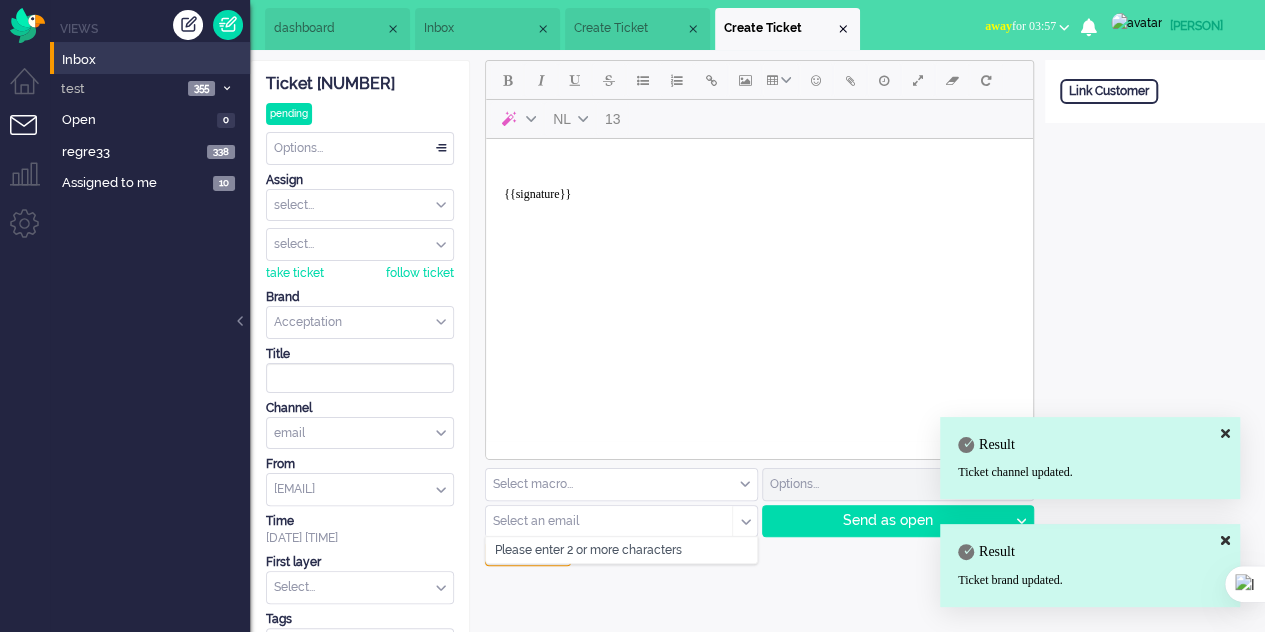 click at bounding box center (602, 521) 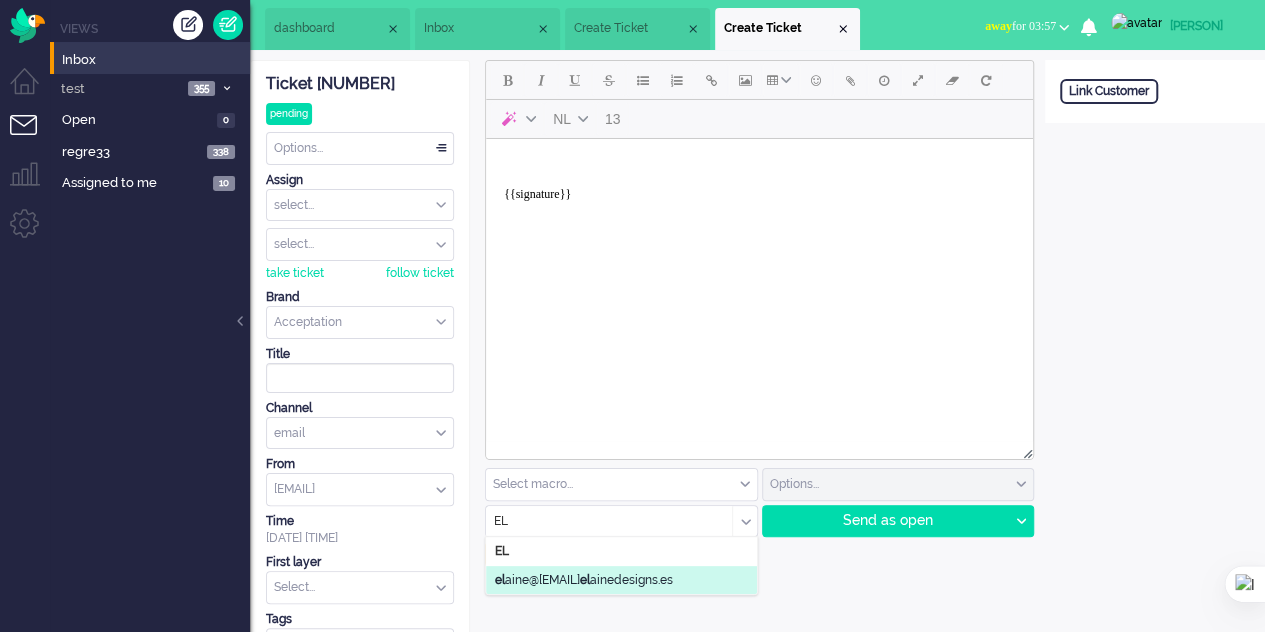 type on "EL" 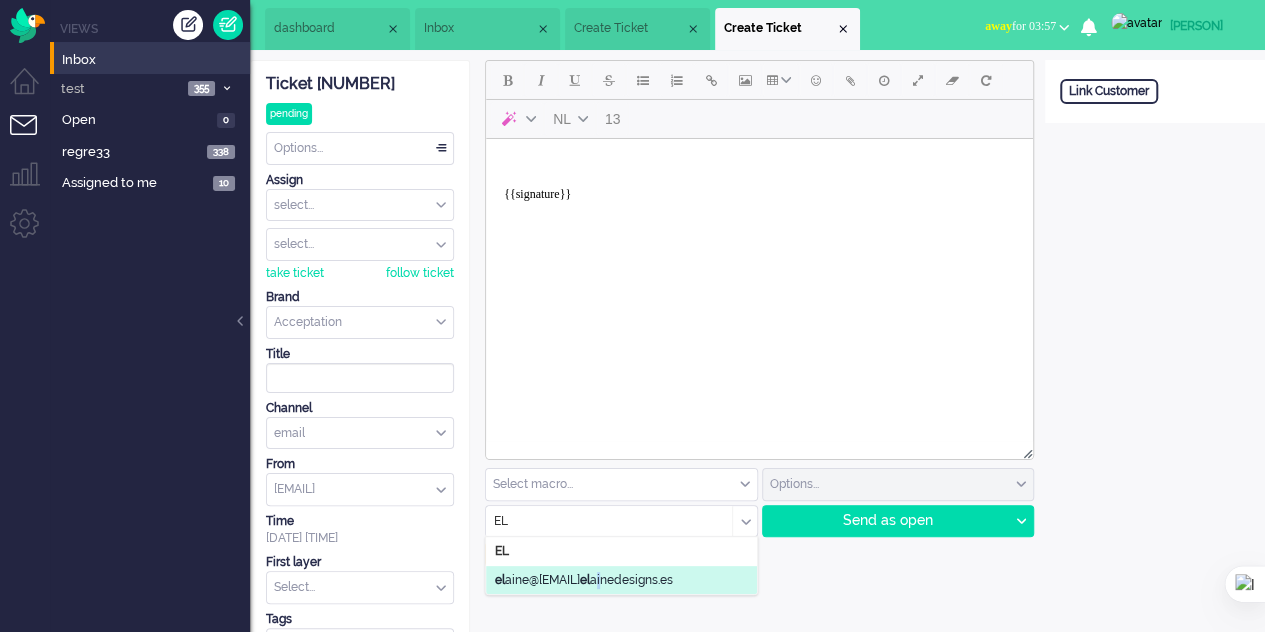 click on "el aine@ el ainedesigns.es" 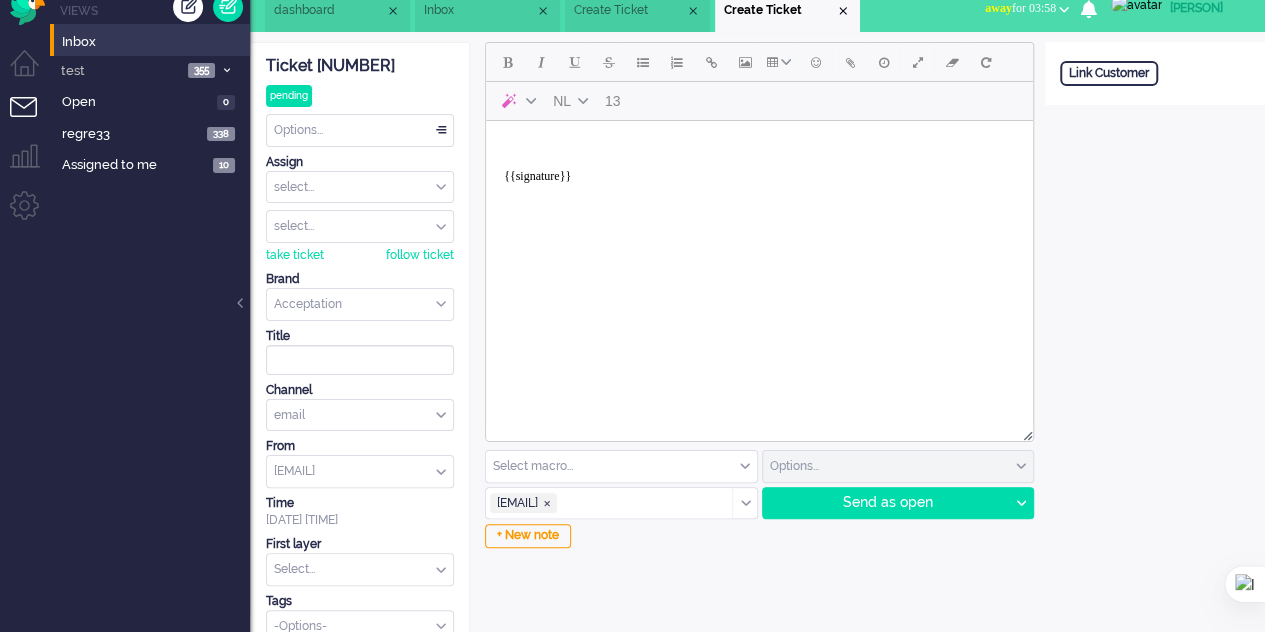 scroll, scrollTop: 0, scrollLeft: 0, axis: both 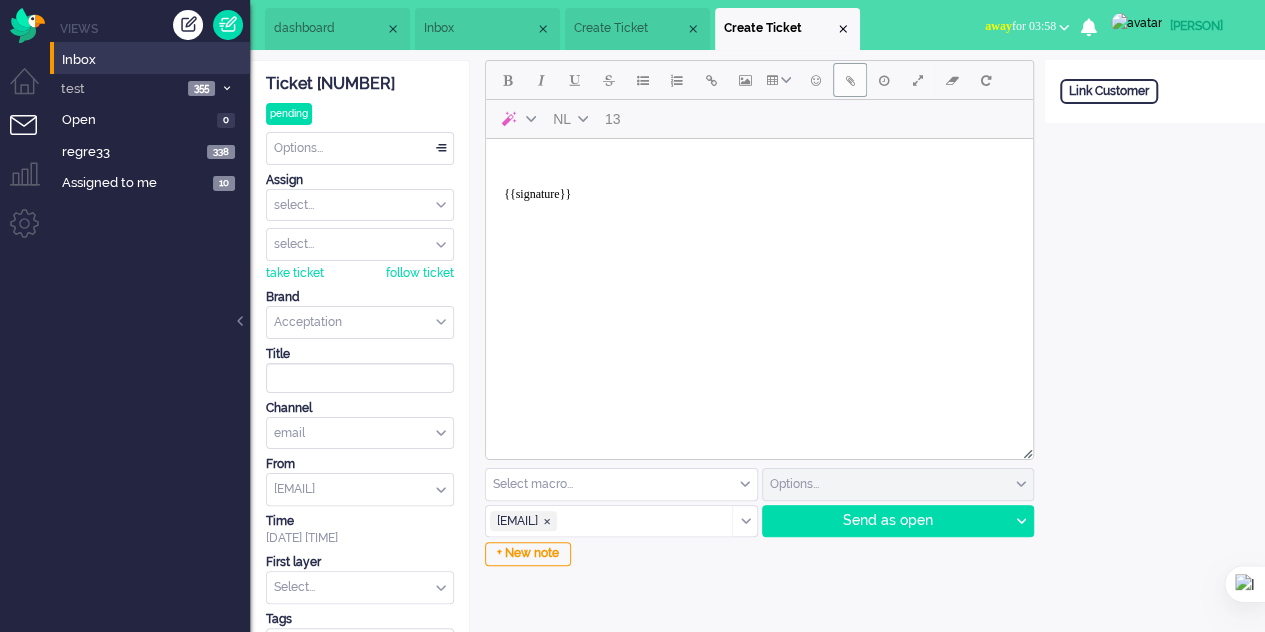 click at bounding box center (850, 80) 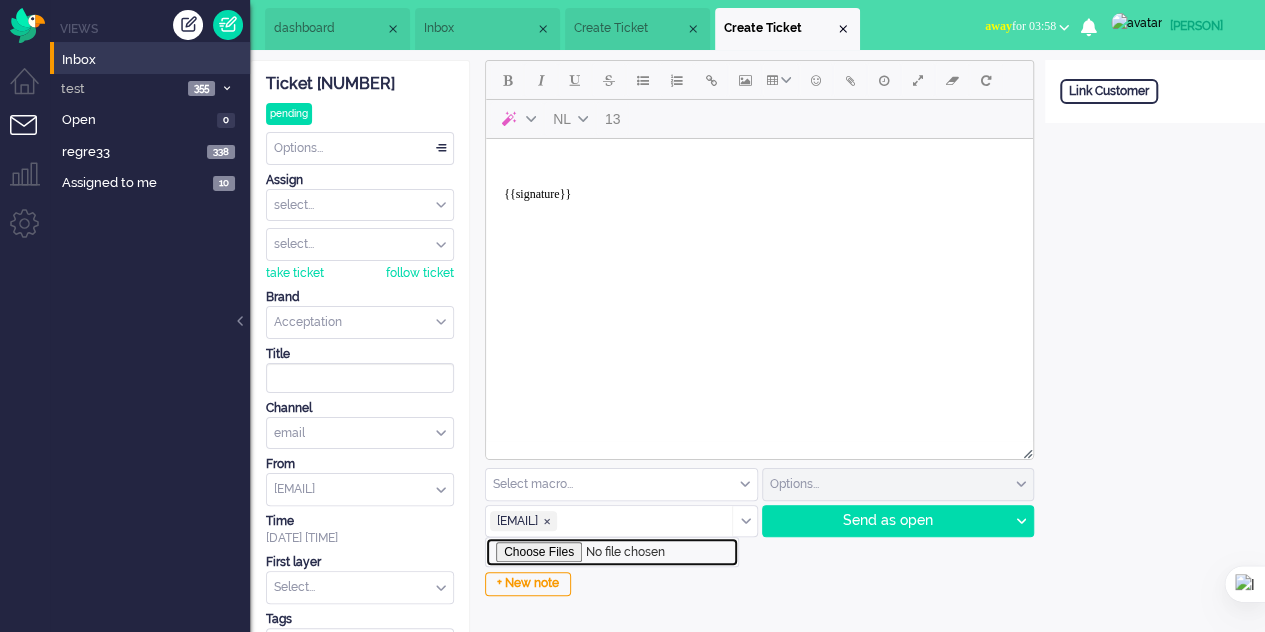 click at bounding box center (612, 552) 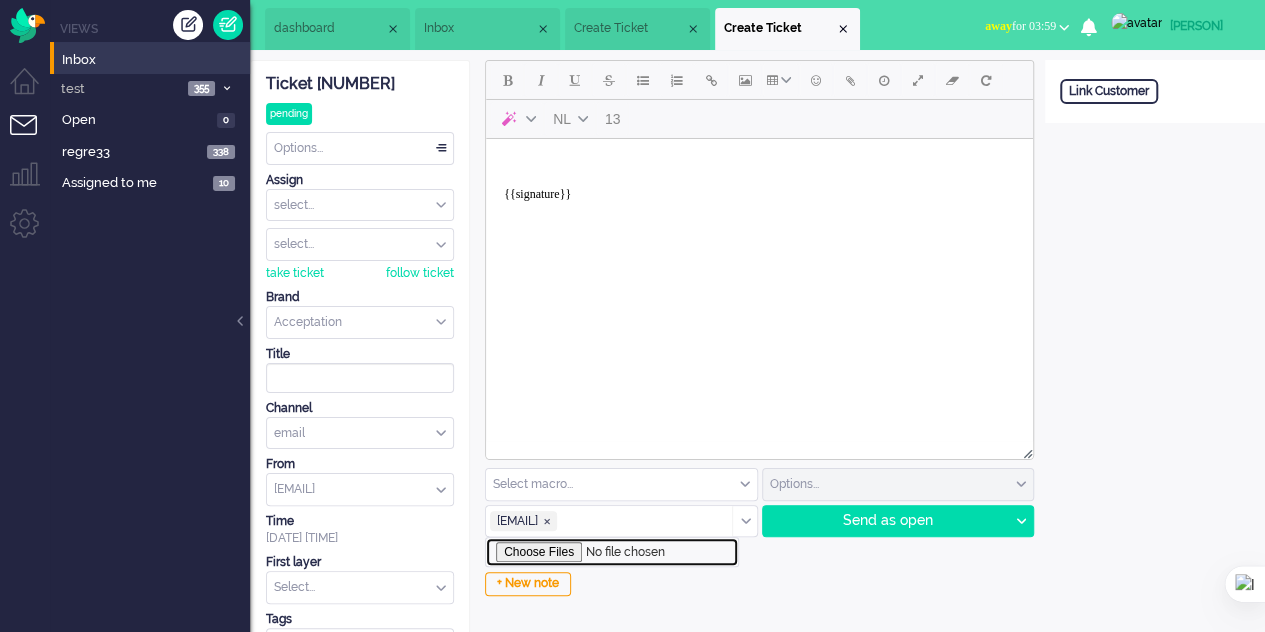 type on "C:\fakepath\1mb.pdf" 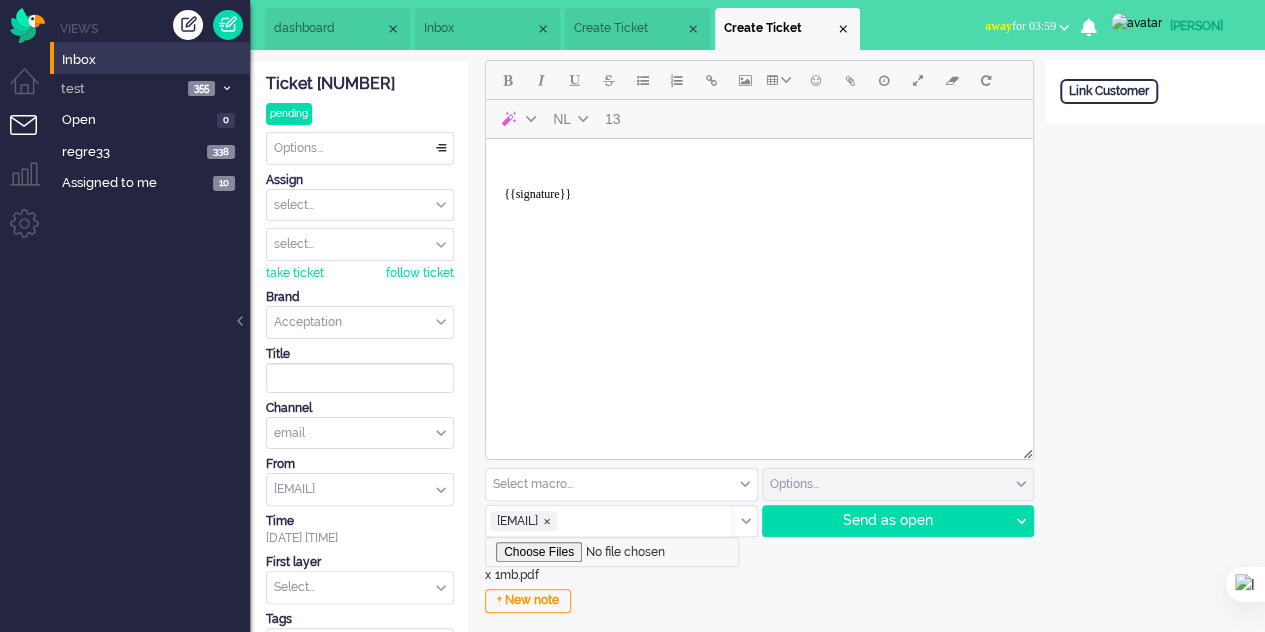 click on "{{signature}}" at bounding box center (759, 187) 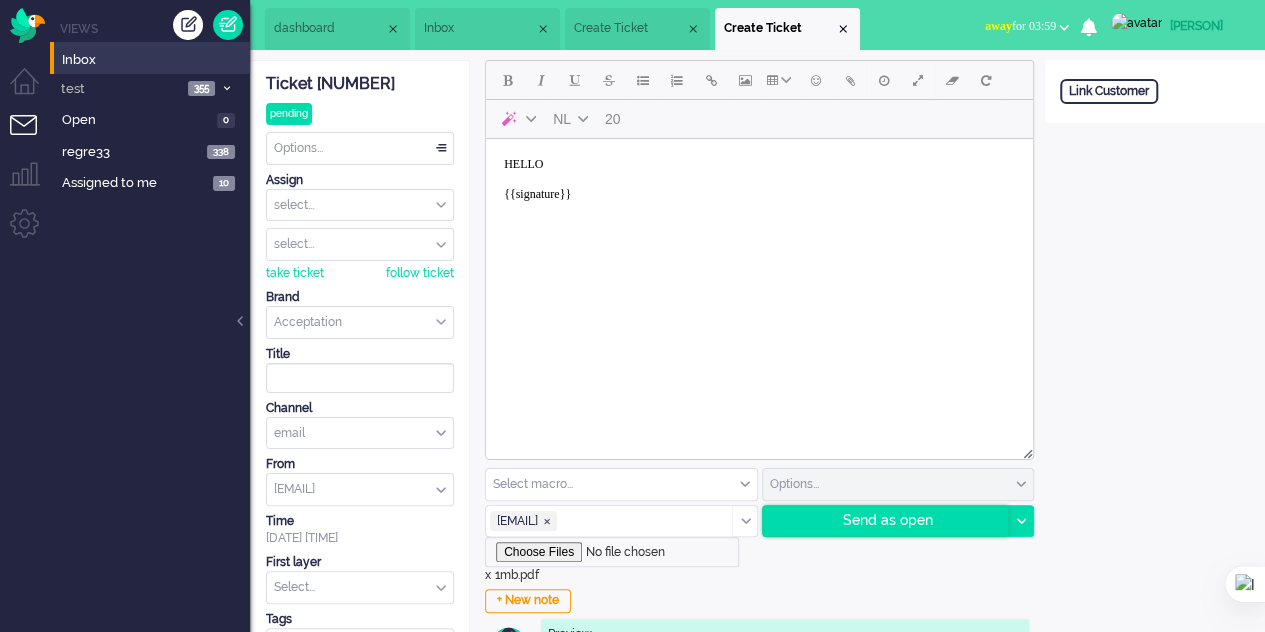 click on "Send as open" at bounding box center [886, 521] 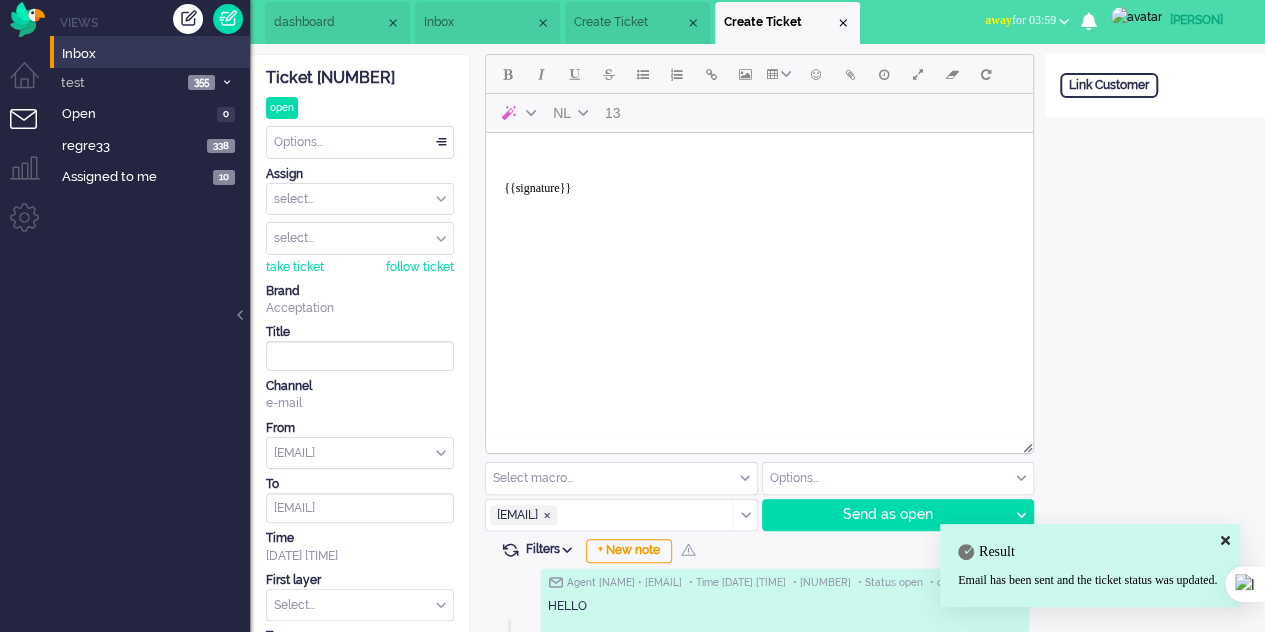 scroll, scrollTop: 0, scrollLeft: 0, axis: both 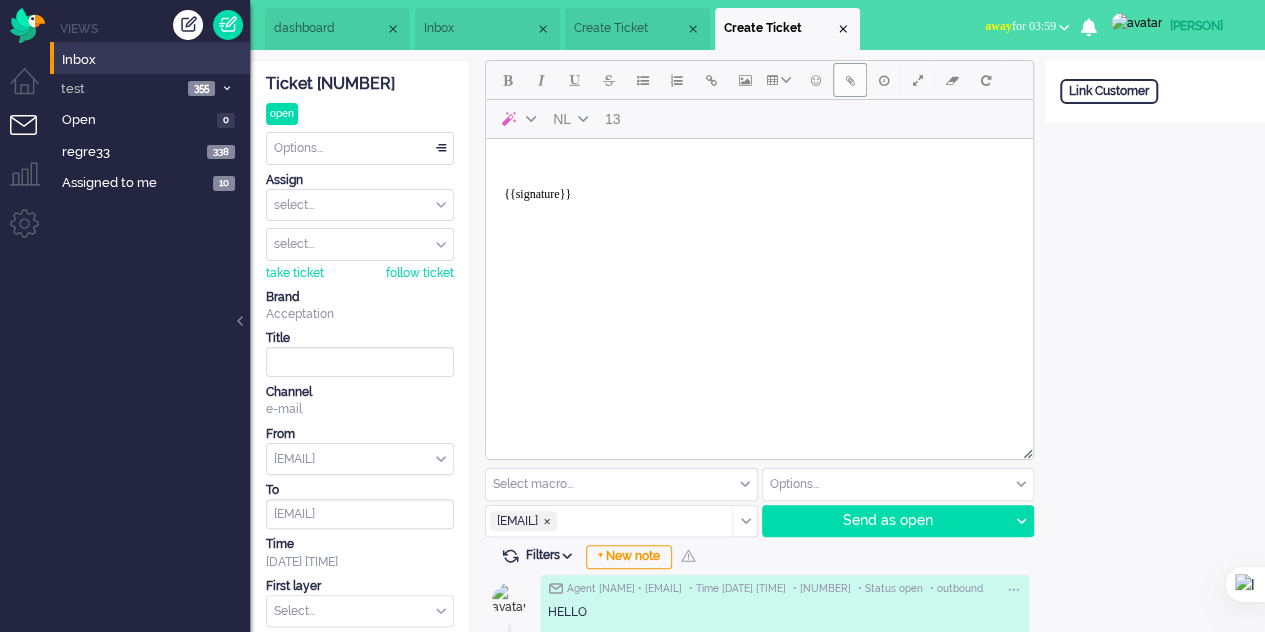 click at bounding box center [850, 80] 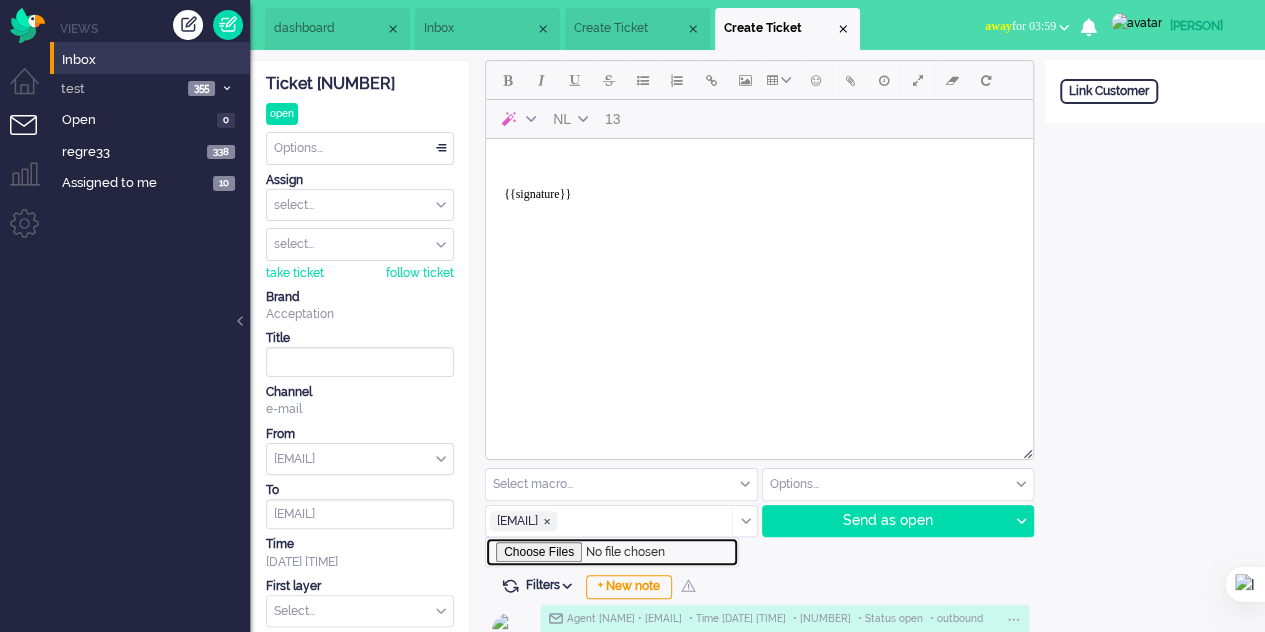 click at bounding box center (612, 552) 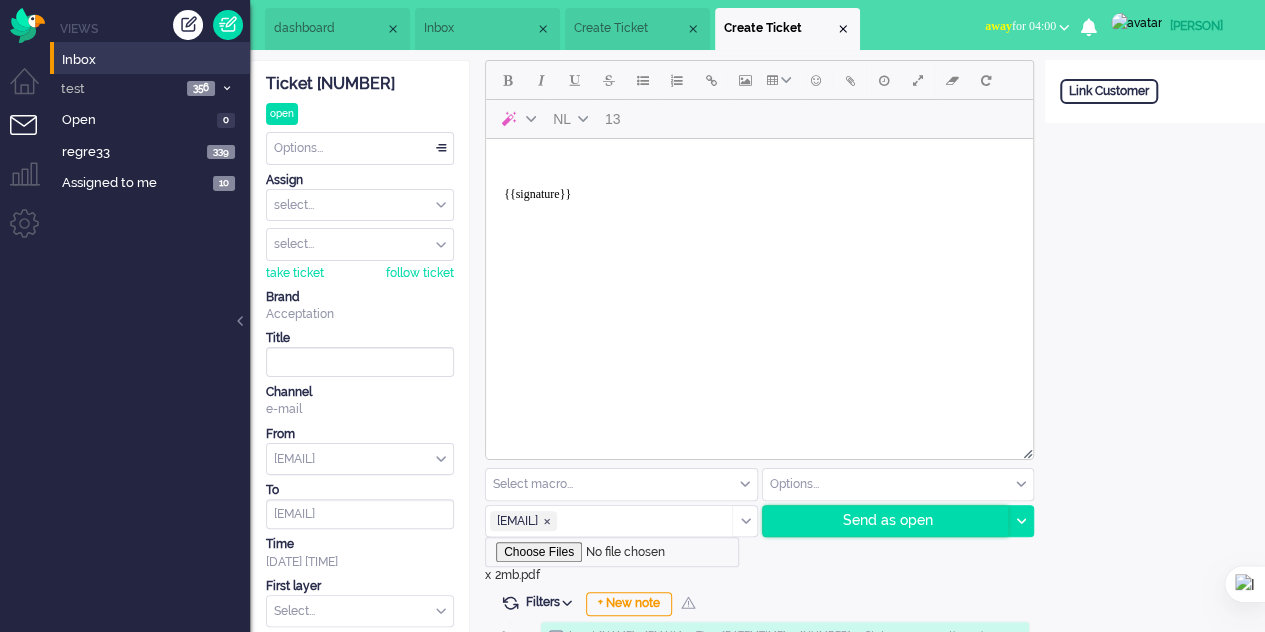 click on "Send as open" at bounding box center (886, 521) 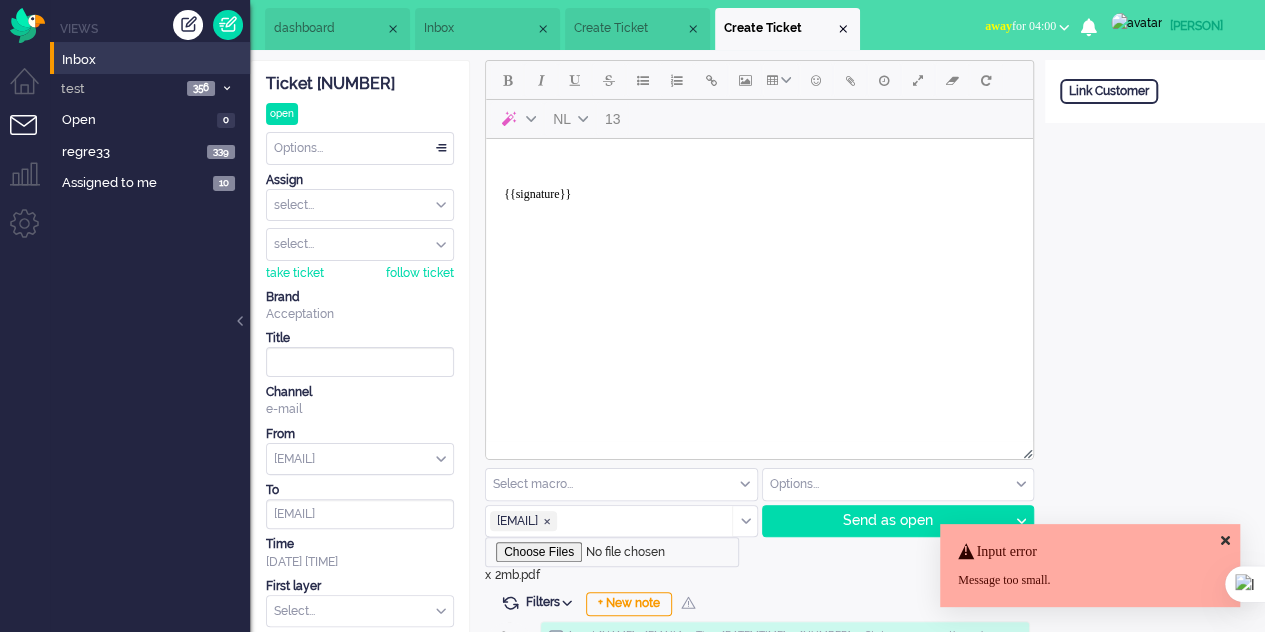 click on "{{signature}}" at bounding box center [759, 187] 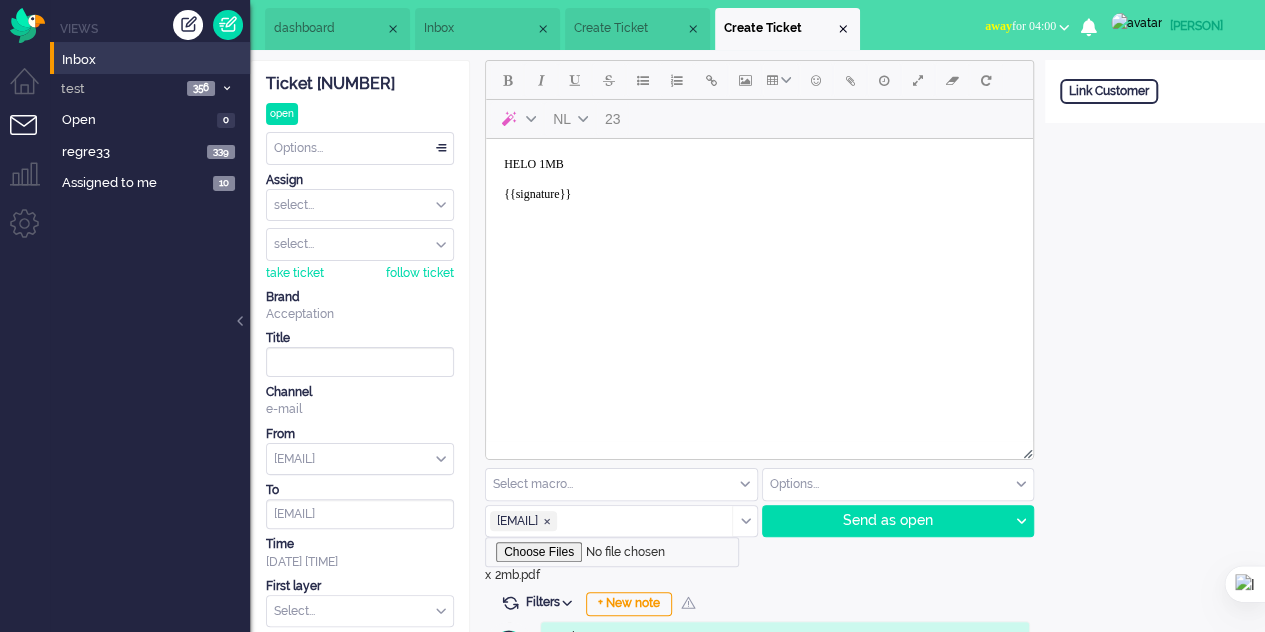 click on "HELO 1MB {{signature}}" at bounding box center [759, 187] 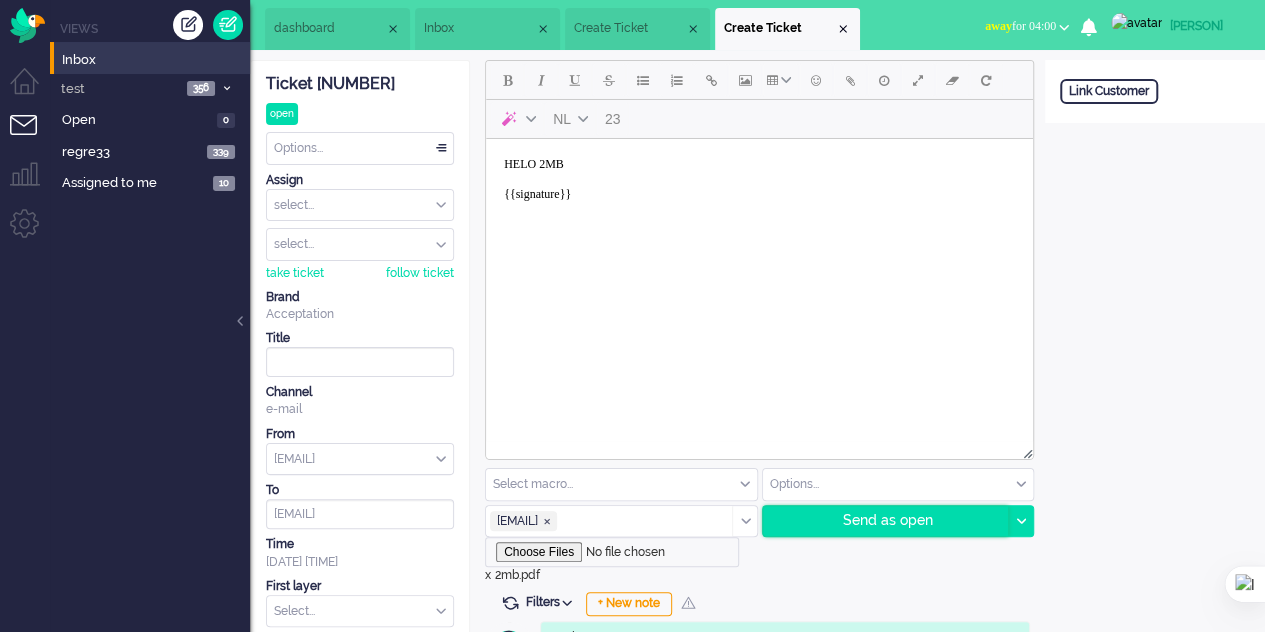 click on "Send as open" at bounding box center [886, 521] 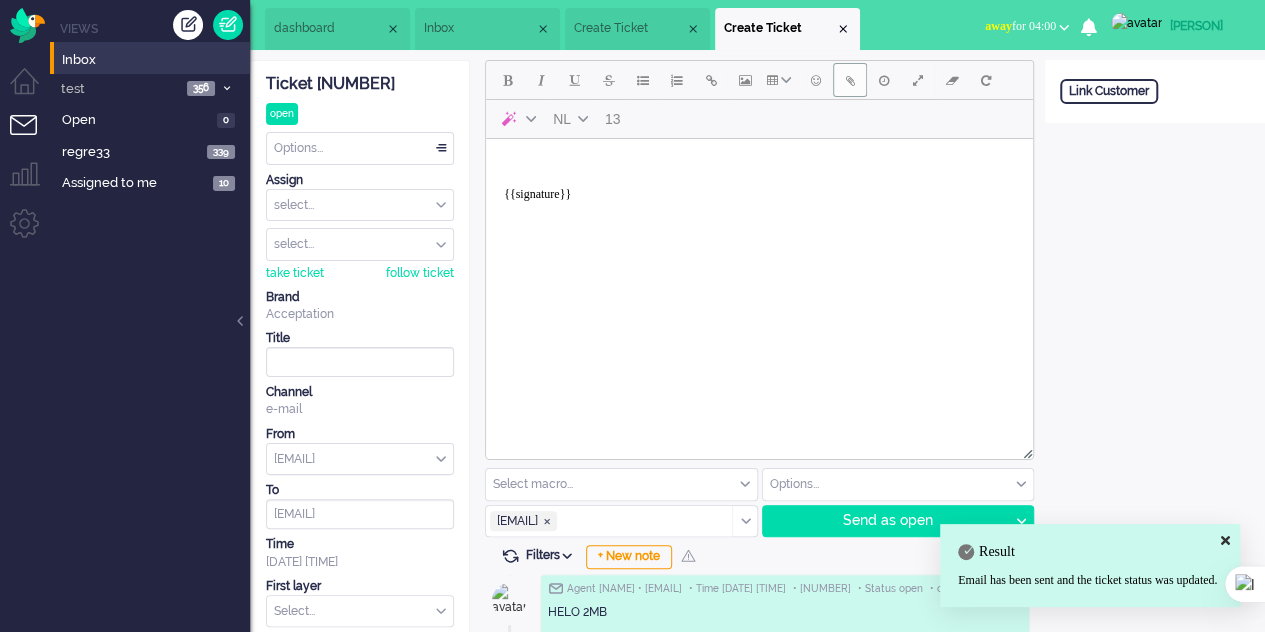 click at bounding box center [850, 80] 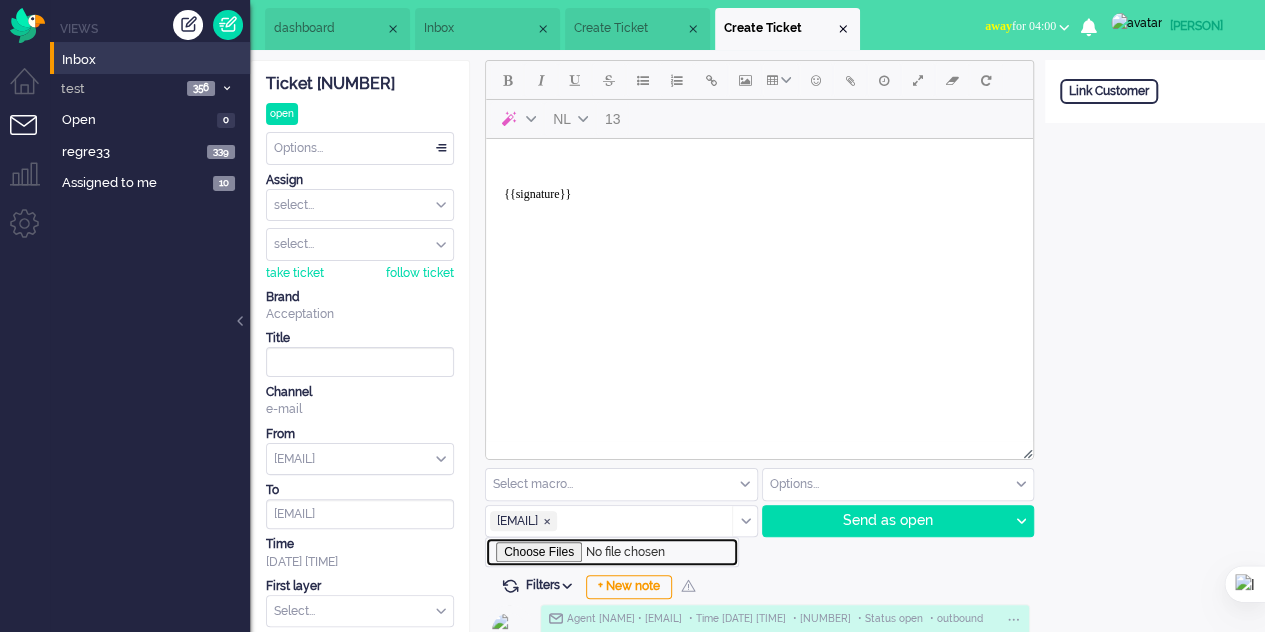 click at bounding box center (612, 552) 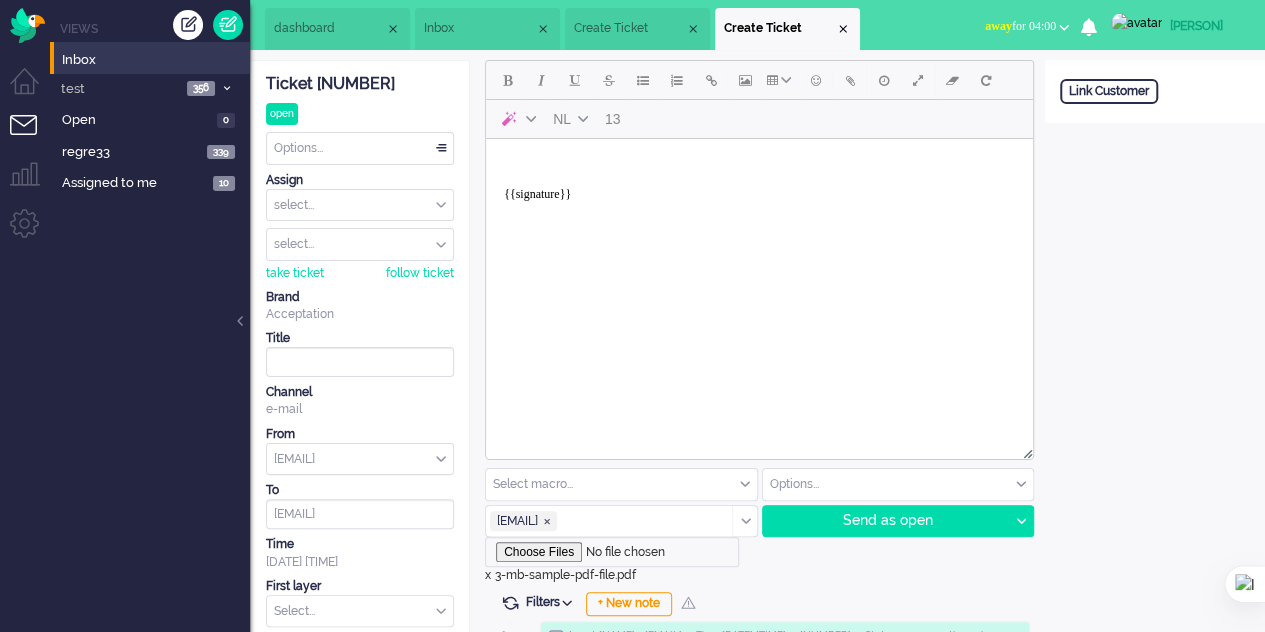 click on "{{signature}}" at bounding box center [759, 187] 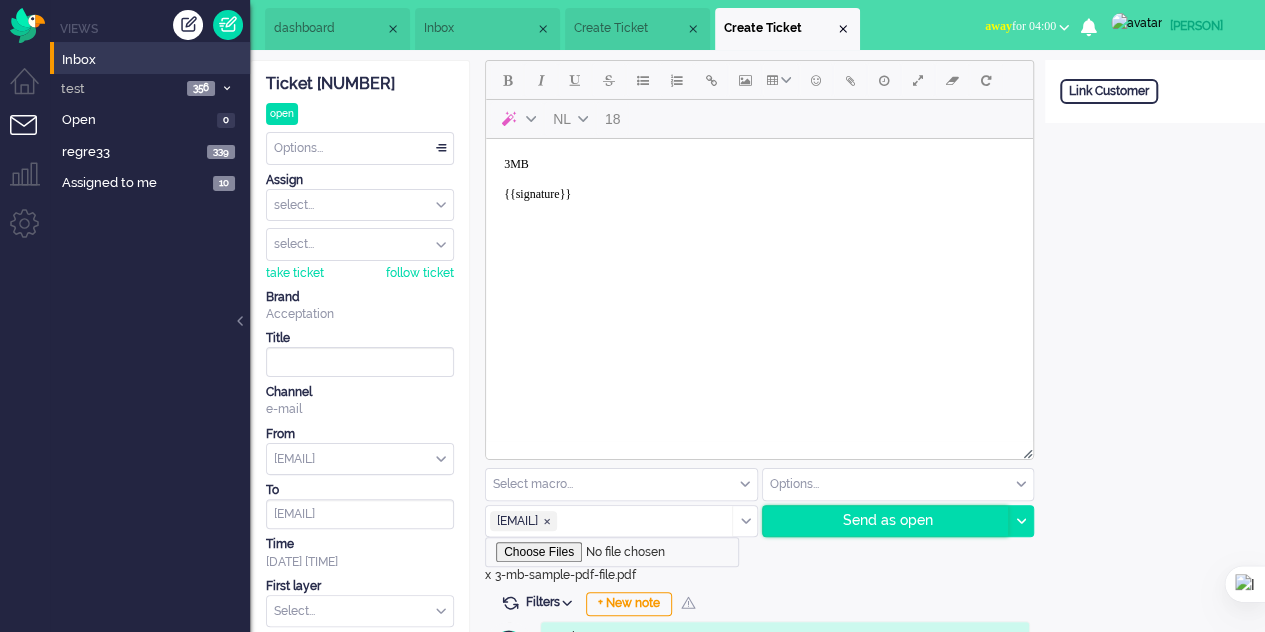 click on "Send as open" at bounding box center [886, 521] 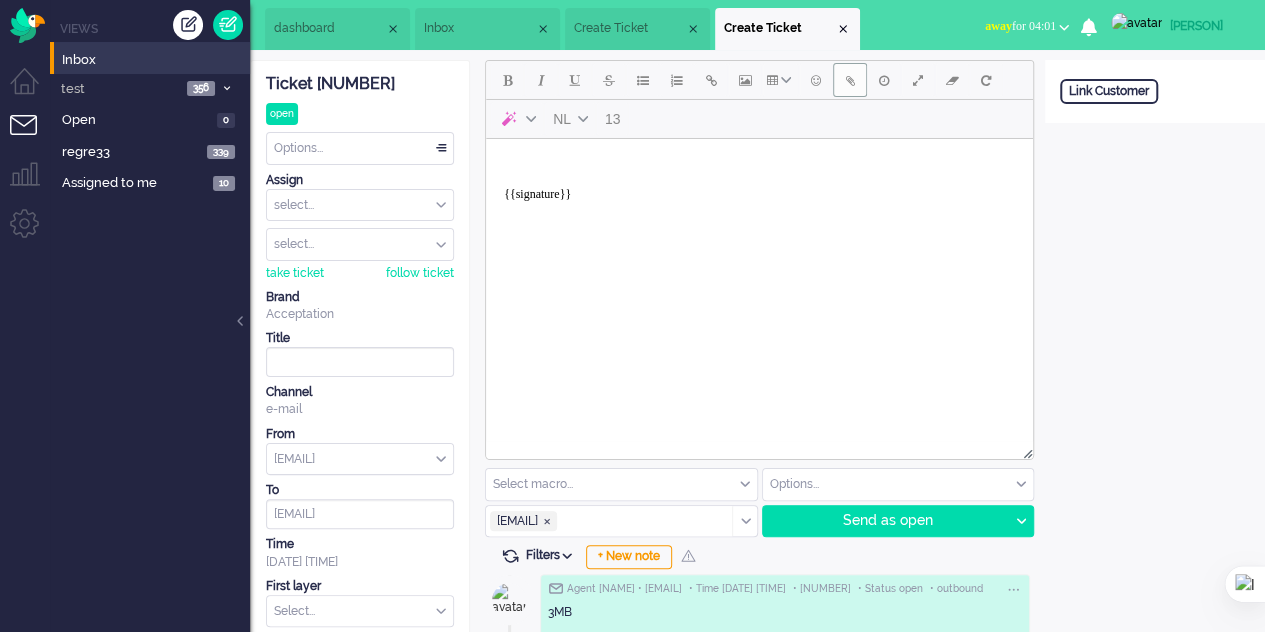 click at bounding box center [850, 80] 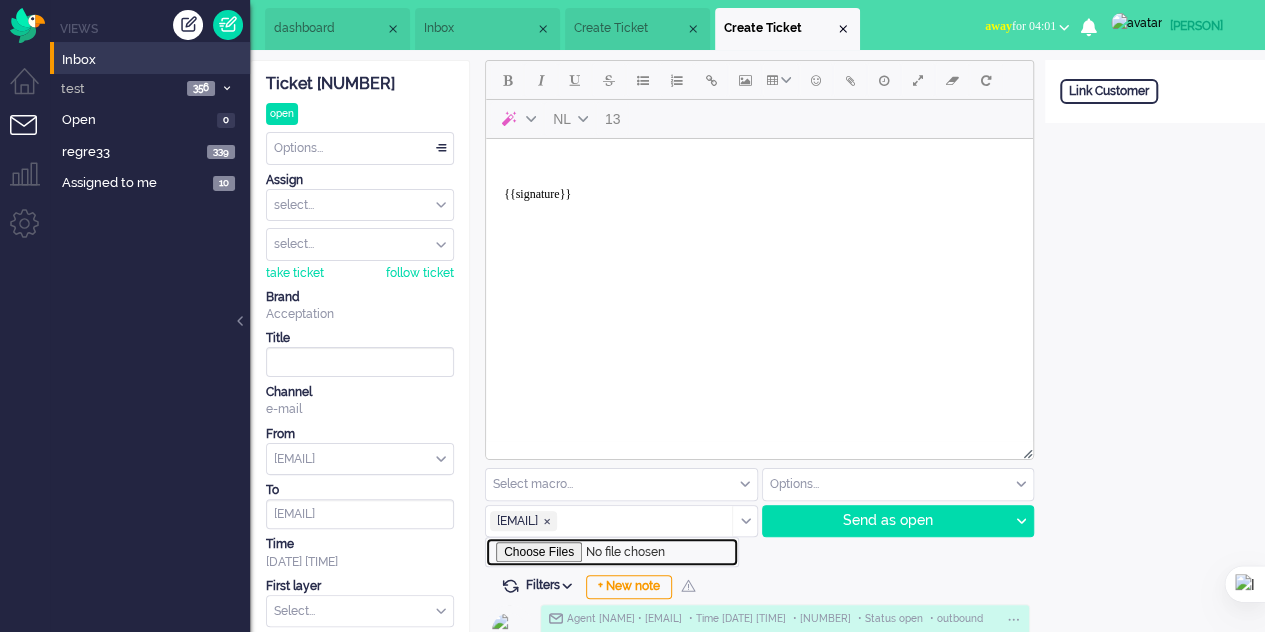 click at bounding box center (612, 552) 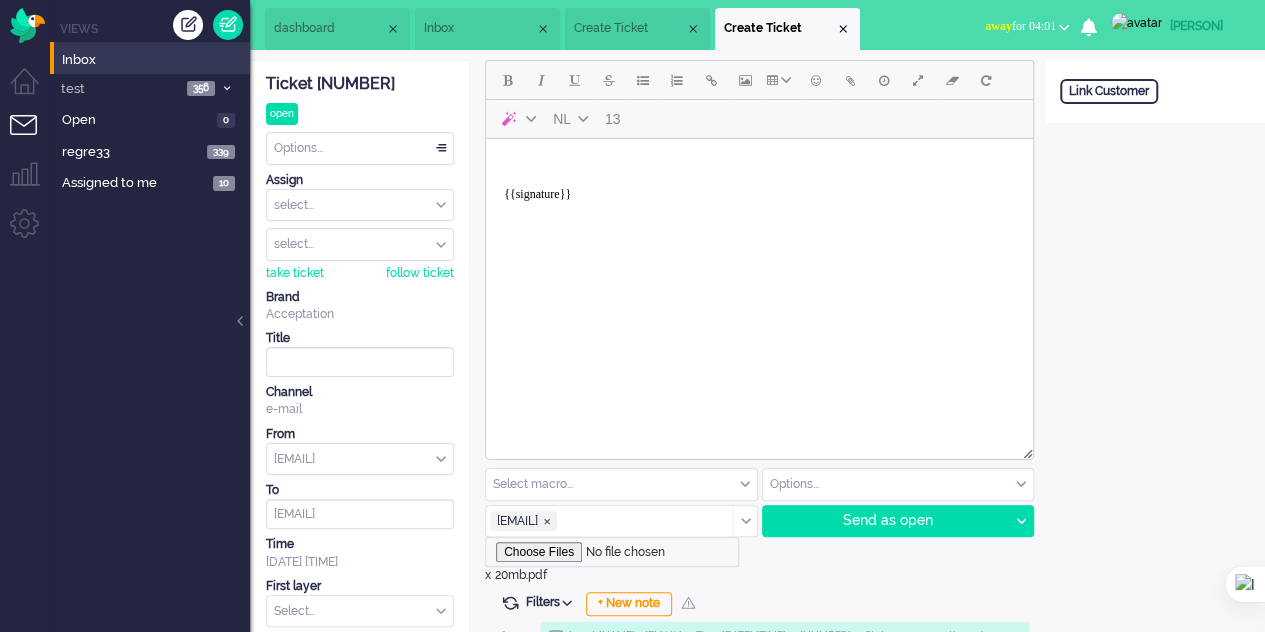 click on "{{signature}}" at bounding box center [759, 187] 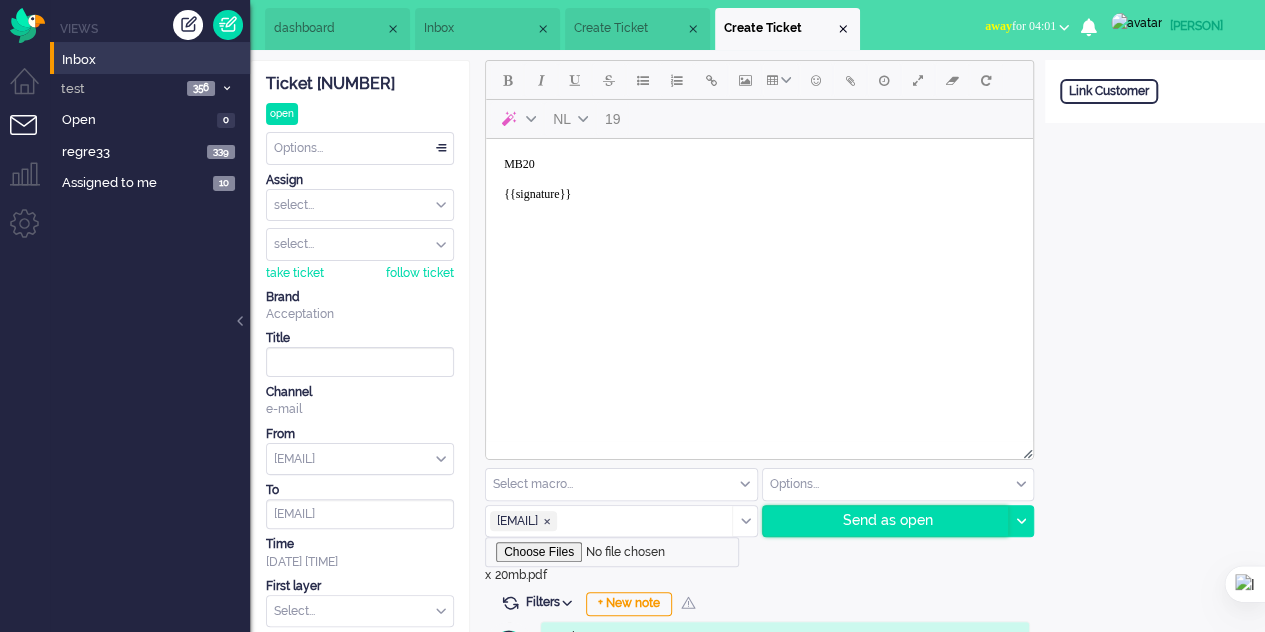 click on "Send as open" at bounding box center (886, 521) 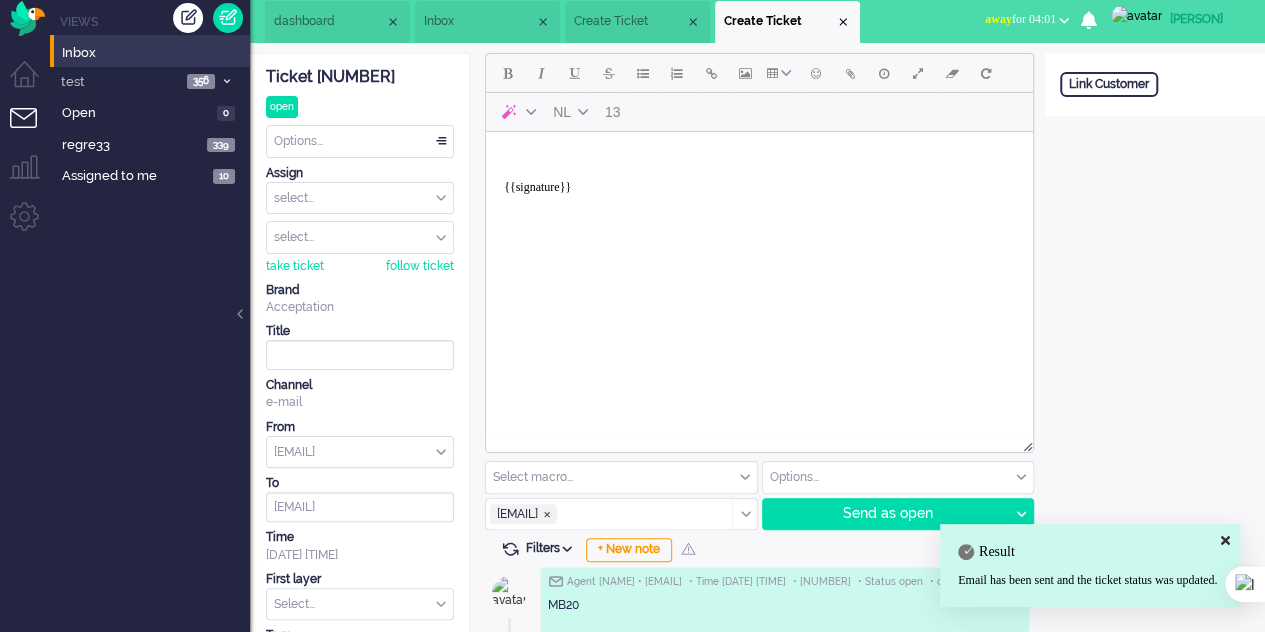 scroll, scrollTop: 0, scrollLeft: 0, axis: both 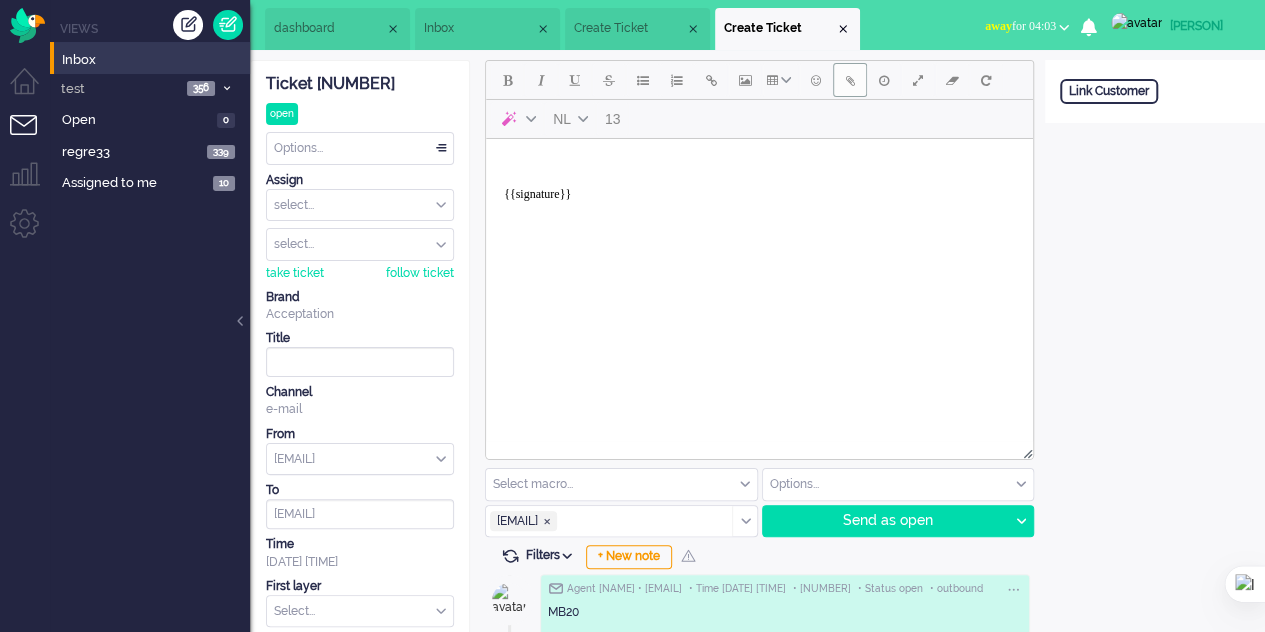click at bounding box center [850, 80] 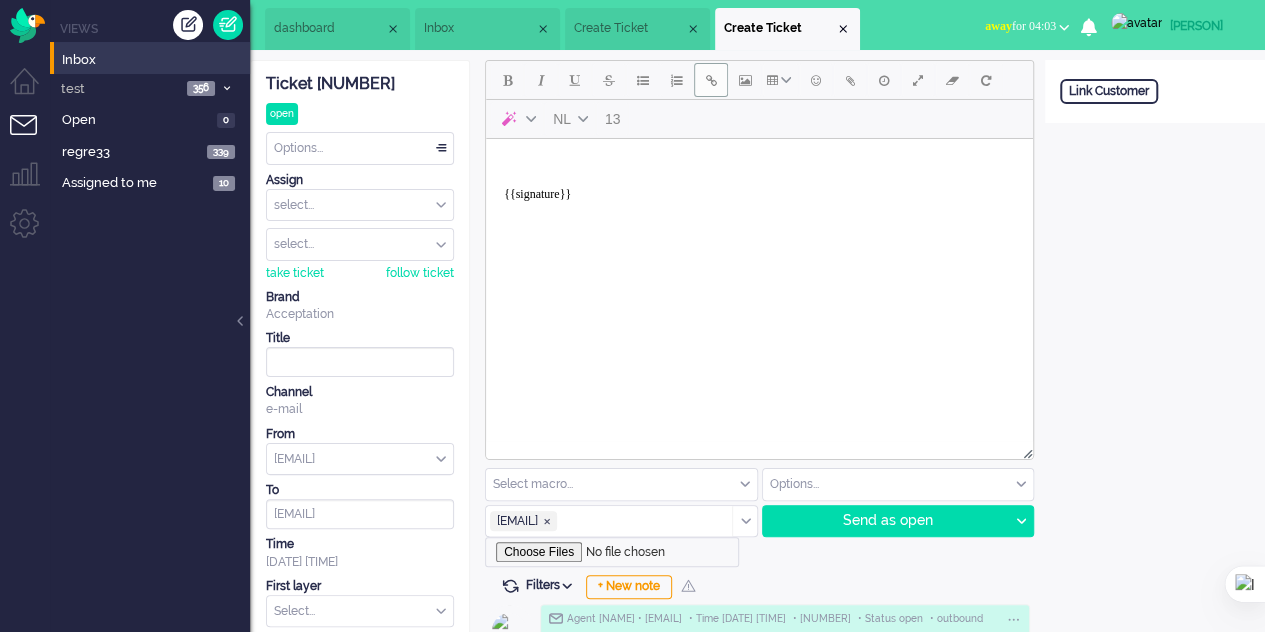 click at bounding box center (711, 80) 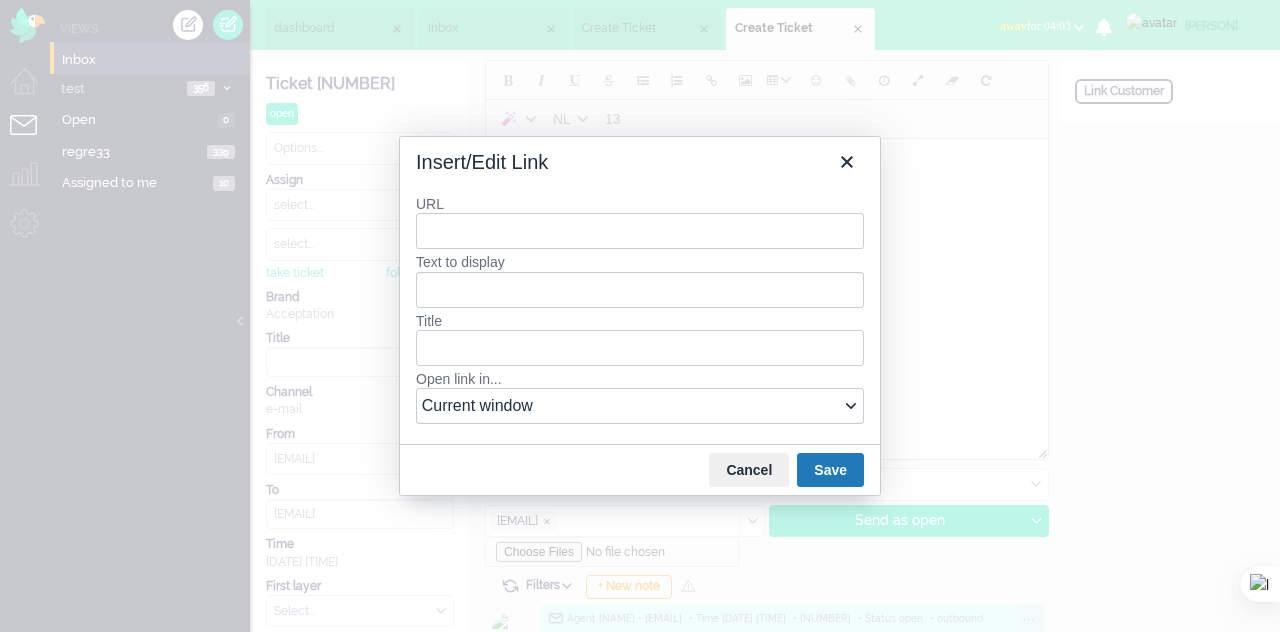 type on "E" 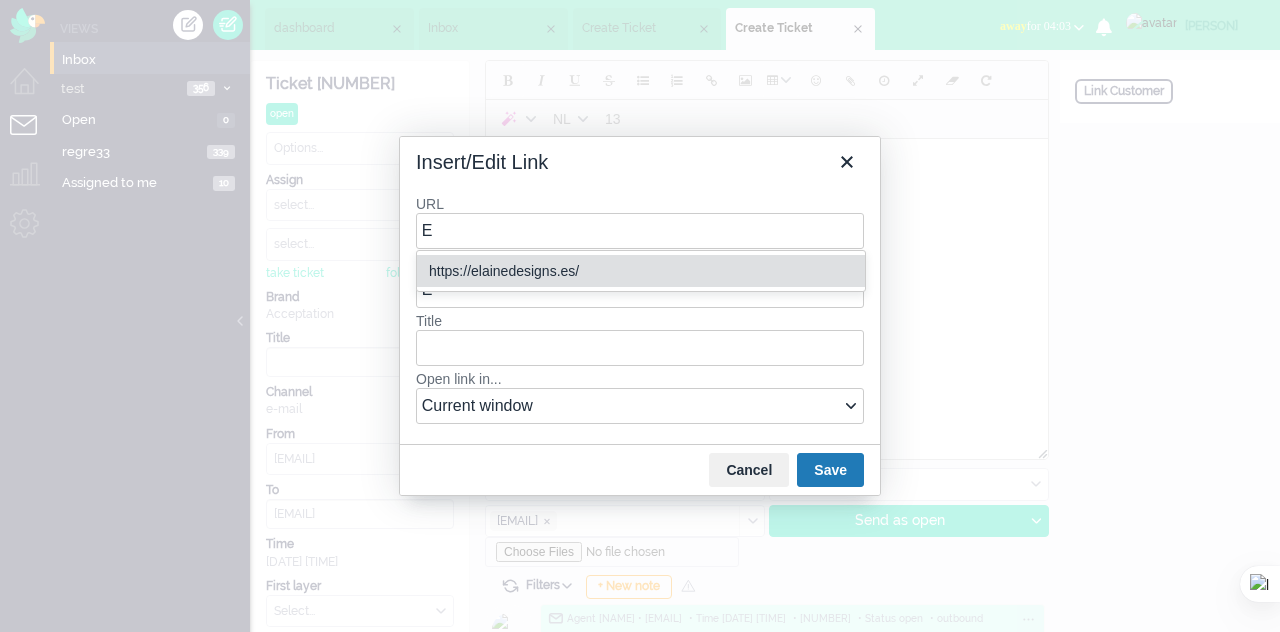 drag, startPoint x: 513, startPoint y: 266, endPoint x: 526, endPoint y: 271, distance: 13.928389 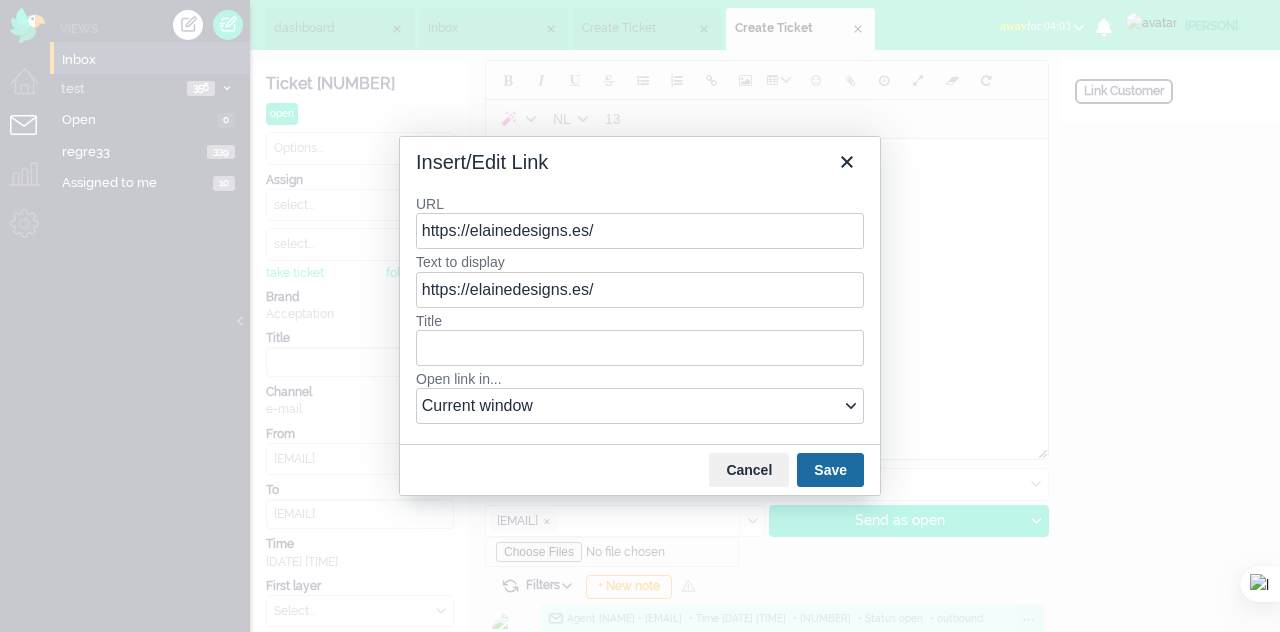 click on "Save" at bounding box center (830, 470) 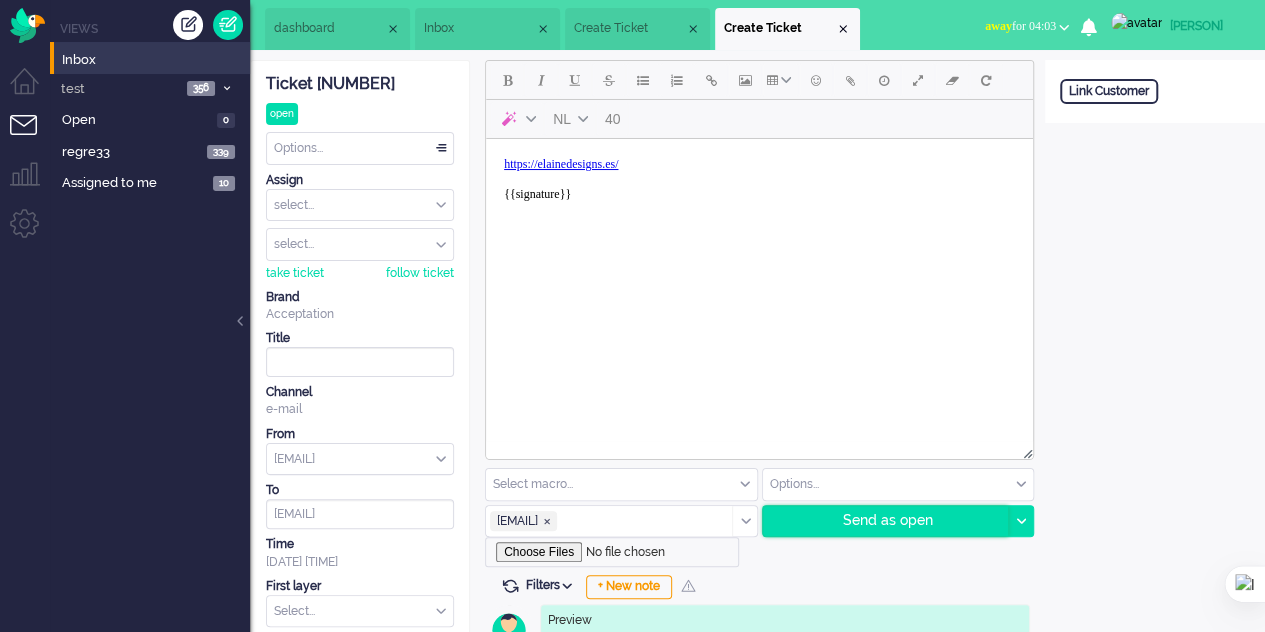 click on "Send as open" at bounding box center (886, 521) 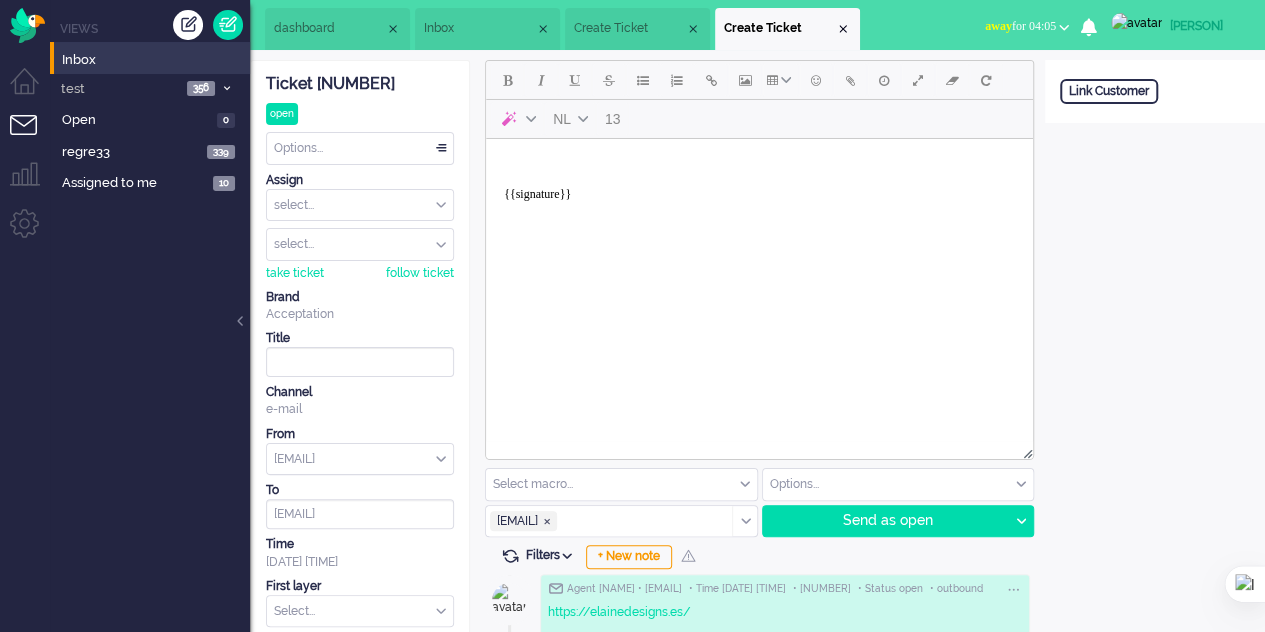click on "Create Ticket" at bounding box center [629, 28] 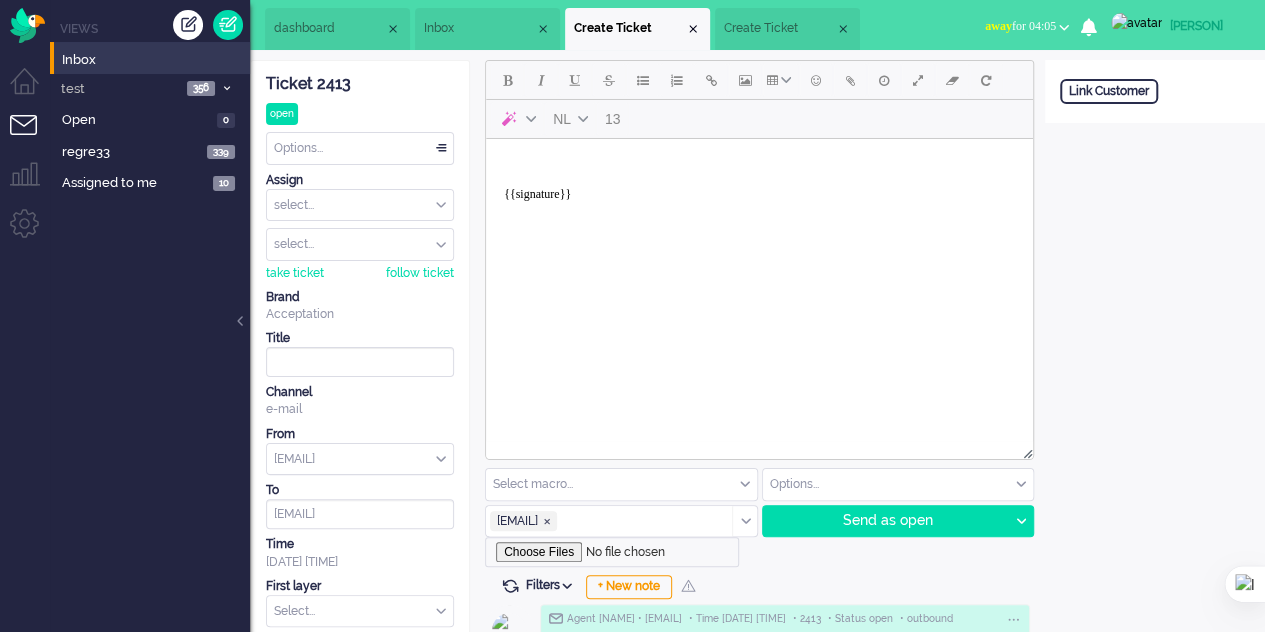 click on "Inbox" at bounding box center (479, 28) 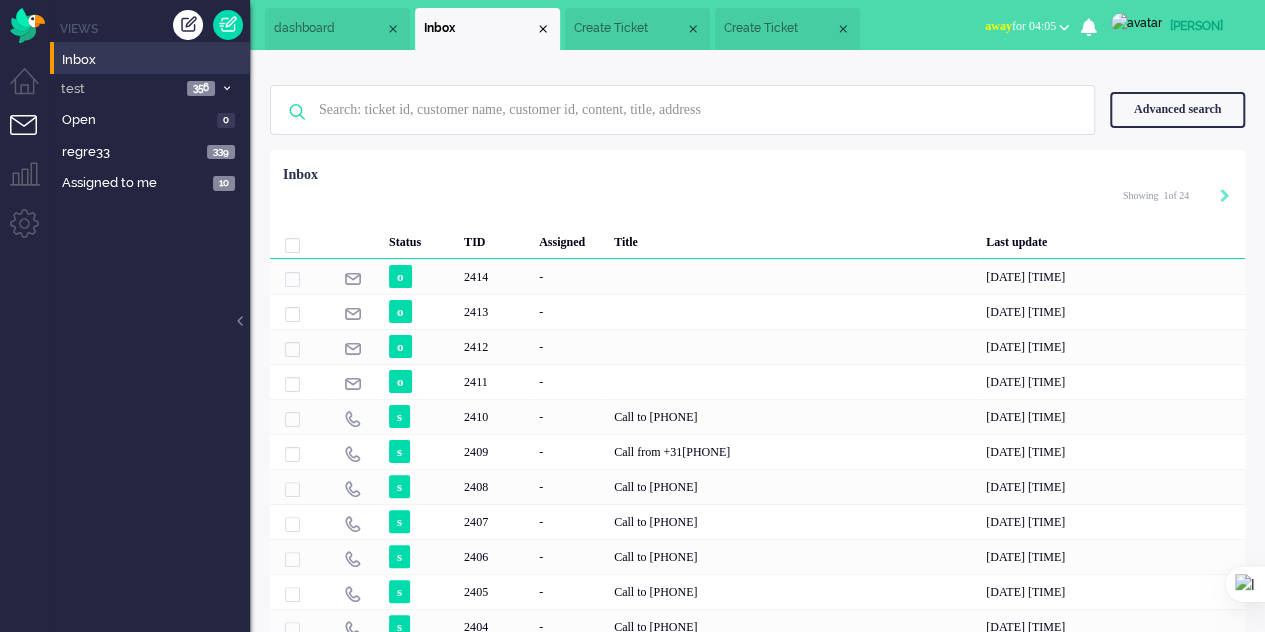 click on "dashboard" at bounding box center (329, 28) 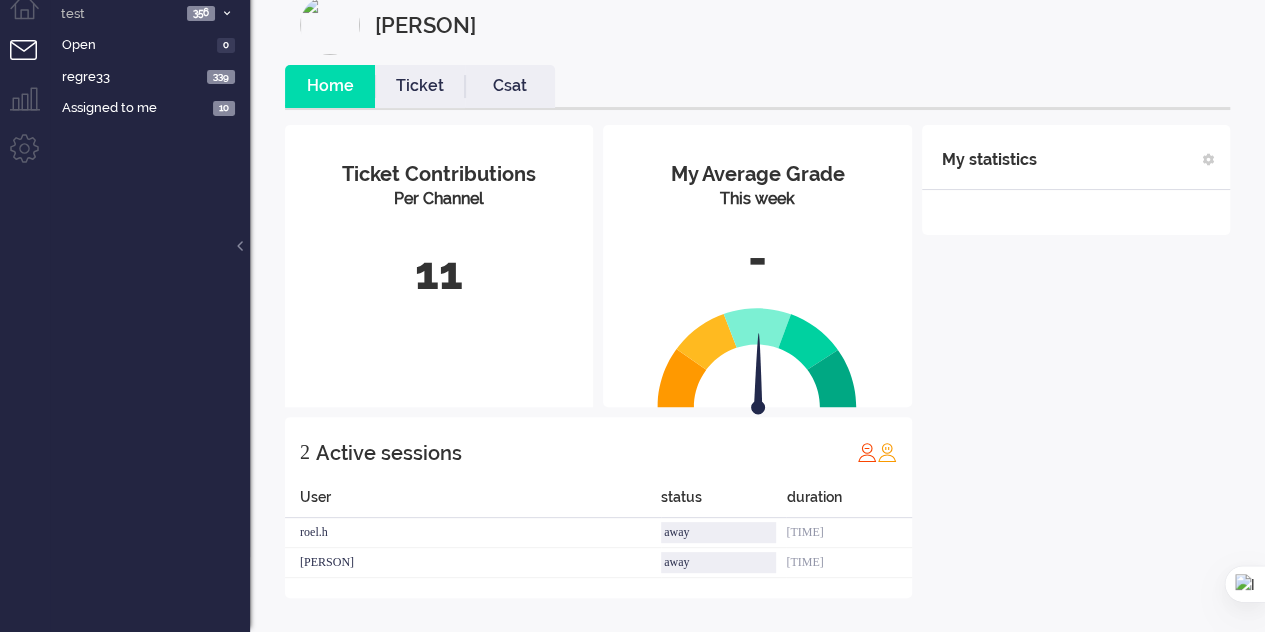 scroll, scrollTop: 0, scrollLeft: 0, axis: both 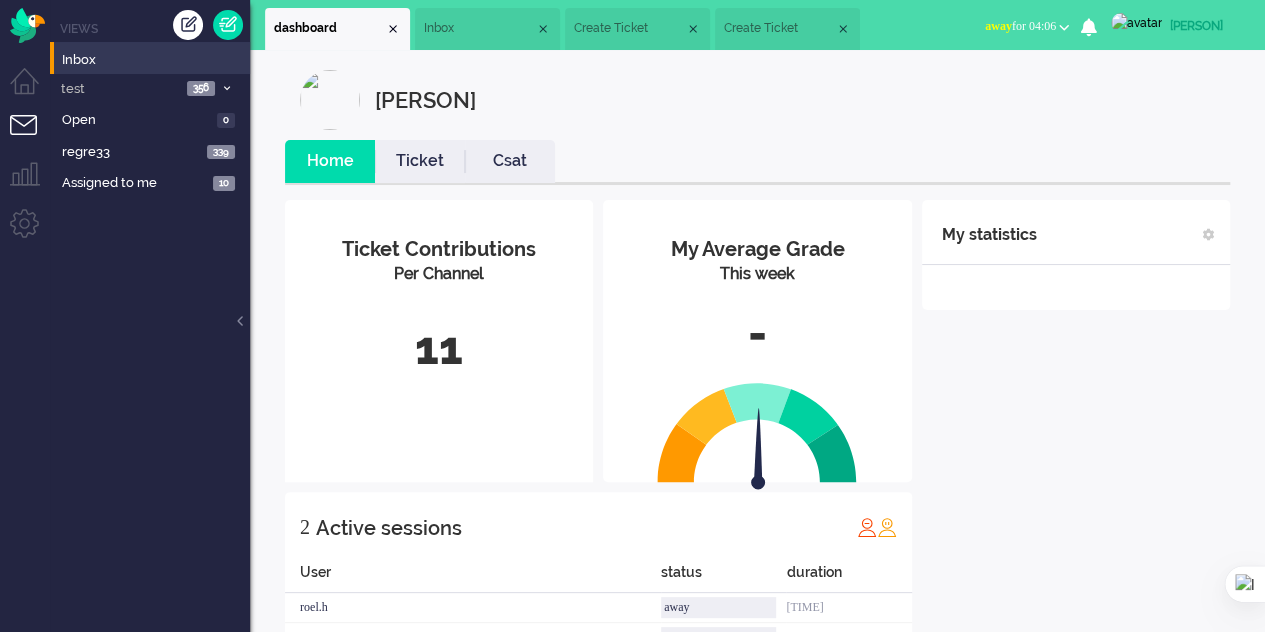 click on "Create Ticket" at bounding box center (779, 28) 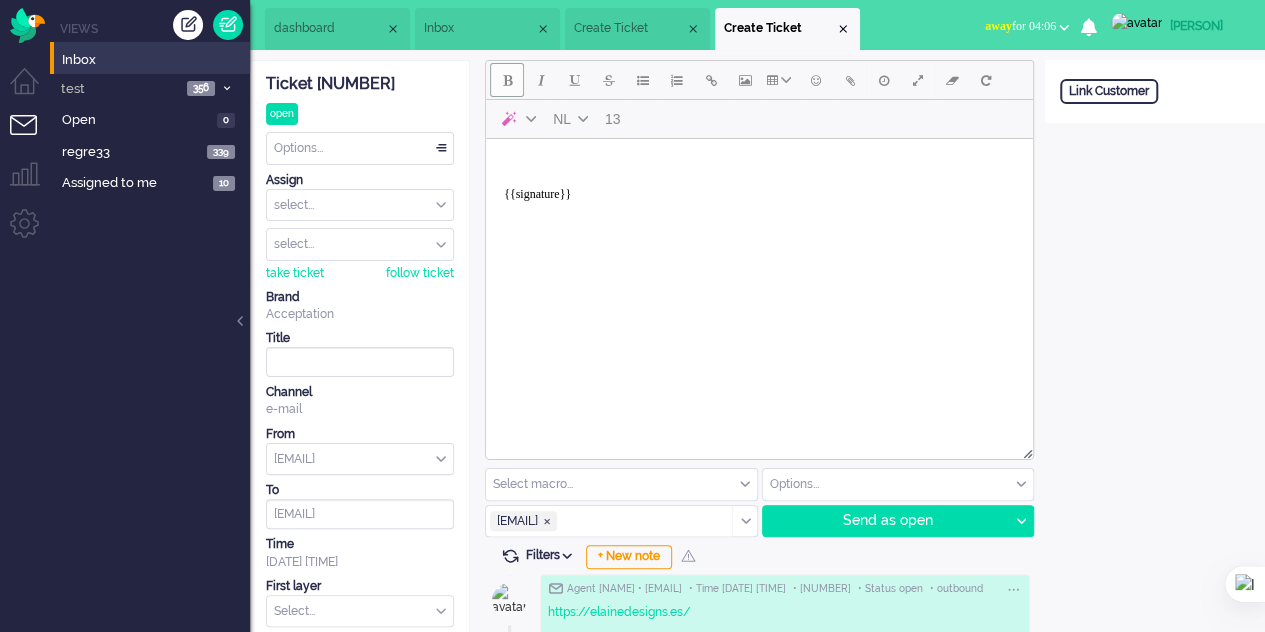 click at bounding box center [507, 80] 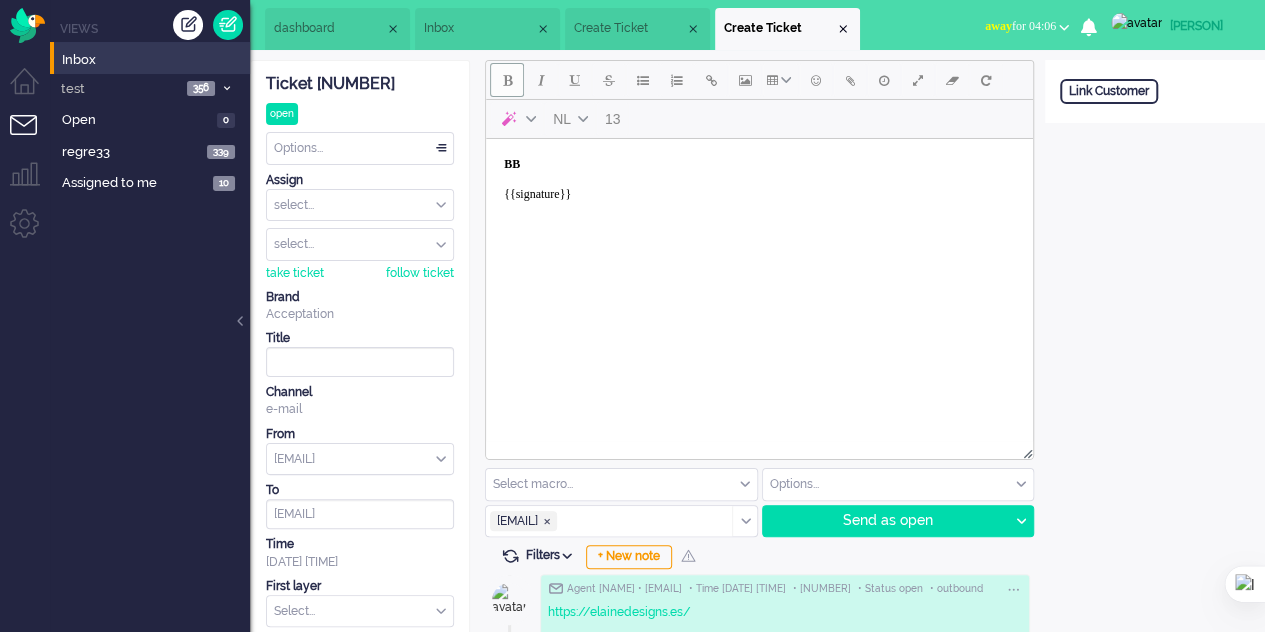 click at bounding box center (507, 80) 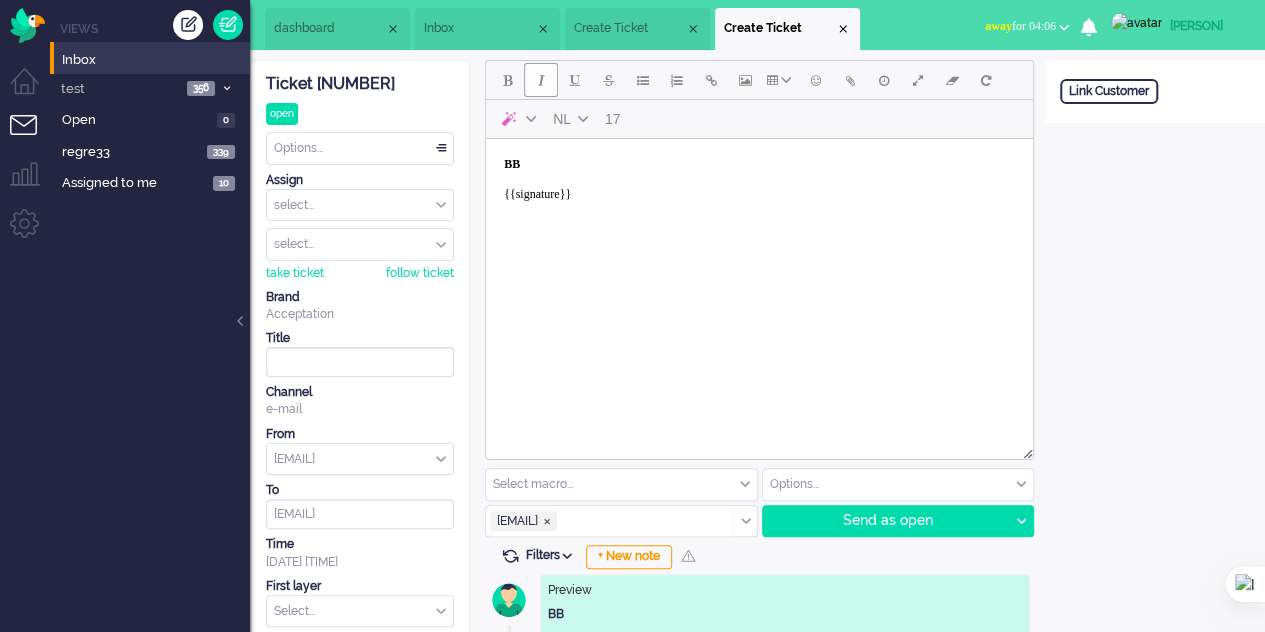 click at bounding box center [541, 80] 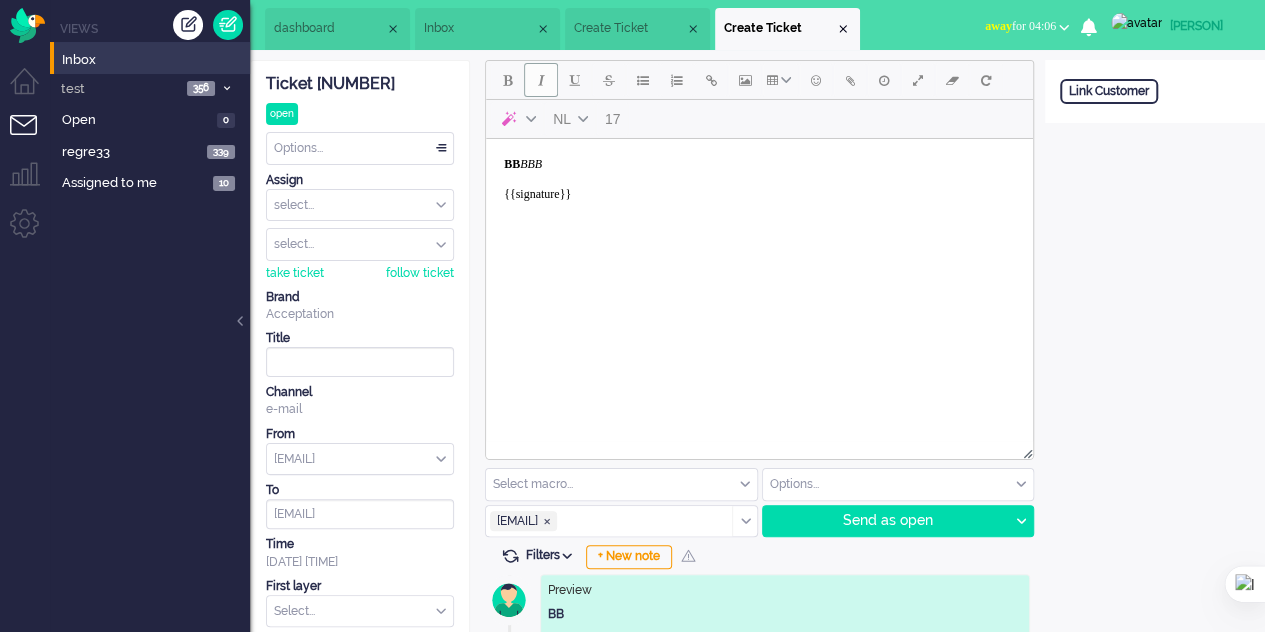 click at bounding box center (541, 80) 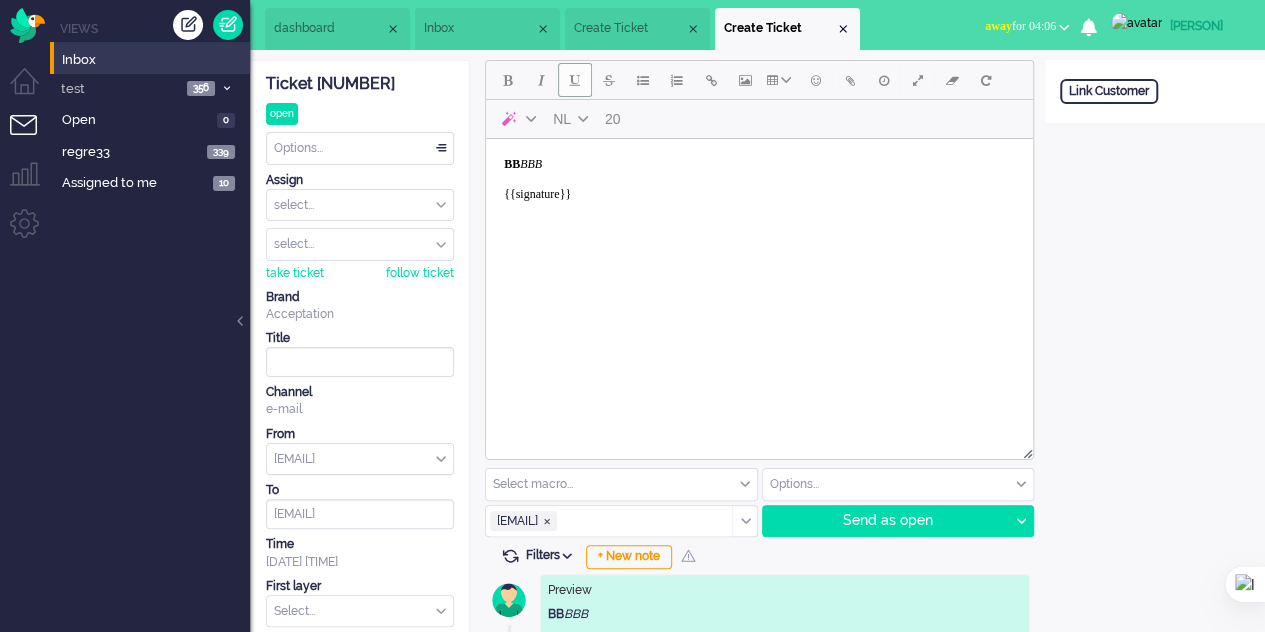 click at bounding box center [575, 80] 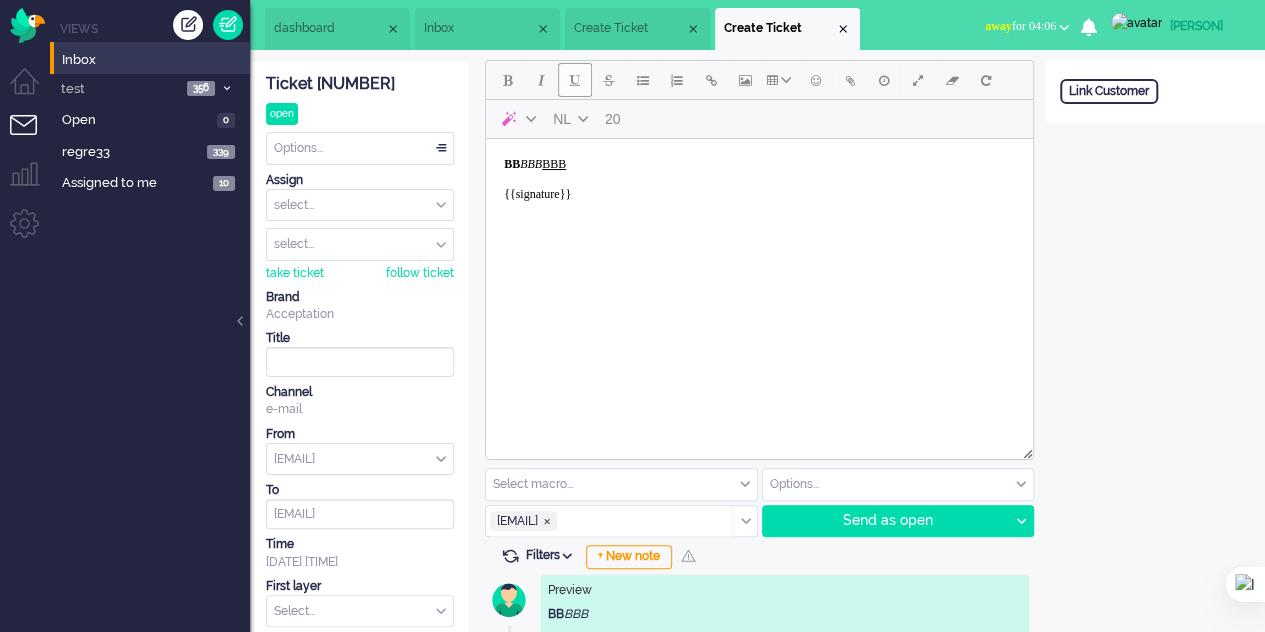 click at bounding box center (575, 80) 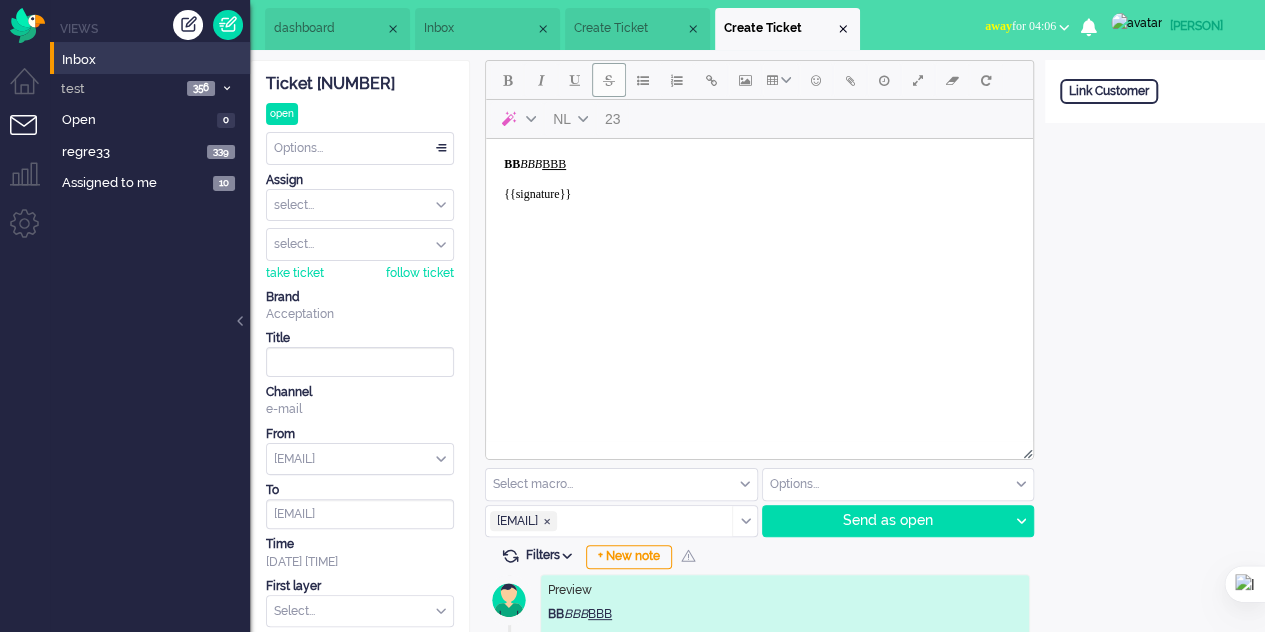click at bounding box center (609, 80) 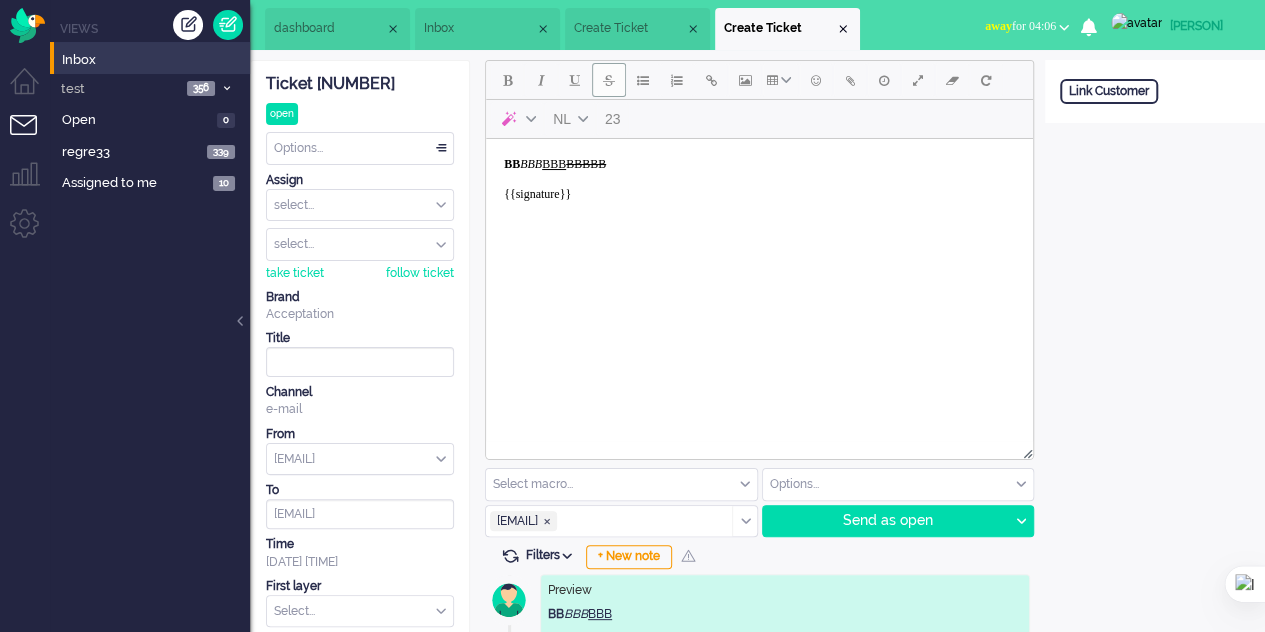 click at bounding box center [609, 80] 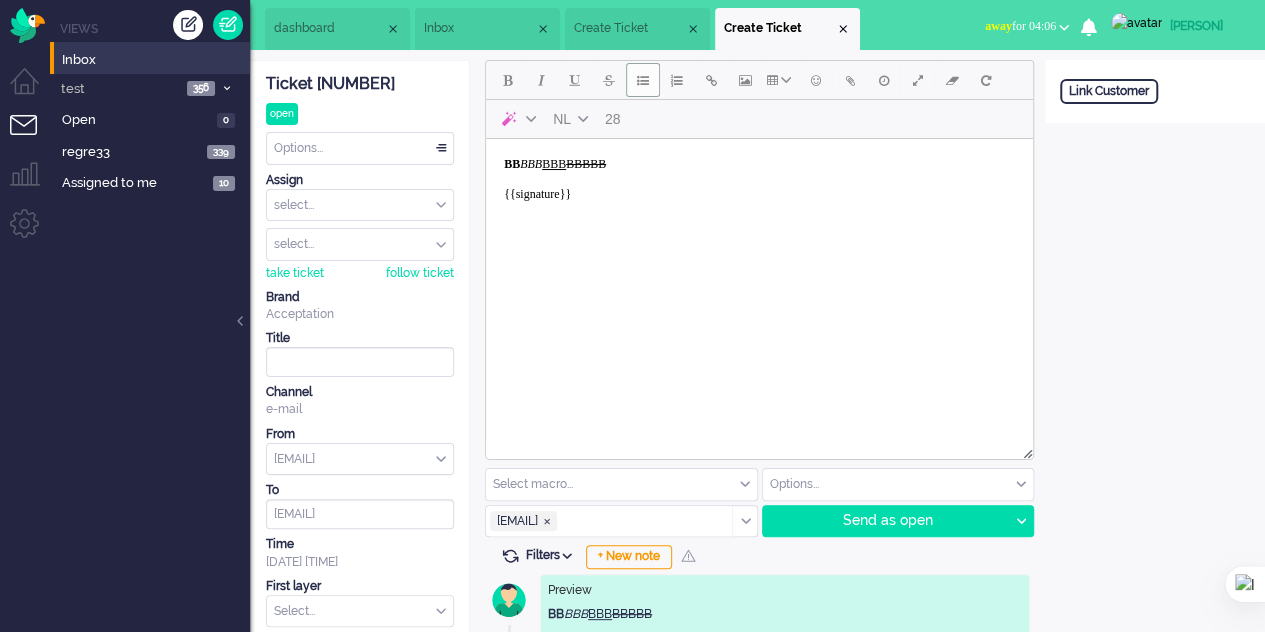 click at bounding box center (643, 80) 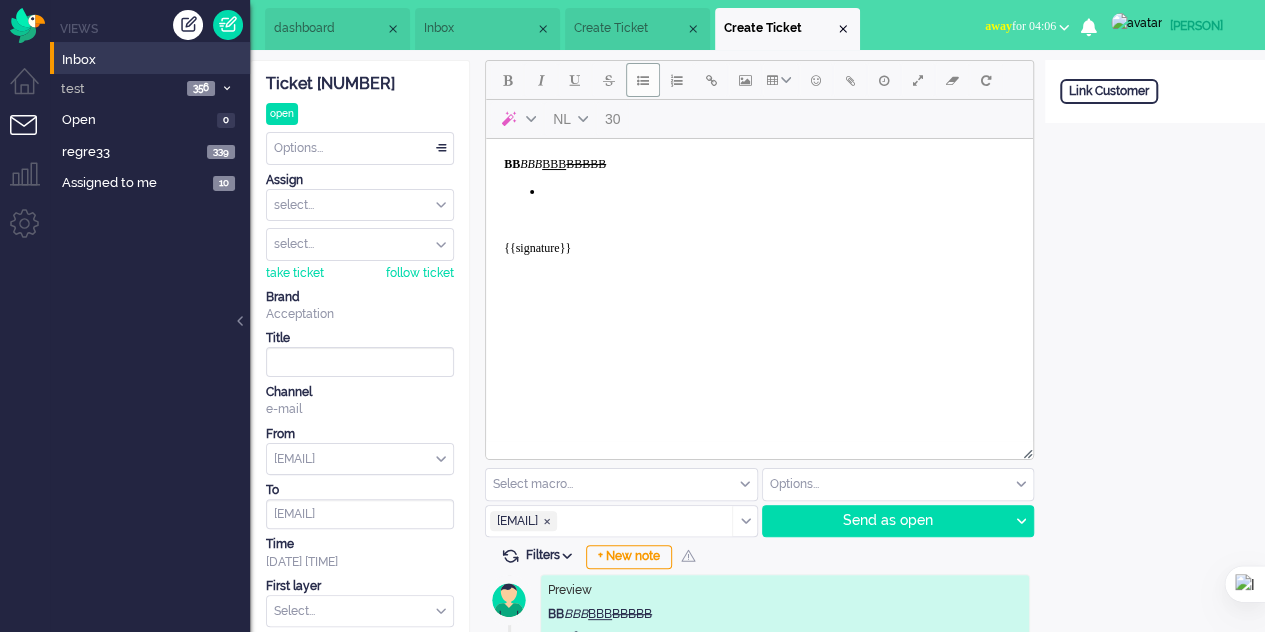 click at bounding box center (643, 80) 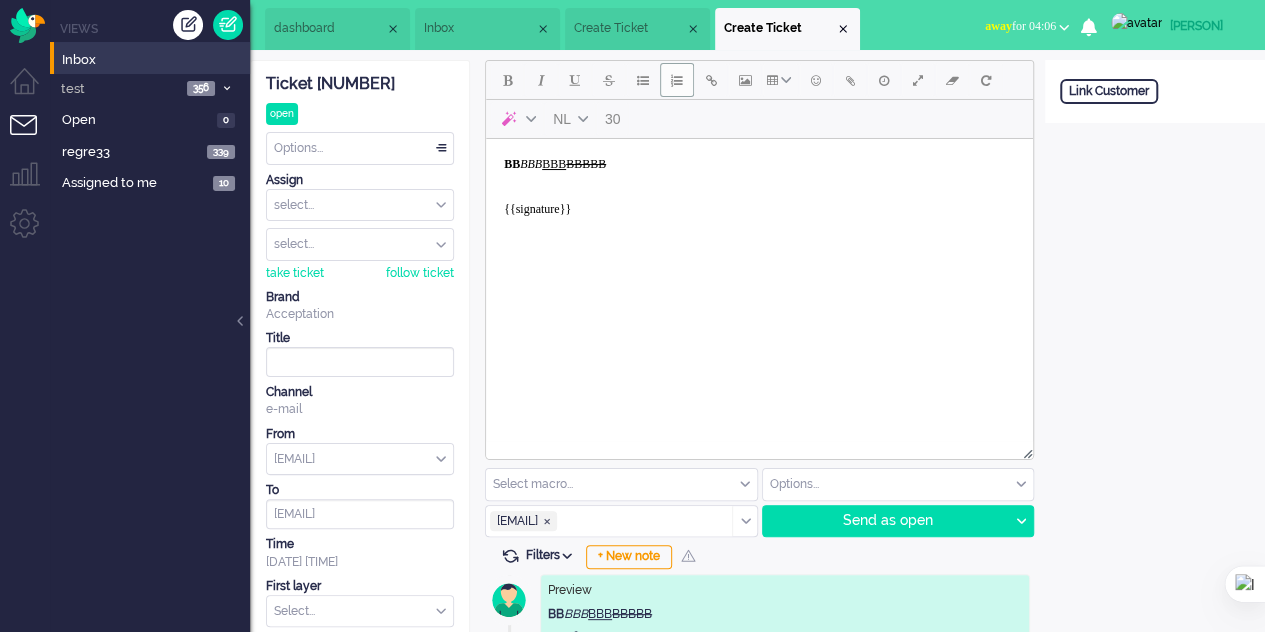 click at bounding box center (677, 80) 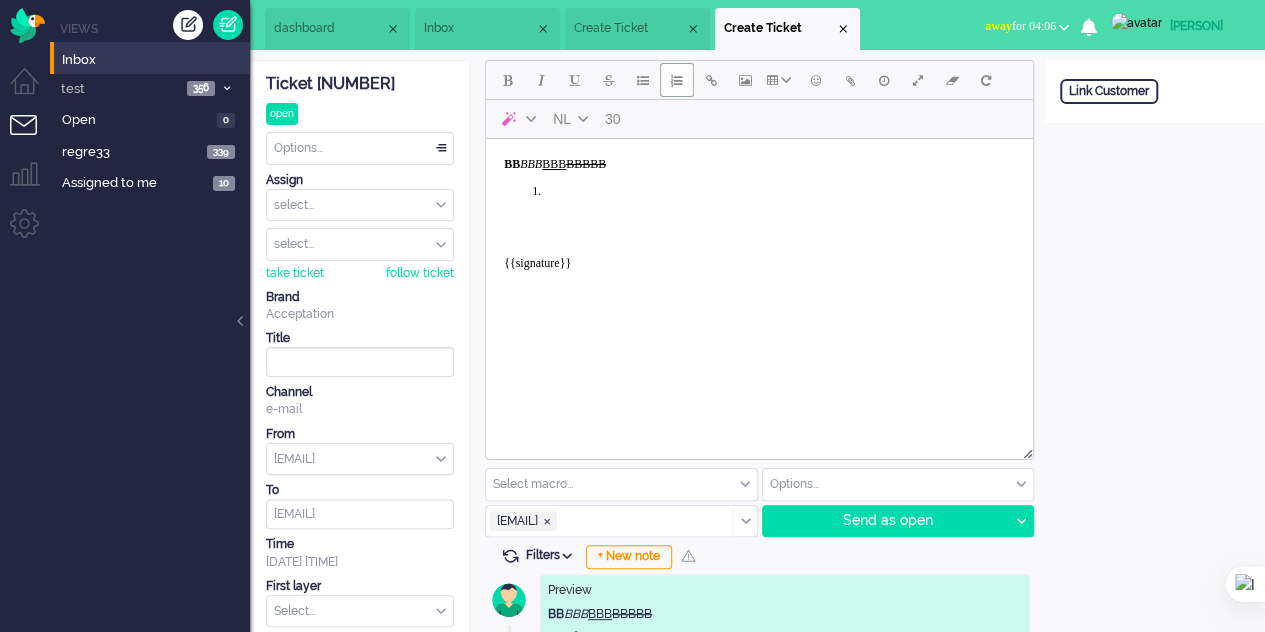 click at bounding box center [677, 80] 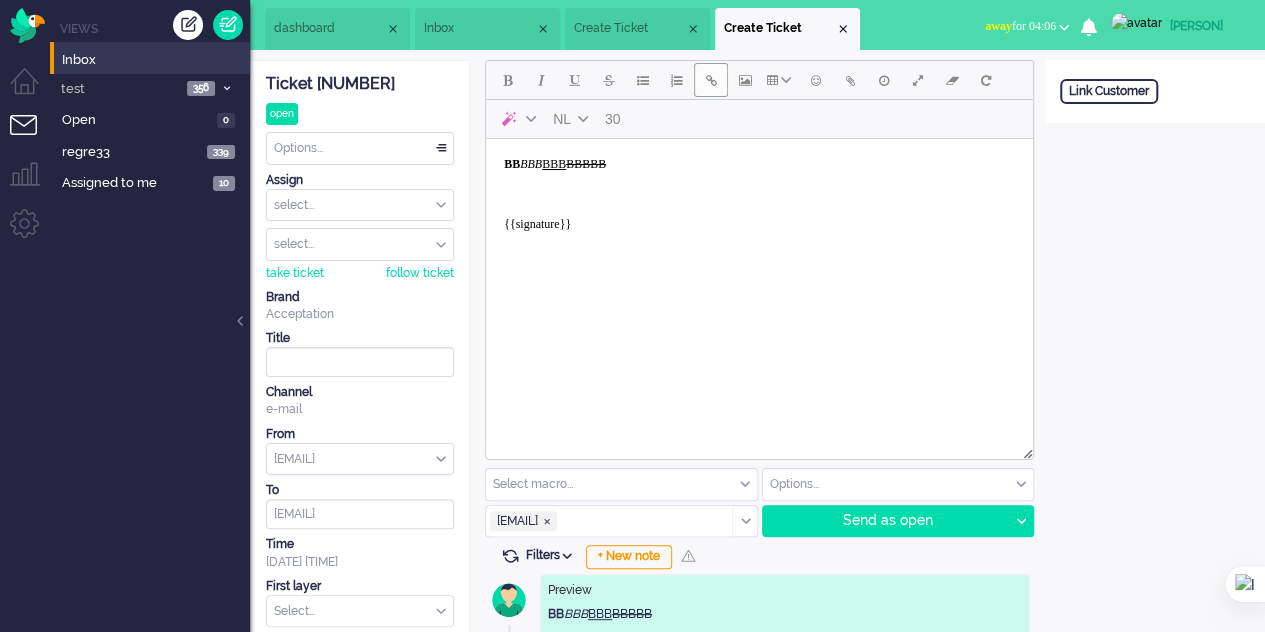 click at bounding box center (711, 80) 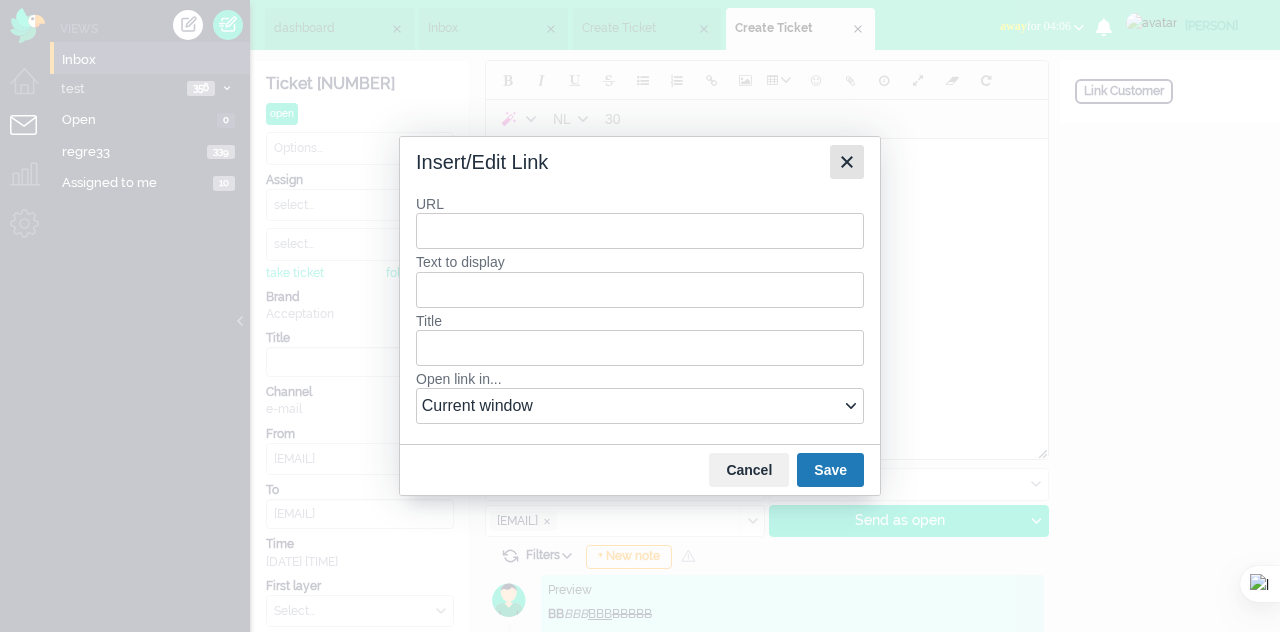 click 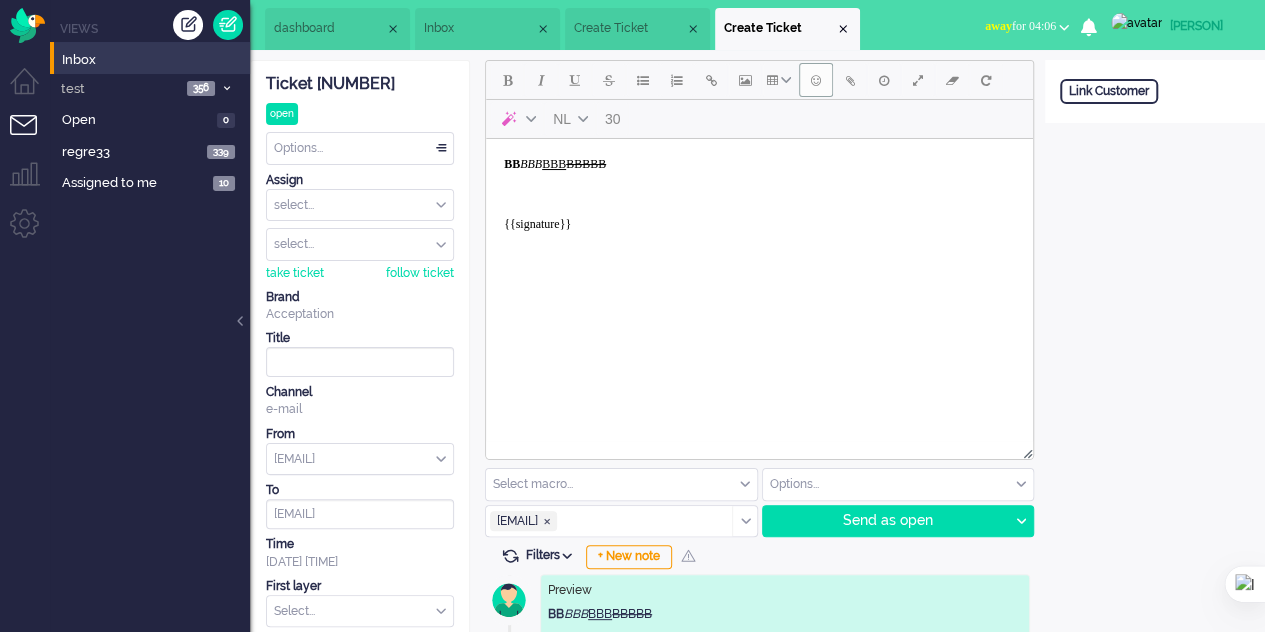 click at bounding box center (816, 80) 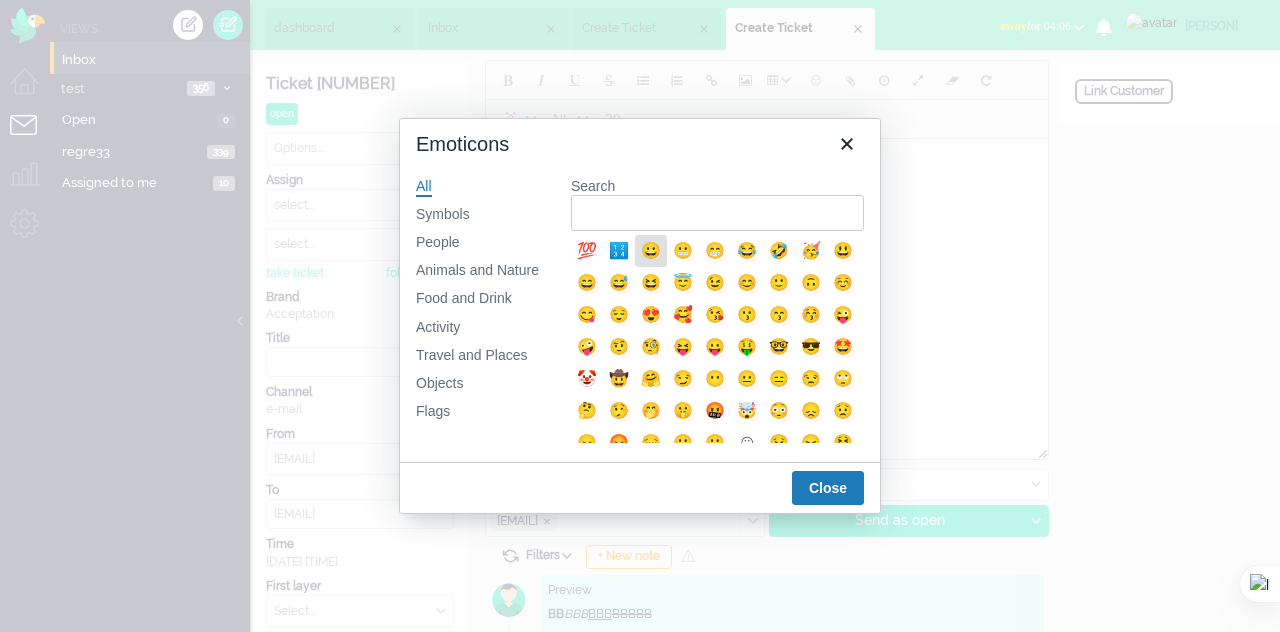 click on "😀" at bounding box center [651, 251] 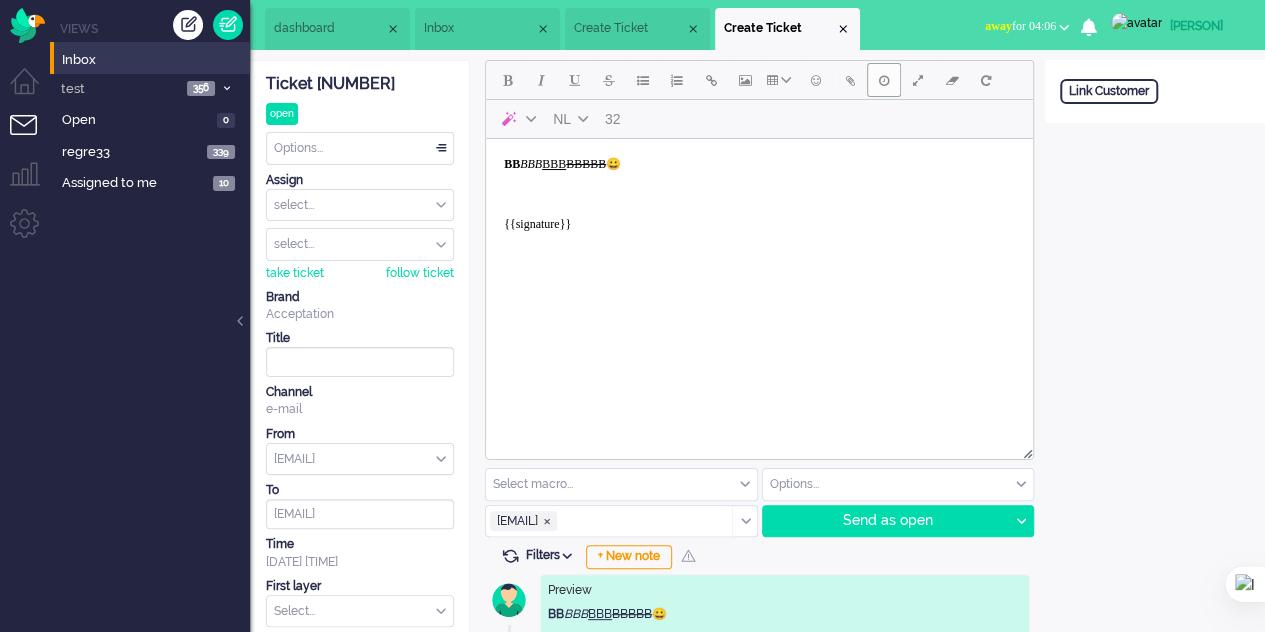 click at bounding box center (884, 80) 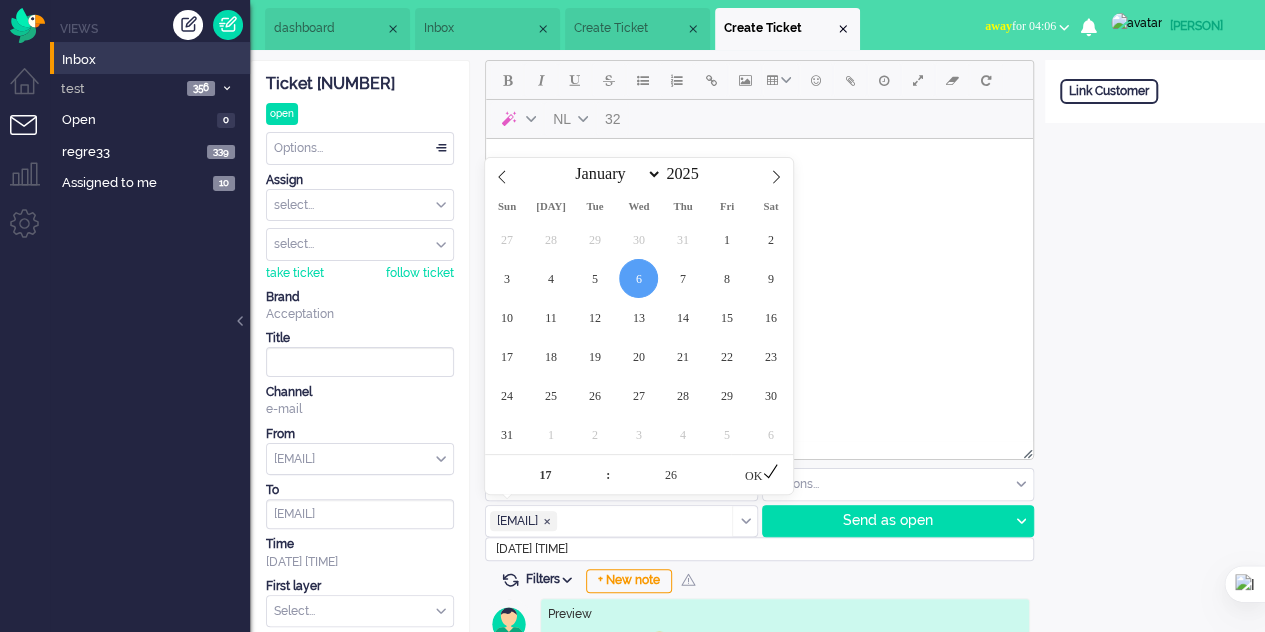click on "2025-08-06 17:26" at bounding box center [759, 549] 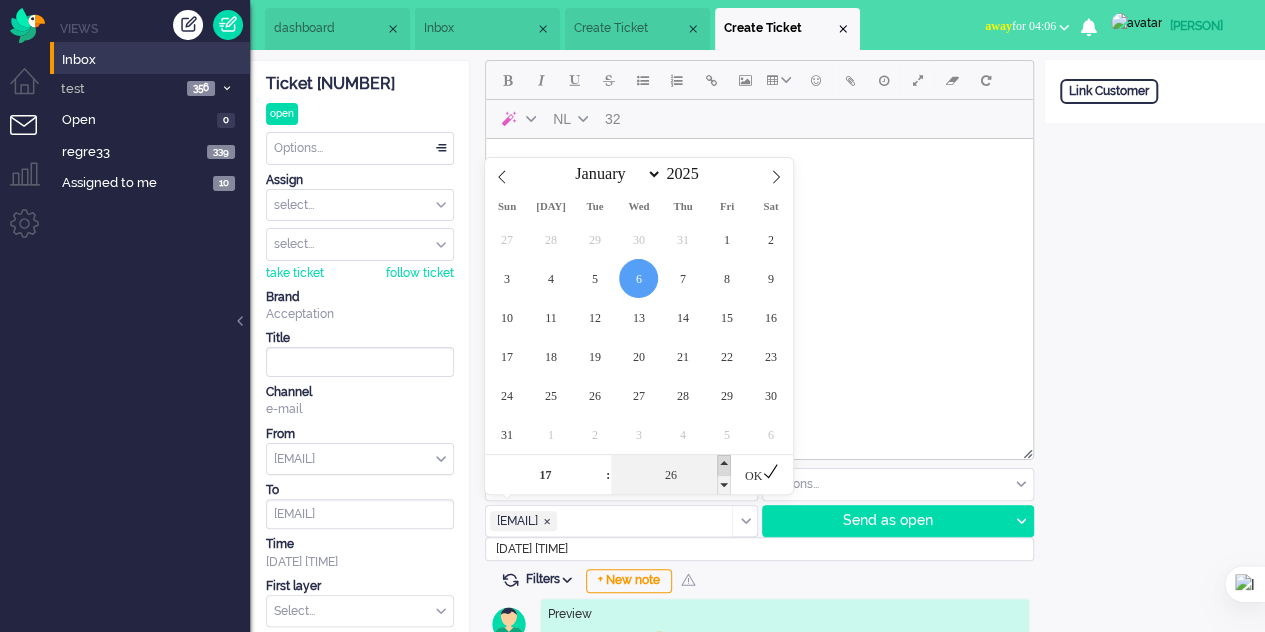 click at bounding box center (724, 465) 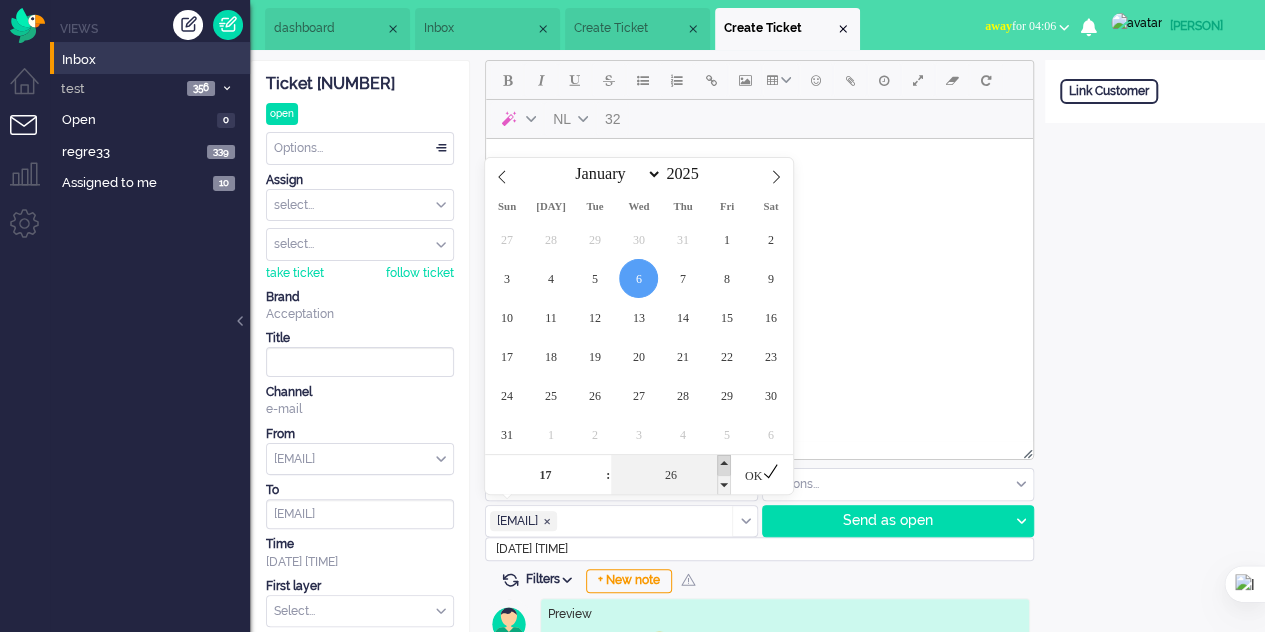 type on "31" 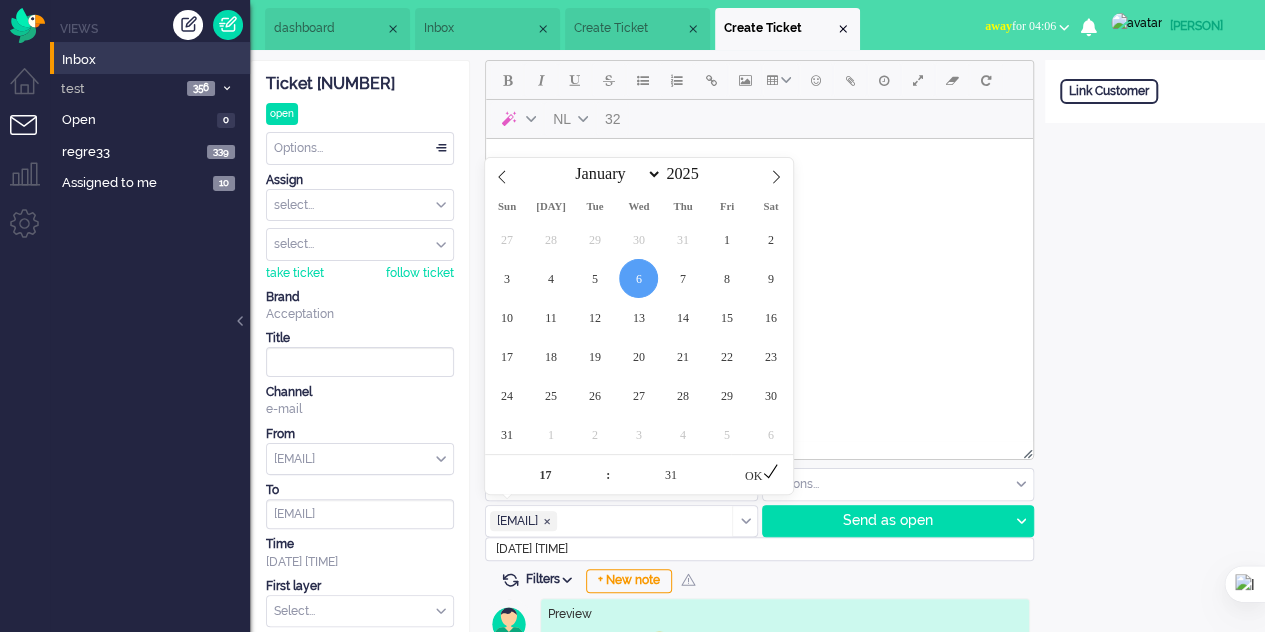 click 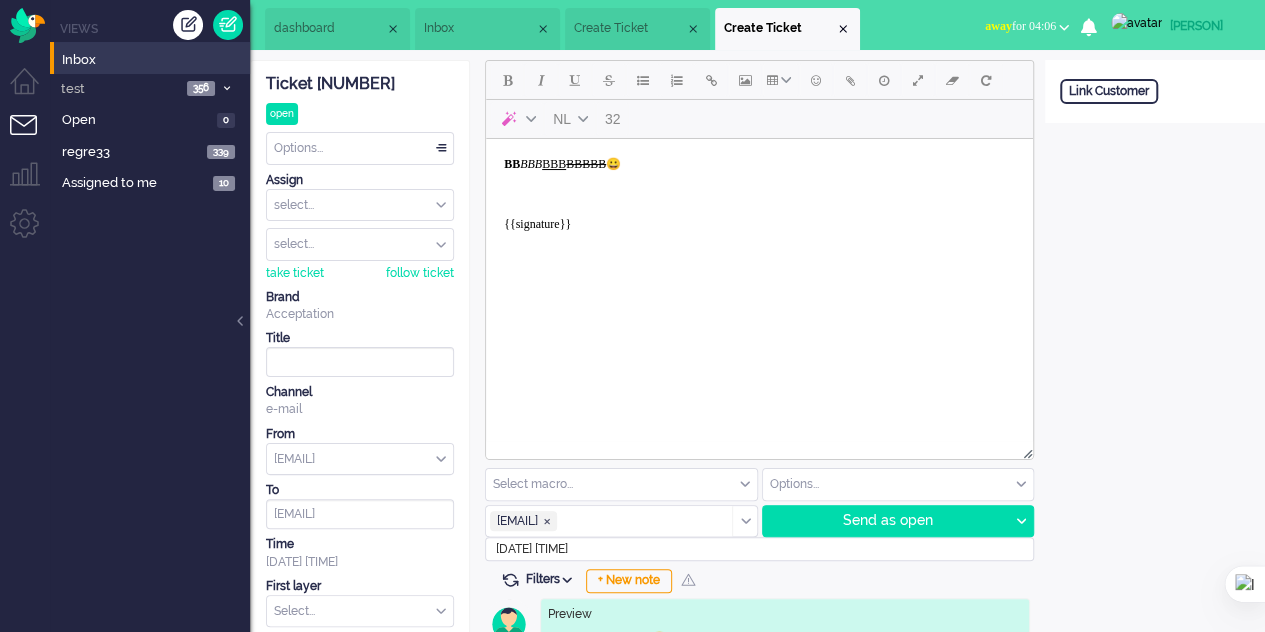 click on "BB BBB BBB BBBBB ﻿😀 {{signature}}" at bounding box center (759, 202) 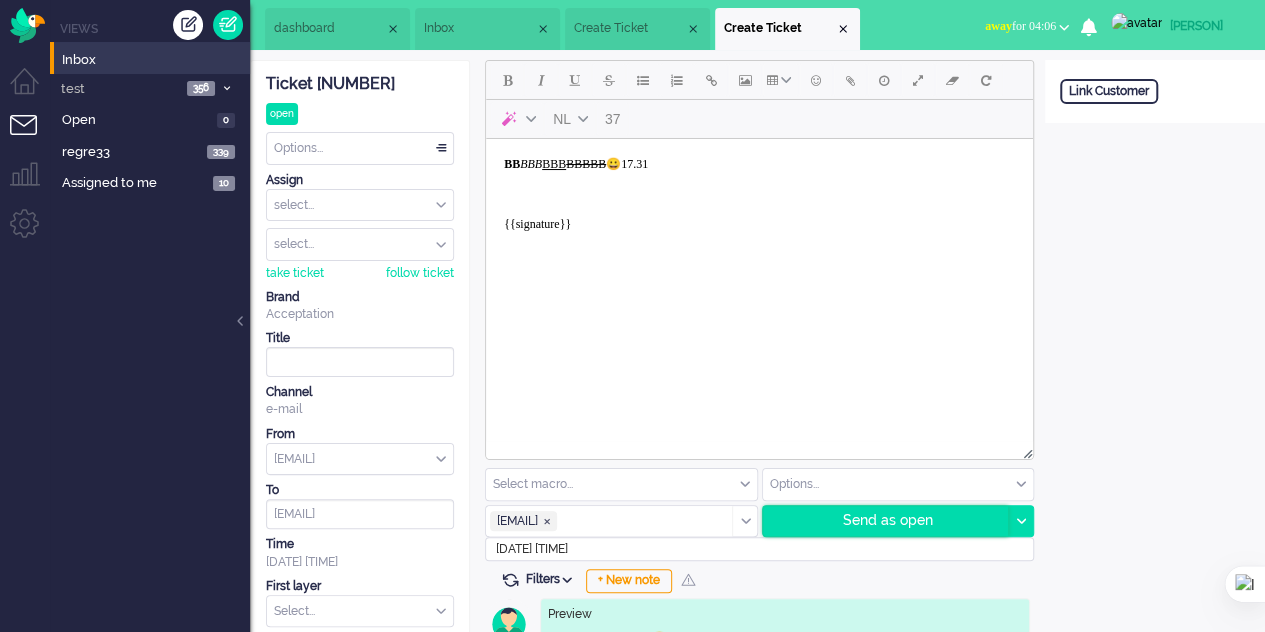 click on "Send as open" at bounding box center (886, 521) 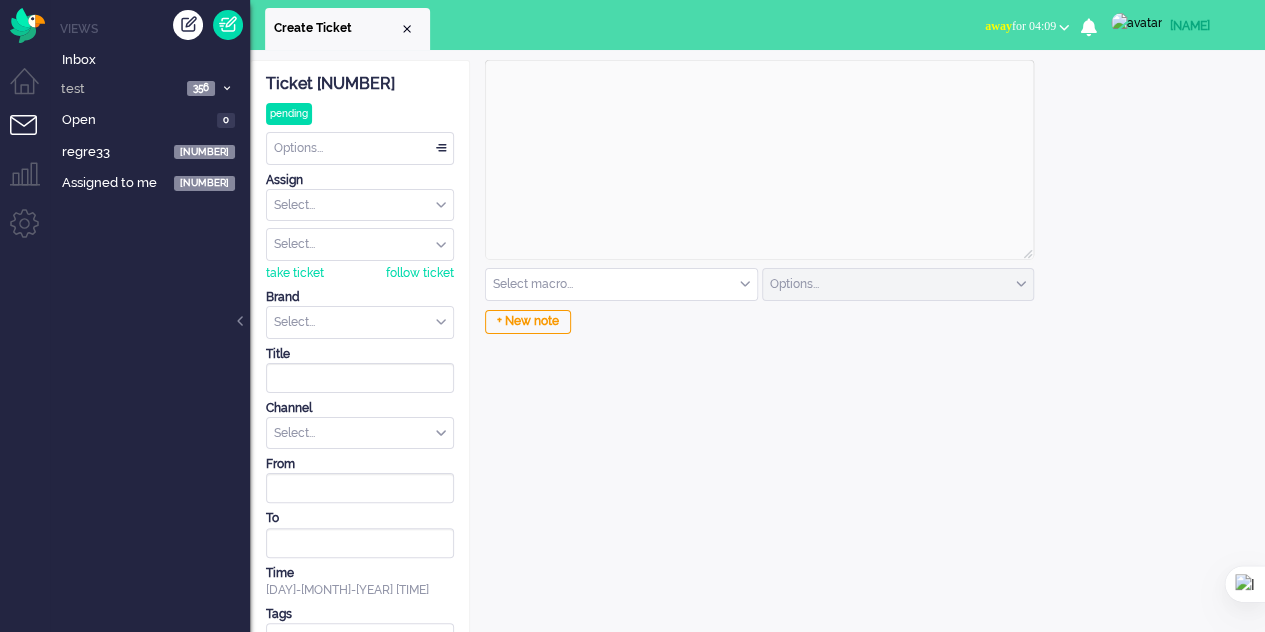 scroll, scrollTop: 0, scrollLeft: 0, axis: both 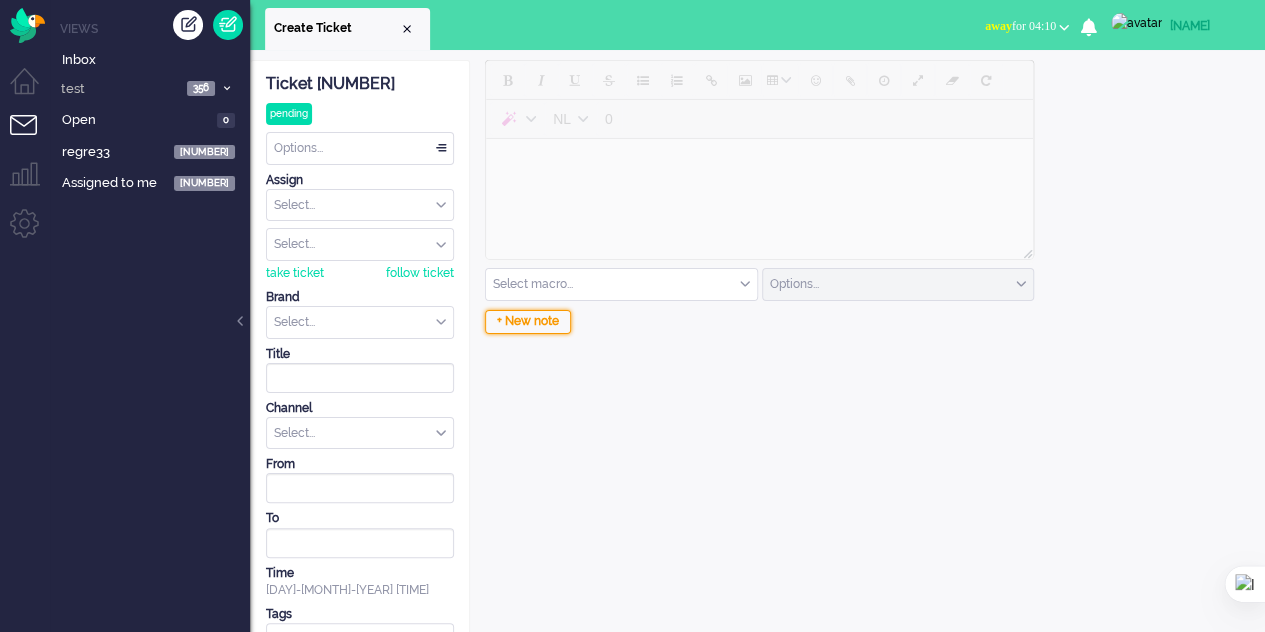 click on "+ New note" at bounding box center (528, 322) 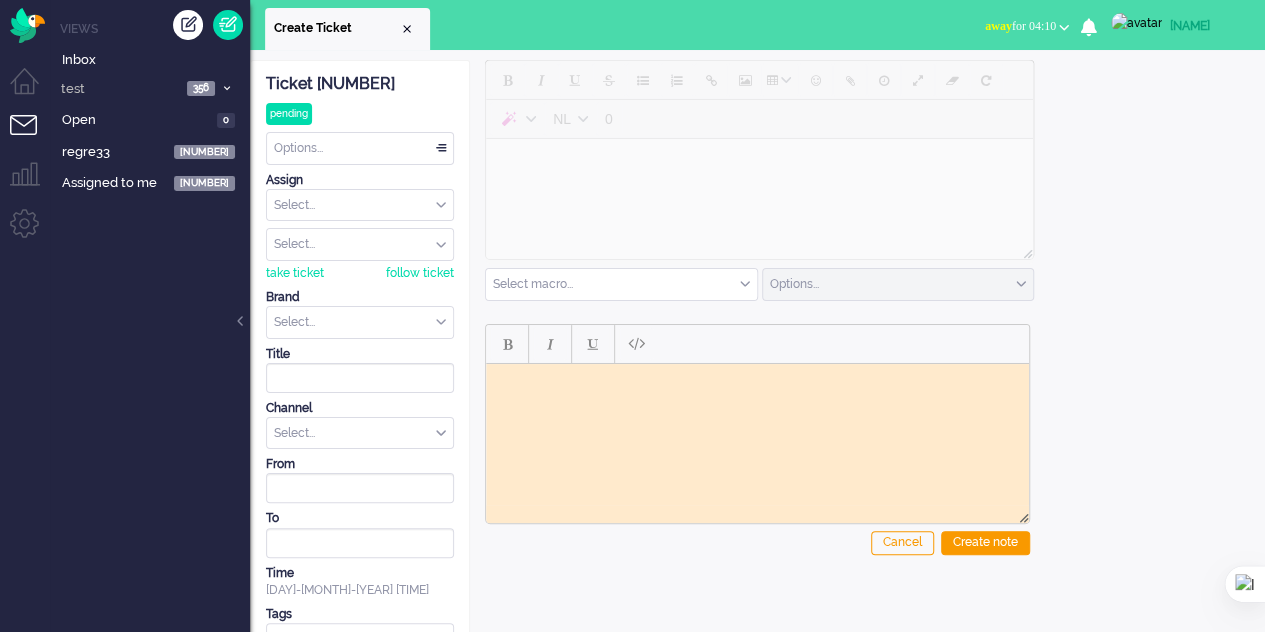 scroll, scrollTop: 0, scrollLeft: 0, axis: both 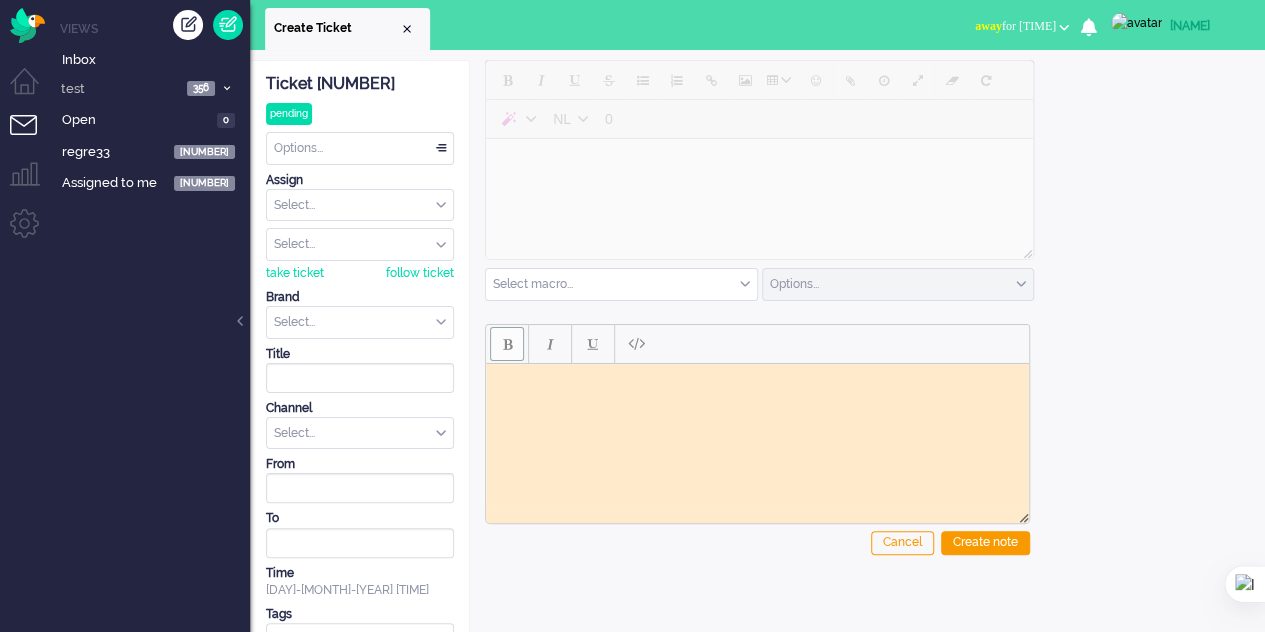 click at bounding box center [507, 344] 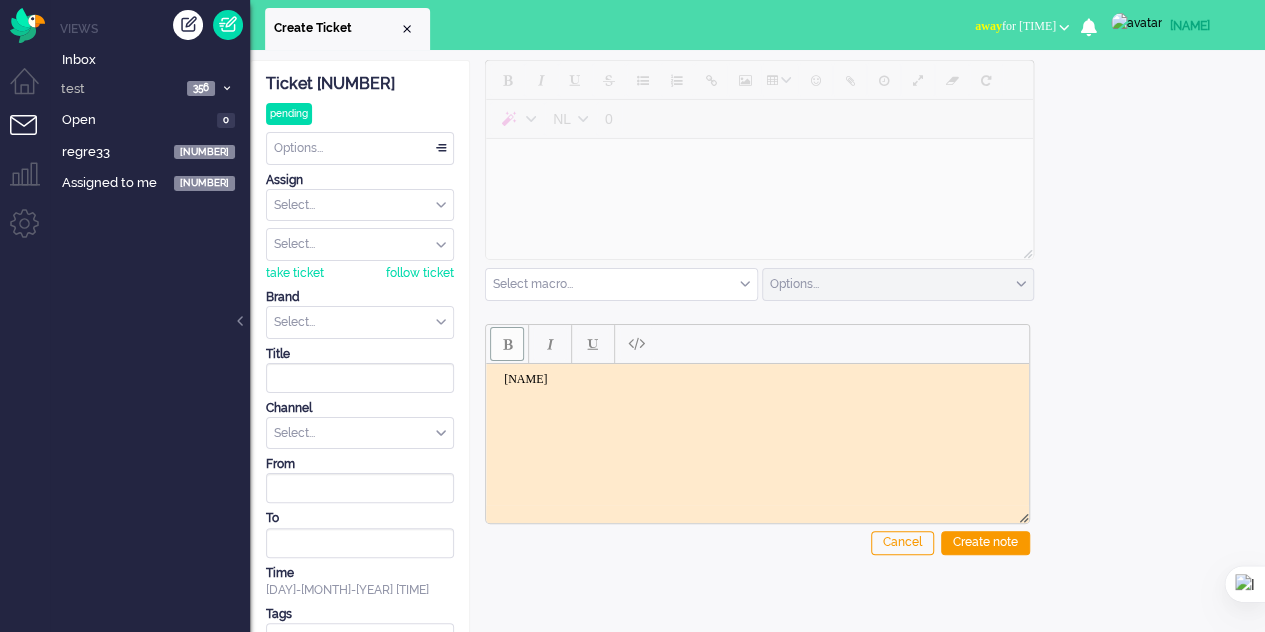 click at bounding box center [507, 344] 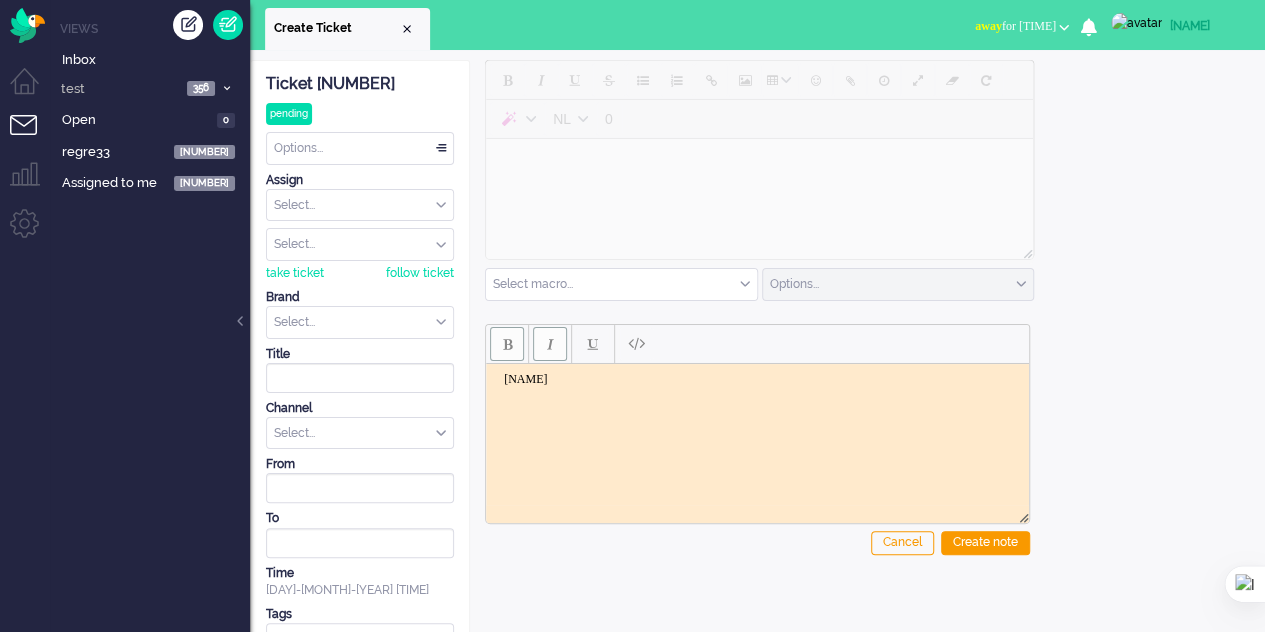 click at bounding box center [550, 344] 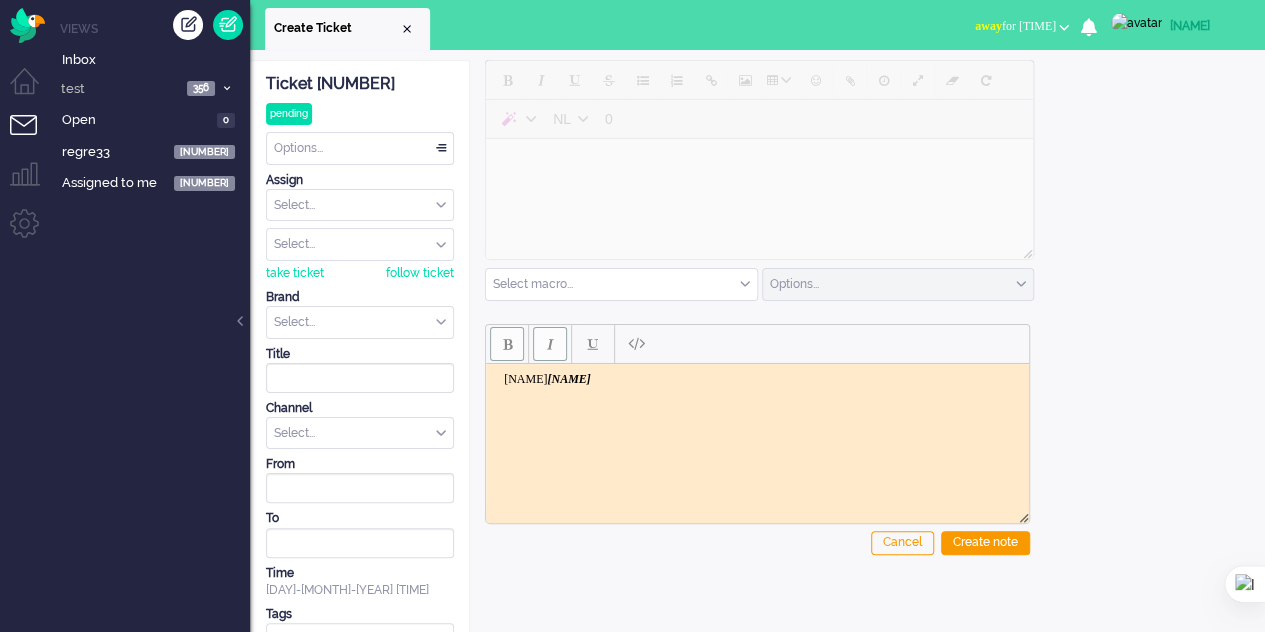 click at bounding box center (507, 344) 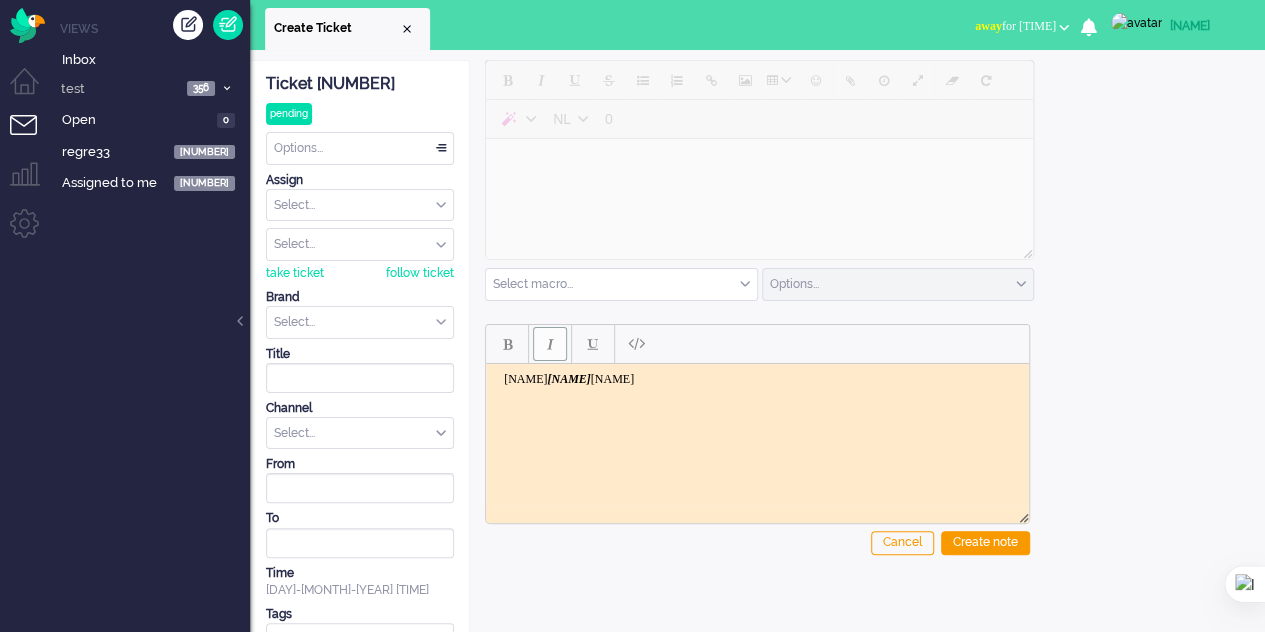 click at bounding box center (550, 344) 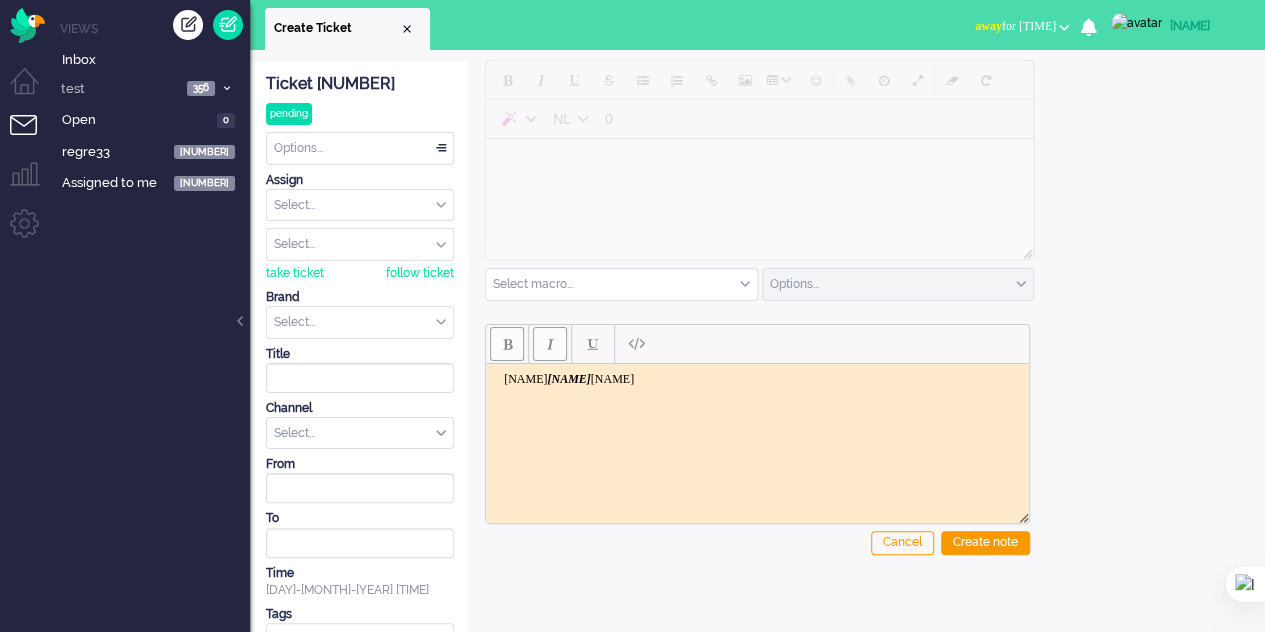 click at bounding box center (507, 344) 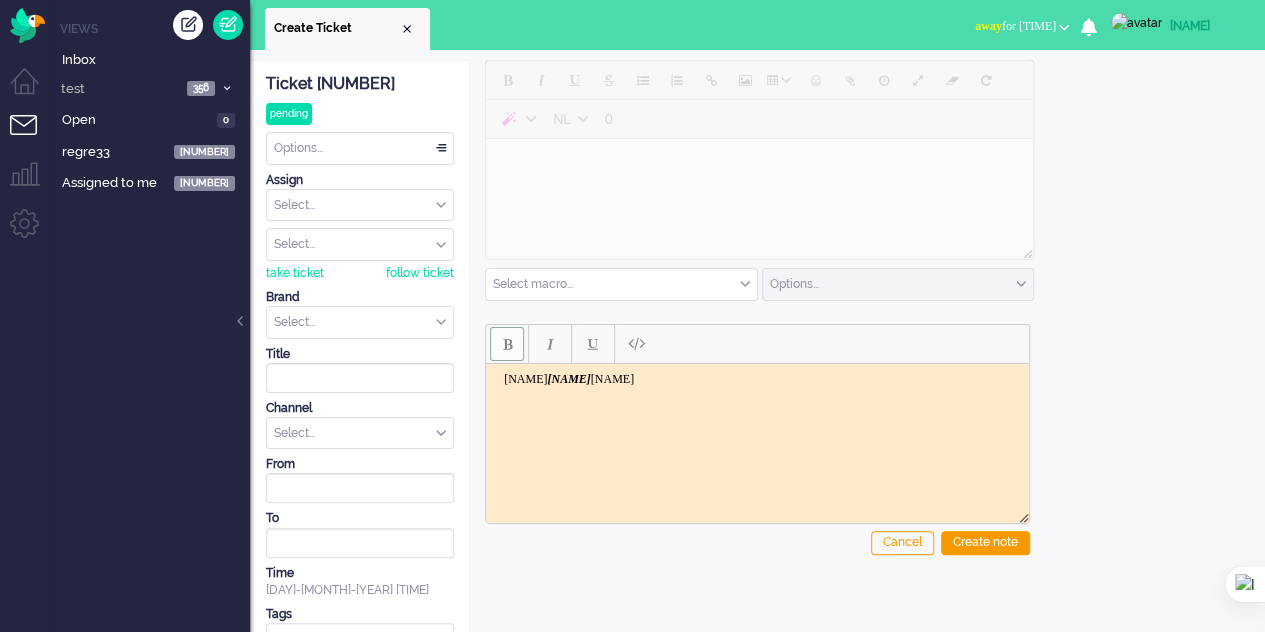 click at bounding box center [507, 344] 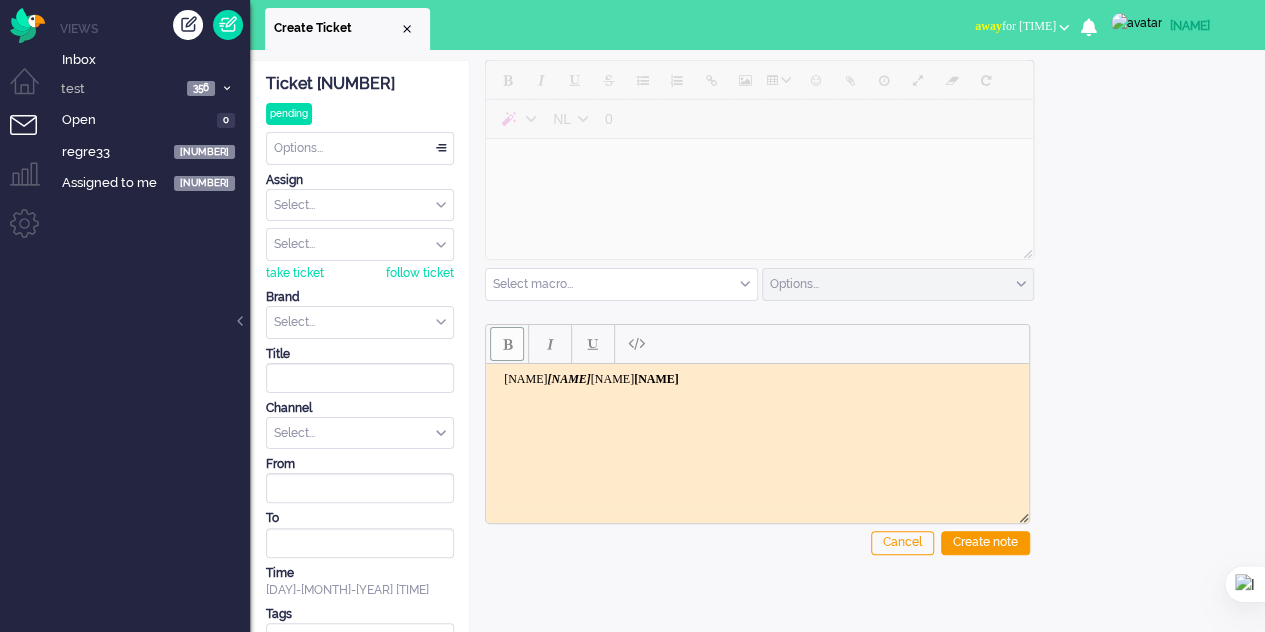 click at bounding box center (507, 344) 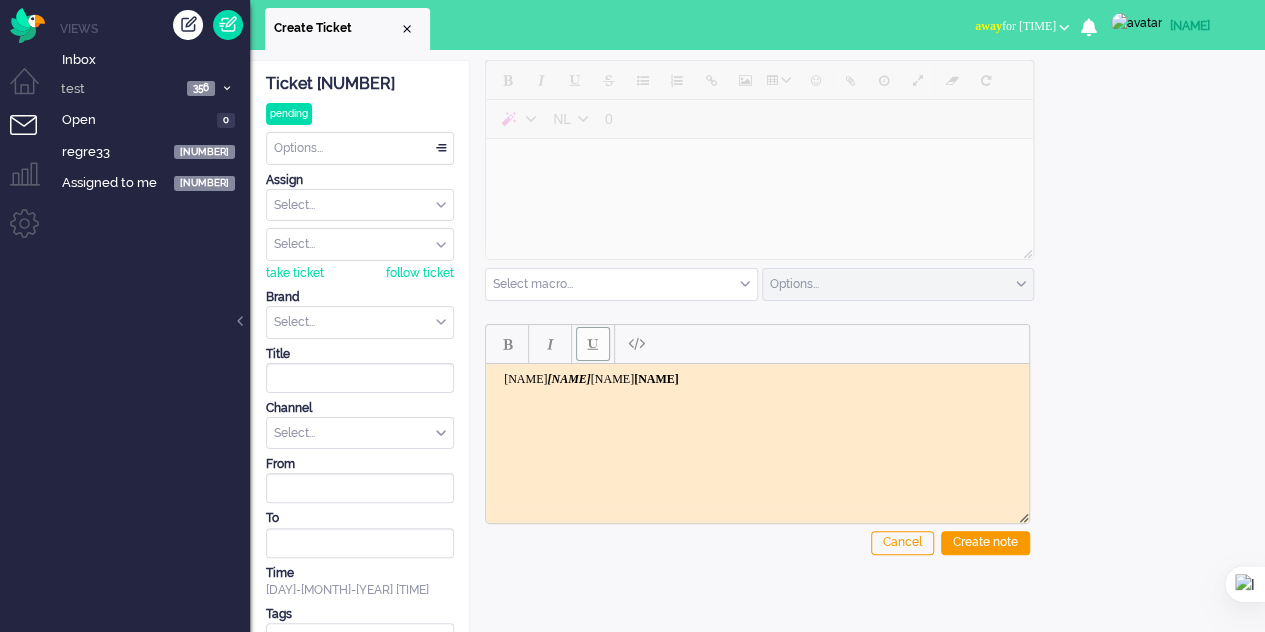 click at bounding box center (593, 344) 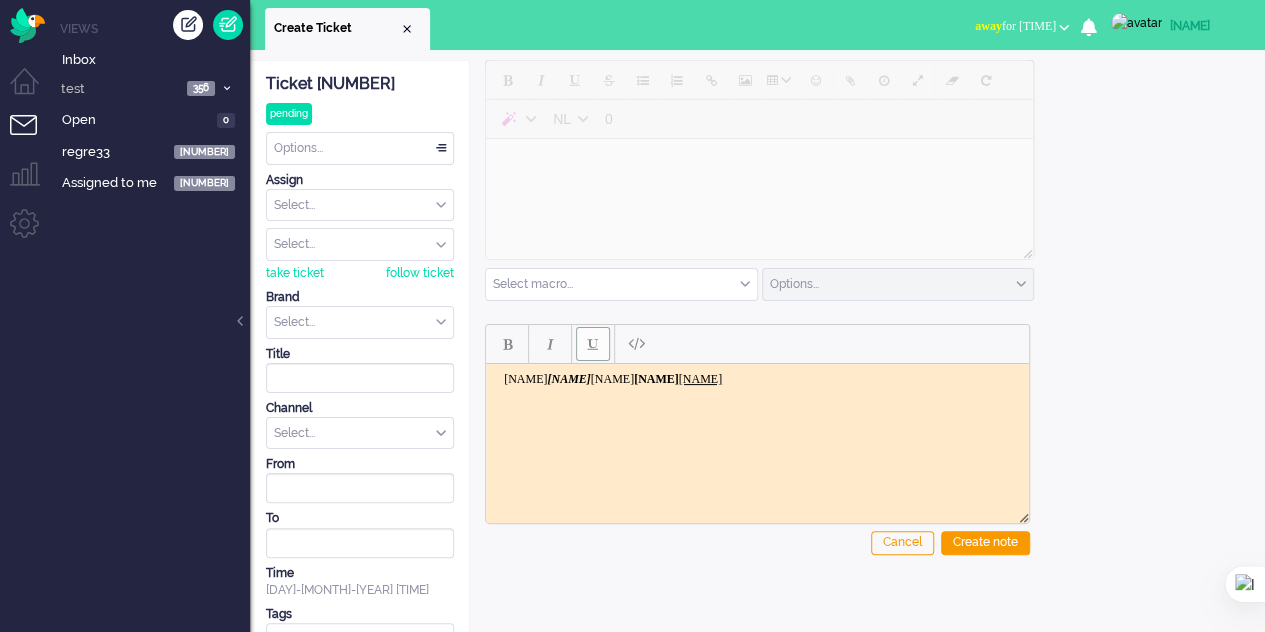 click at bounding box center [593, 344] 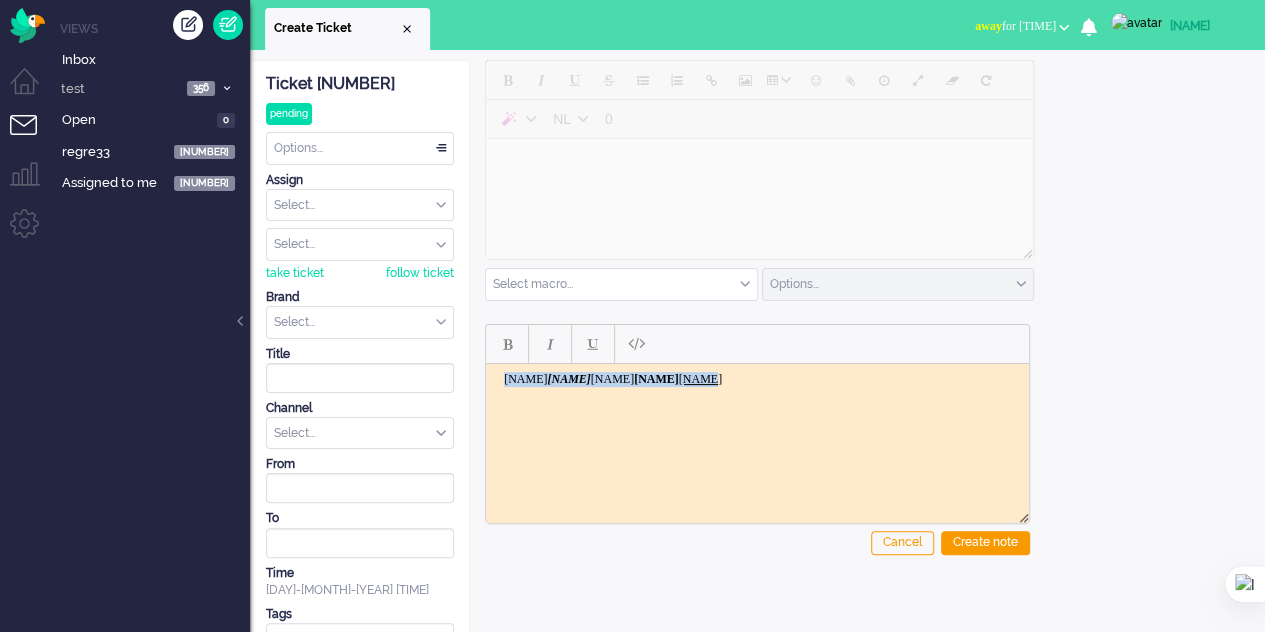 drag, startPoint x: 501, startPoint y: 378, endPoint x: 702, endPoint y: 388, distance: 201.2486 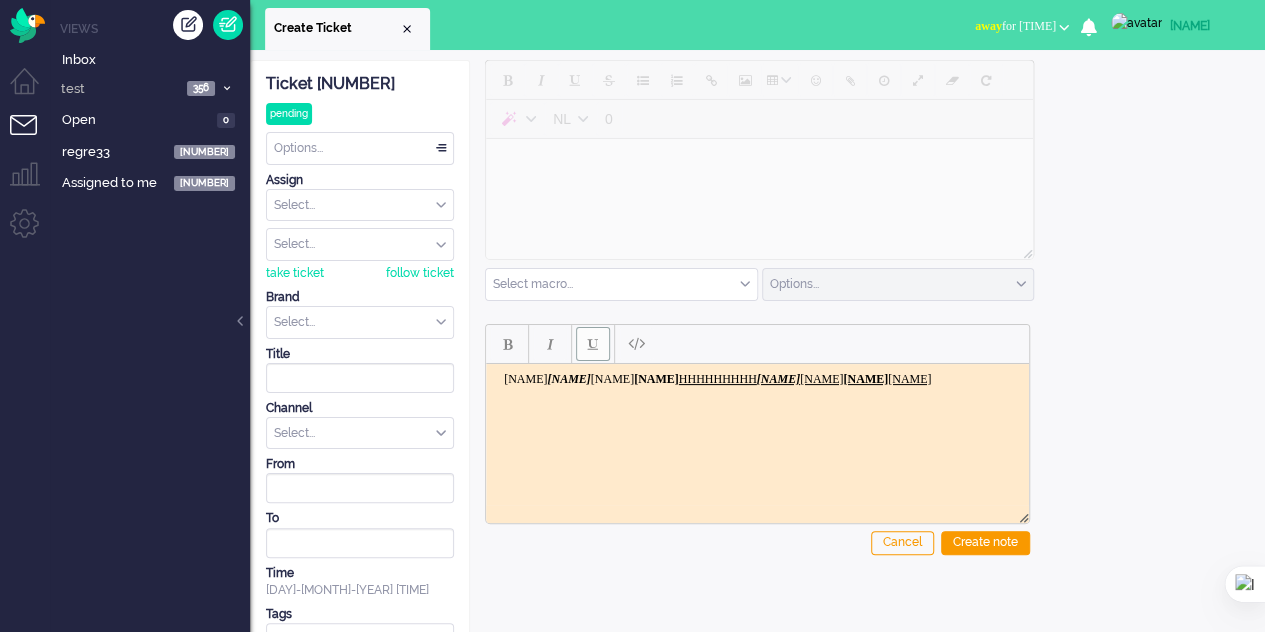 click at bounding box center [593, 344] 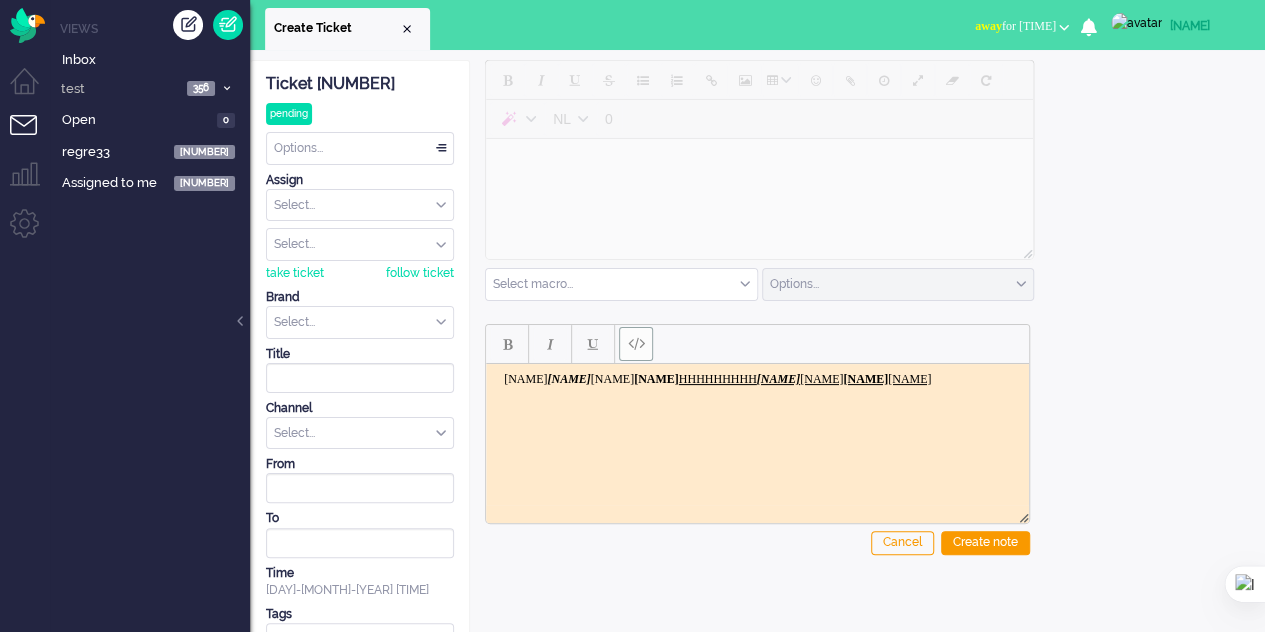click at bounding box center (636, 343) 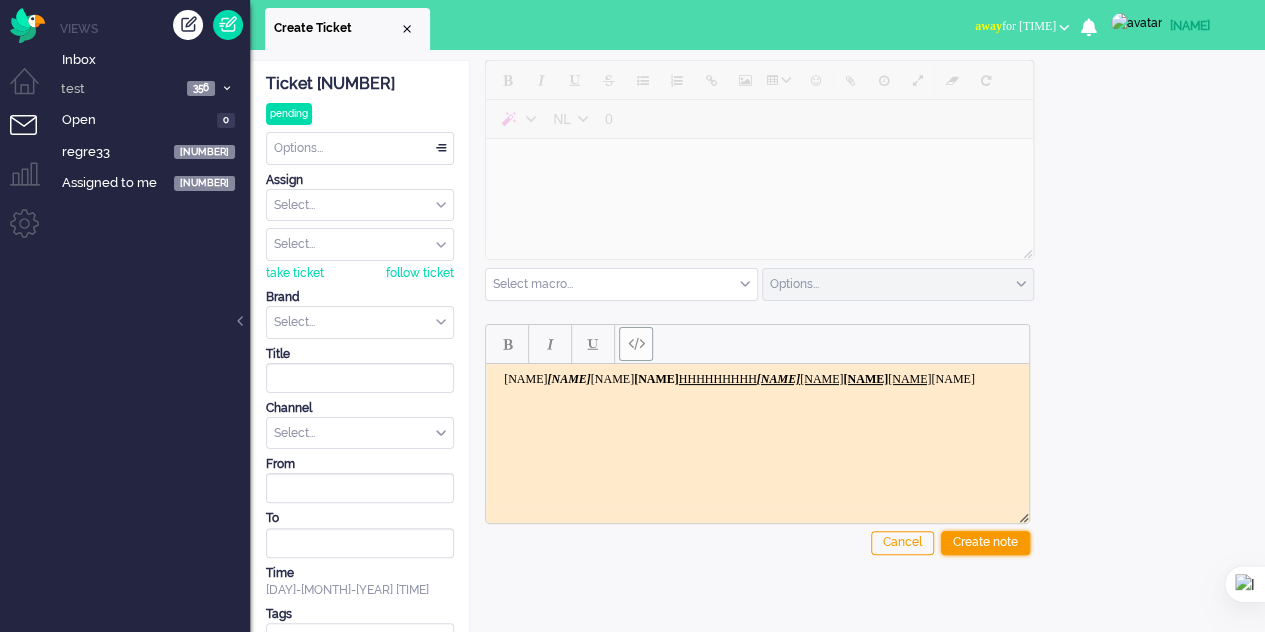 click on "Create note" at bounding box center [985, 543] 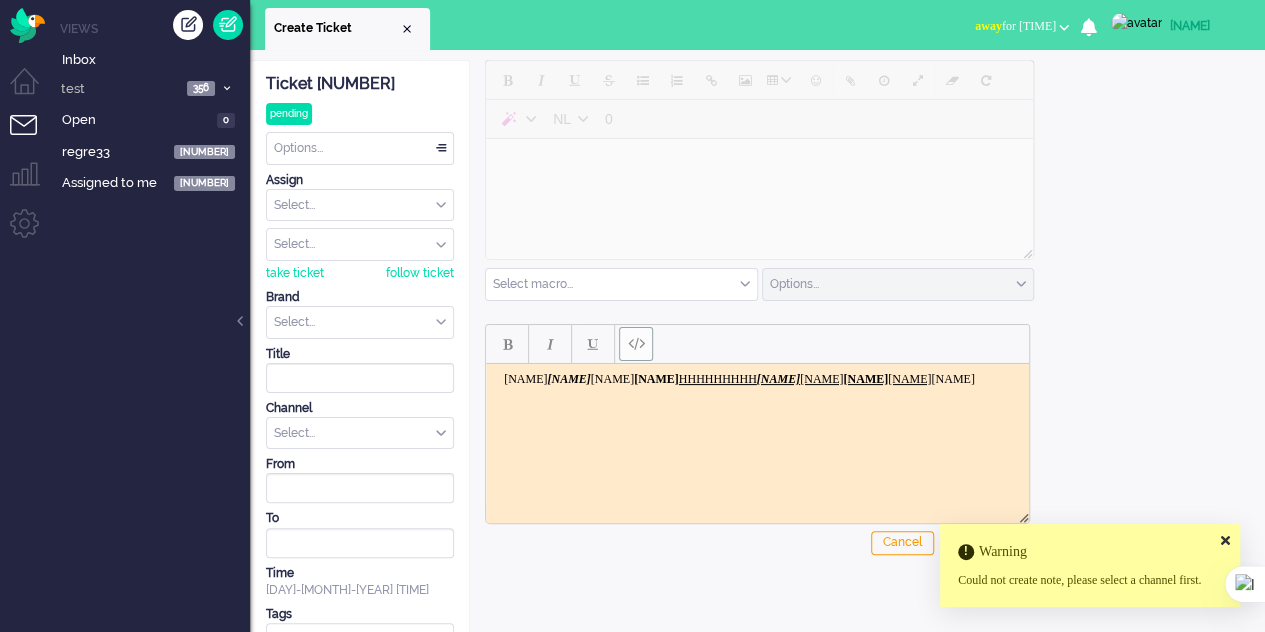 click at bounding box center (360, 322) 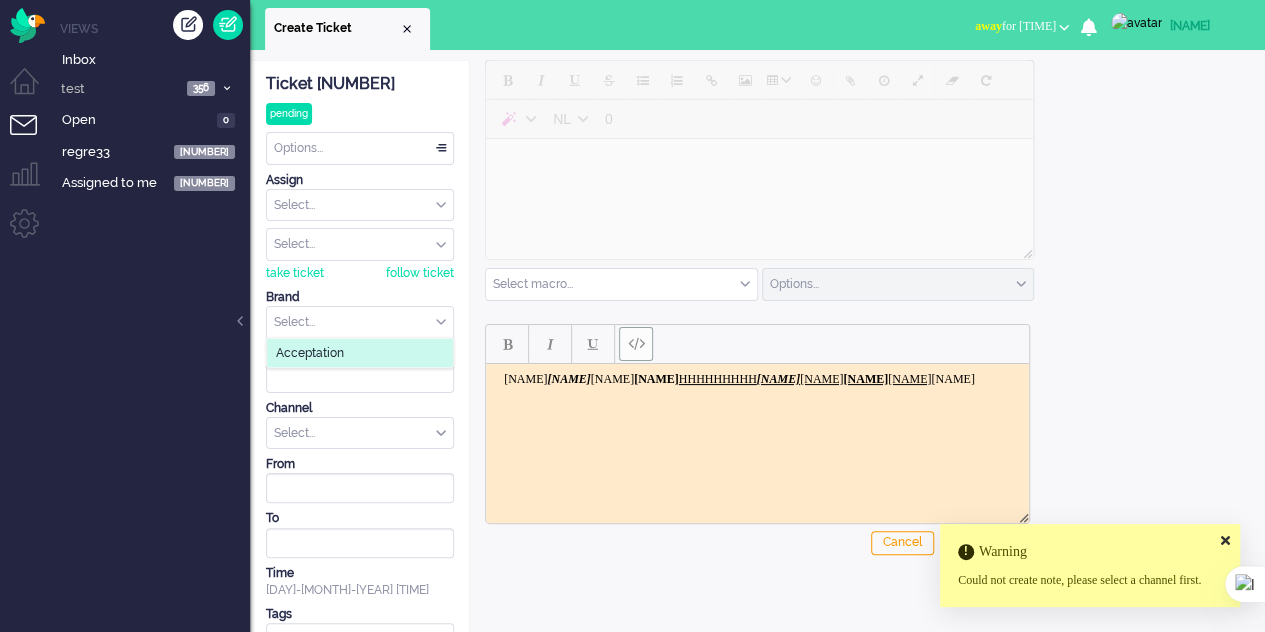 click on "Acceptation" 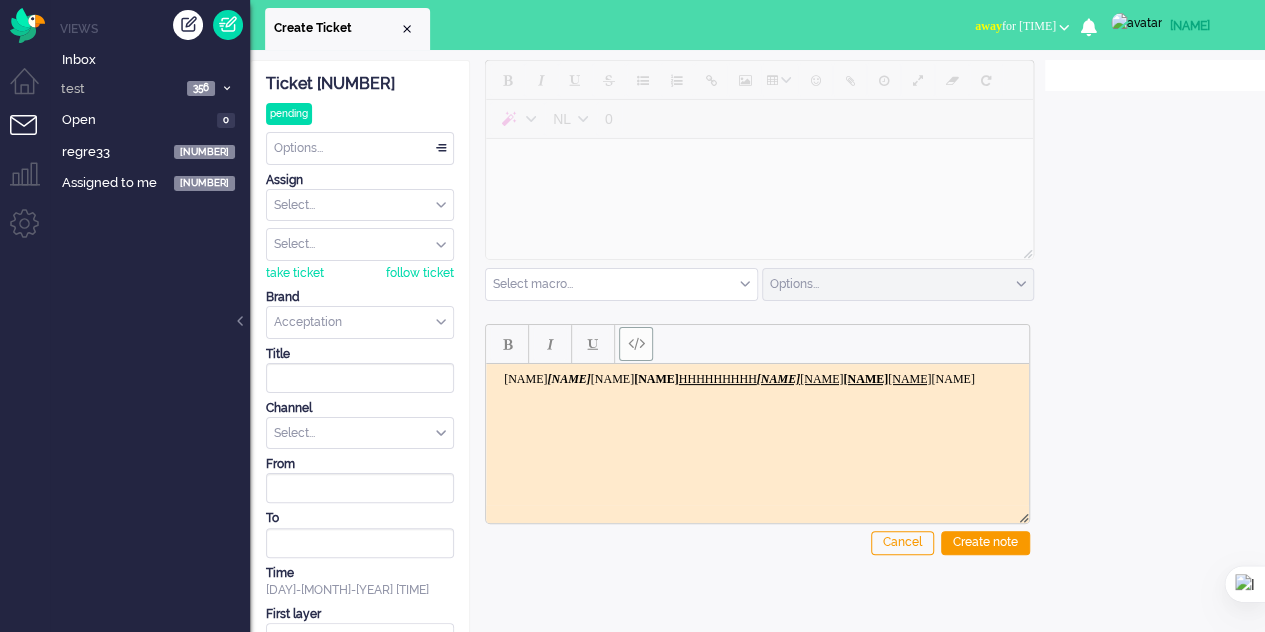 click on "select..." at bounding box center [360, 433] 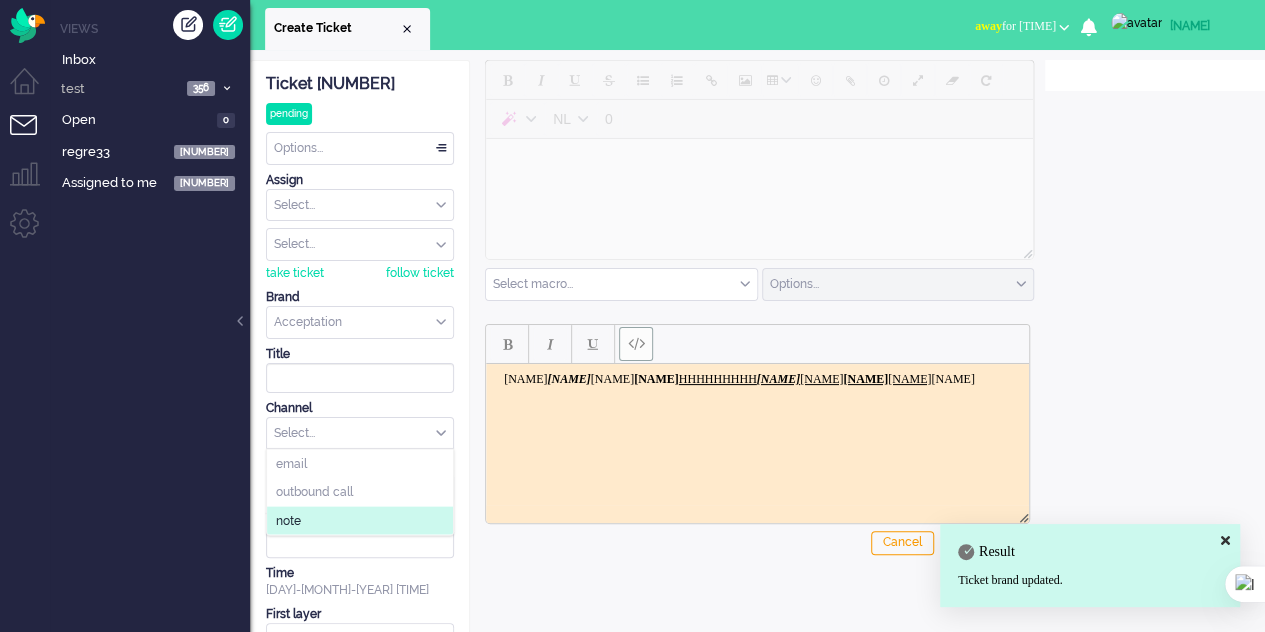 click on "note" 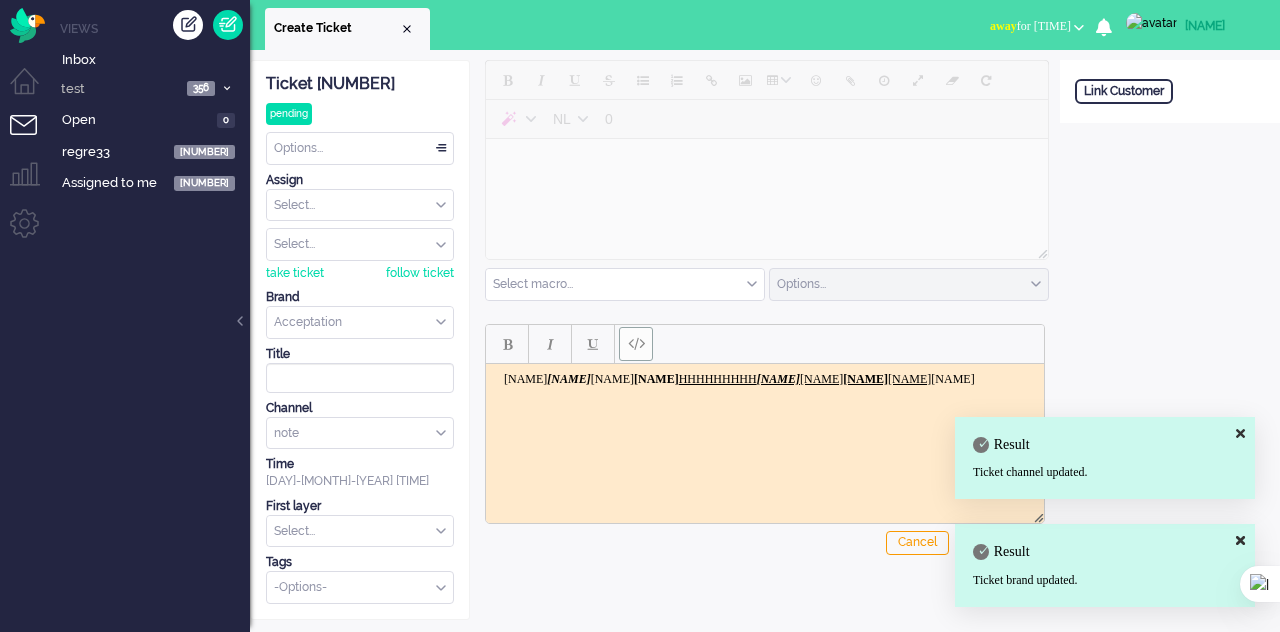 click at bounding box center (1240, 540) 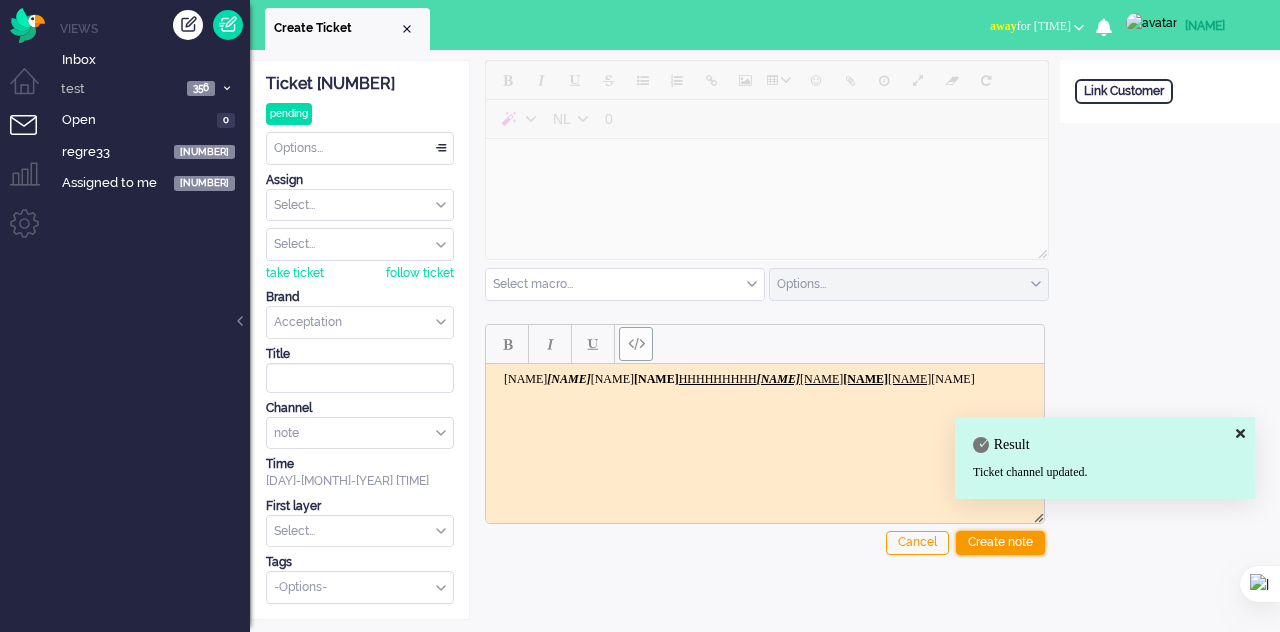 click on "Create note" at bounding box center (1000, 543) 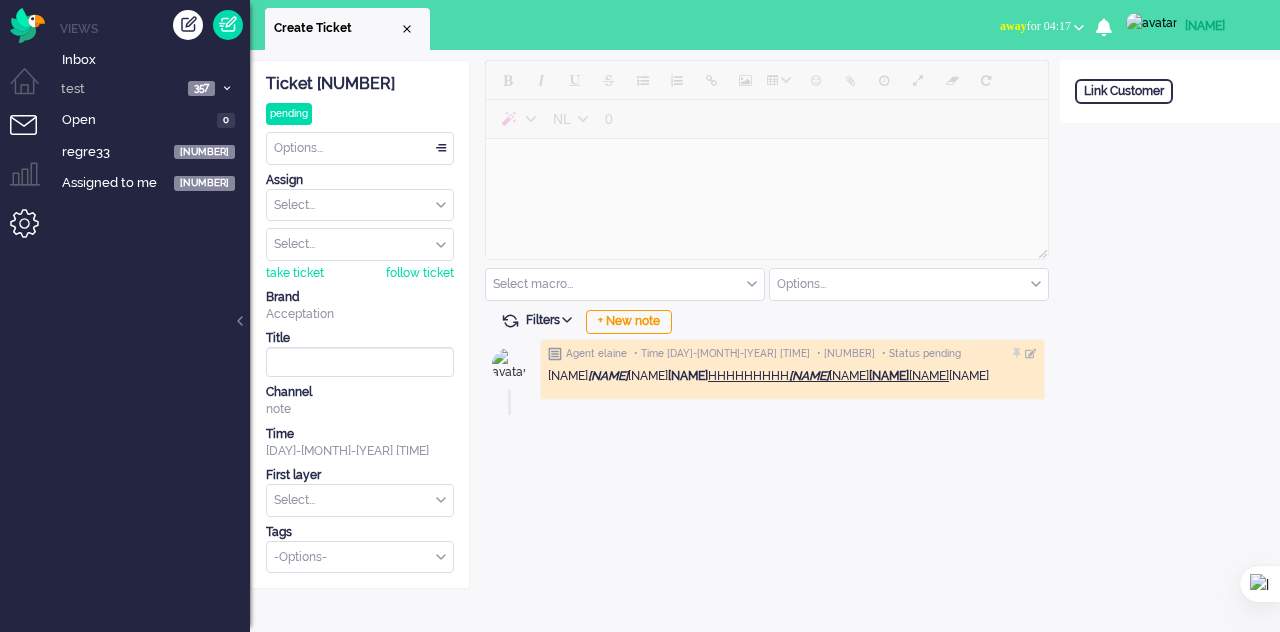 click at bounding box center (32, 231) 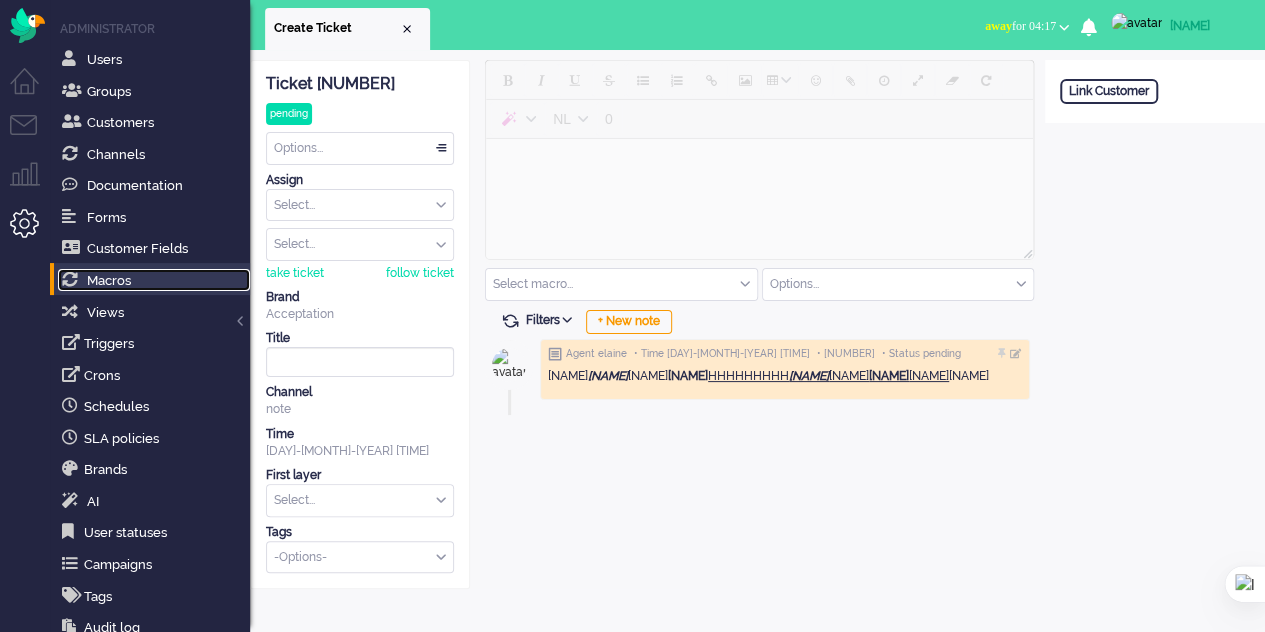 click on "Macros" at bounding box center [154, 280] 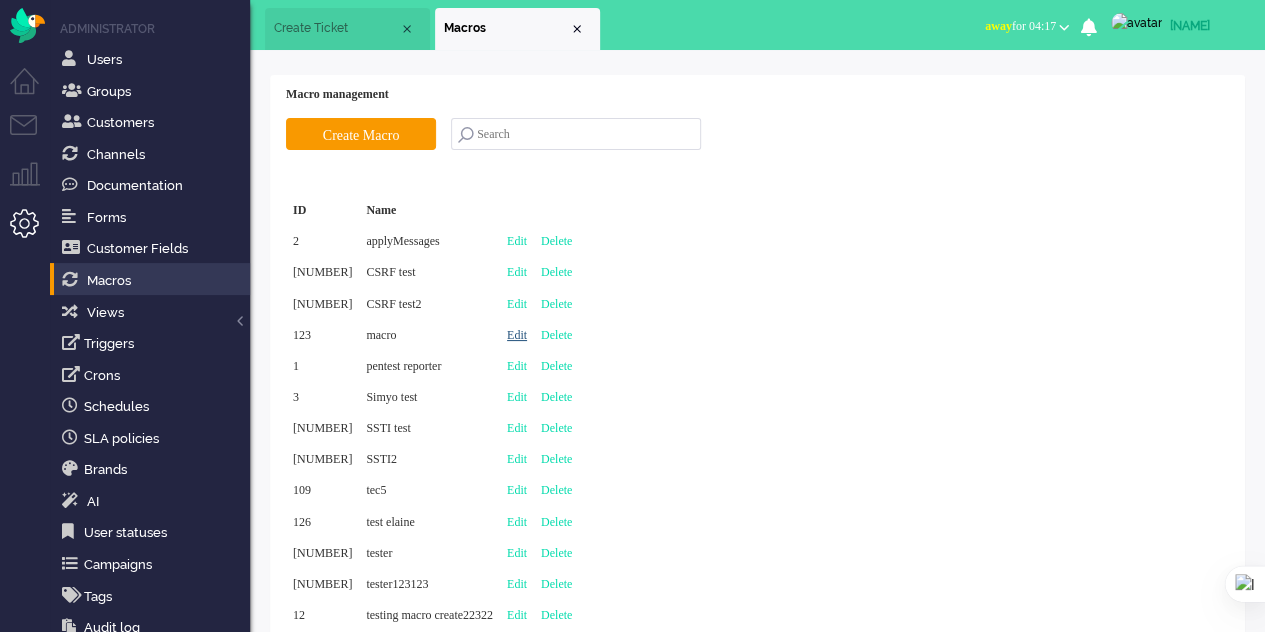 click on "Edit" at bounding box center (517, 335) 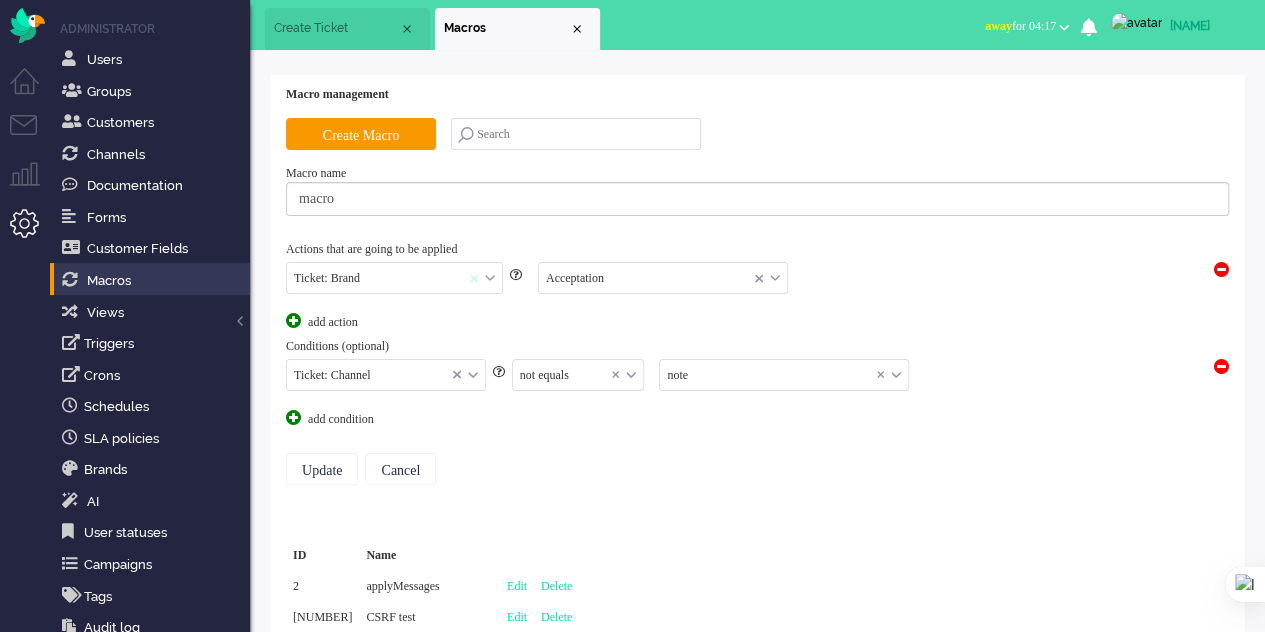 click 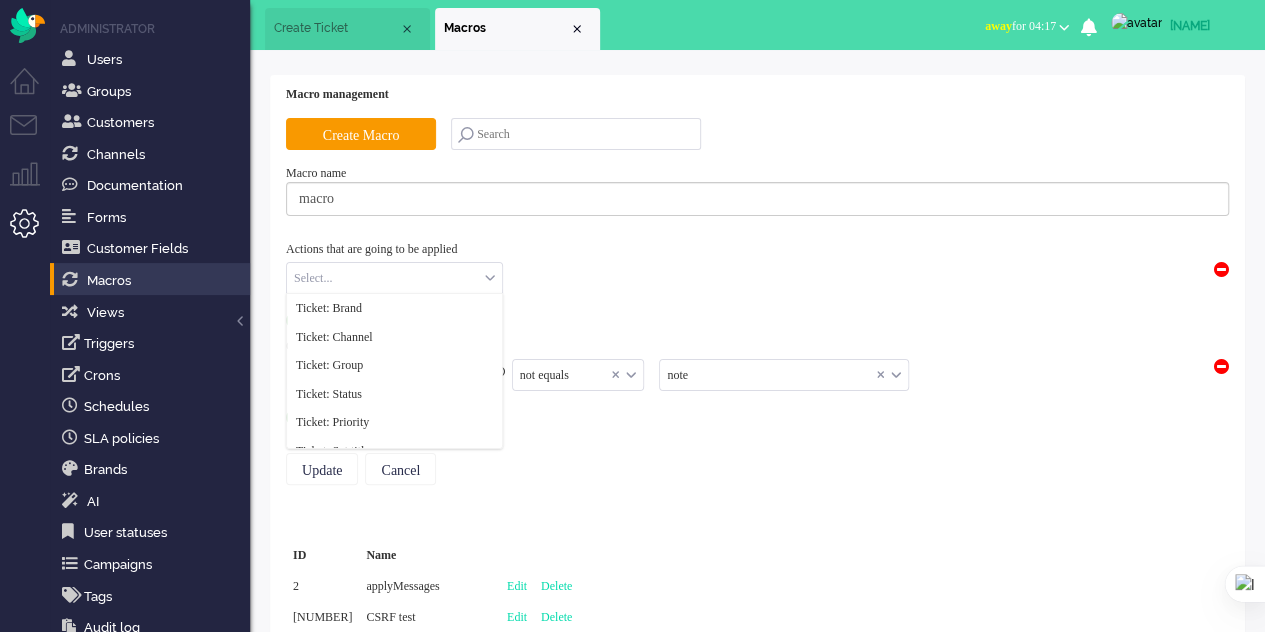 click on "Select..." at bounding box center (394, 278) 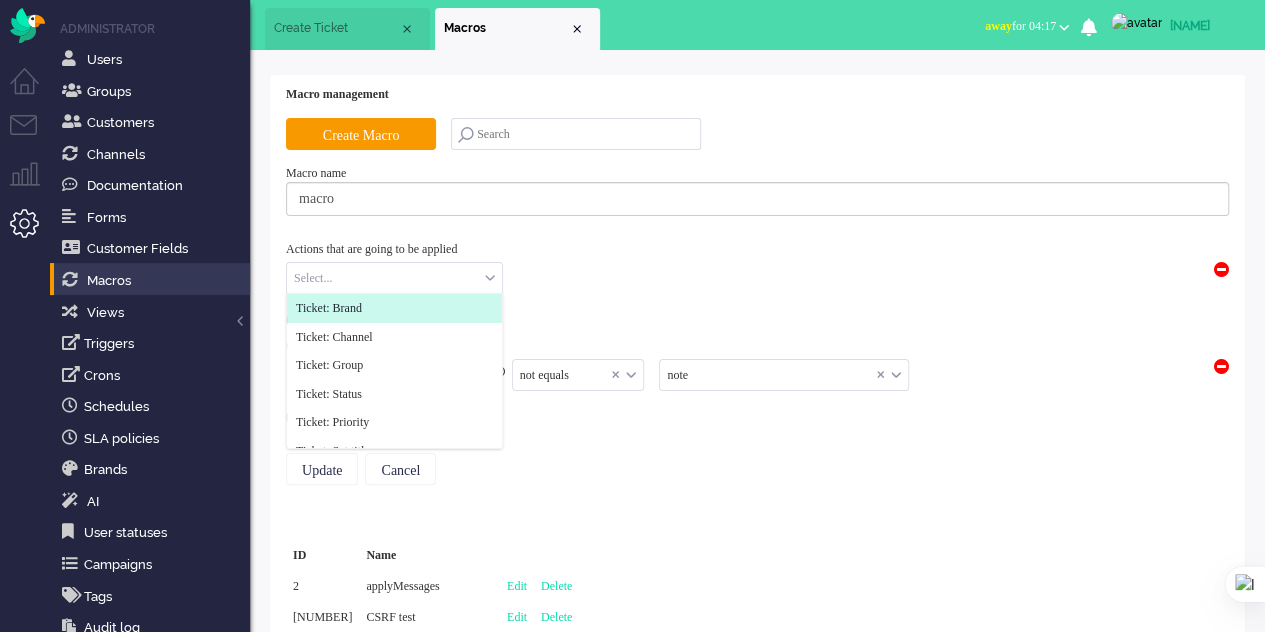 click on "Ticket: Brand" 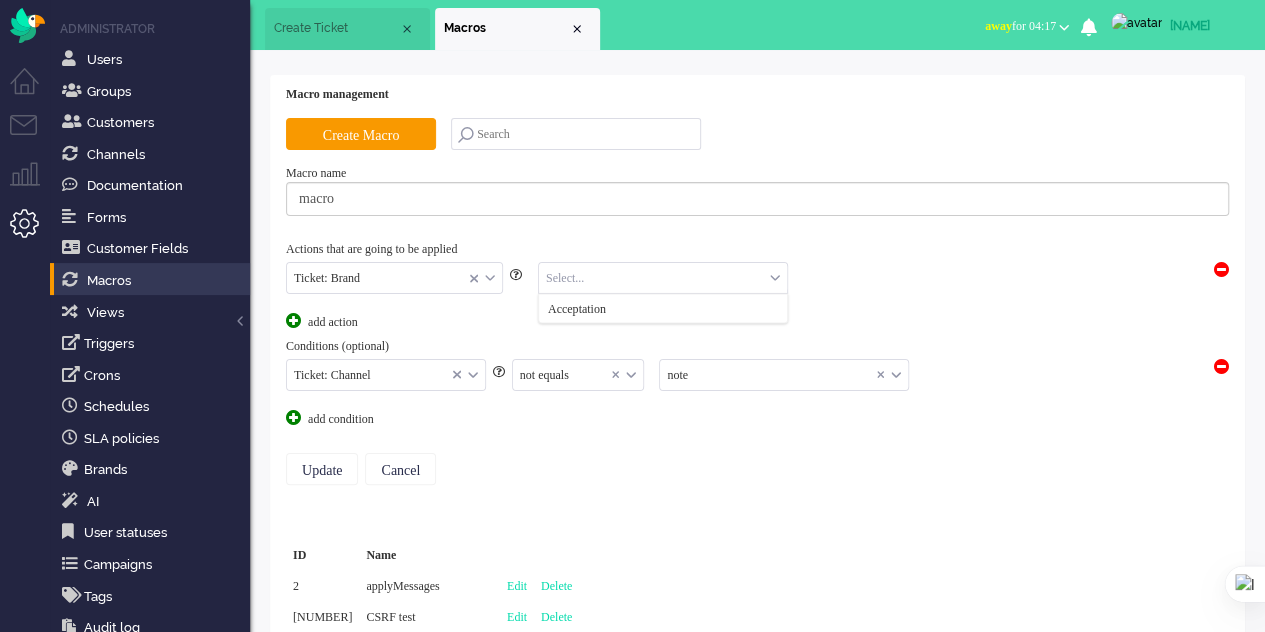 click at bounding box center (663, 278) 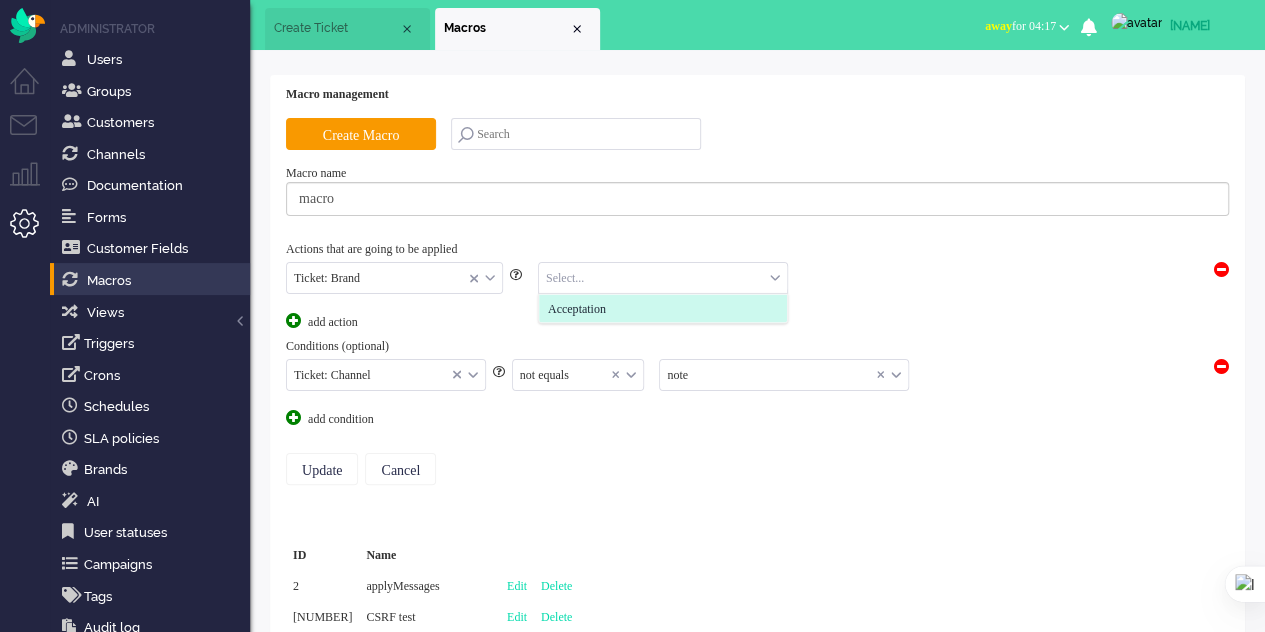 click on "Acceptation" 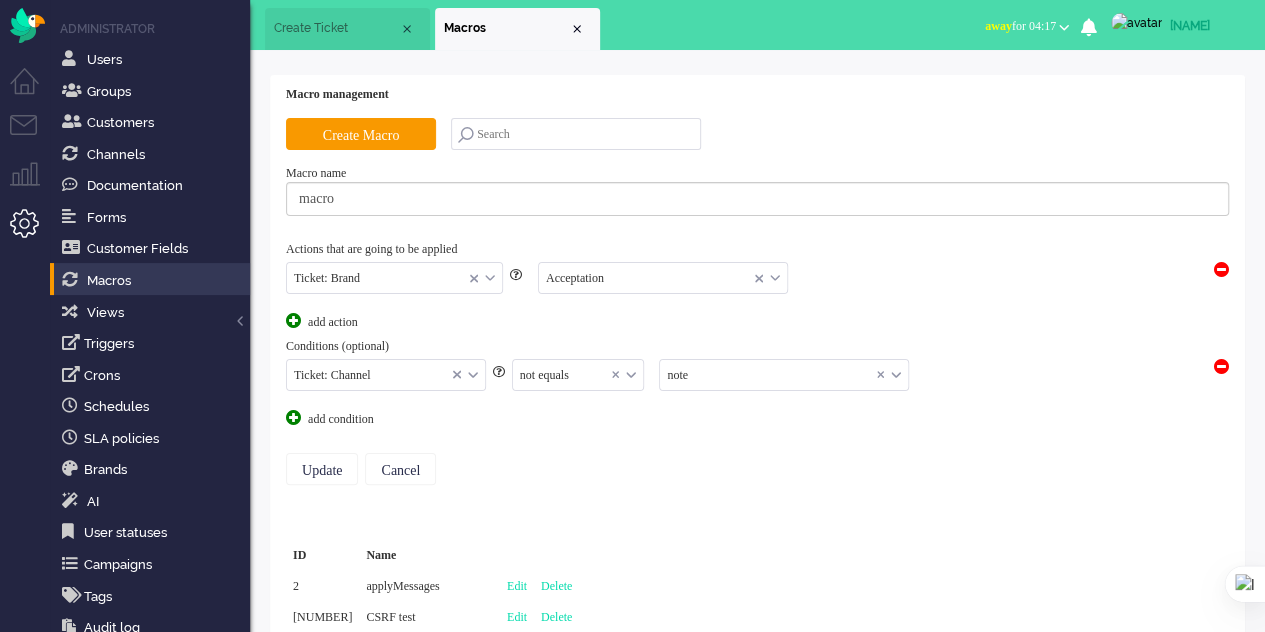 click at bounding box center [1221, 366] 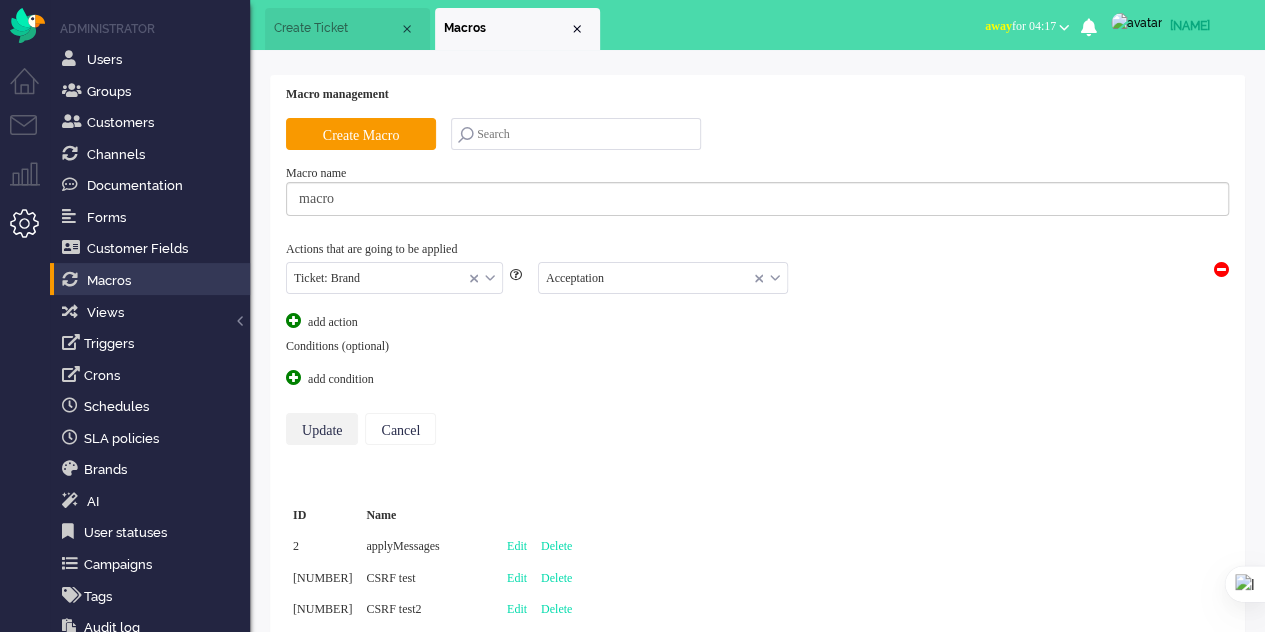 click on "Update" at bounding box center (322, 429) 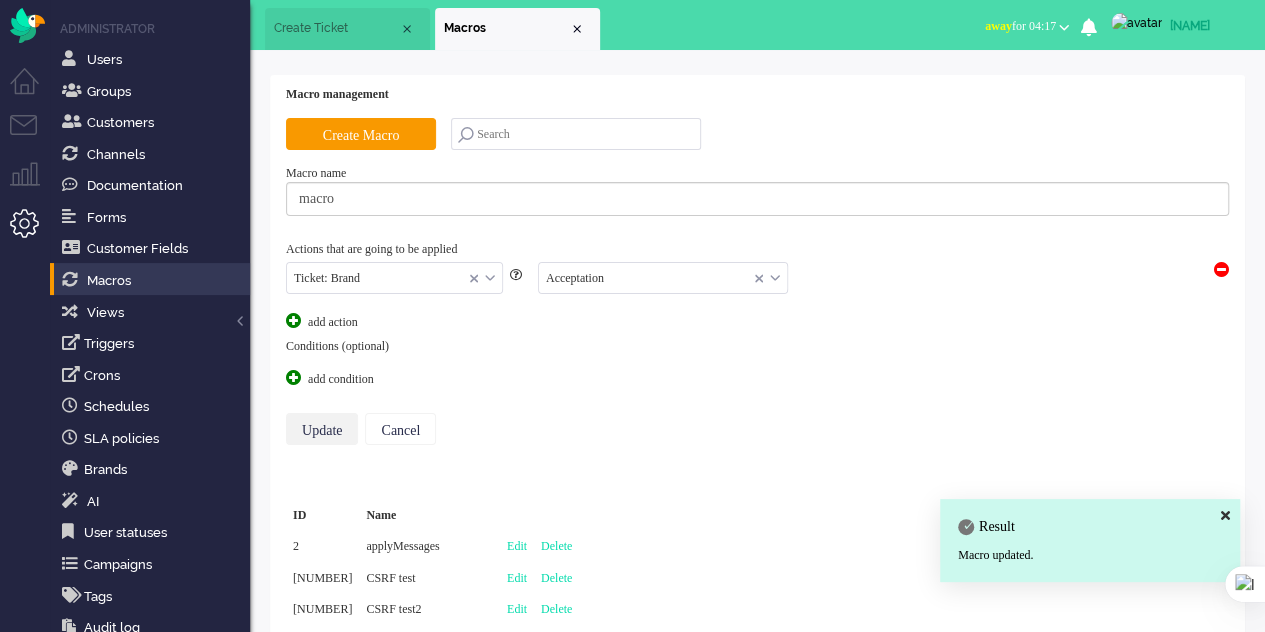 click on "Create Ticket" at bounding box center (336, 28) 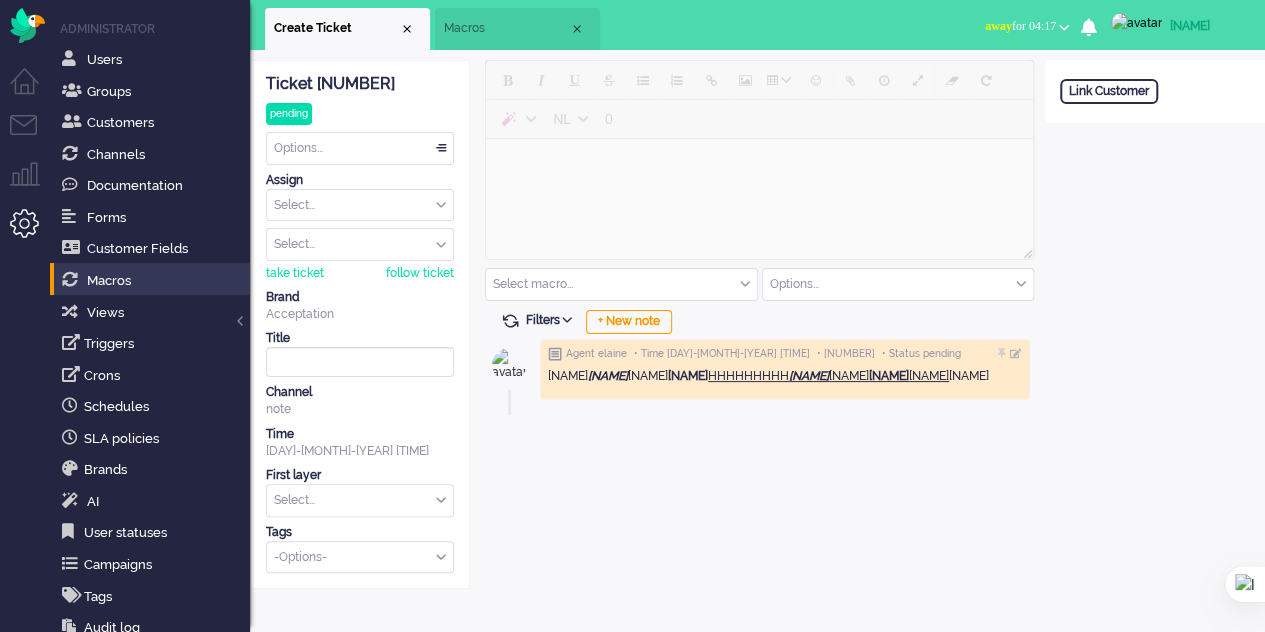 click on "Macros" at bounding box center [506, 28] 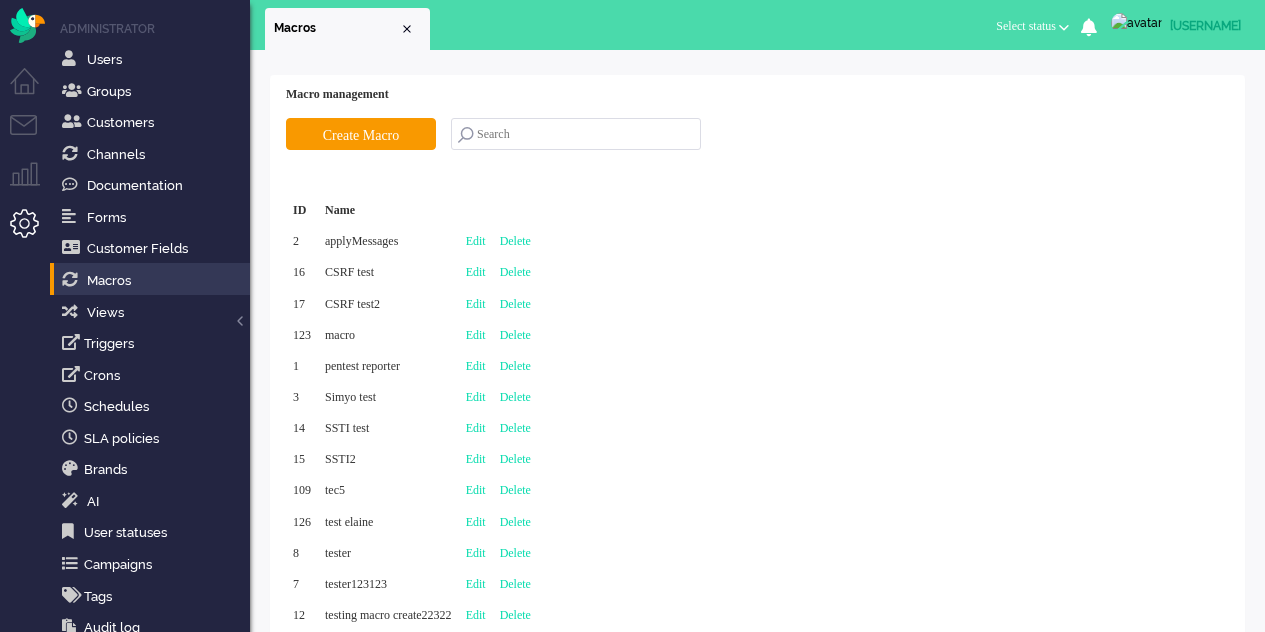scroll, scrollTop: 0, scrollLeft: 0, axis: both 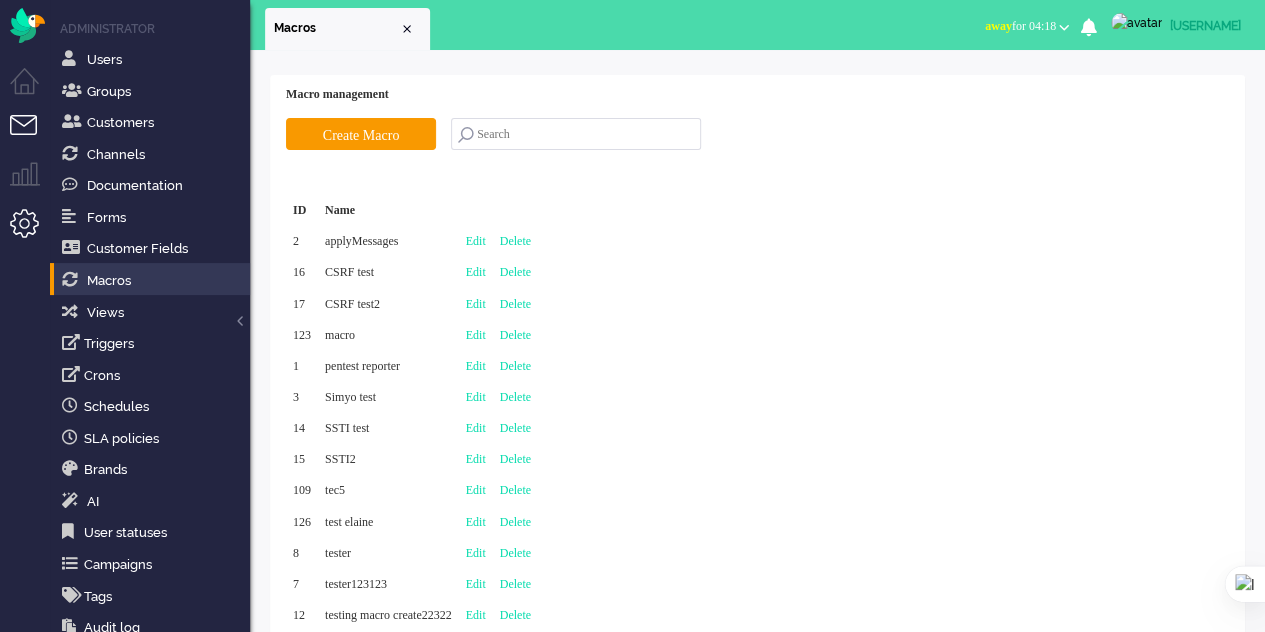 click at bounding box center [32, 137] 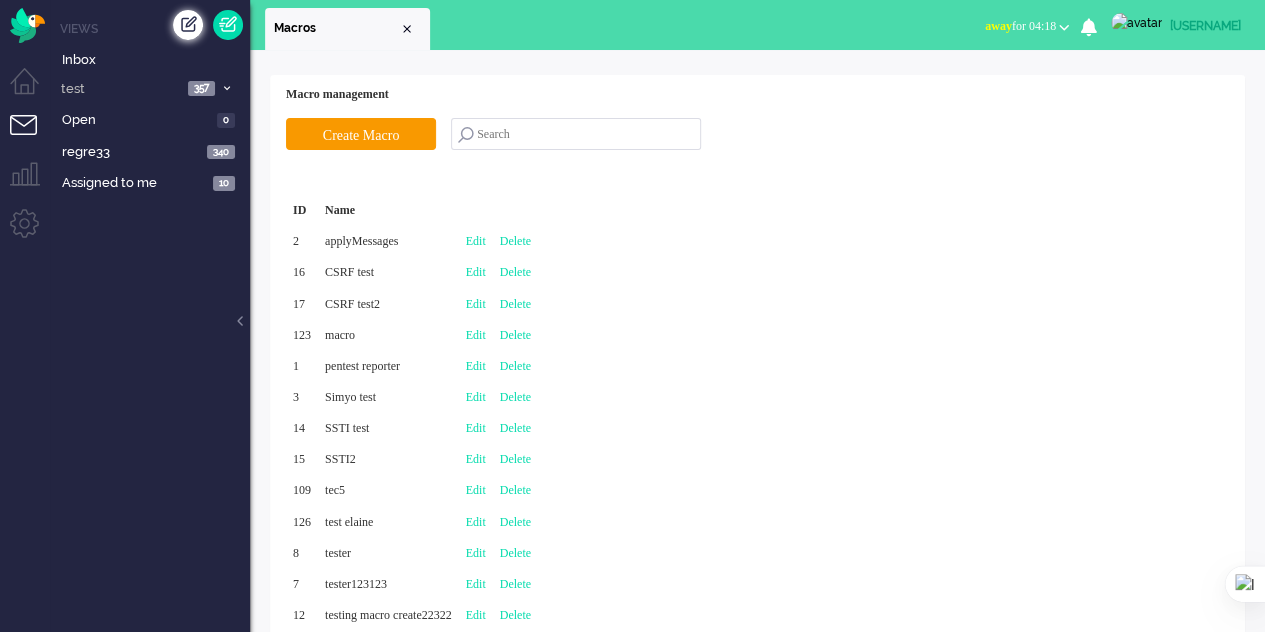 click at bounding box center [188, 25] 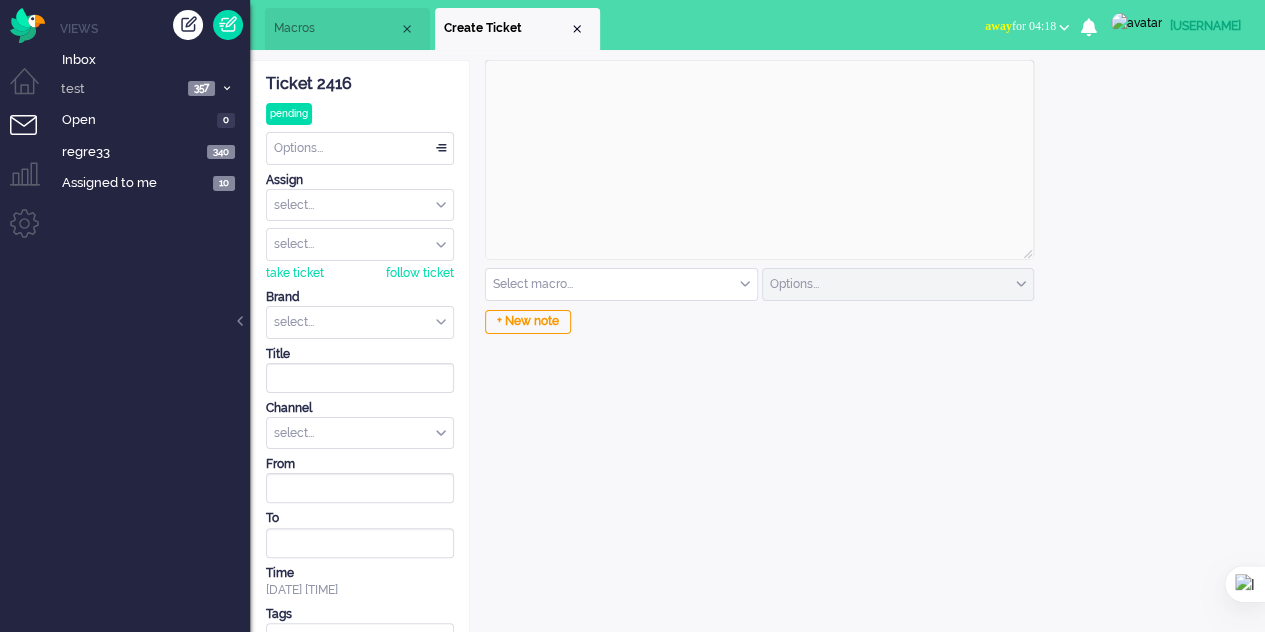 scroll, scrollTop: 0, scrollLeft: 0, axis: both 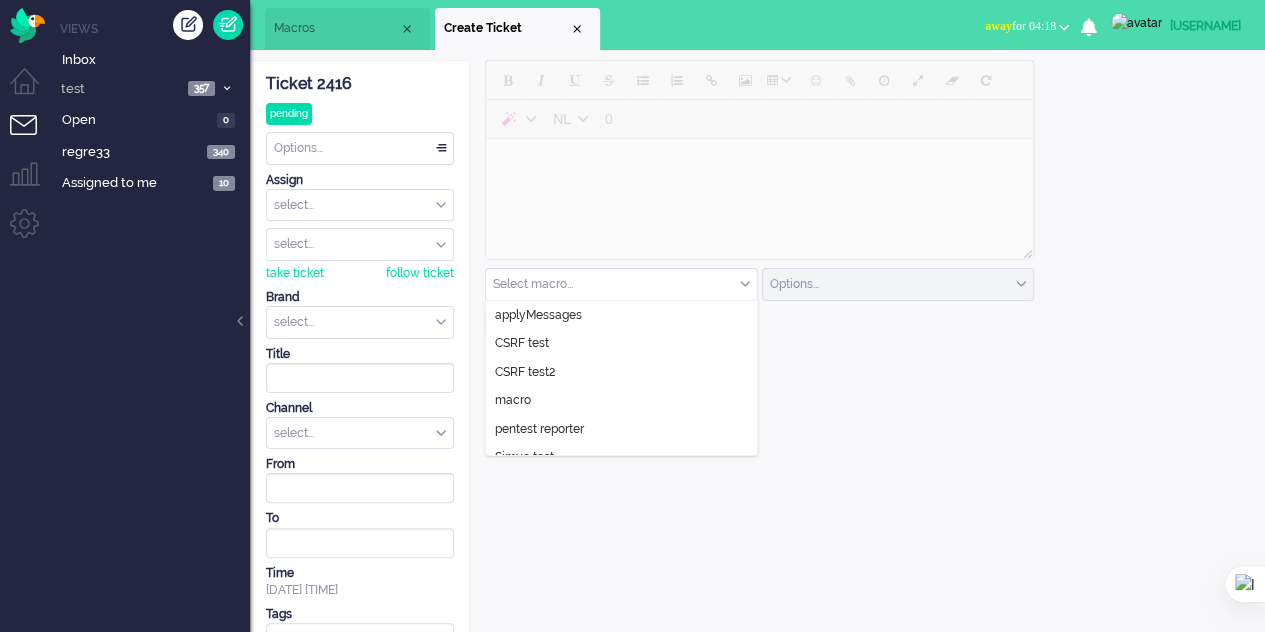 click at bounding box center [621, 284] 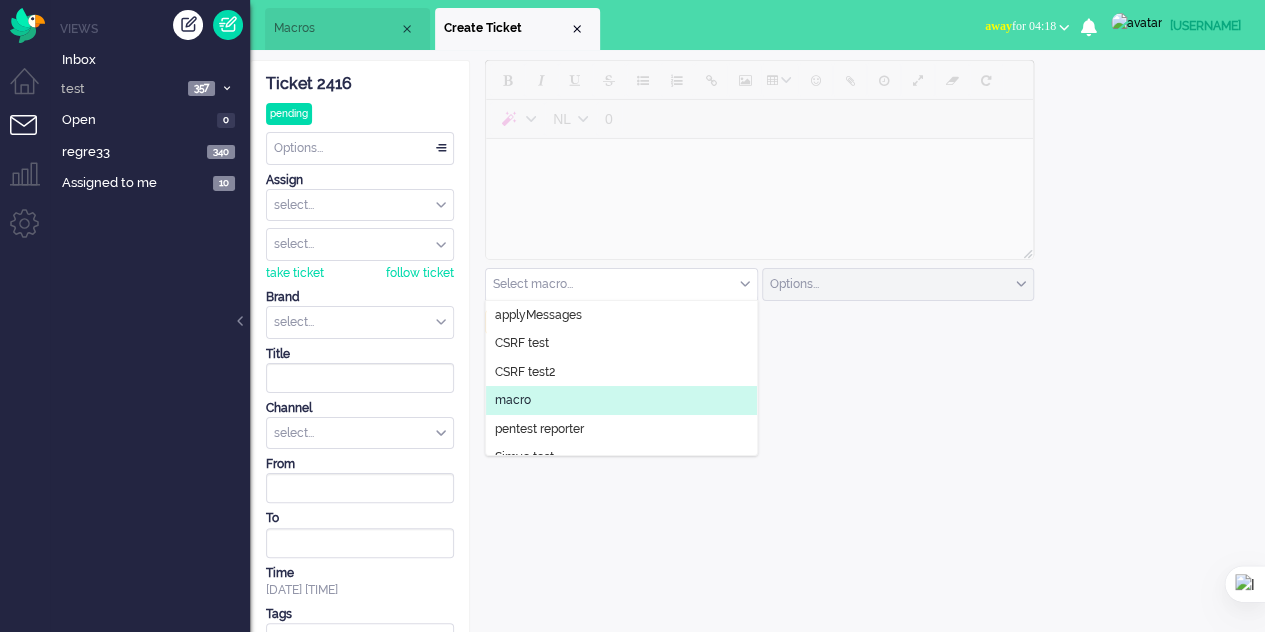 click on "macro" 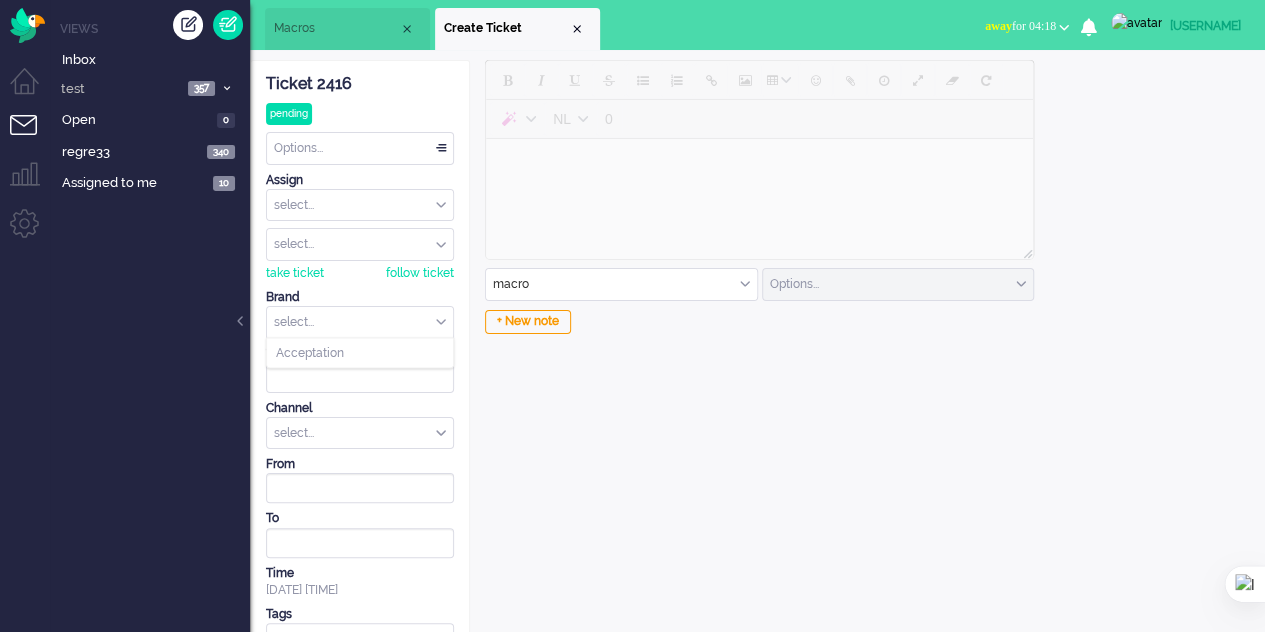 click at bounding box center [360, 322] 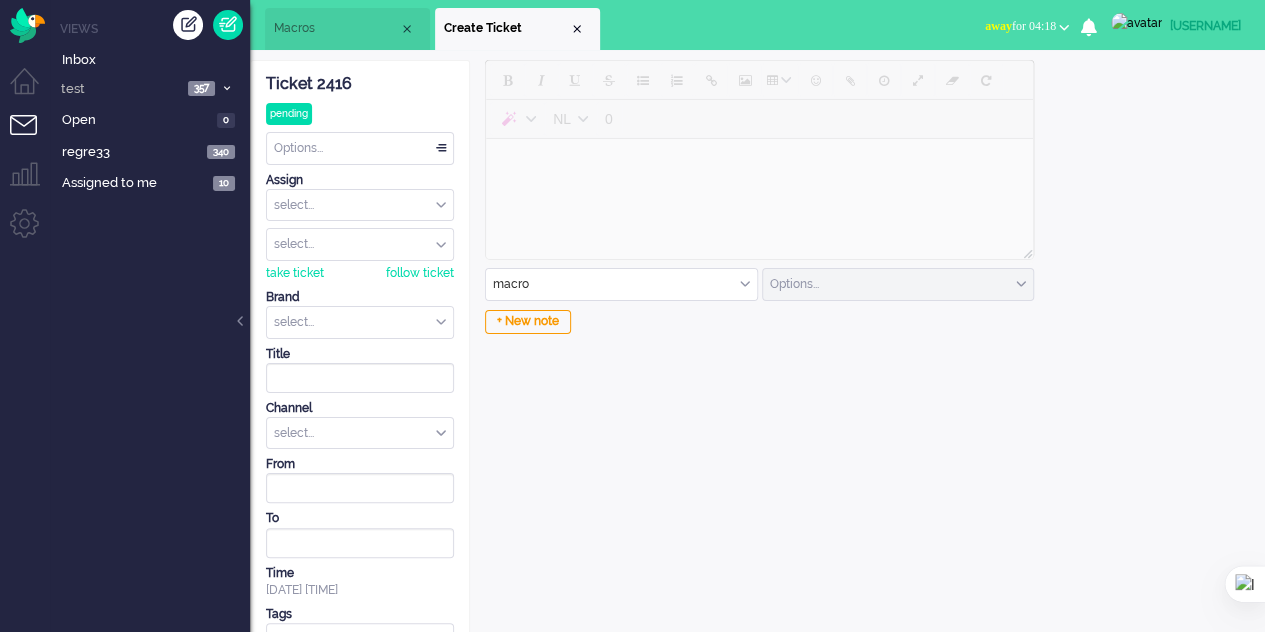 click on "NL 0 macro applyMessages CSRF test CSRF test2 macro pentest reporter Simyo test SSTI test SSTI2 tec5 test elaine macro Options... email outbound call sms Send as open Send as open Send as pending Send as holding Send as solved + New note" at bounding box center [757, 366] 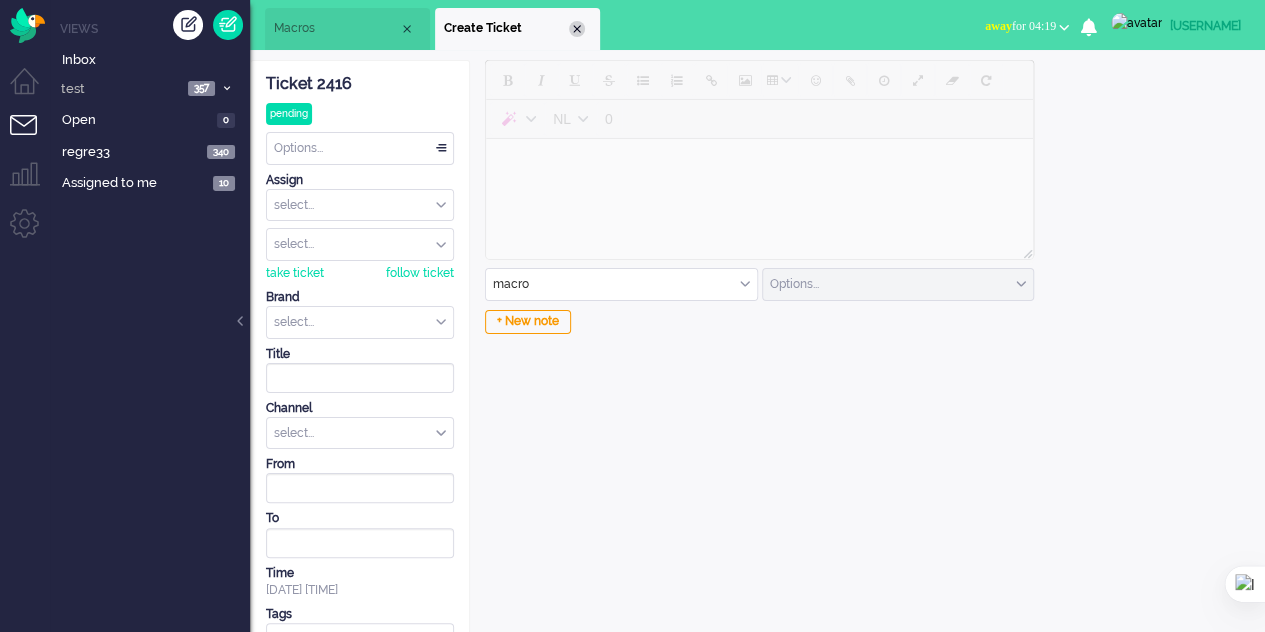 click at bounding box center (577, 29) 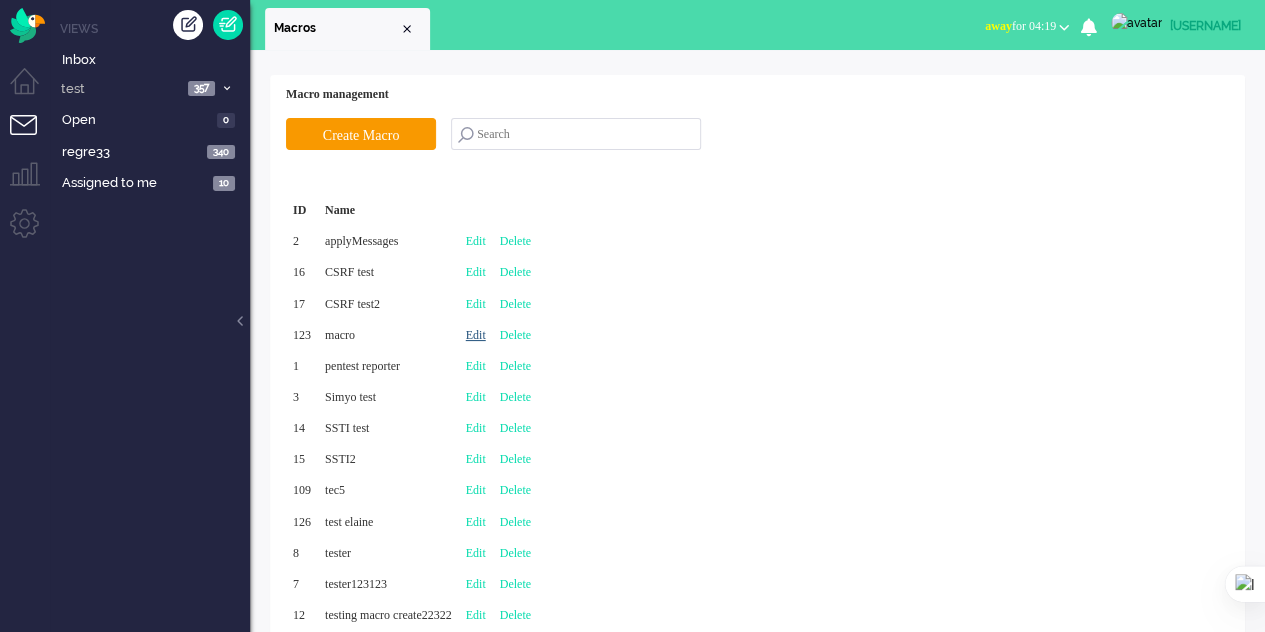 click on "Edit" at bounding box center [476, 335] 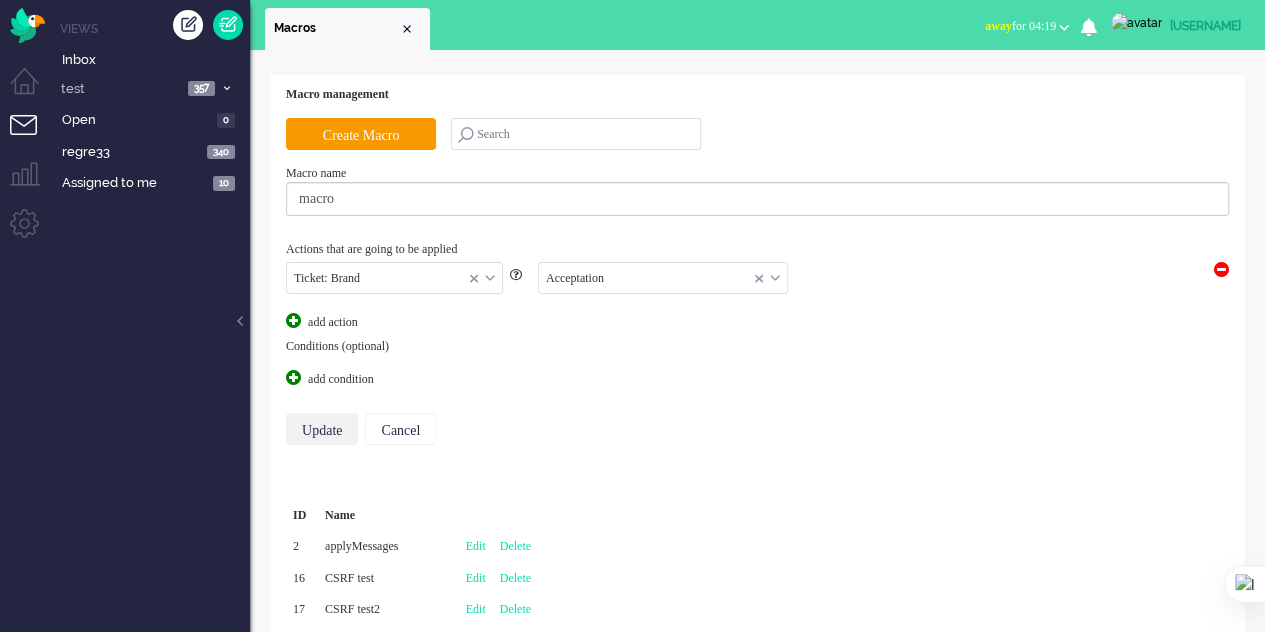 click on "Update" at bounding box center [322, 429] 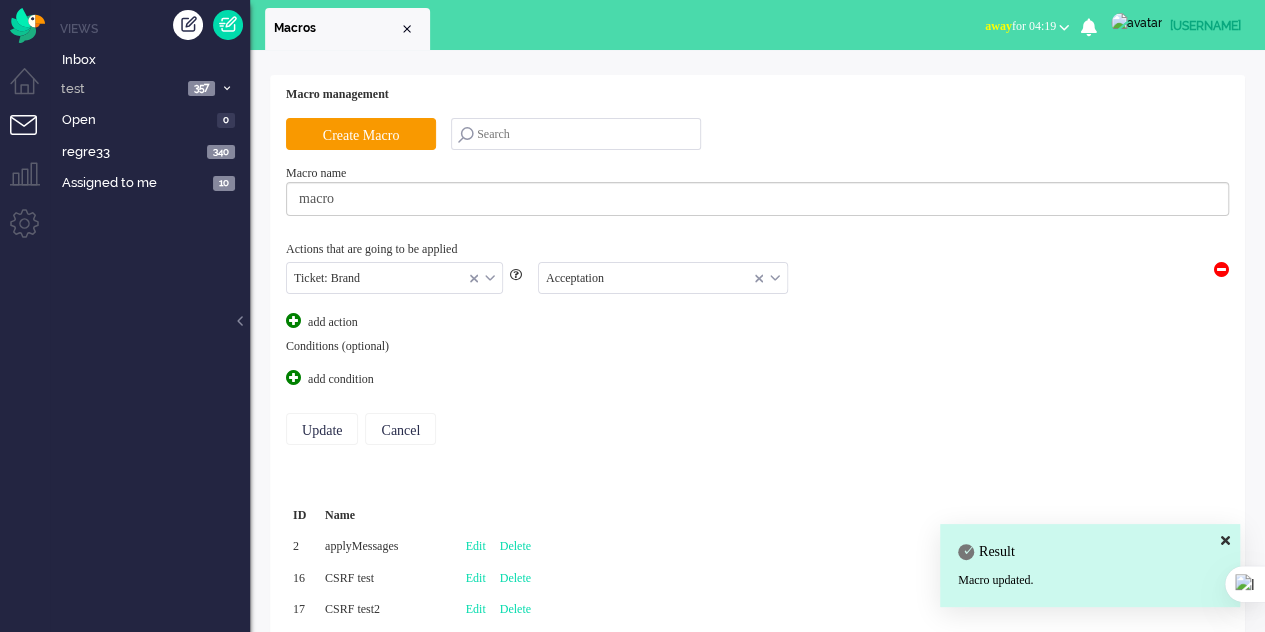click at bounding box center [32, 137] 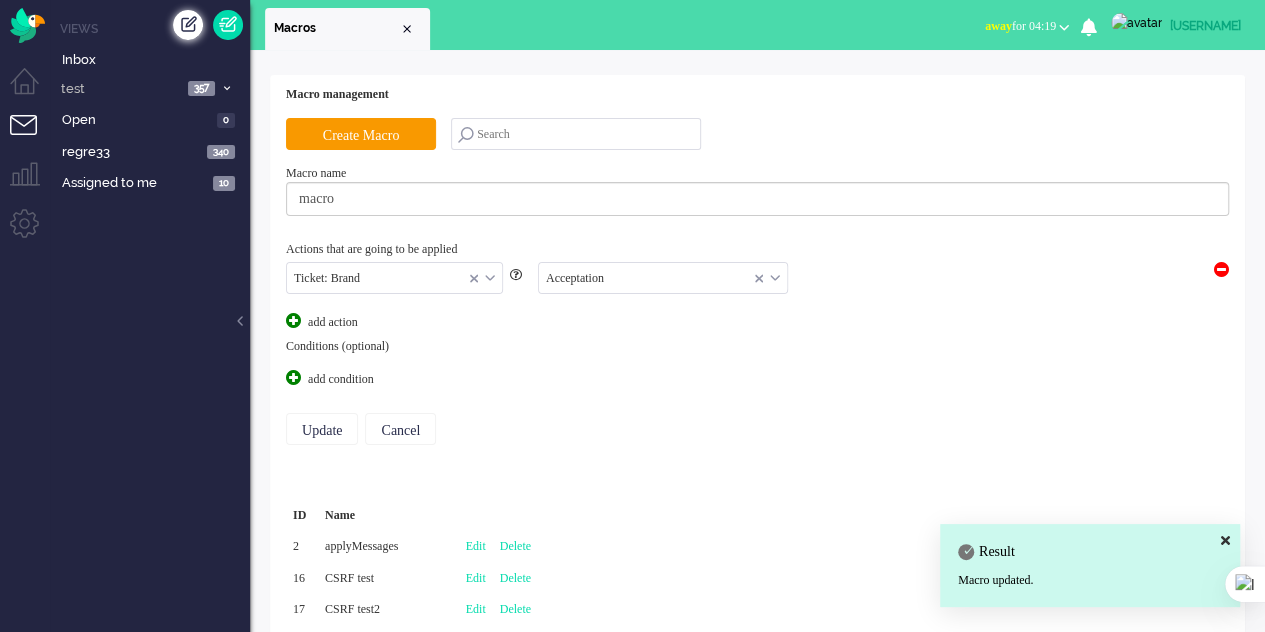 click at bounding box center [188, 25] 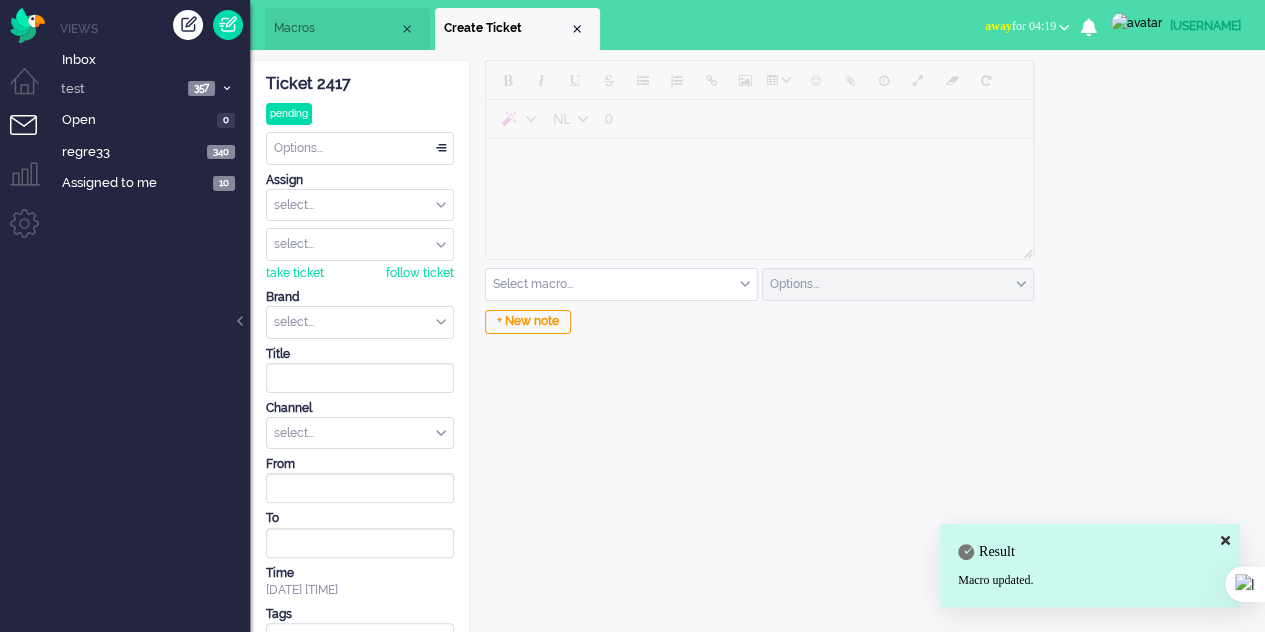 scroll, scrollTop: 0, scrollLeft: 0, axis: both 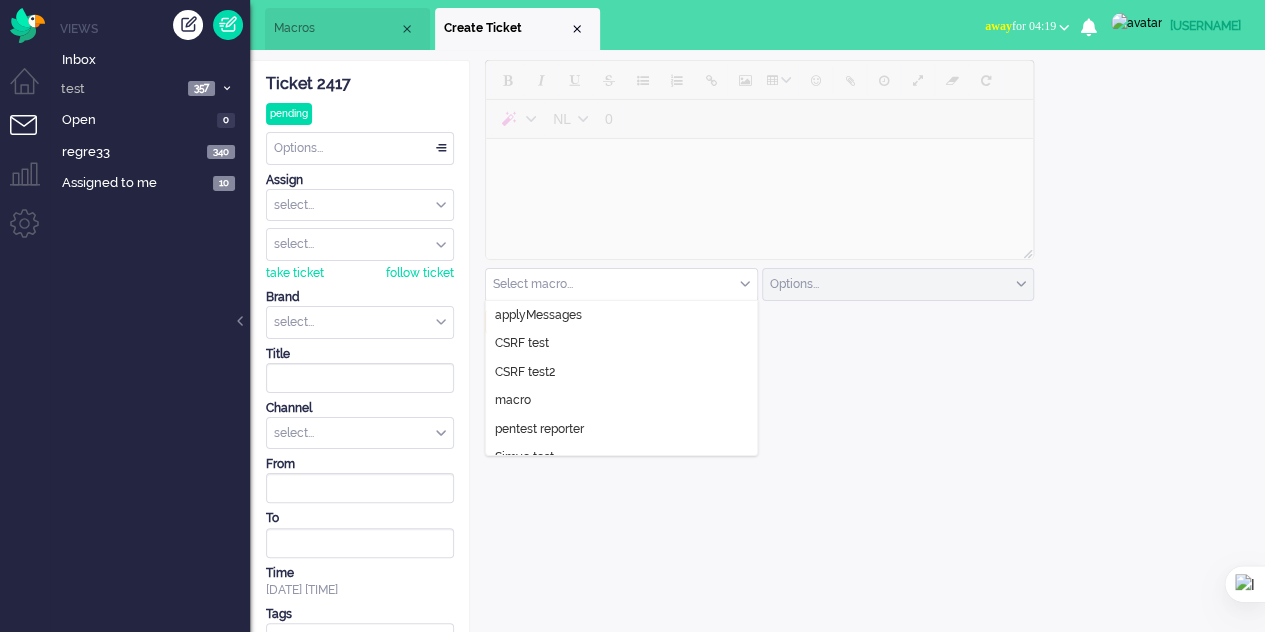 click at bounding box center (621, 284) 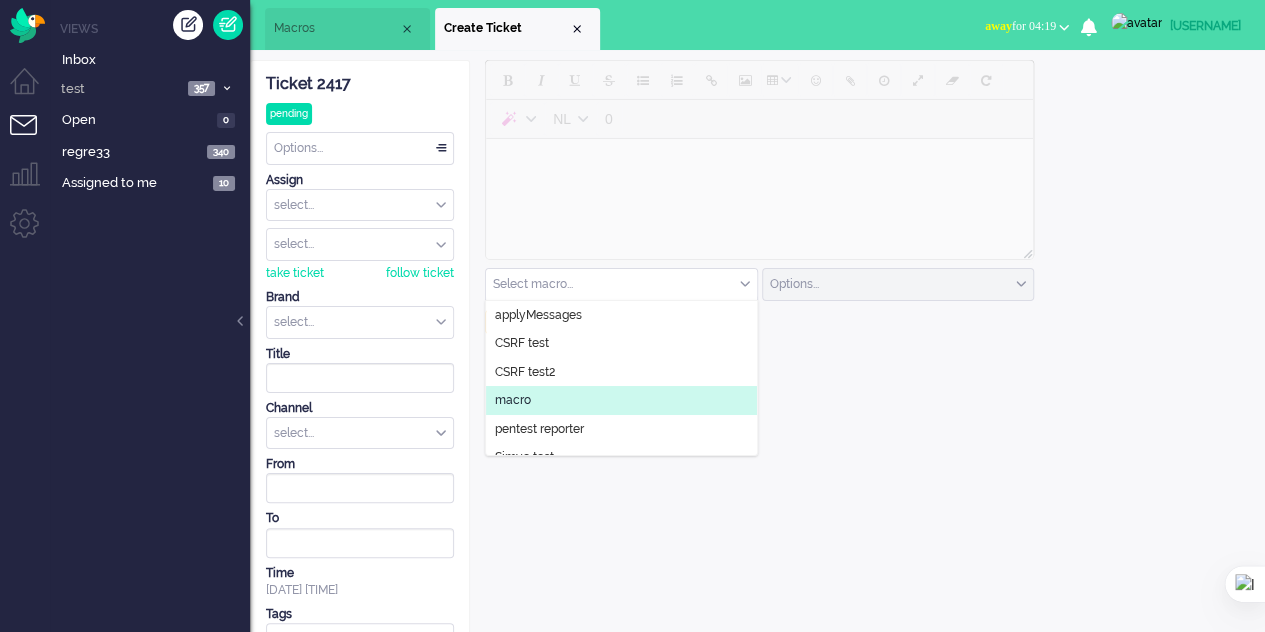 click on "macro" 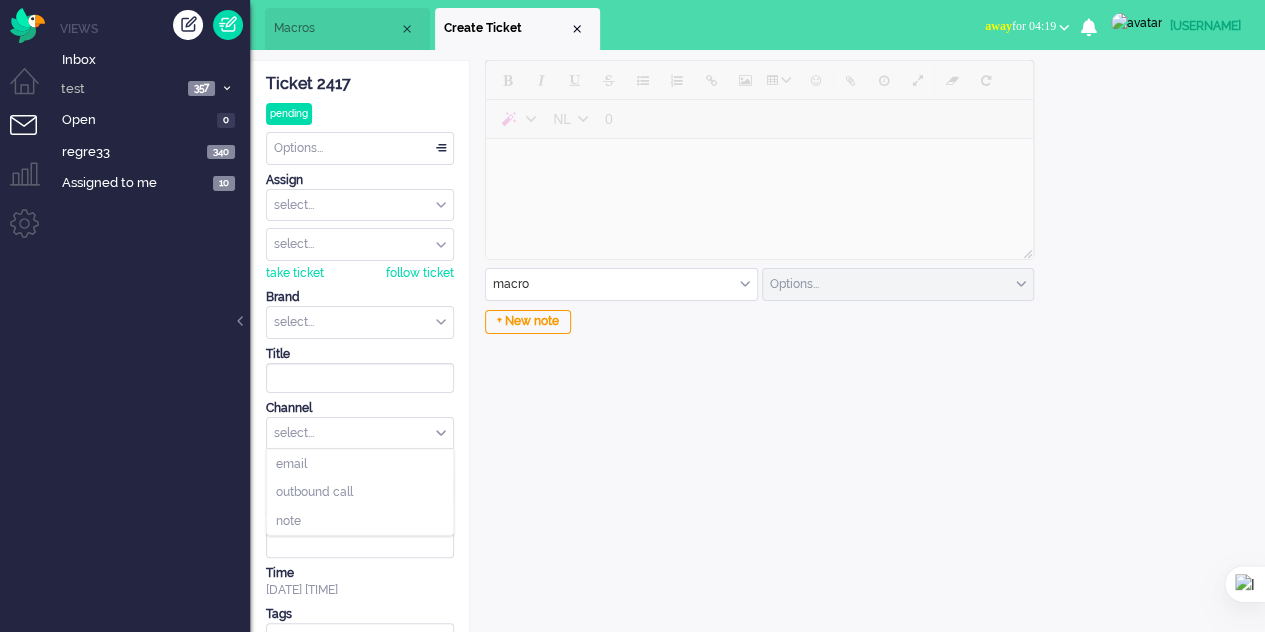 click on "select..." at bounding box center (360, 433) 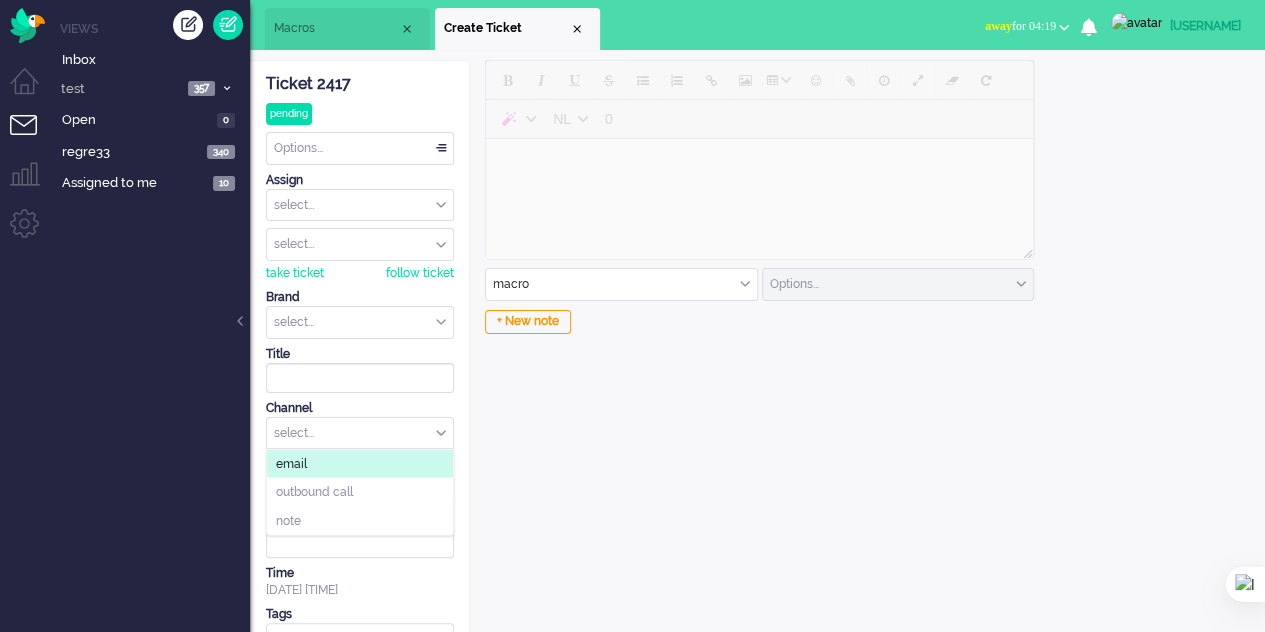 click on "email" 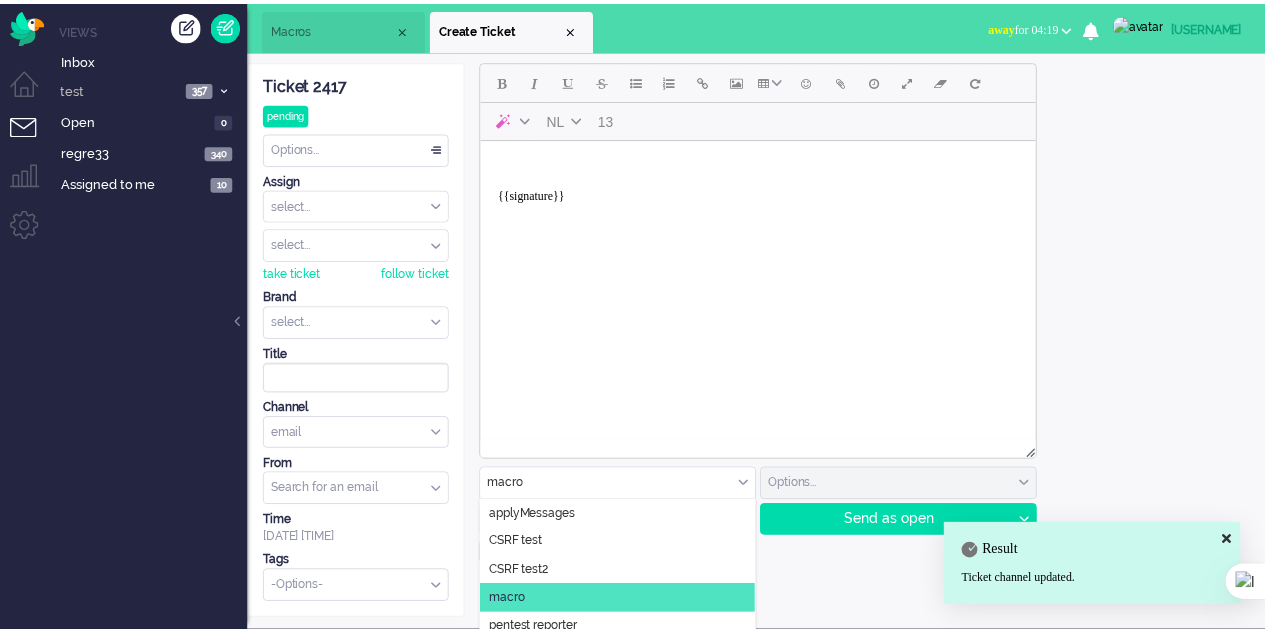scroll, scrollTop: 86, scrollLeft: 0, axis: vertical 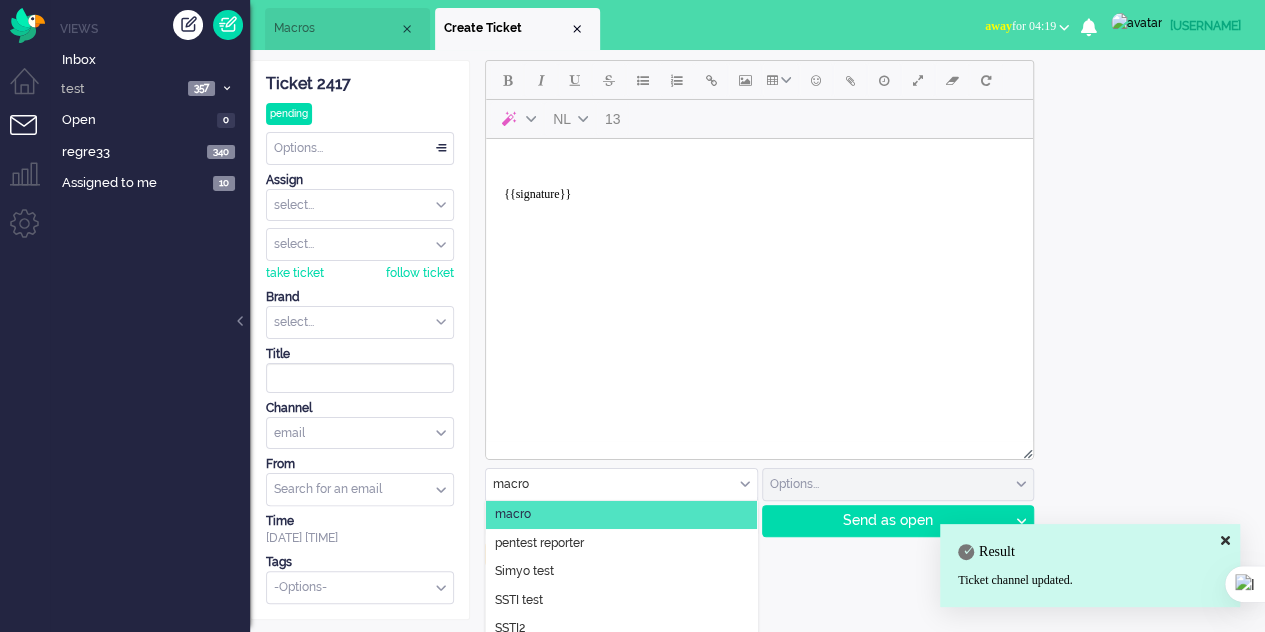 click at bounding box center [621, 484] 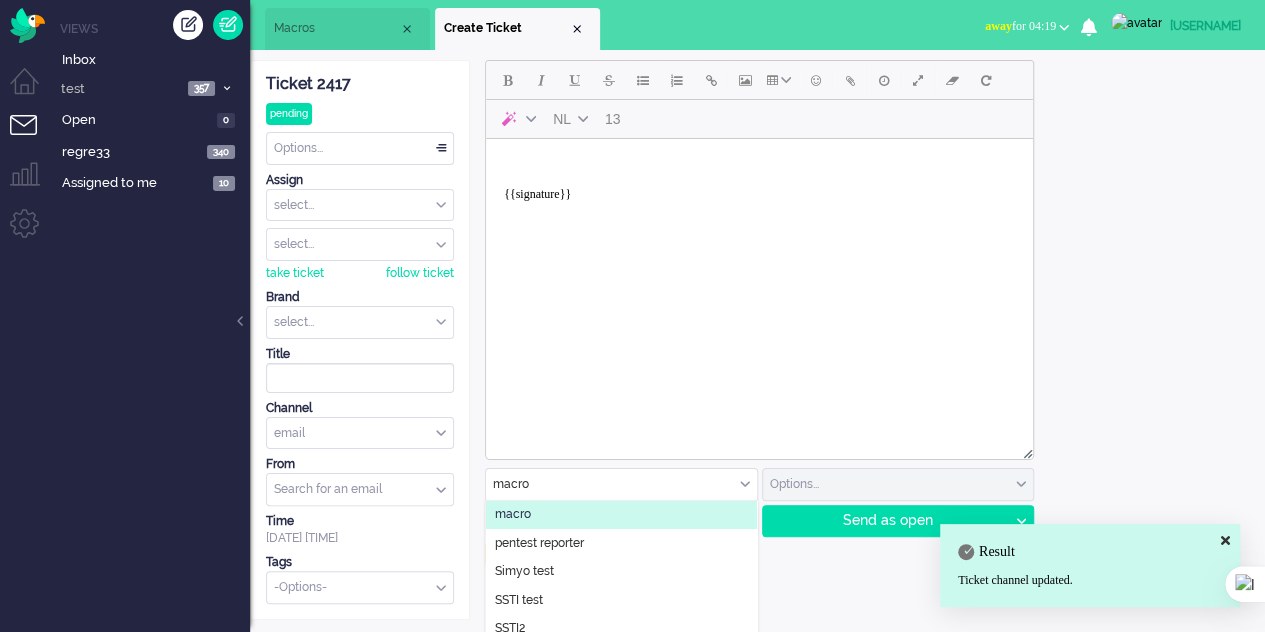 click on "macro" 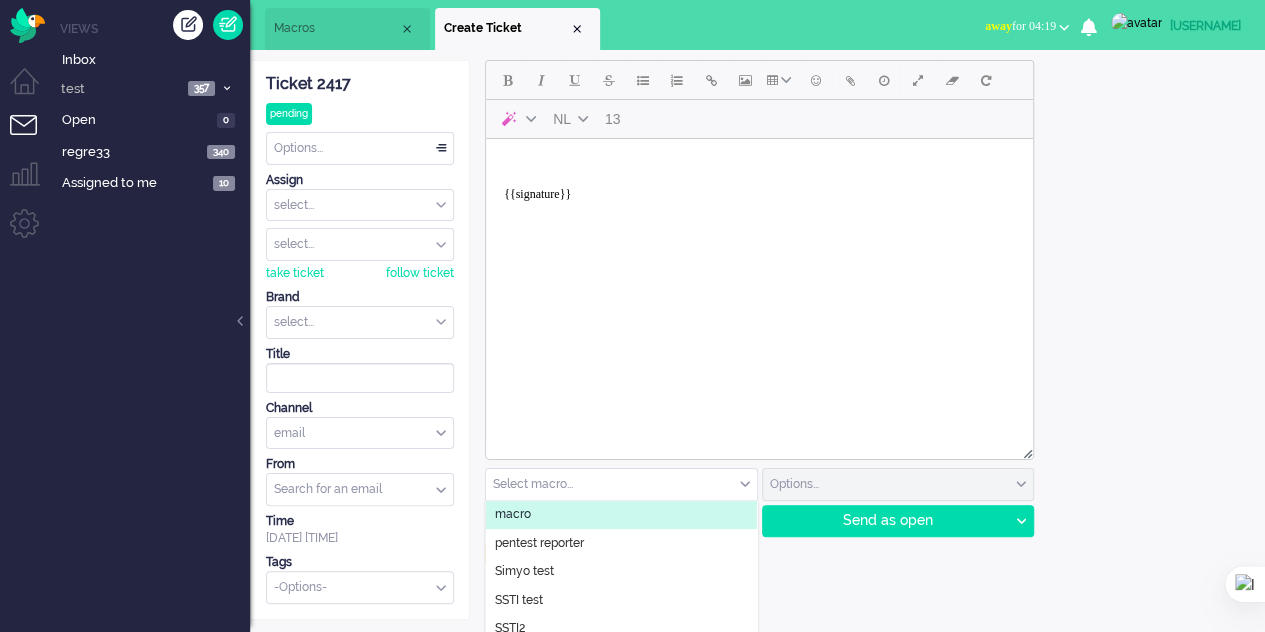 click on "macro" 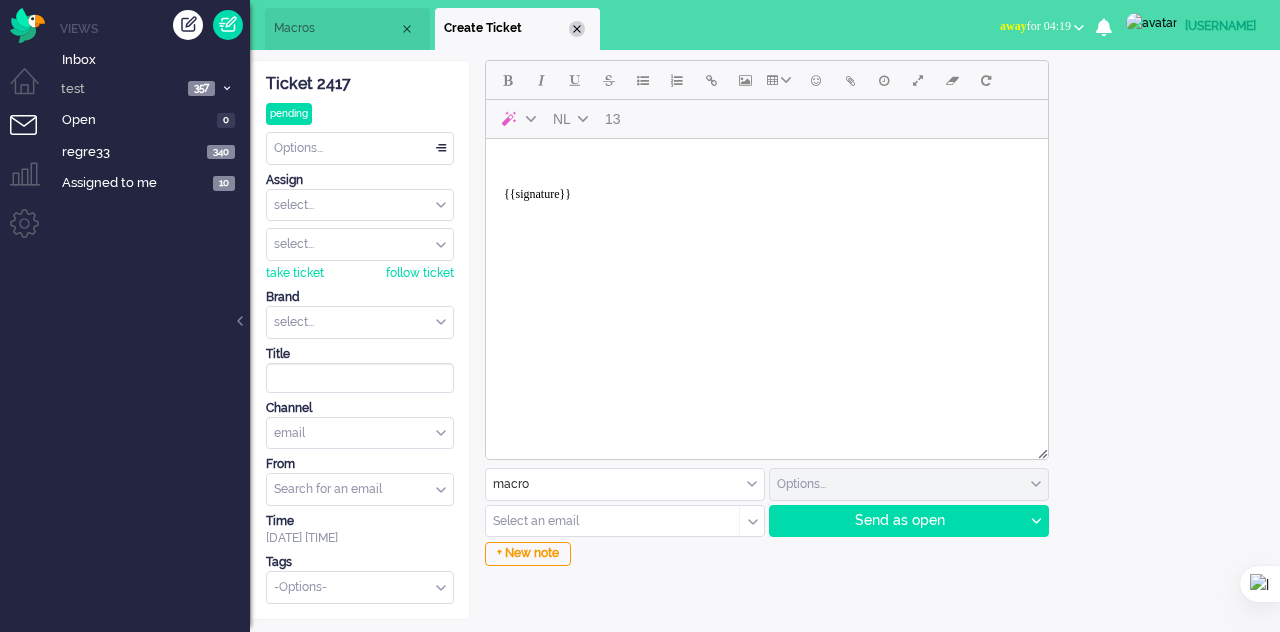 click at bounding box center [577, 29] 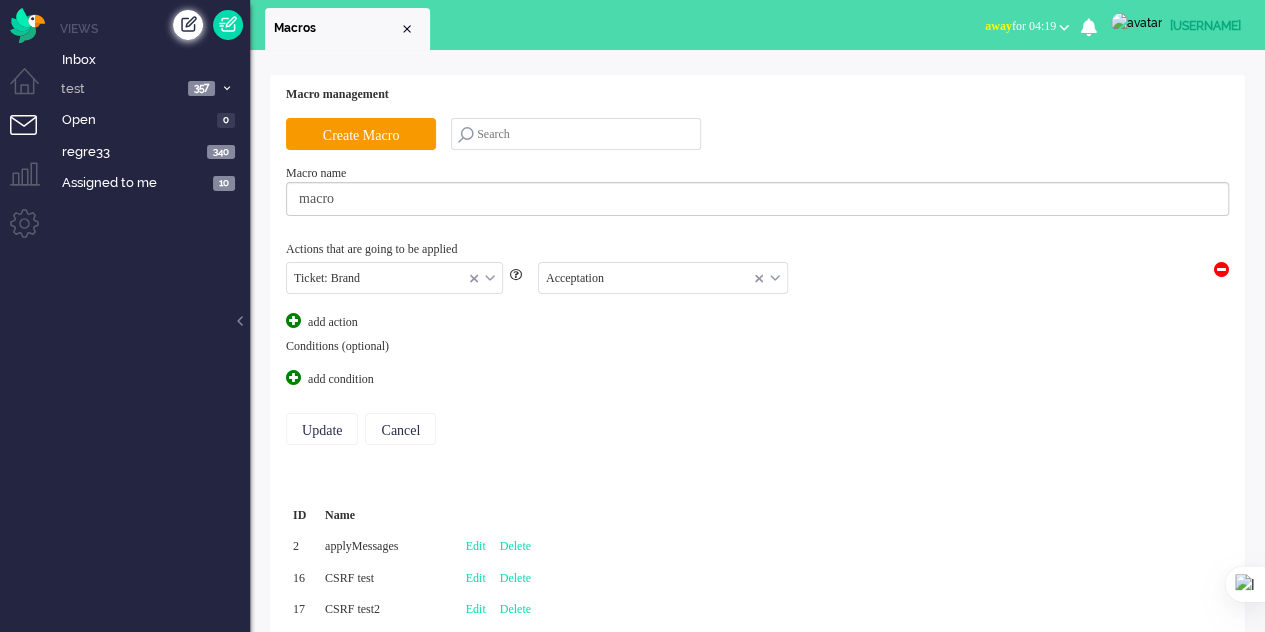 click at bounding box center [188, 25] 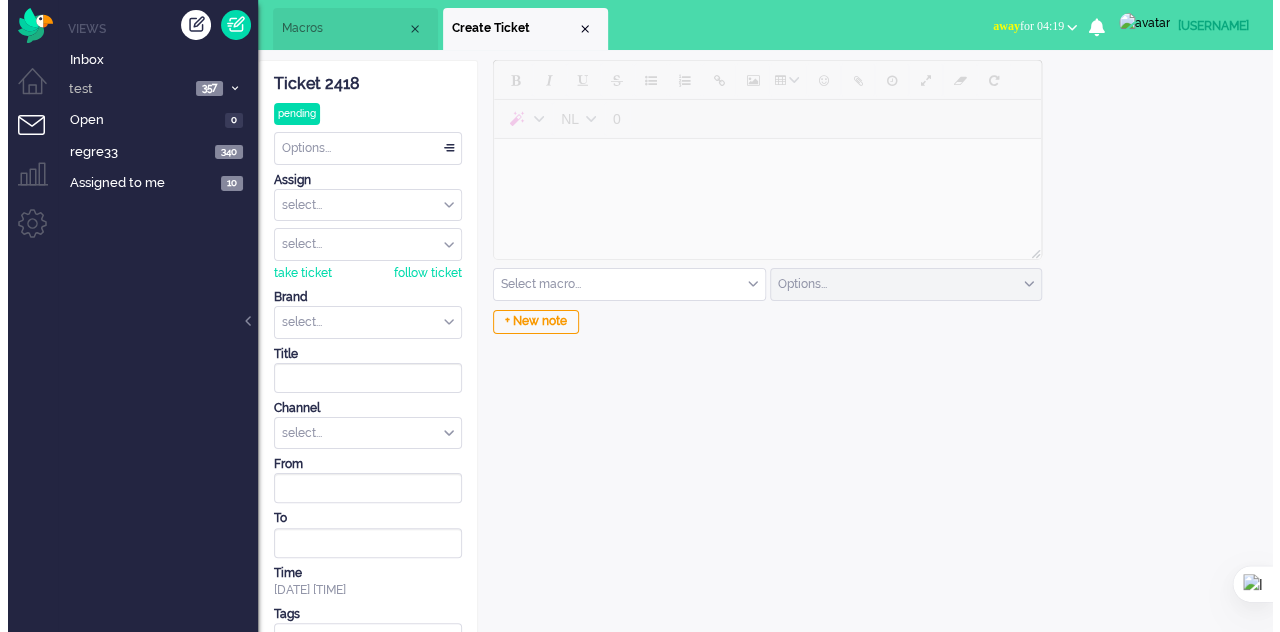 scroll, scrollTop: 0, scrollLeft: 0, axis: both 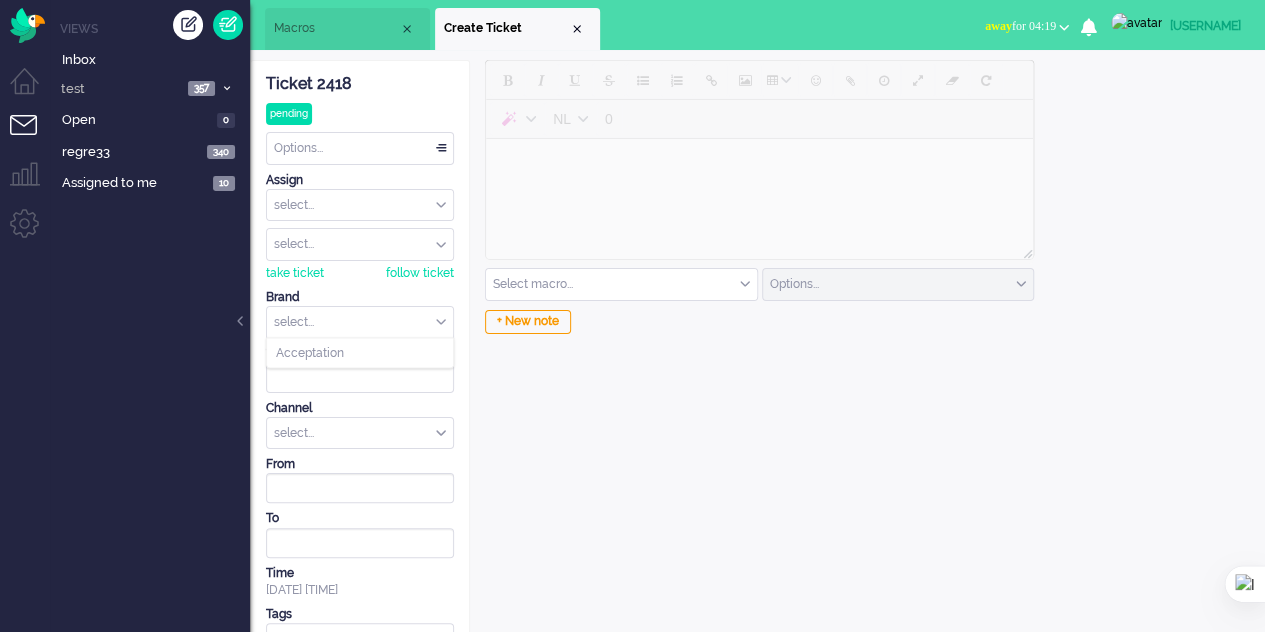 click at bounding box center [360, 322] 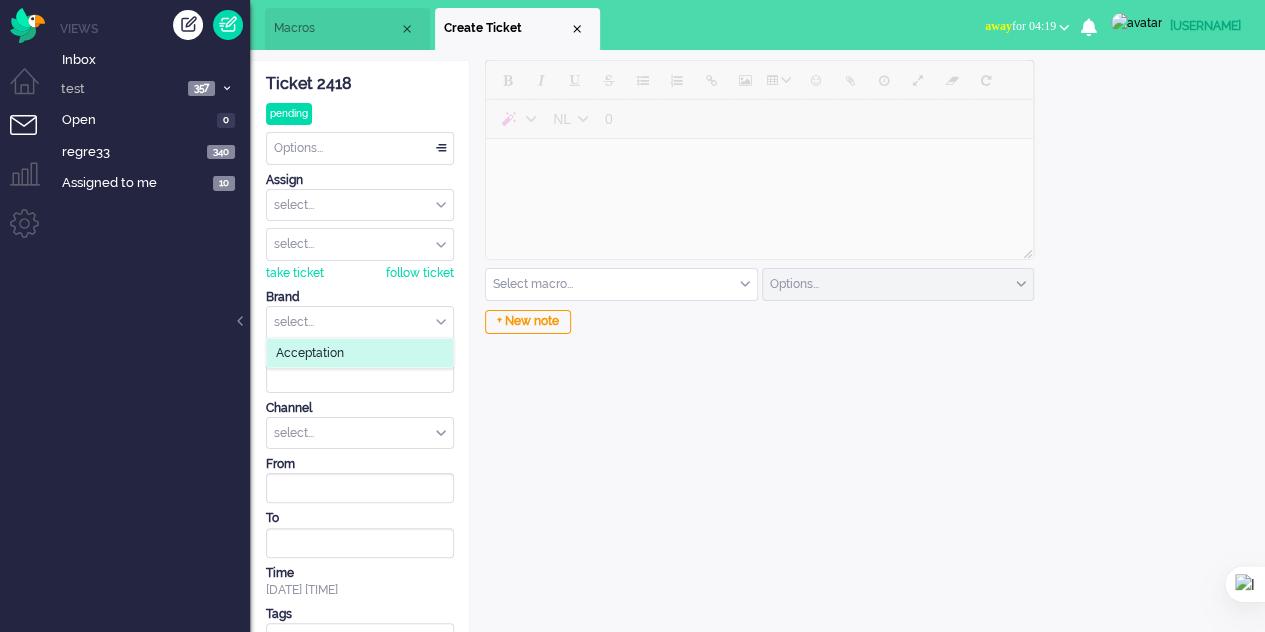 click on "Acceptation" 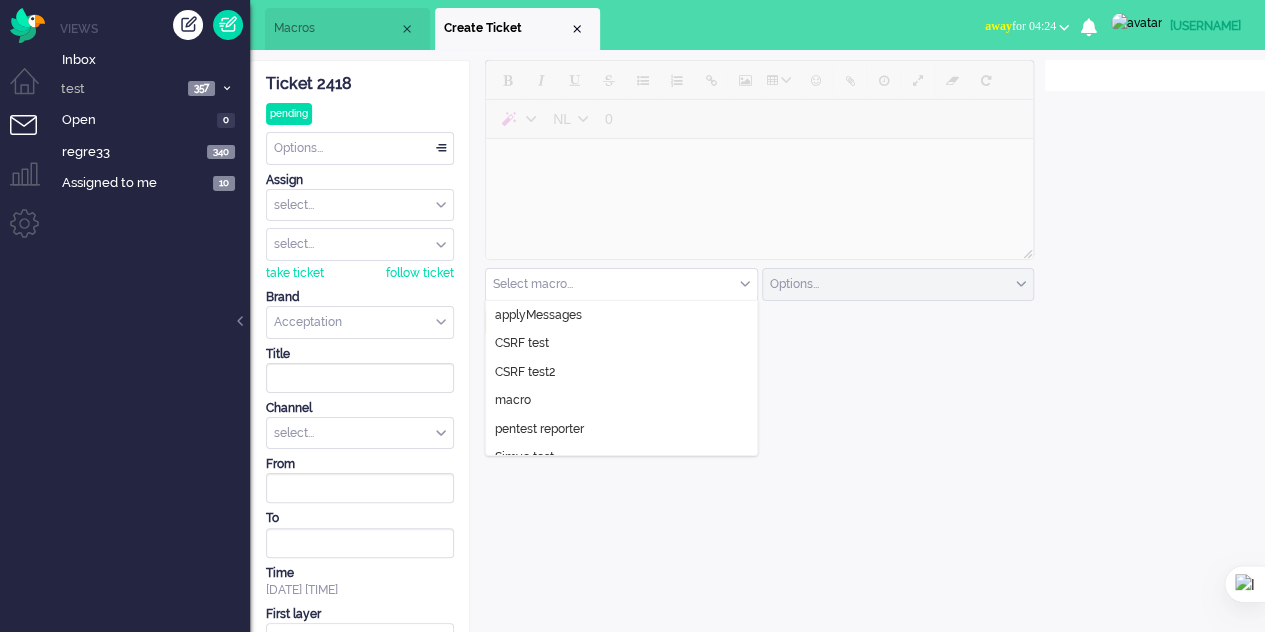 click at bounding box center [621, 284] 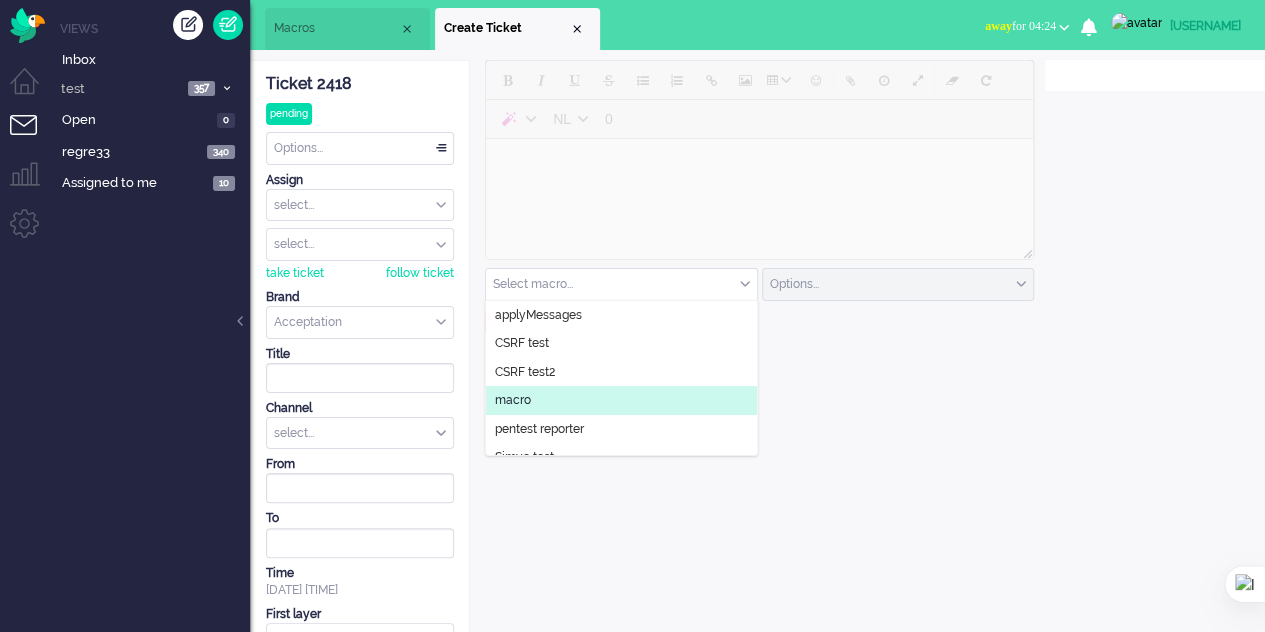 click on "macro" 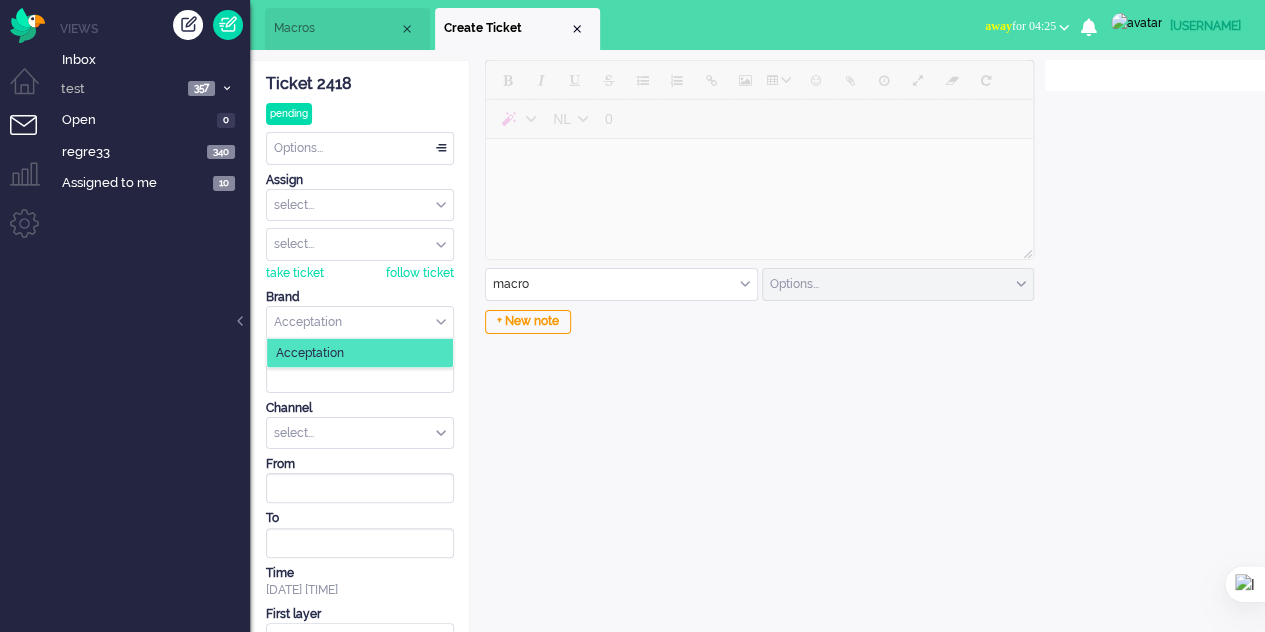 click at bounding box center (360, 322) 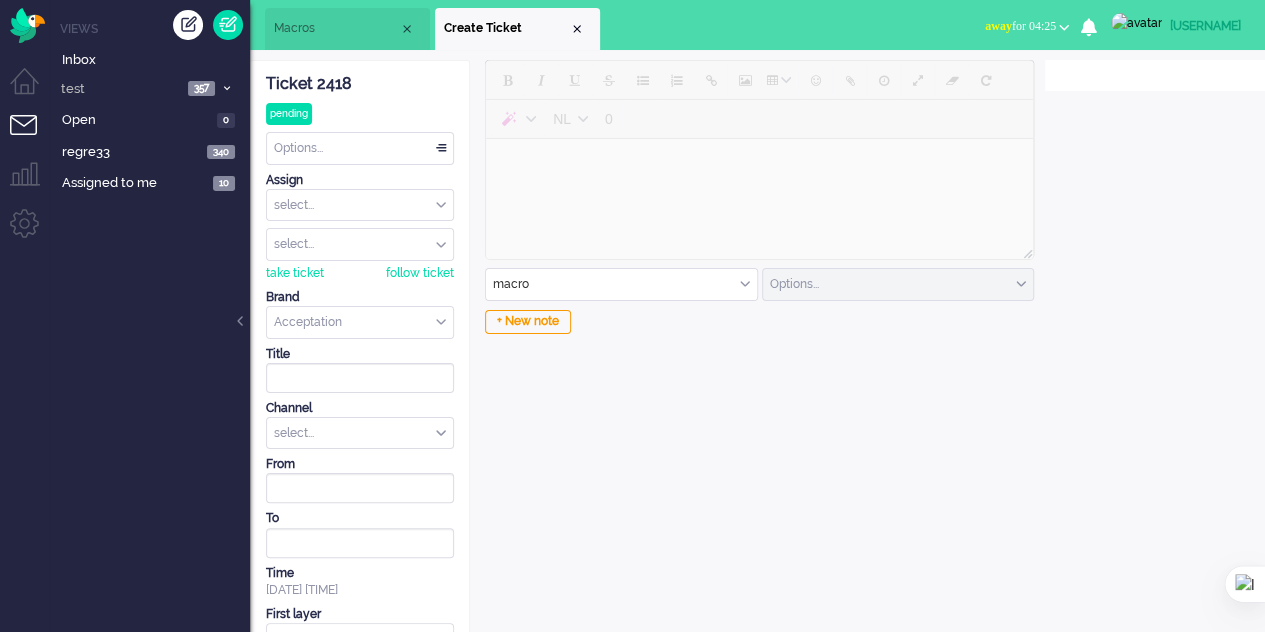 click on "NL 0 macro applyMessages CSRF test CSRF test2 macro pentest reporter Simyo test SSTI test SSTI2 tec5 test elaine tester tester123123 macro Options... email outbound call sms Send as open Send as open Send as pending Send as holding Send as solved + New note" at bounding box center [757, 394] 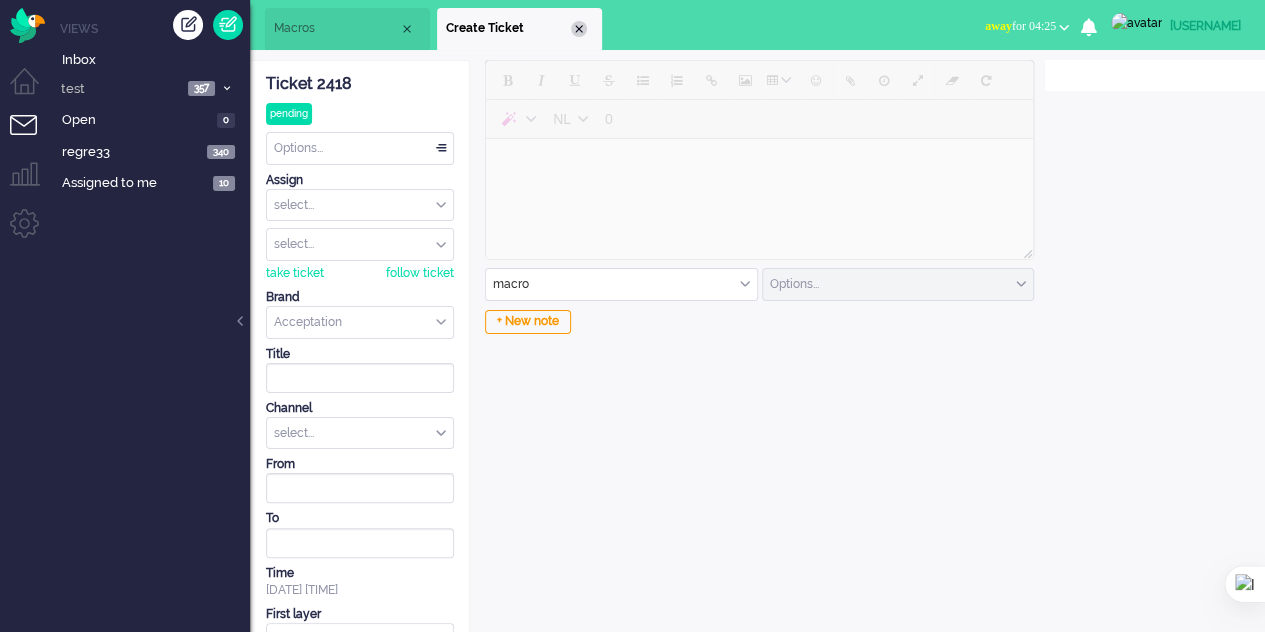 click at bounding box center [579, 29] 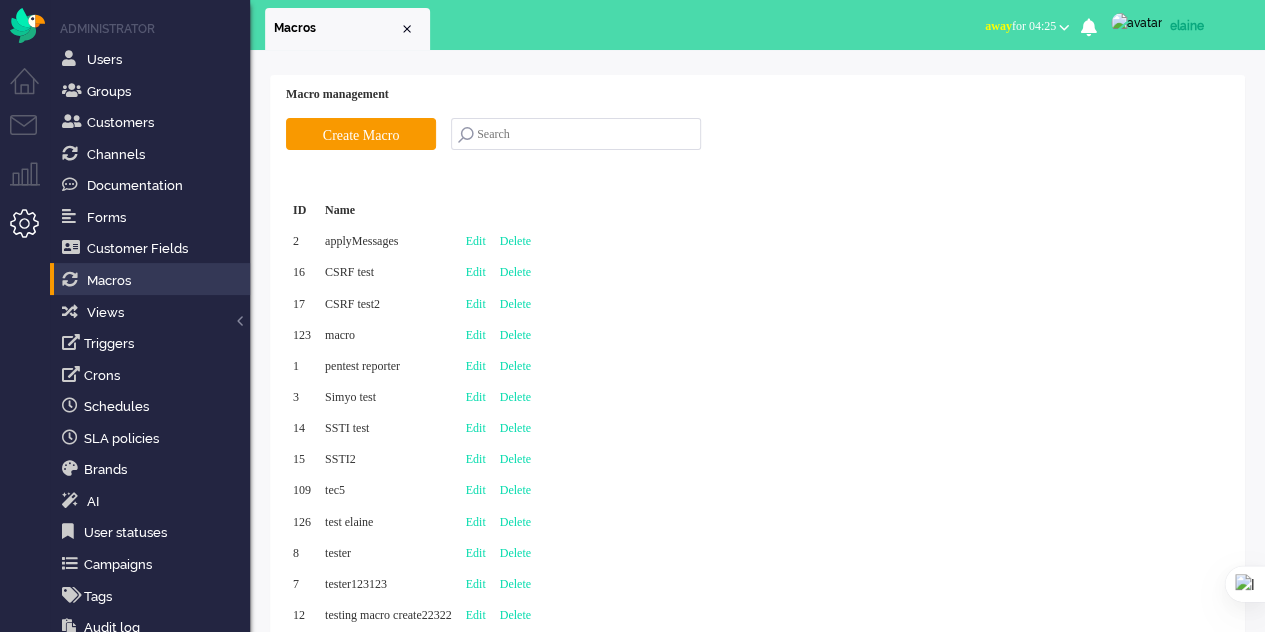 scroll, scrollTop: 0, scrollLeft: 0, axis: both 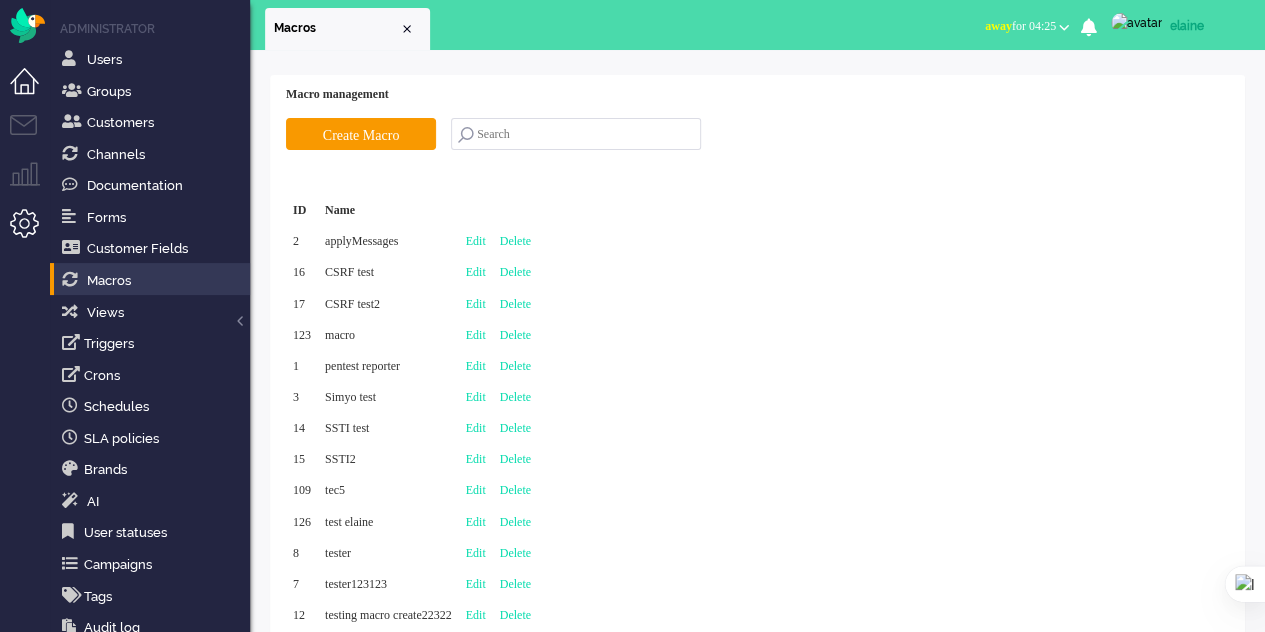 click at bounding box center [32, 90] 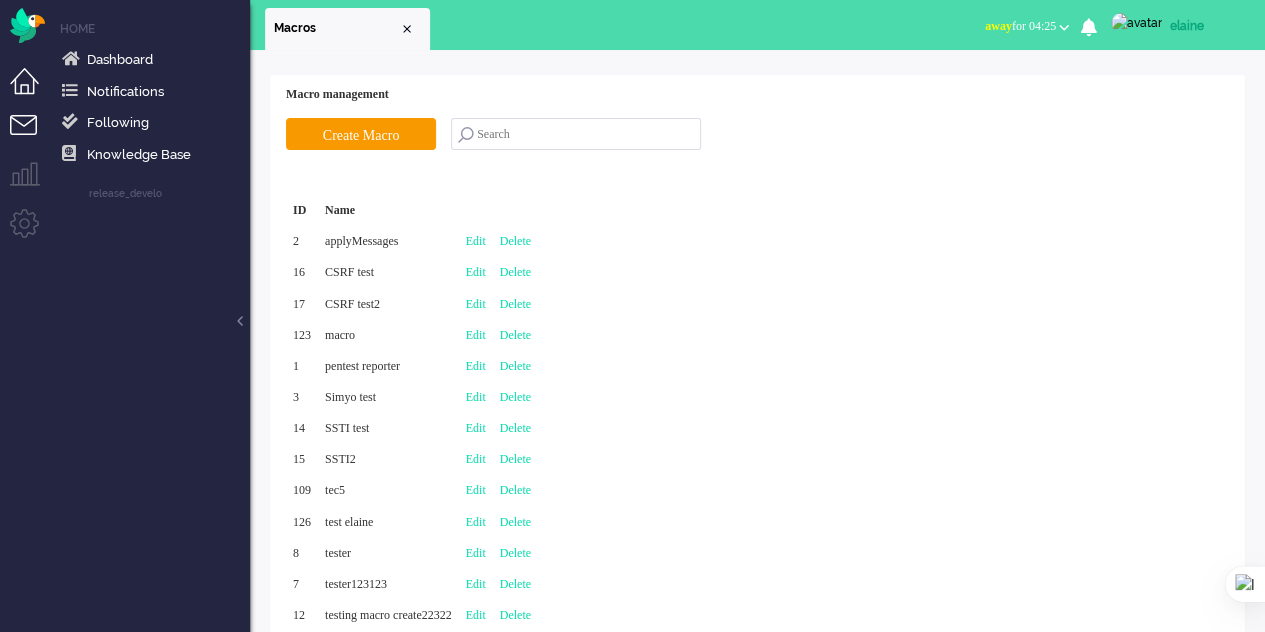 click at bounding box center (32, 137) 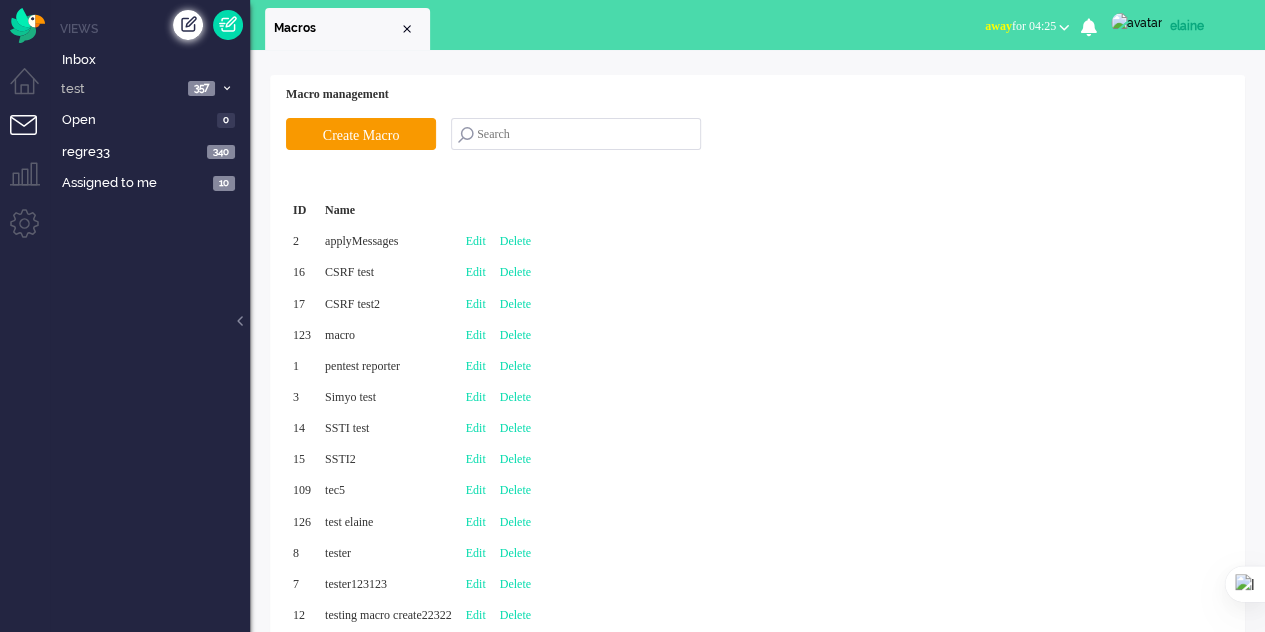 click at bounding box center [188, 25] 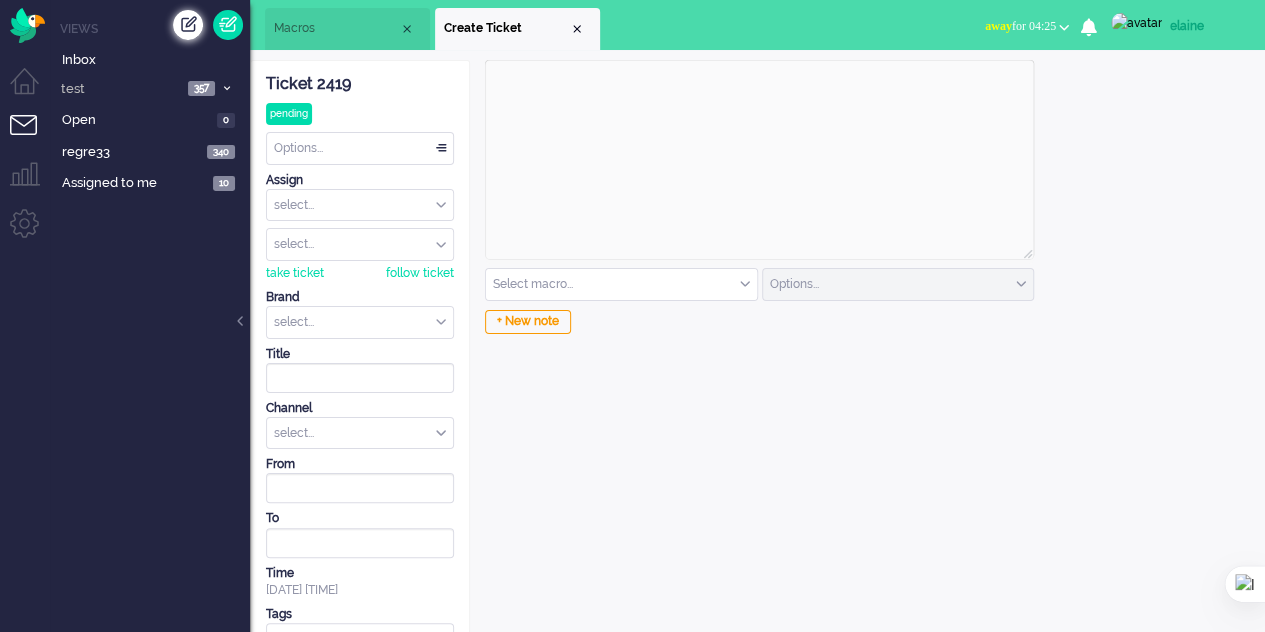 scroll, scrollTop: 0, scrollLeft: 0, axis: both 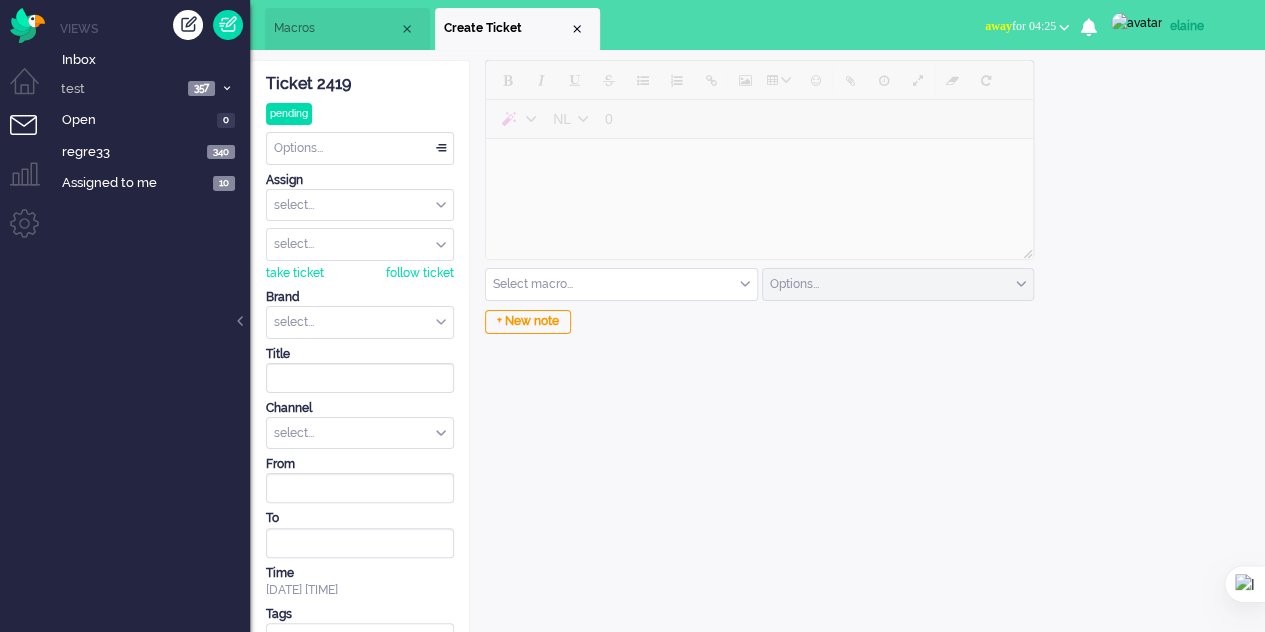 click at bounding box center [621, 284] 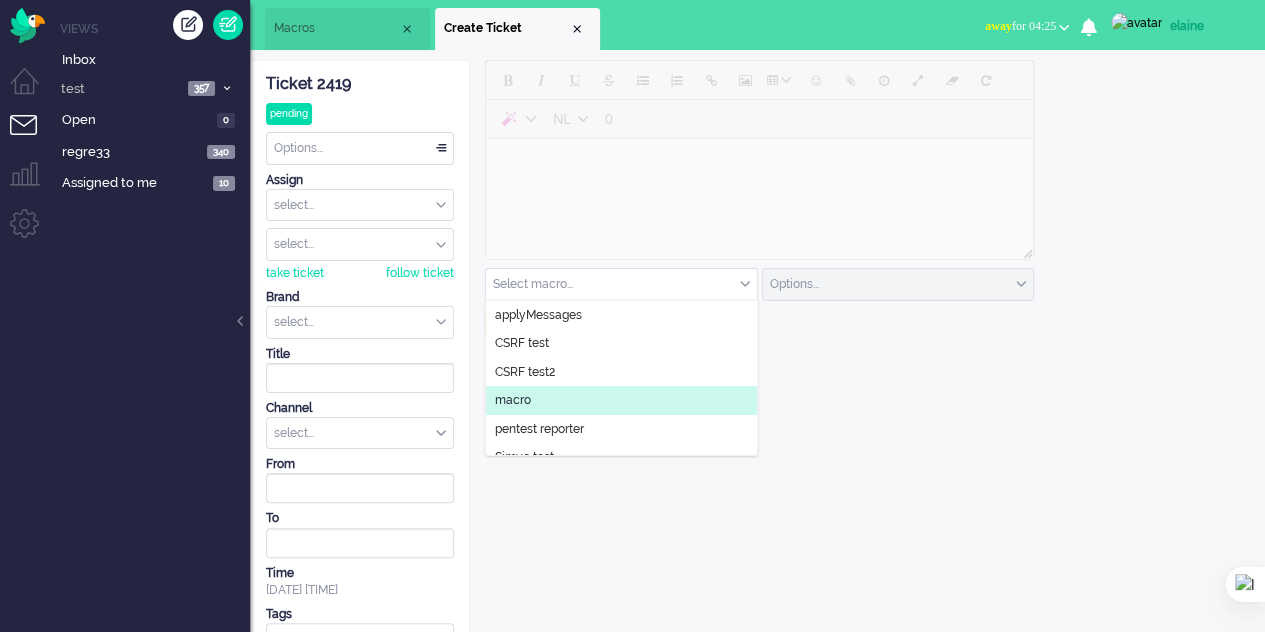 click on "macro" 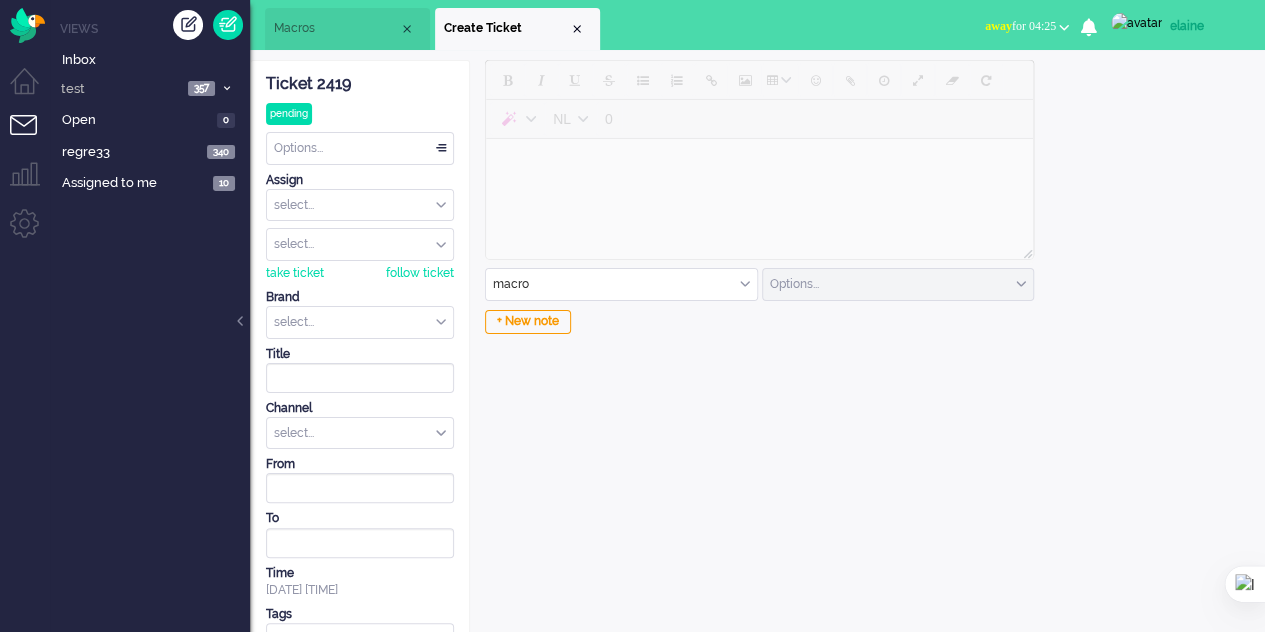 click on "Macros" at bounding box center [347, 29] 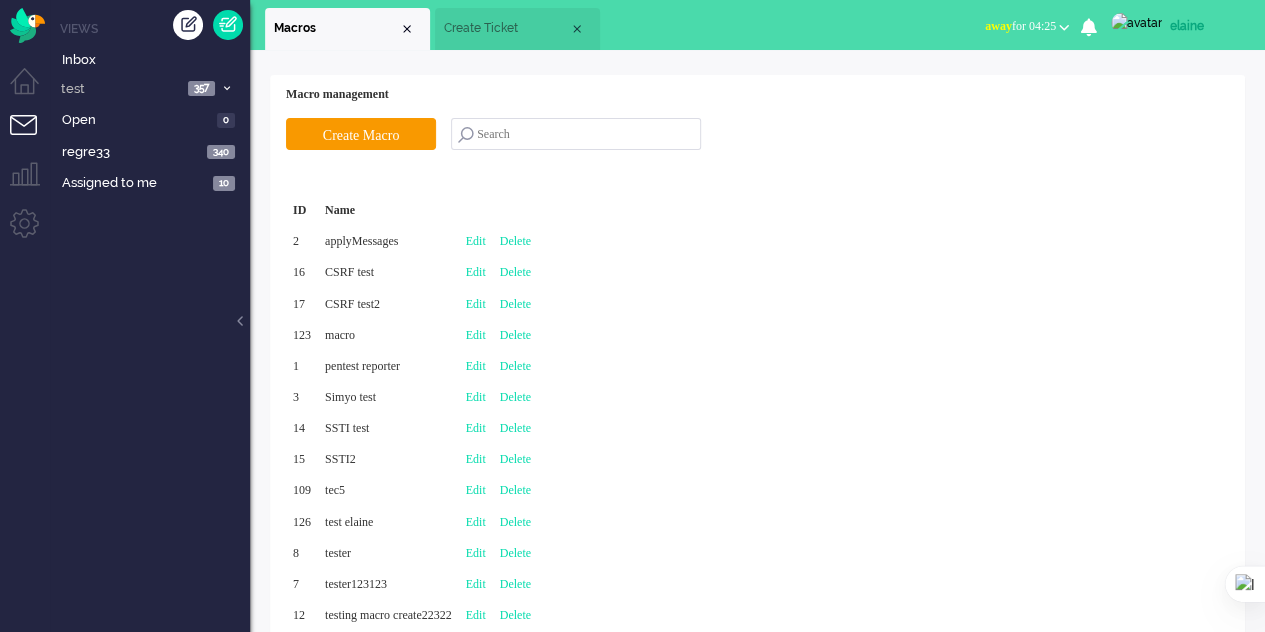 scroll, scrollTop: 45, scrollLeft: 0, axis: vertical 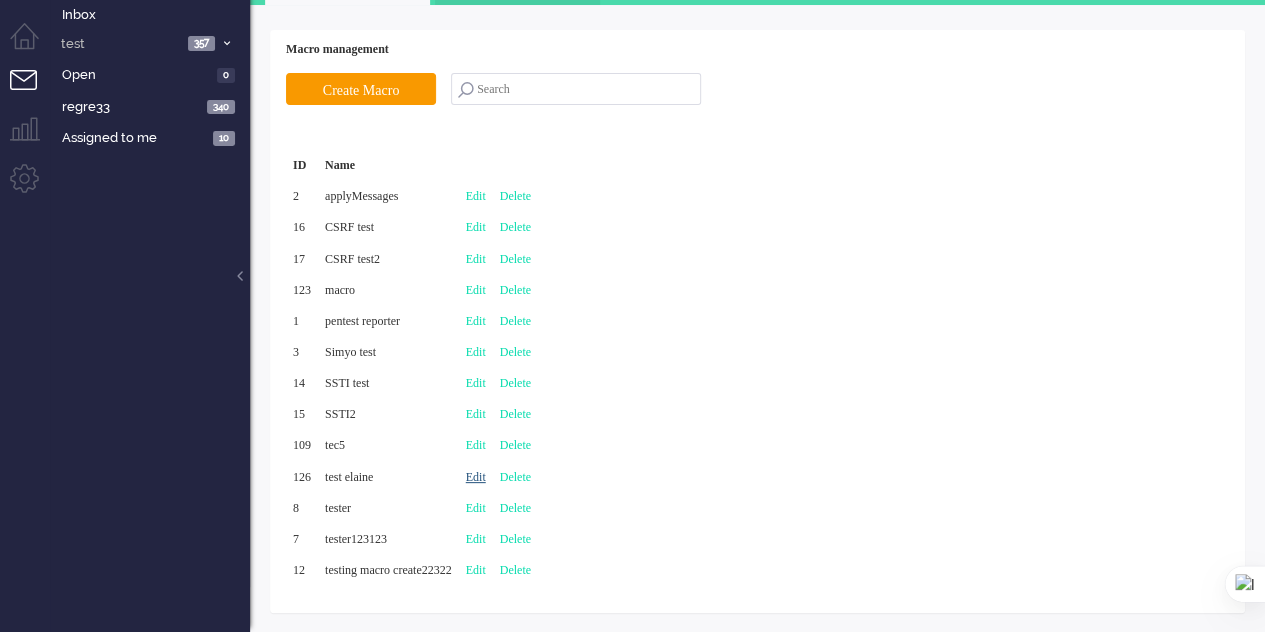 click on "Edit" at bounding box center (476, 477) 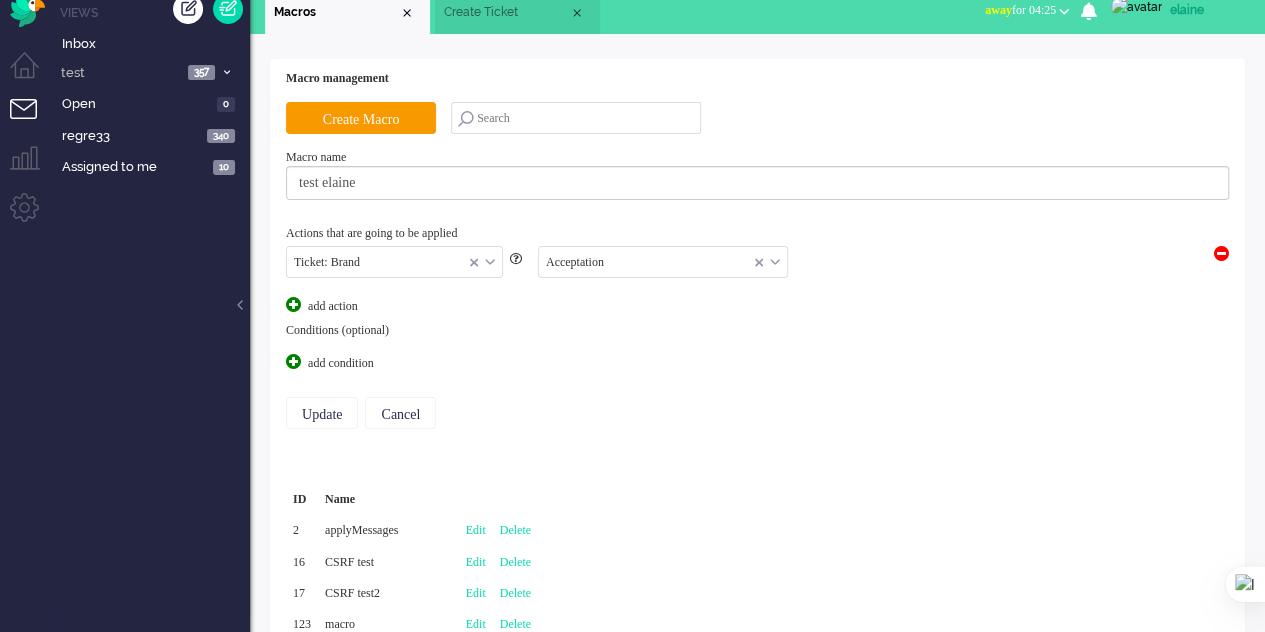 scroll, scrollTop: 0, scrollLeft: 0, axis: both 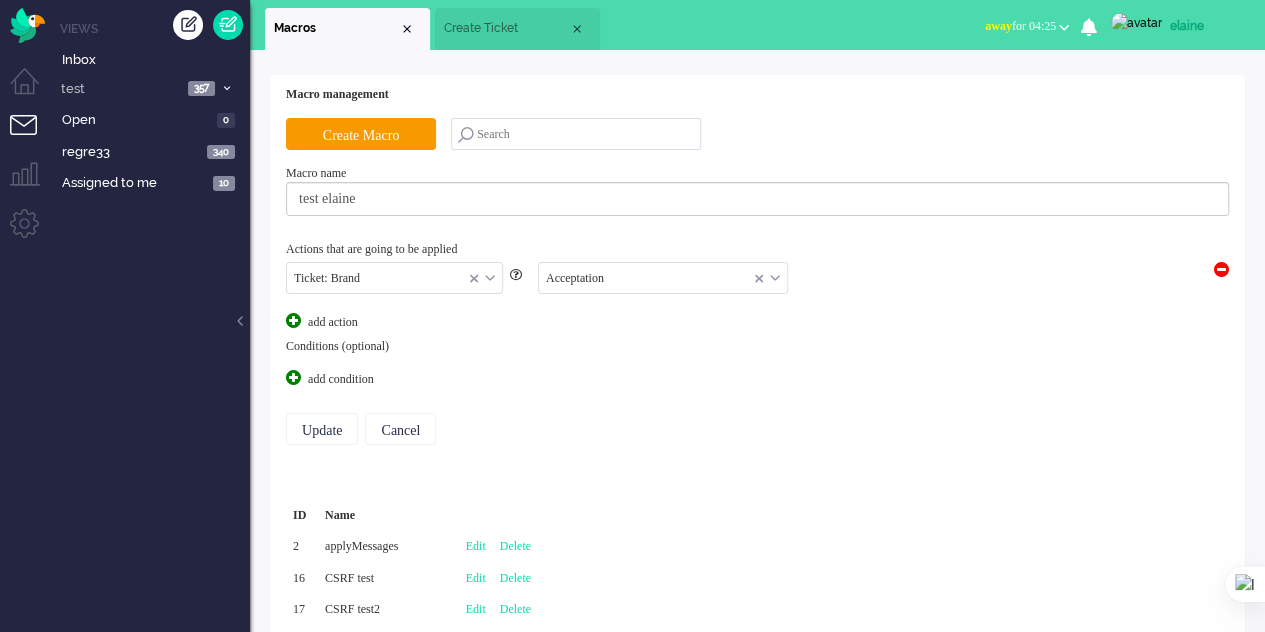 click on "Create Ticket" at bounding box center [506, 28] 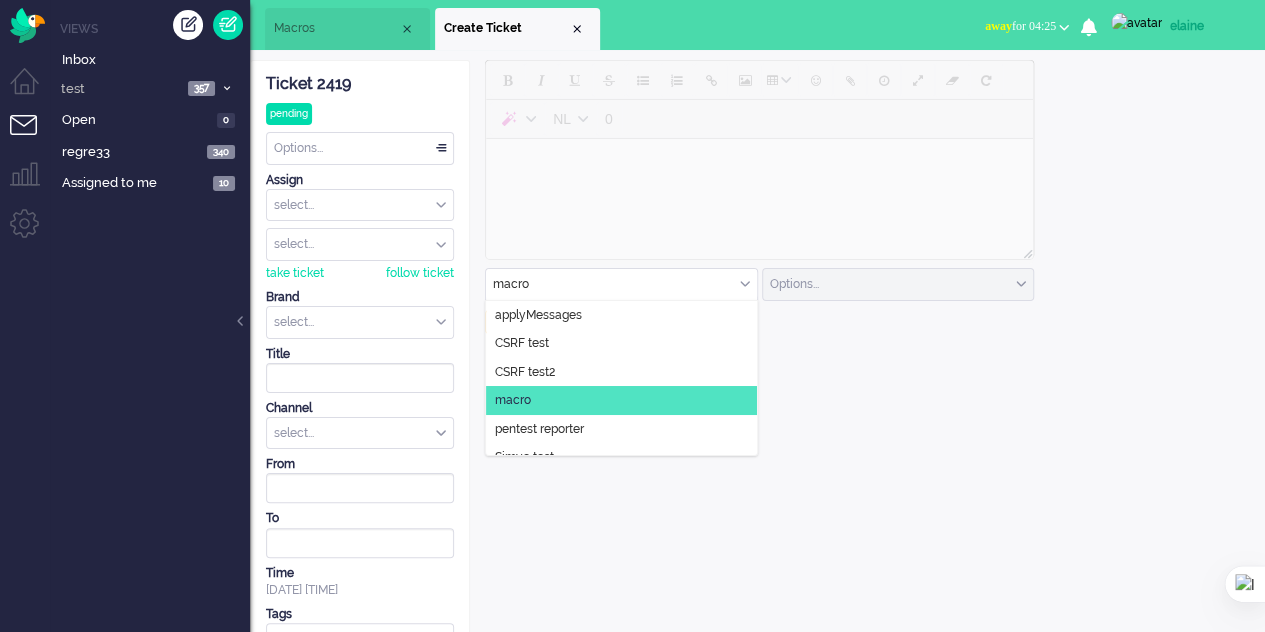 scroll, scrollTop: 86, scrollLeft: 0, axis: vertical 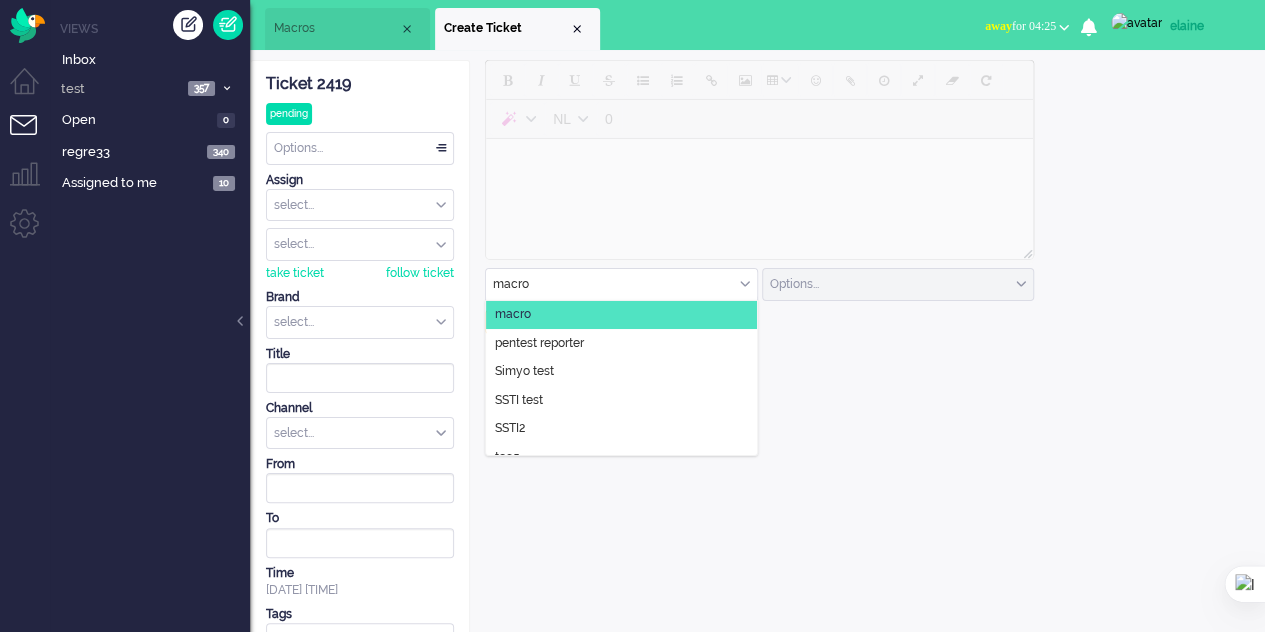 click at bounding box center [621, 284] 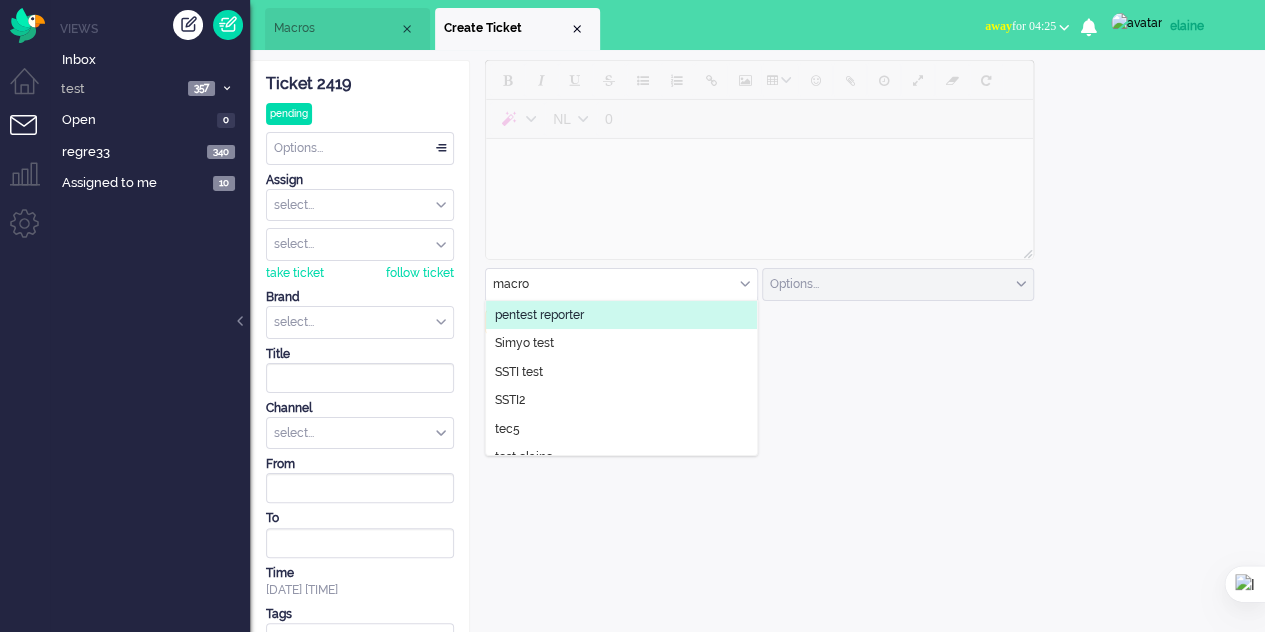 scroll, scrollTop: 130, scrollLeft: 0, axis: vertical 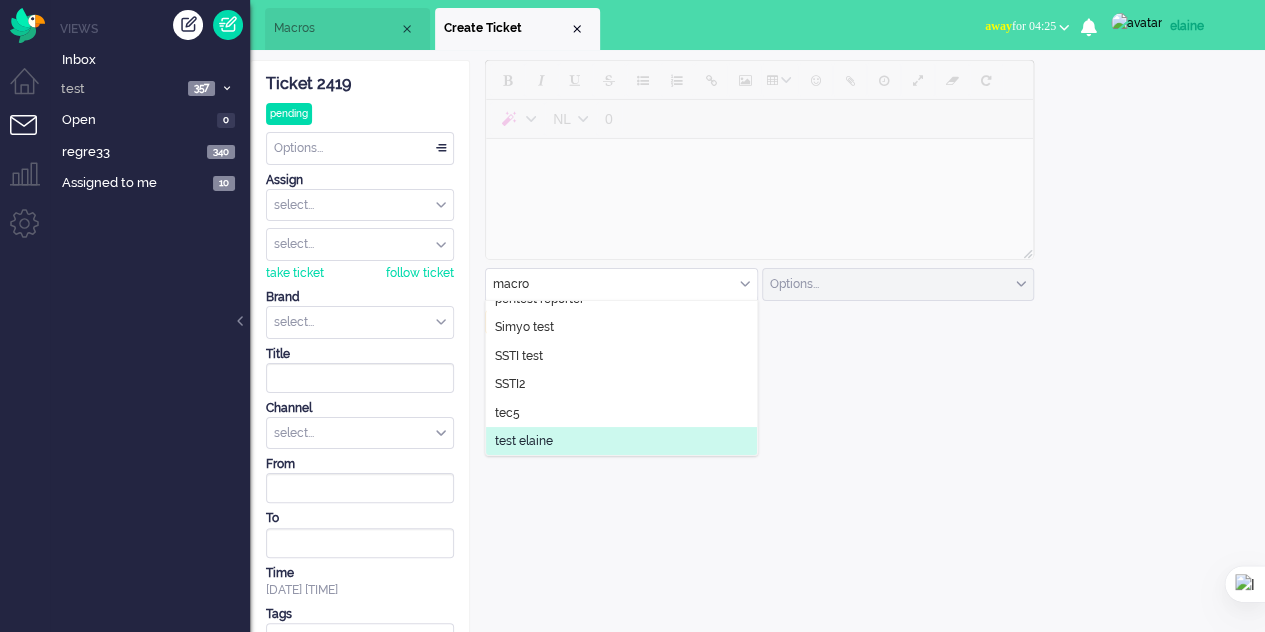 click on "test elaine" 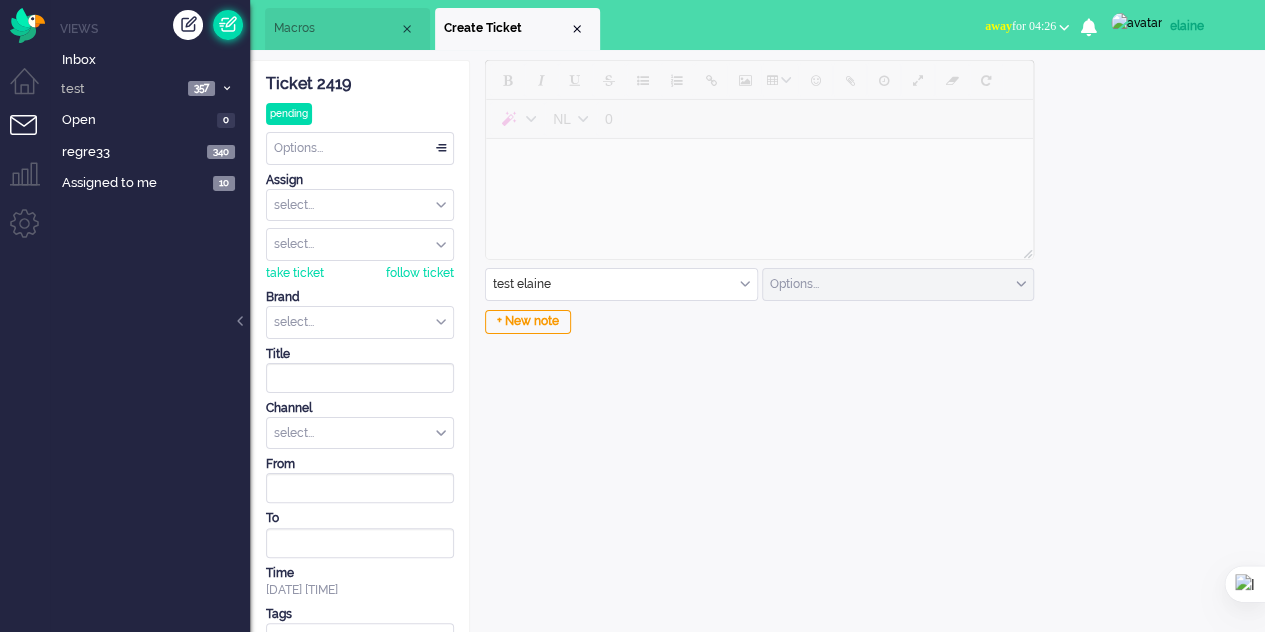 click at bounding box center (228, 25) 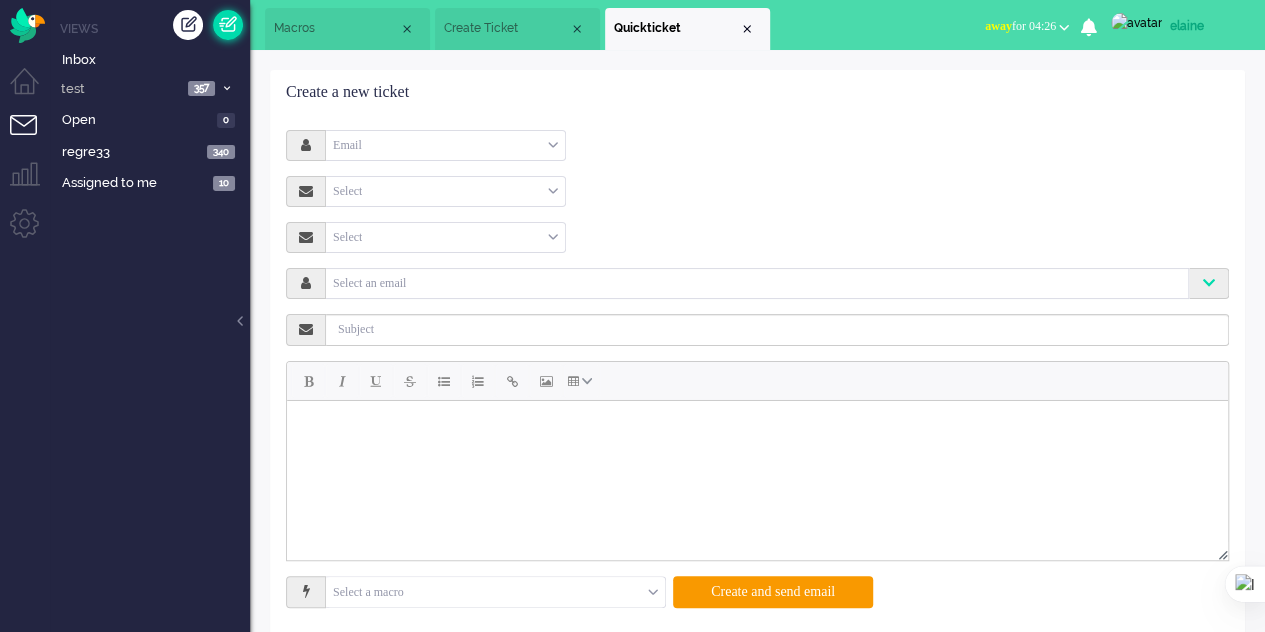 scroll, scrollTop: 0, scrollLeft: 0, axis: both 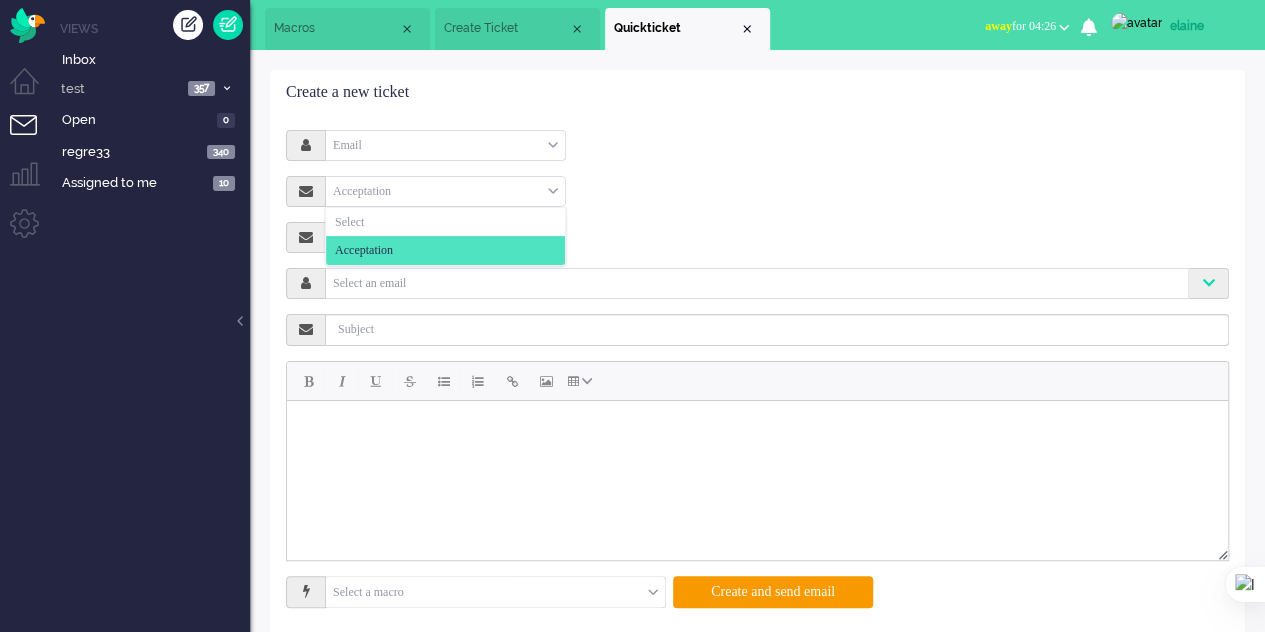click on "Acceptation" at bounding box center (445, 191) 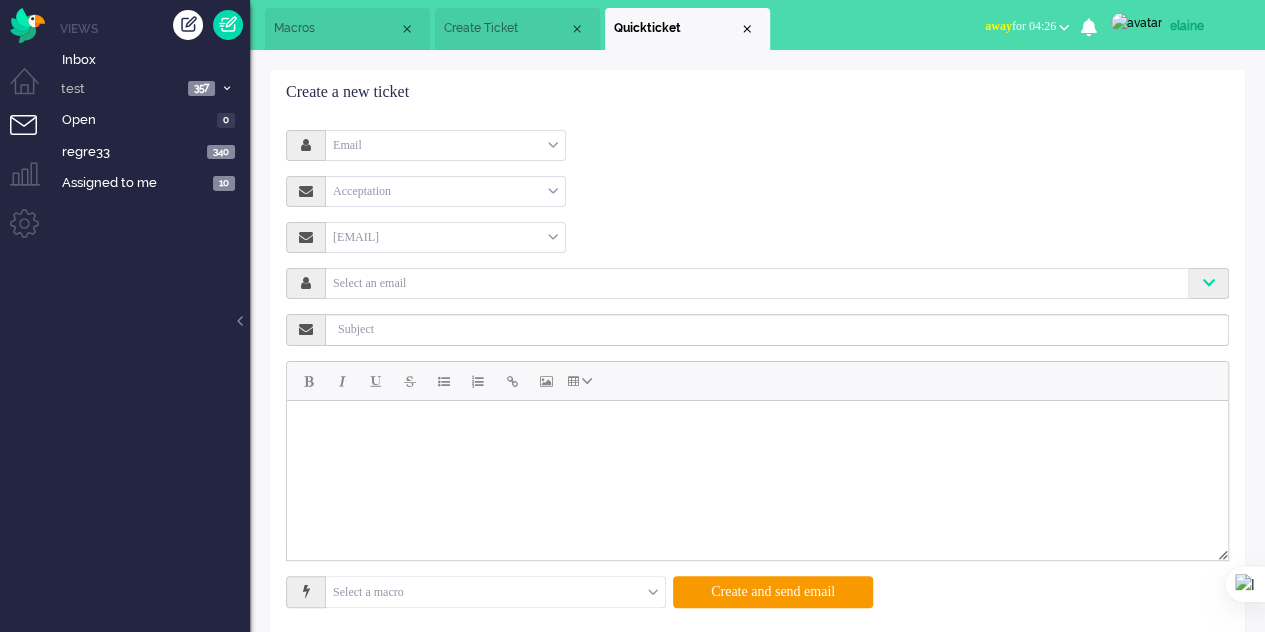 click on "Acceptation" at bounding box center (445, 191) 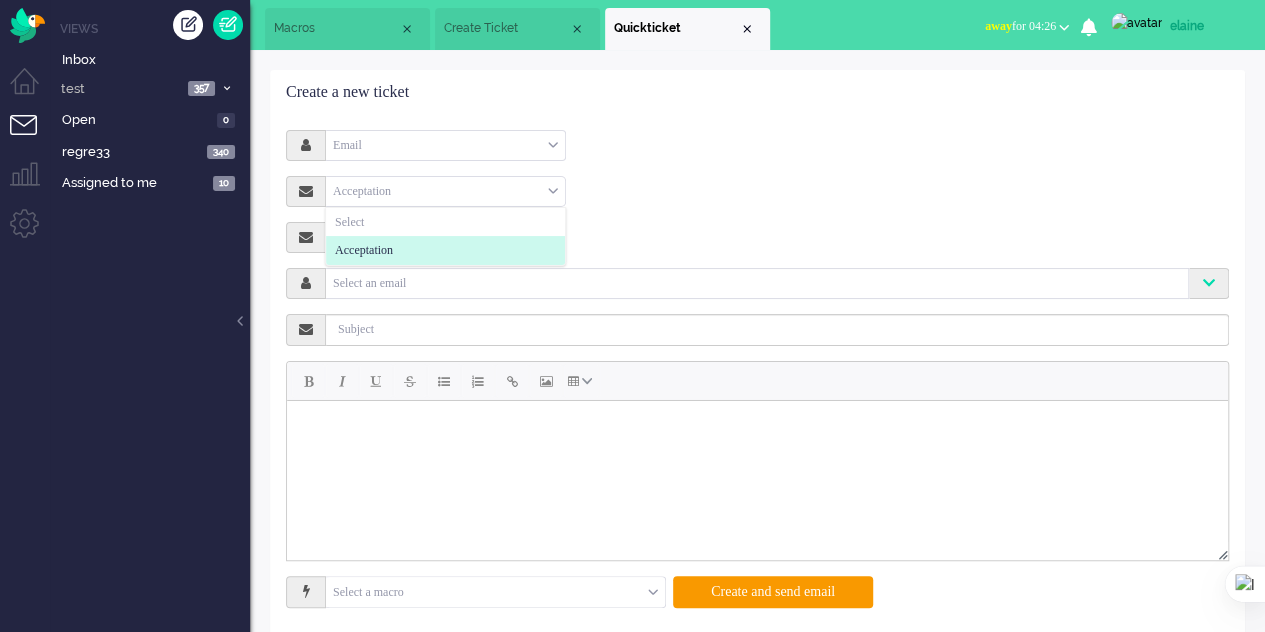 click on "Acceptation" 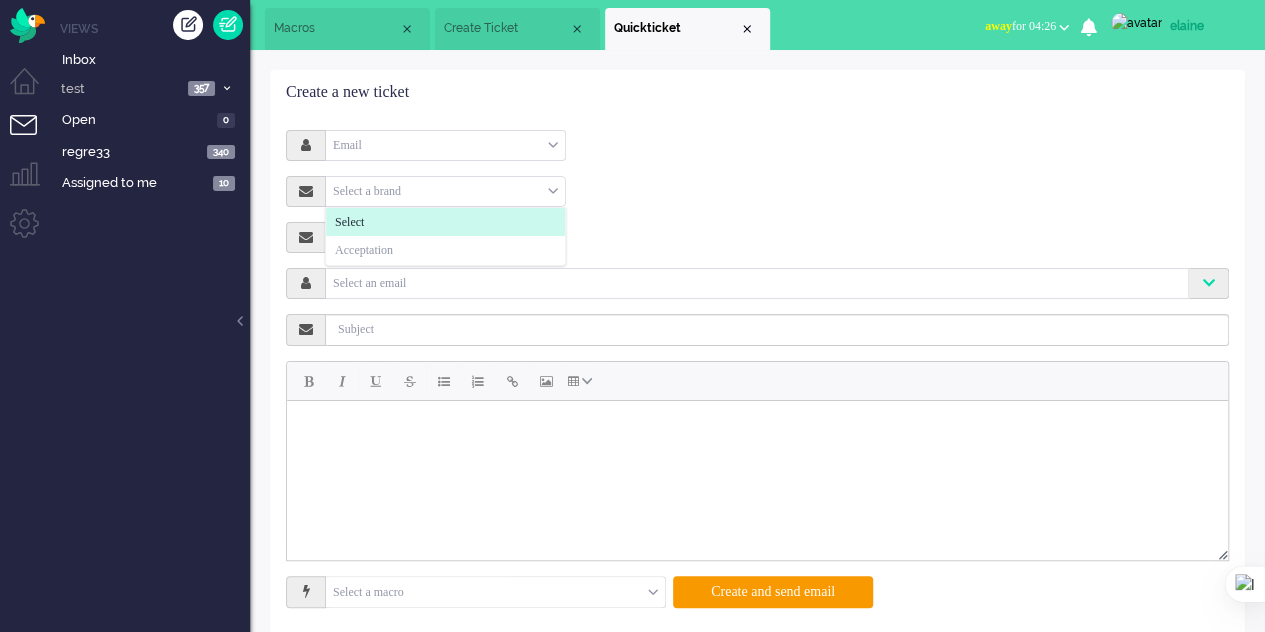 scroll, scrollTop: 26, scrollLeft: 0, axis: vertical 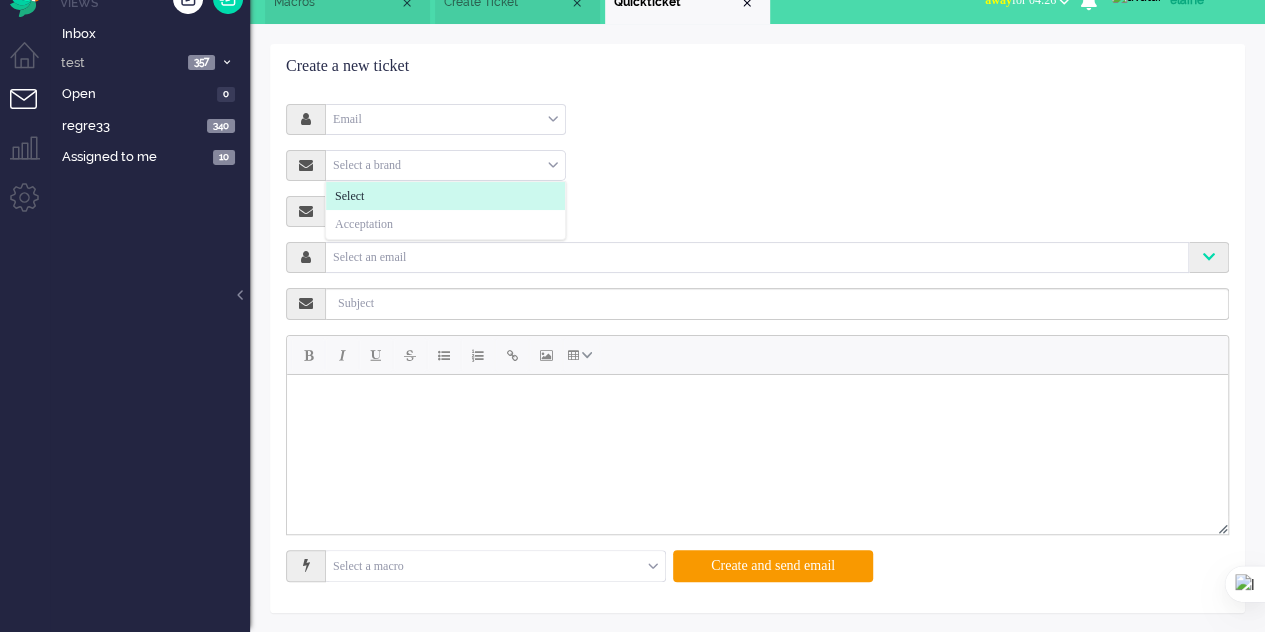 click at bounding box center [495, 566] 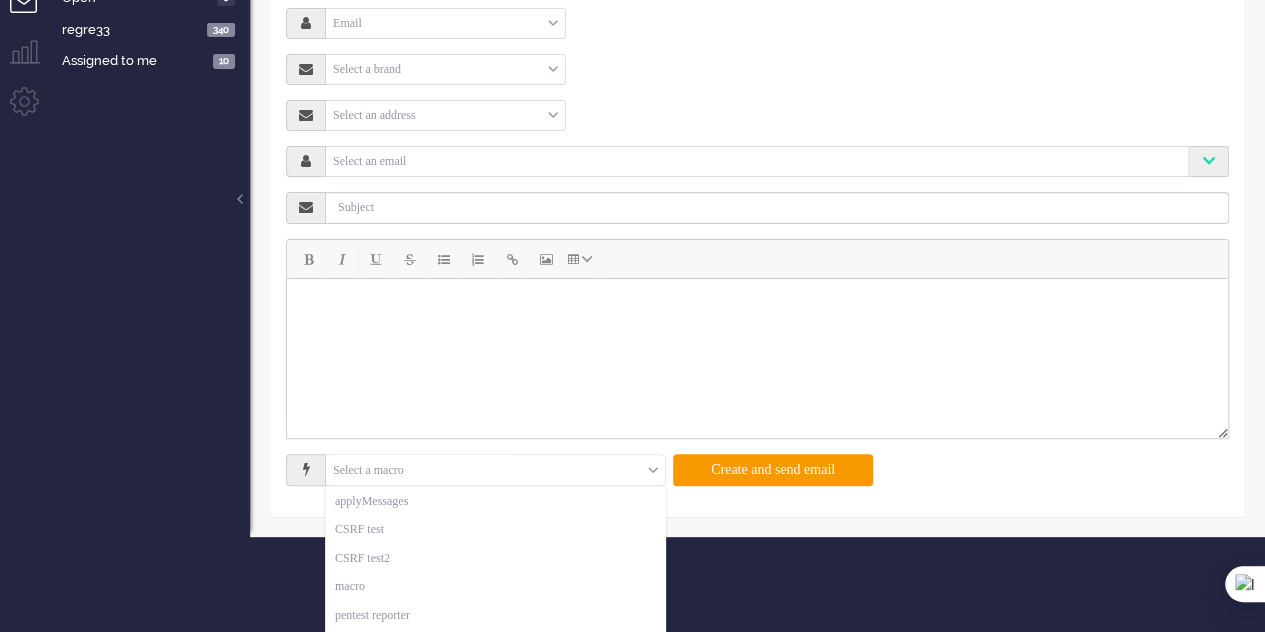 scroll, scrollTop: 131, scrollLeft: 0, axis: vertical 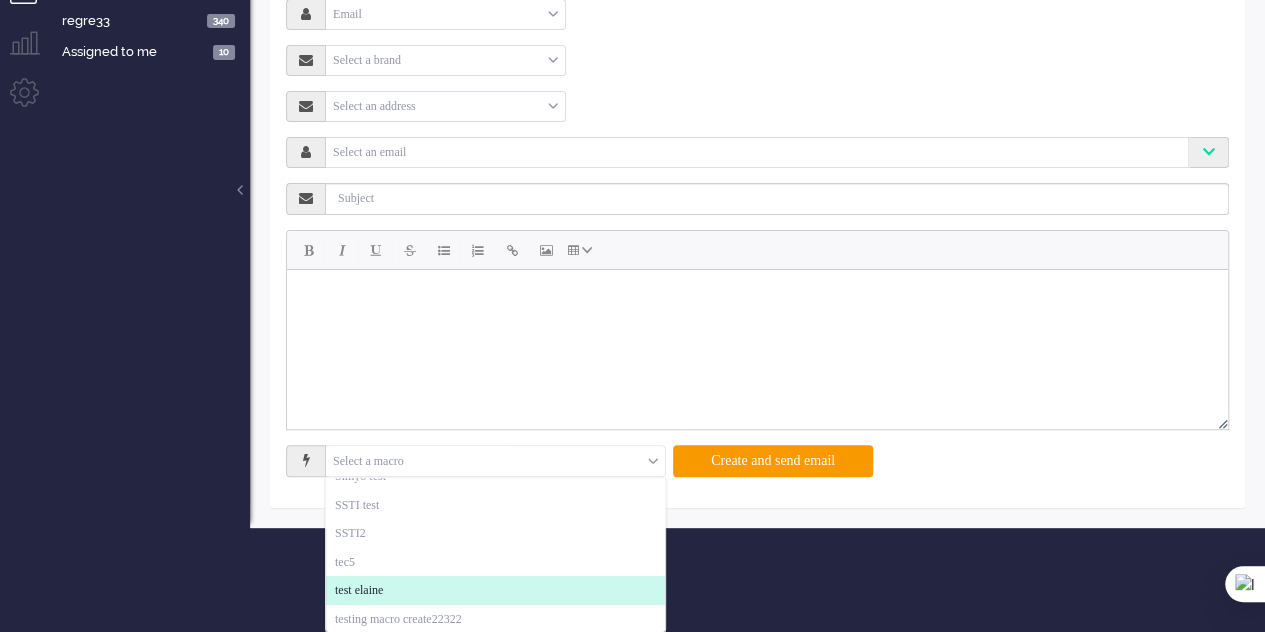 click on "test elaine" 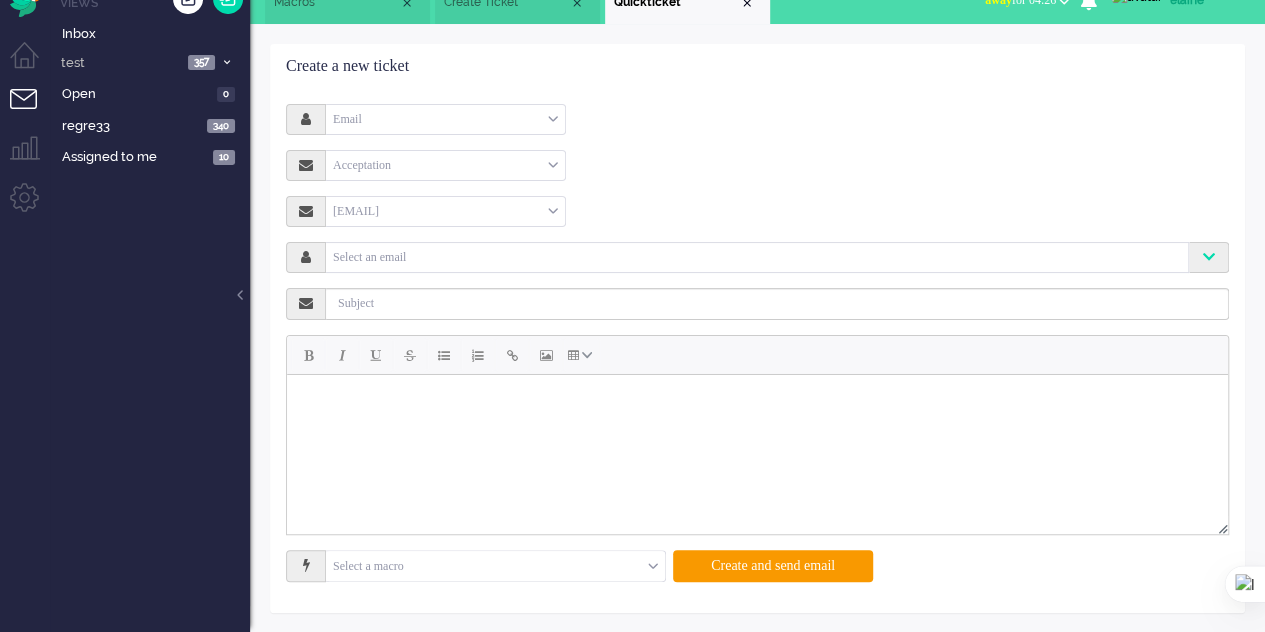 click on "Create Ticket" at bounding box center [517, 3] 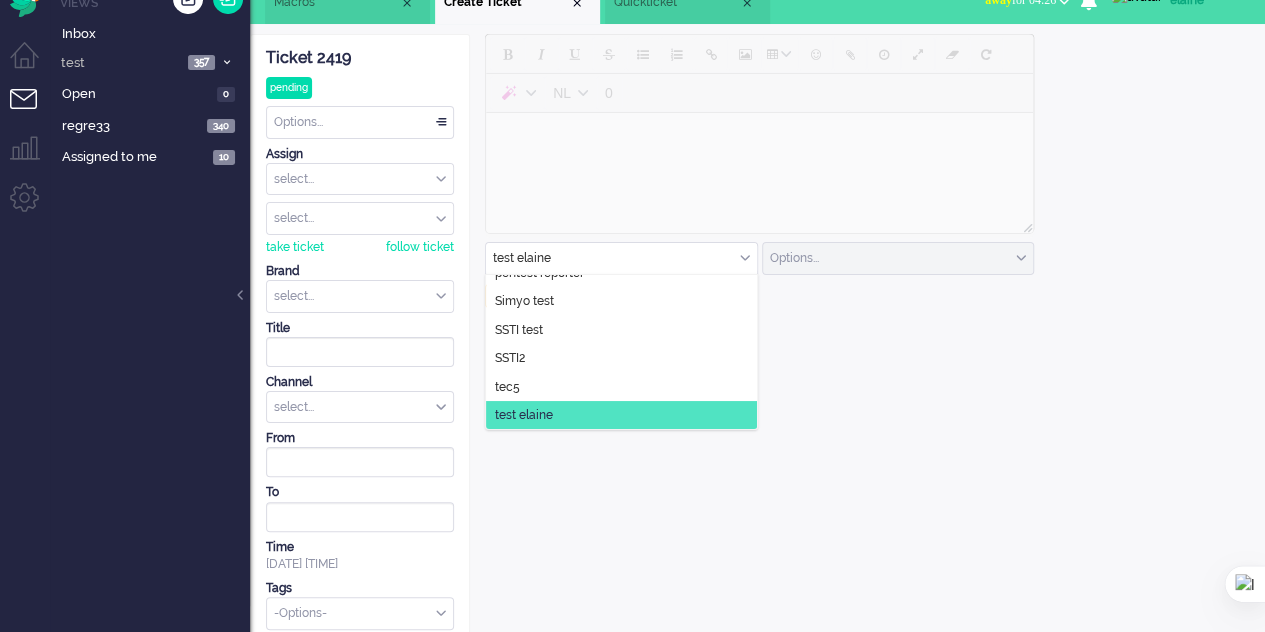 click at bounding box center (621, 258) 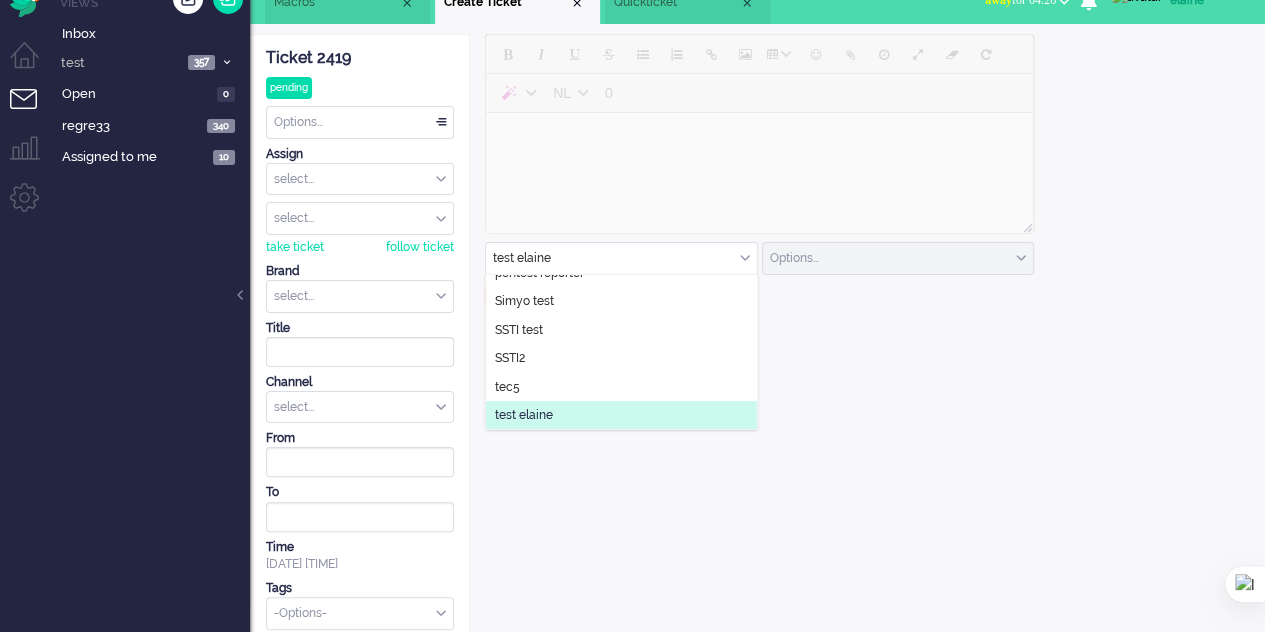 click on "test elaine" 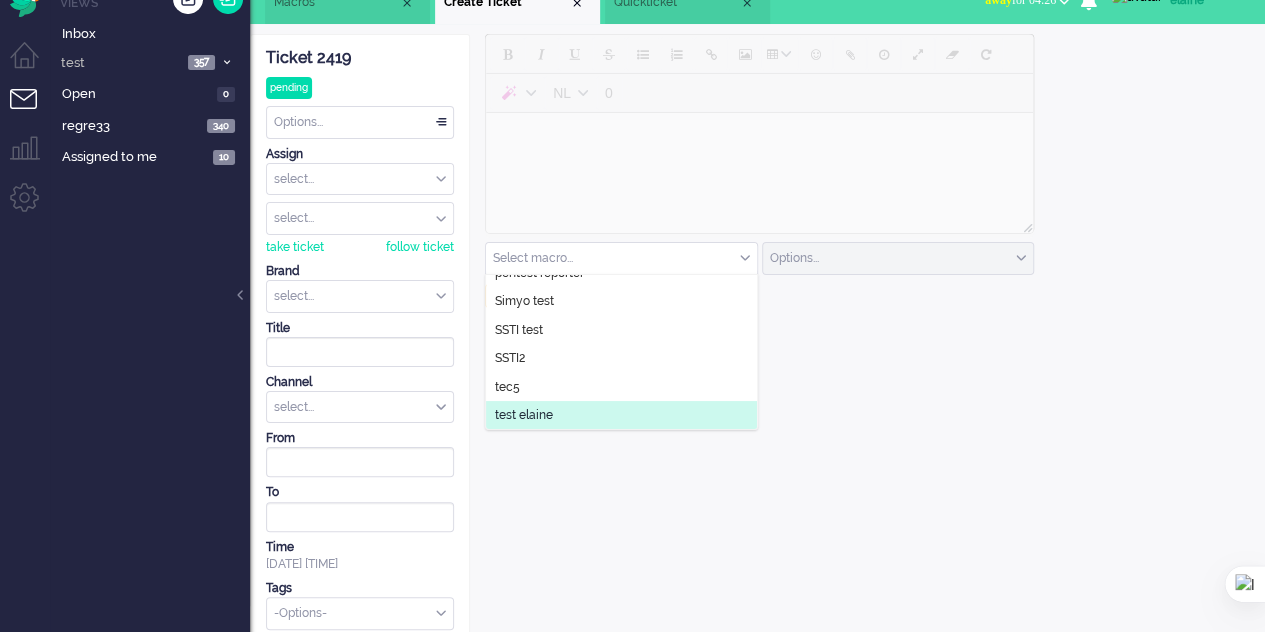 click on "test elaine" 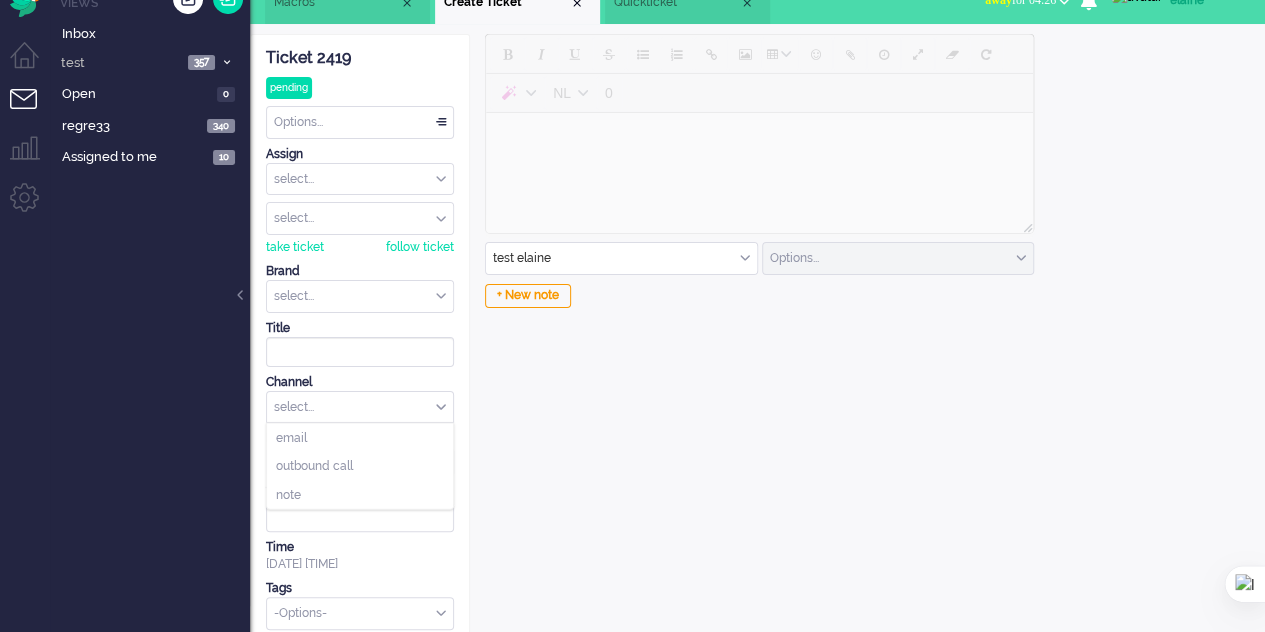 click on "select..." at bounding box center (360, 407) 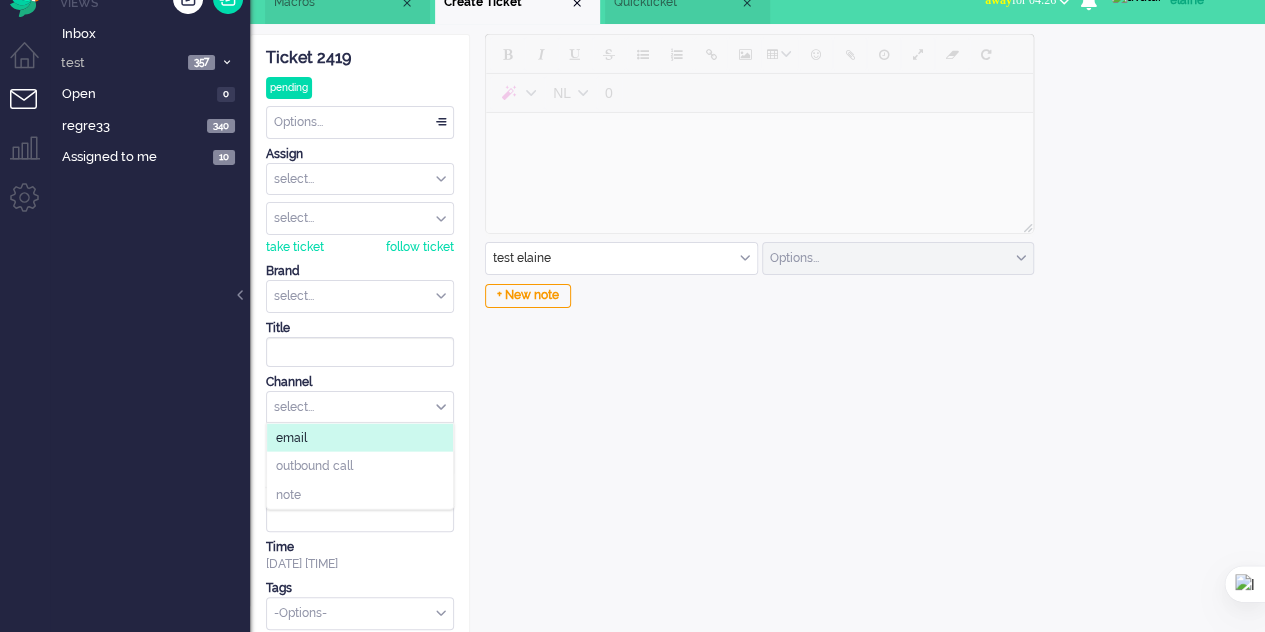 click on "email" 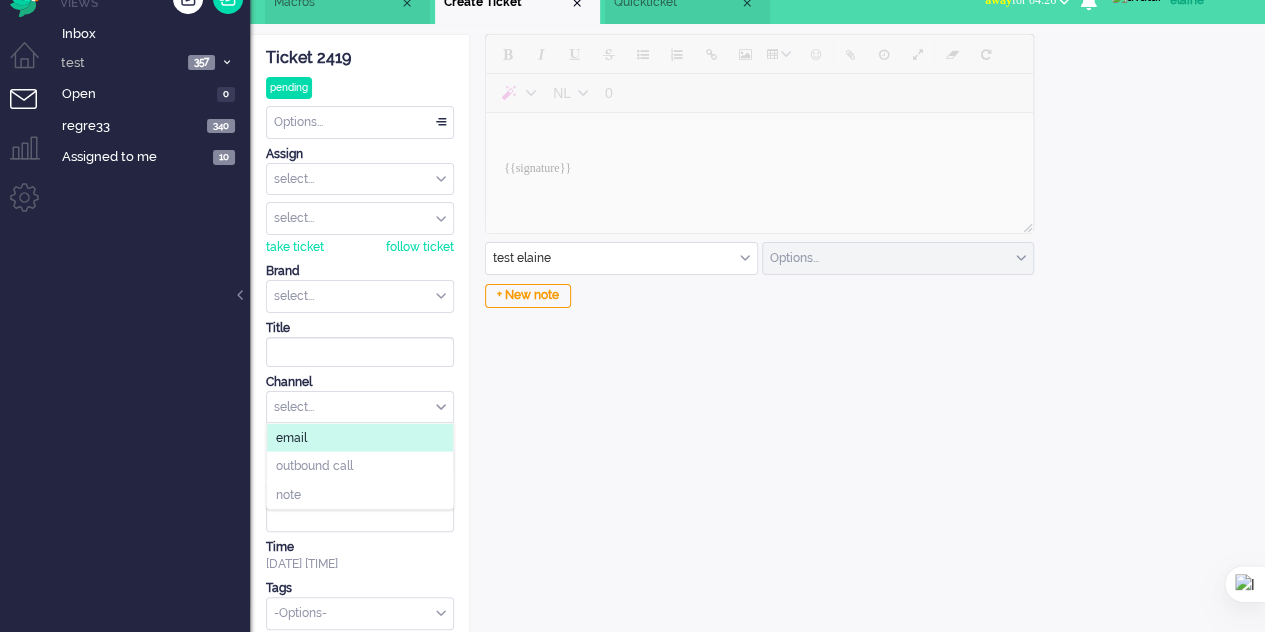 scroll, scrollTop: 0, scrollLeft: 0, axis: both 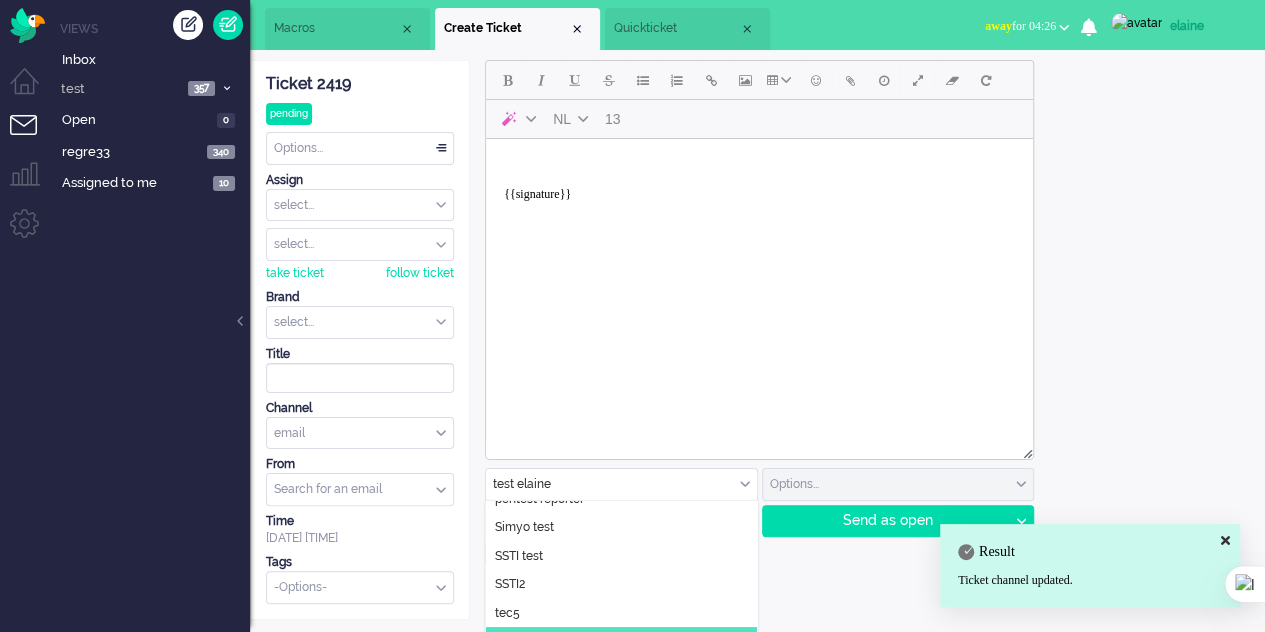 click at bounding box center (621, 484) 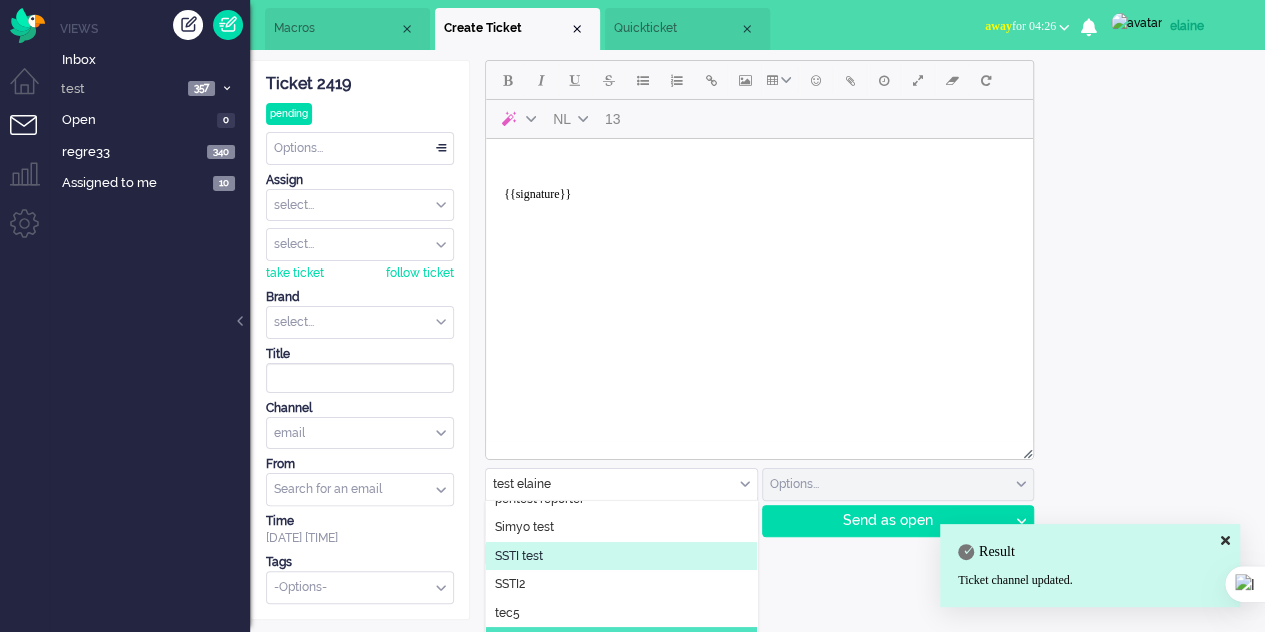 scroll, scrollTop: 30, scrollLeft: 0, axis: vertical 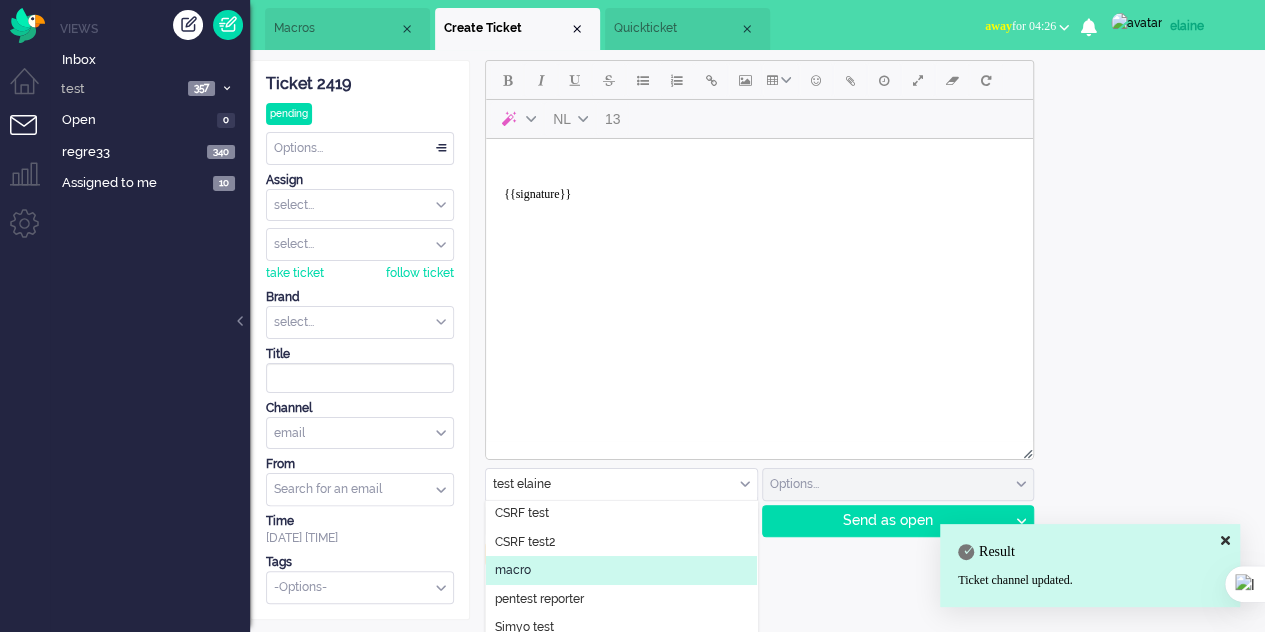 click on "macro" 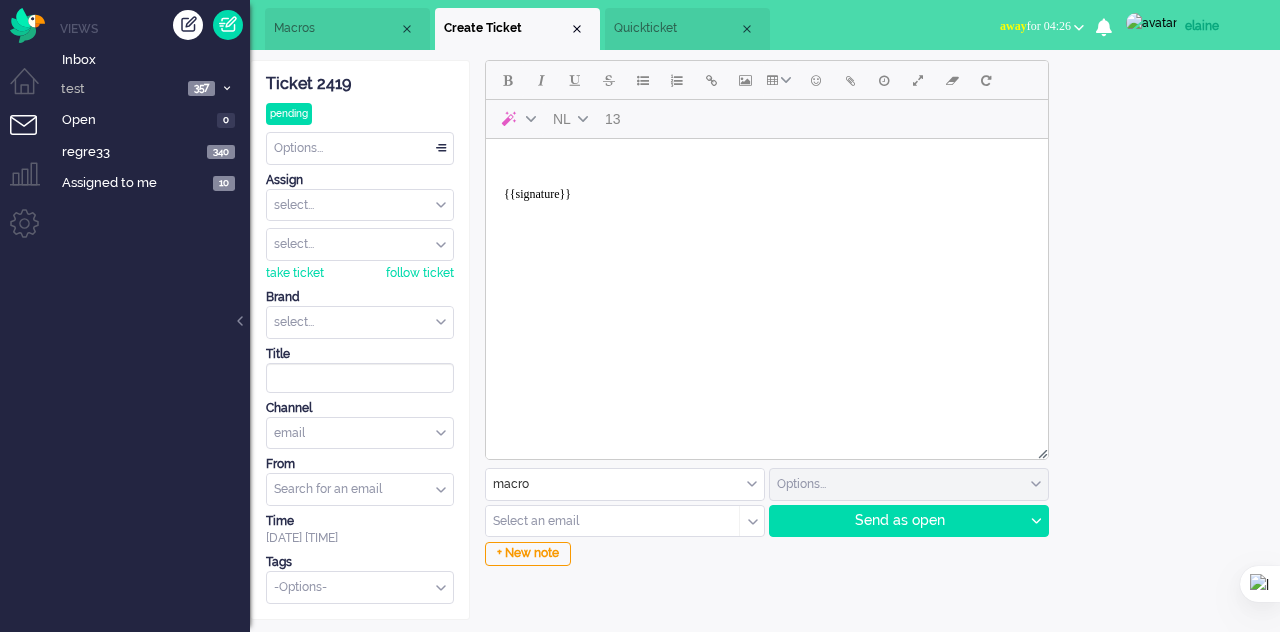 click on "Macros" at bounding box center [336, 28] 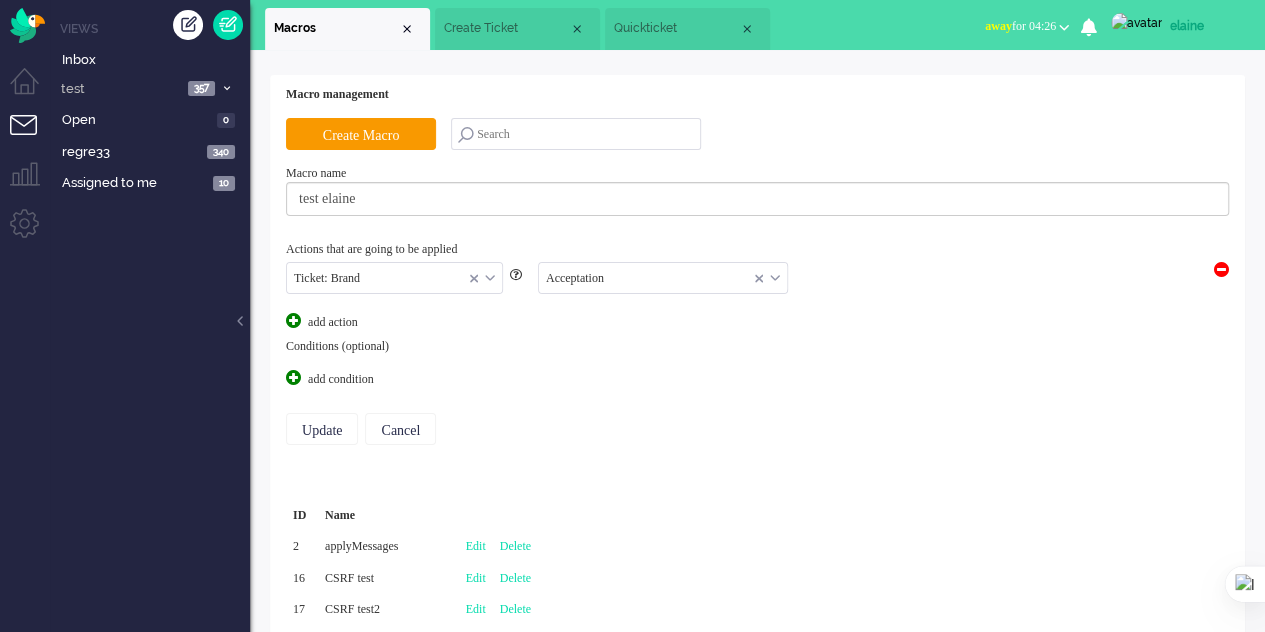 scroll, scrollTop: 100, scrollLeft: 0, axis: vertical 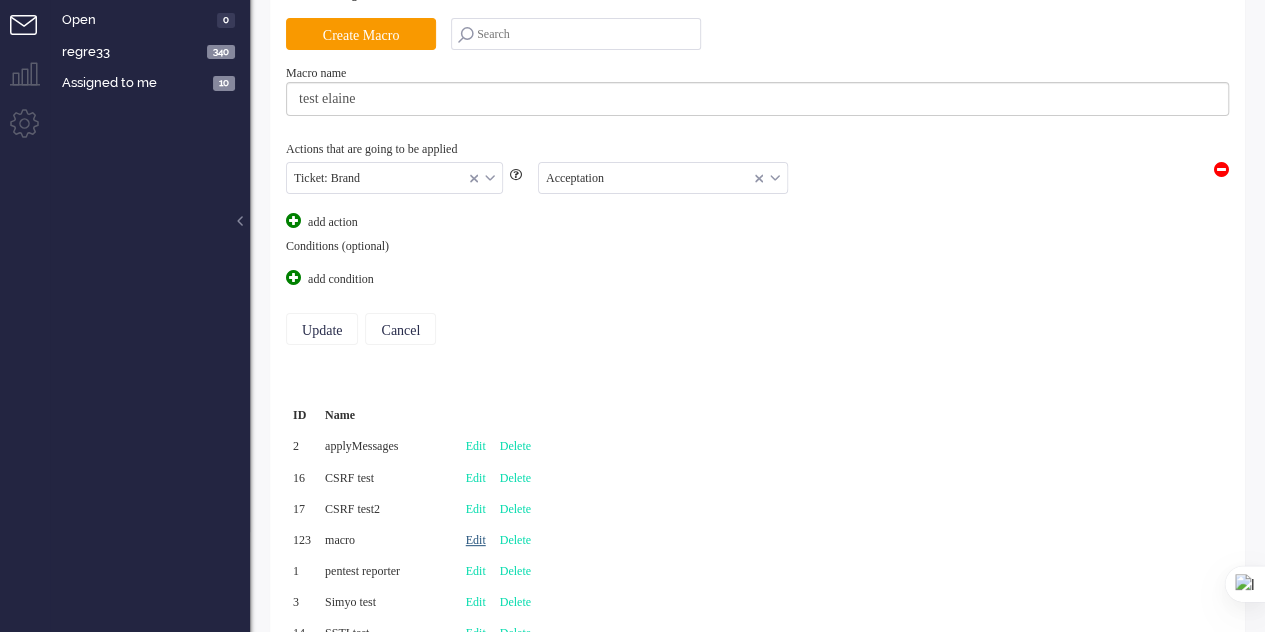 click on "Edit" at bounding box center (476, 540) 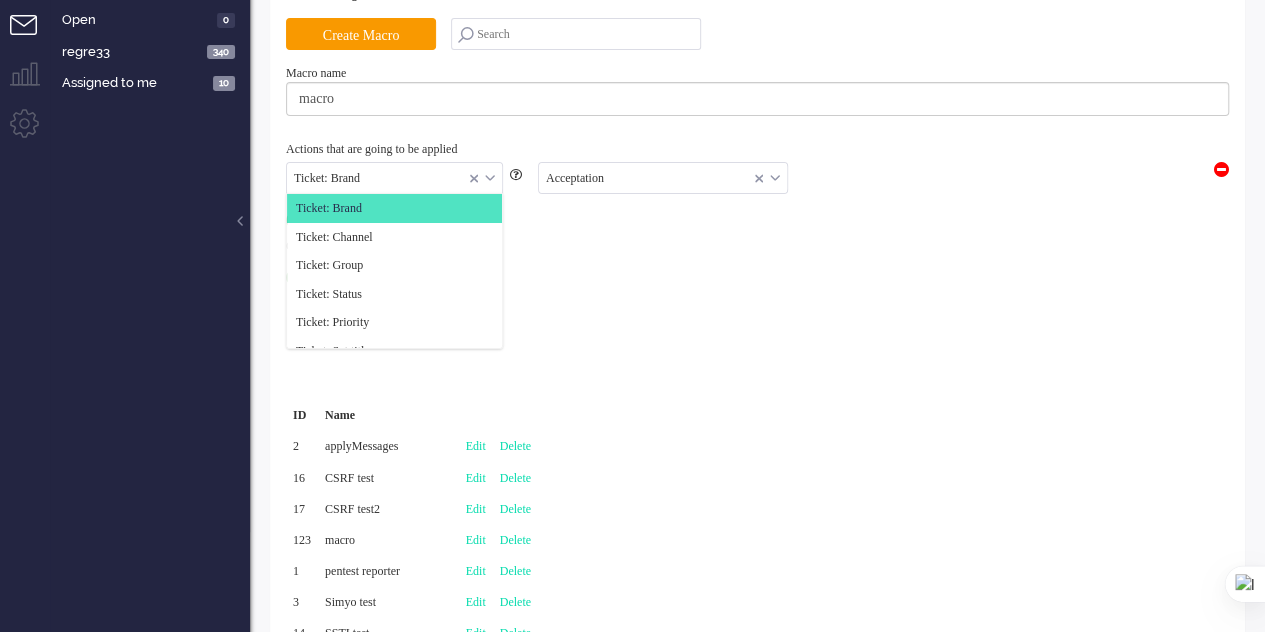 click on "Ticket: Brand" at bounding box center (394, 178) 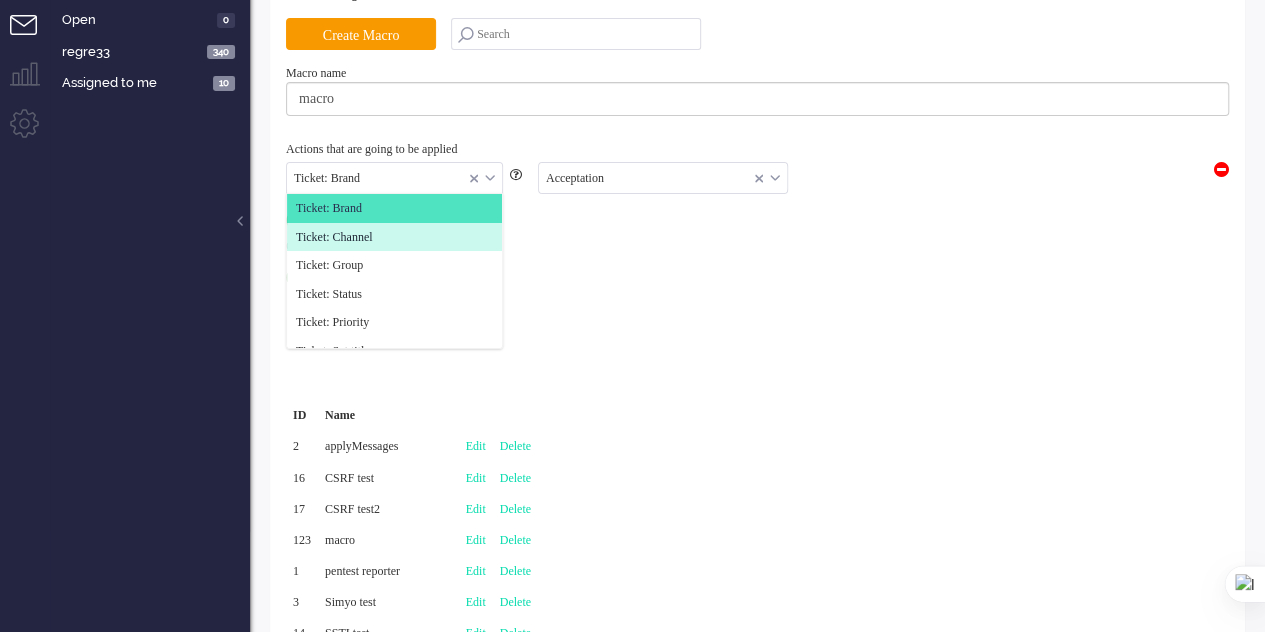 click on "Ticket: Channel" 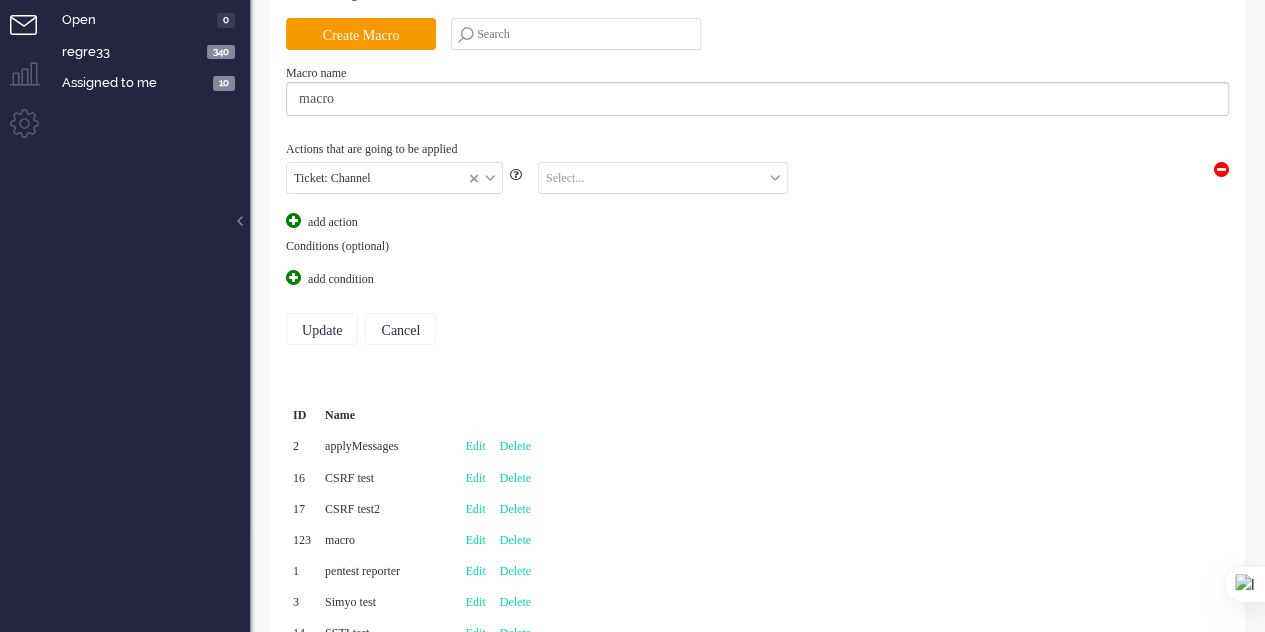 click at bounding box center (663, 178) 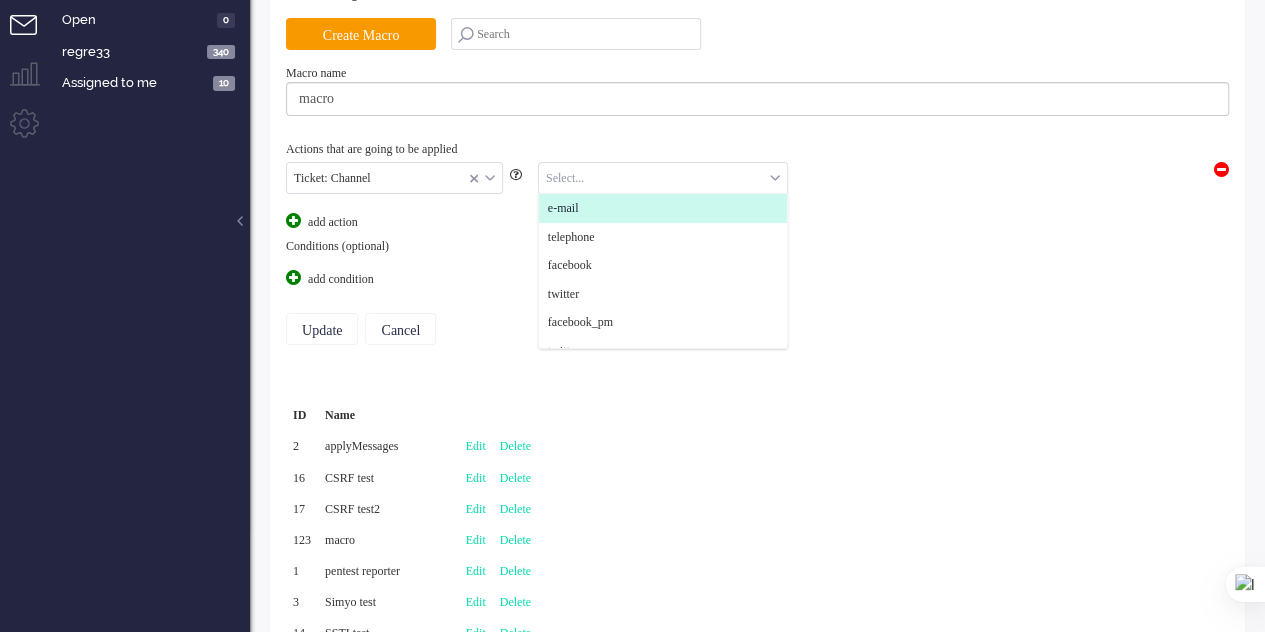 click on "e-mail" 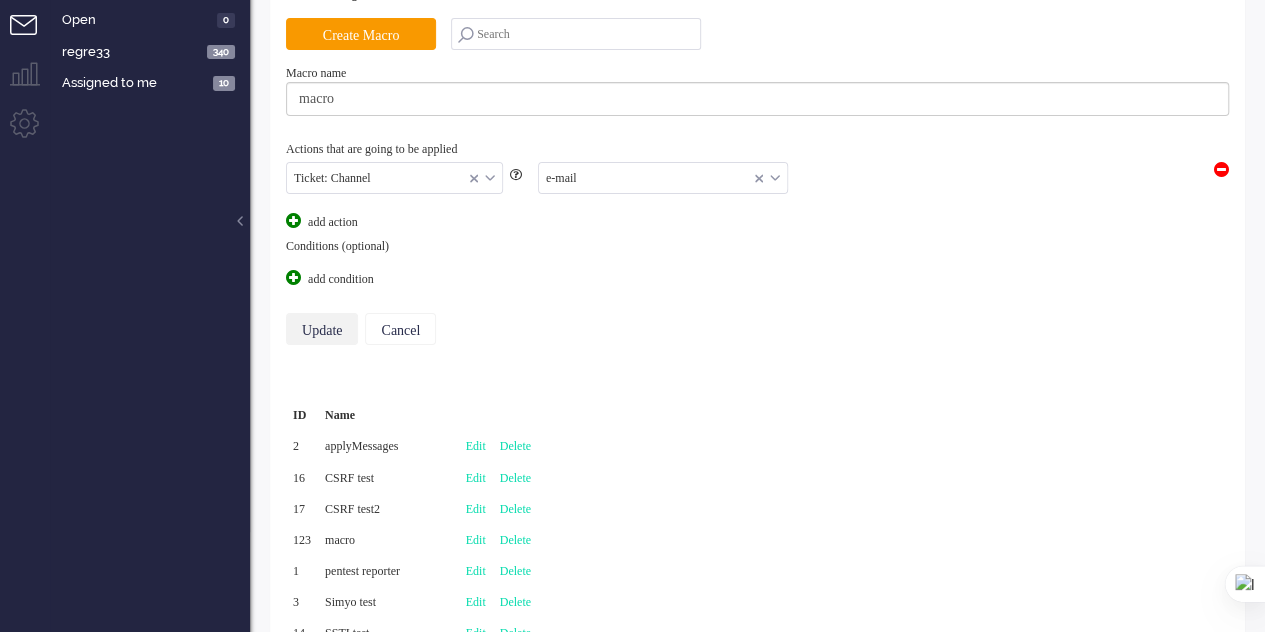 click on "Update" at bounding box center [322, 329] 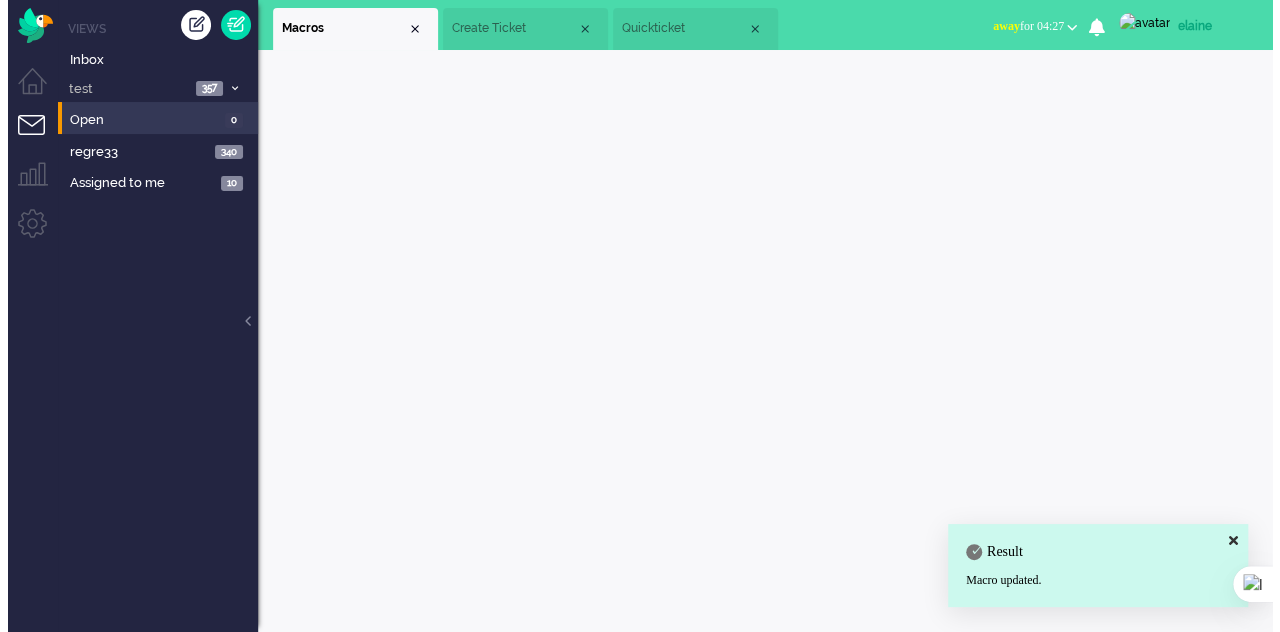 scroll, scrollTop: 0, scrollLeft: 0, axis: both 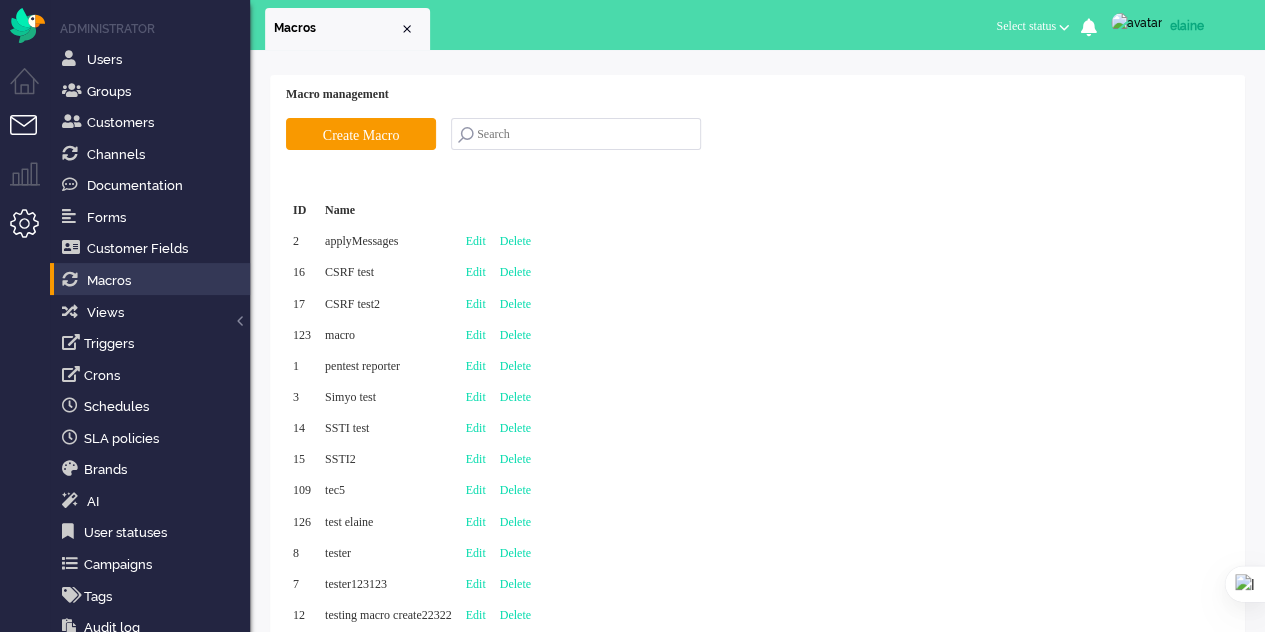 click at bounding box center [32, 137] 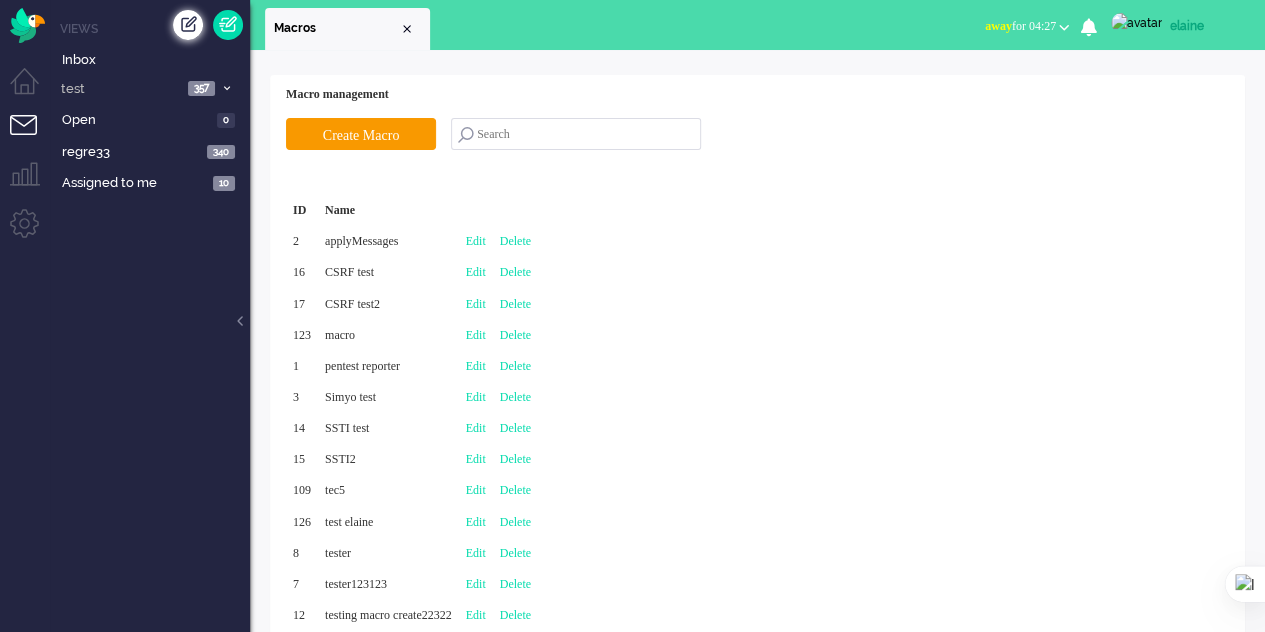 click at bounding box center (188, 25) 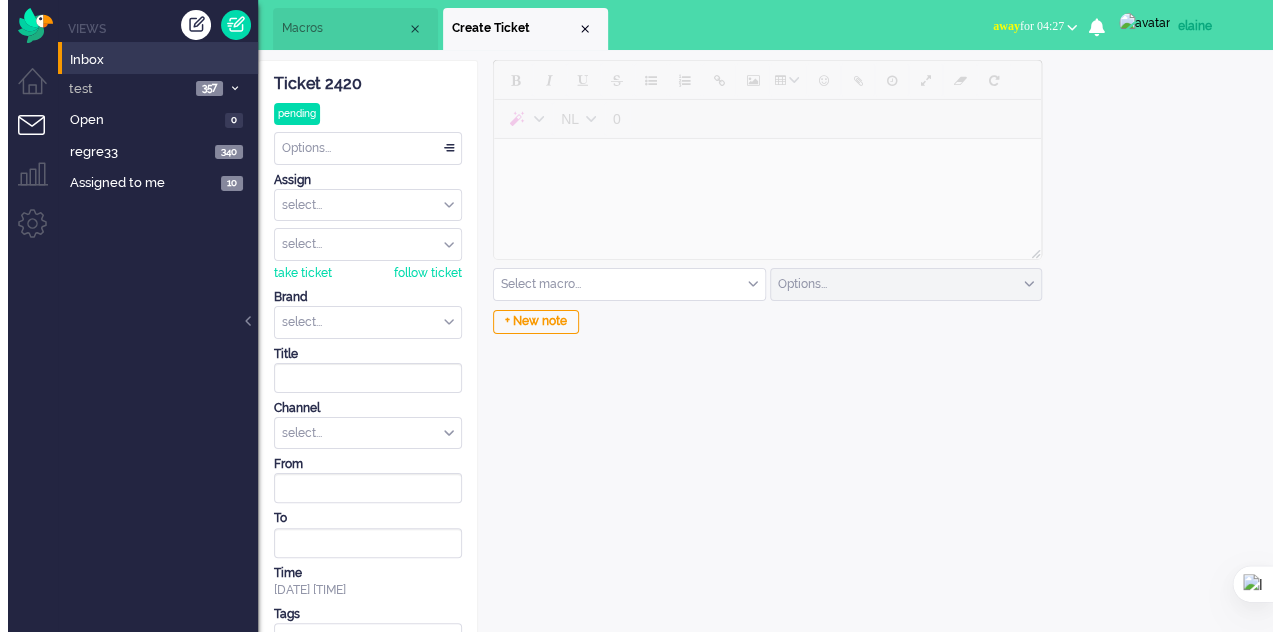 scroll, scrollTop: 0, scrollLeft: 0, axis: both 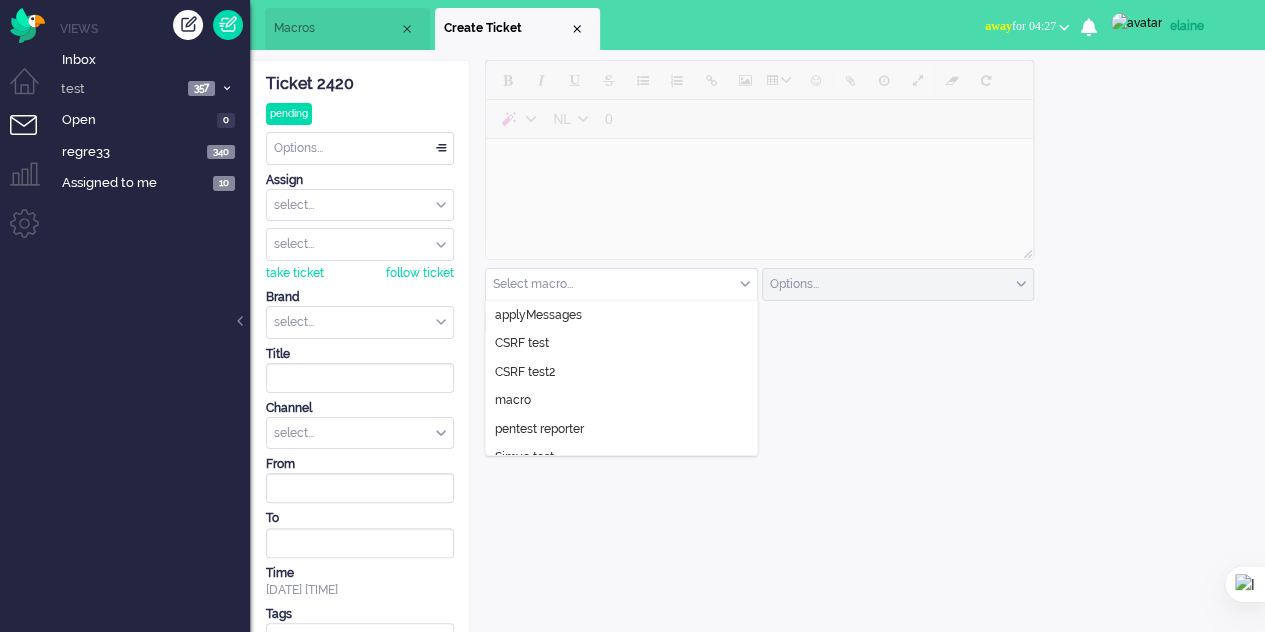 click at bounding box center [621, 284] 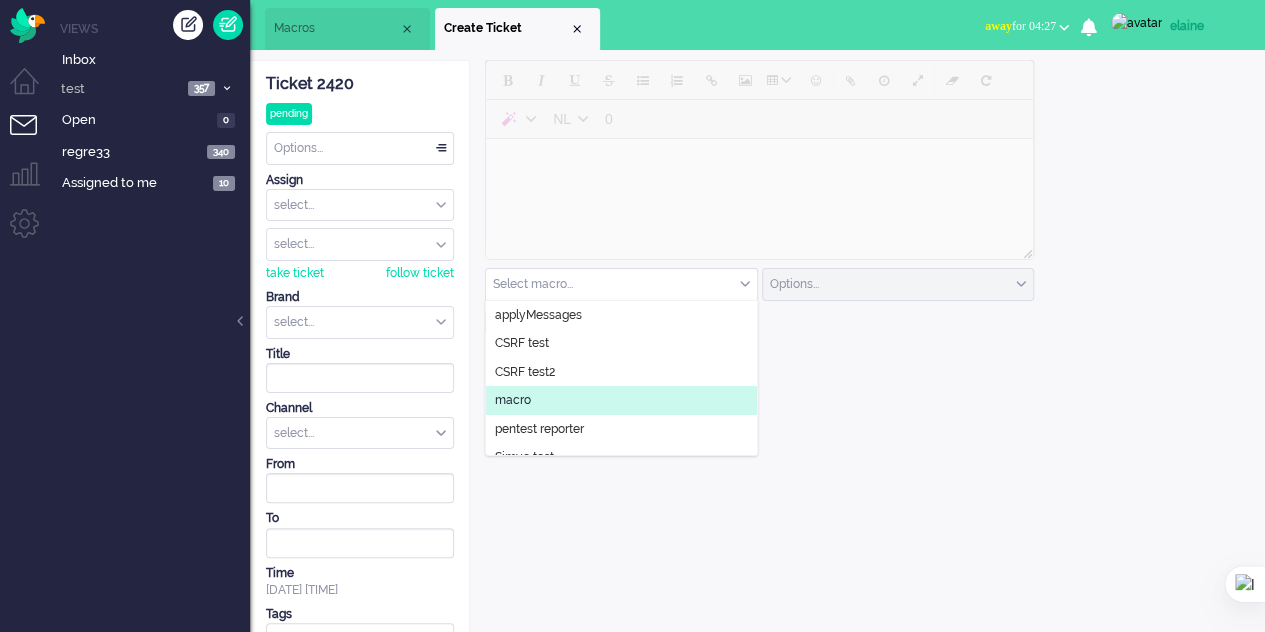 click on "macro" 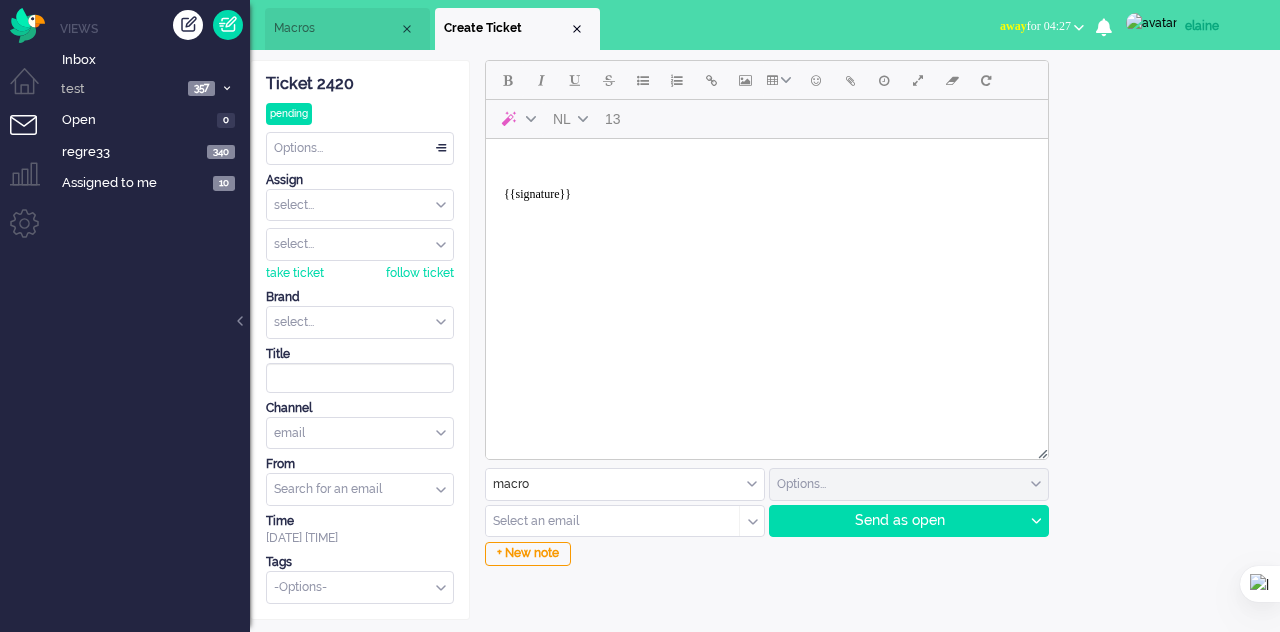 click on "Macros" at bounding box center (347, 29) 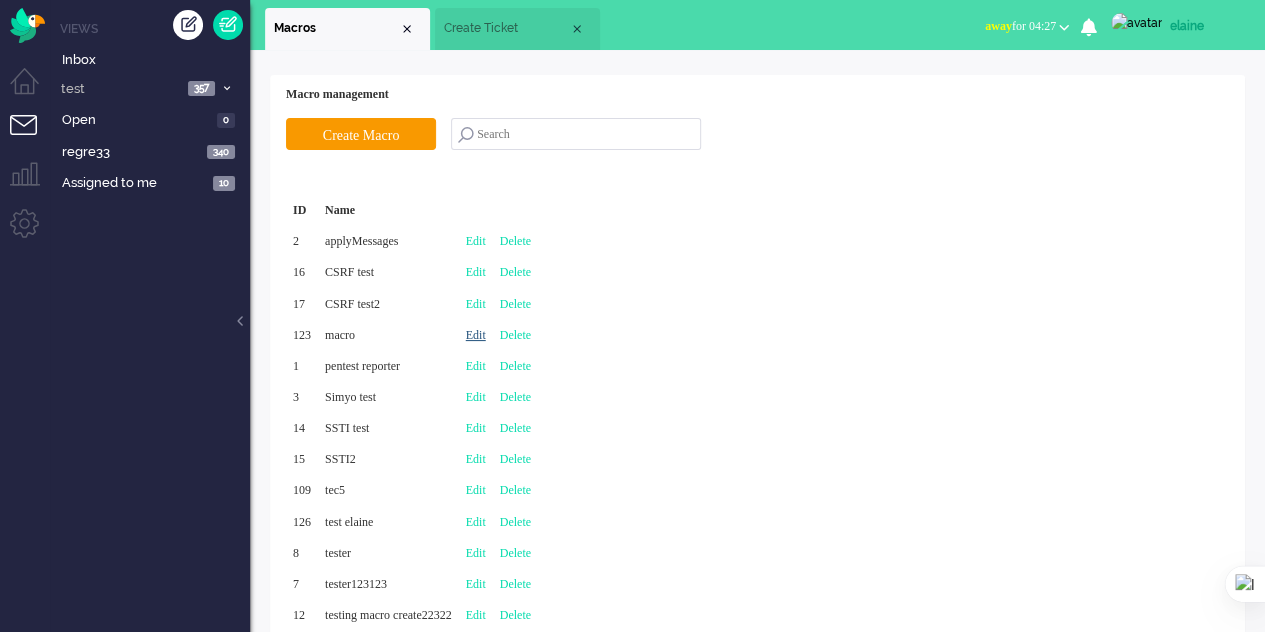 click on "Edit" at bounding box center [476, 335] 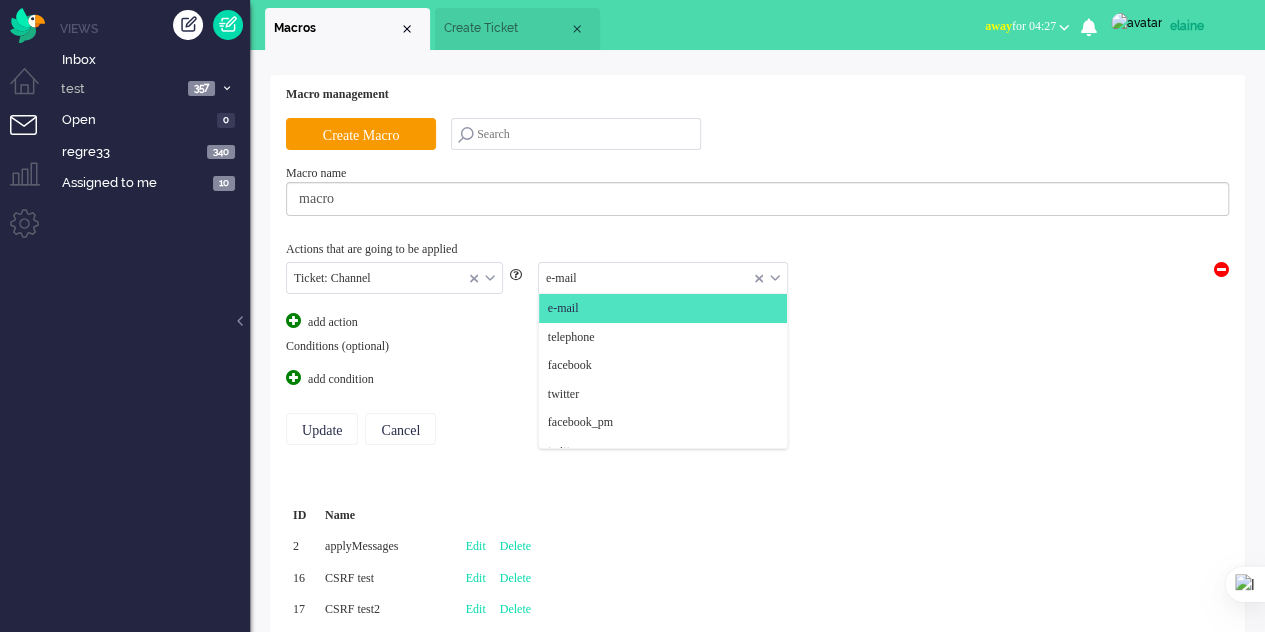 click at bounding box center [663, 278] 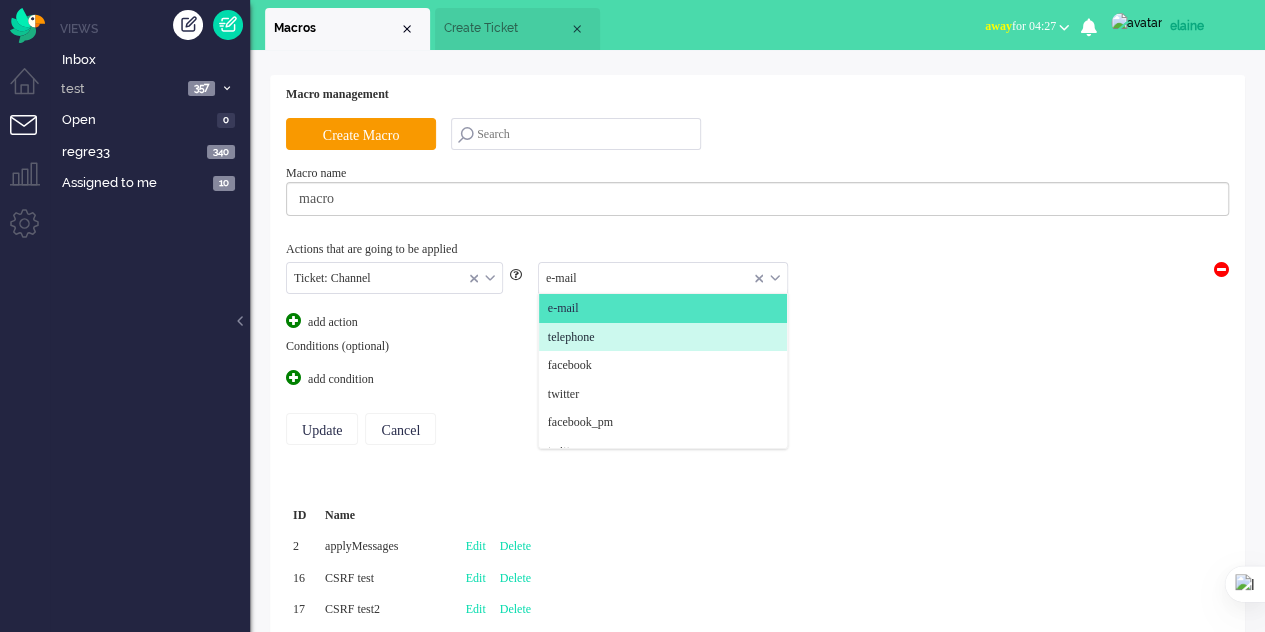 click on "telephone" 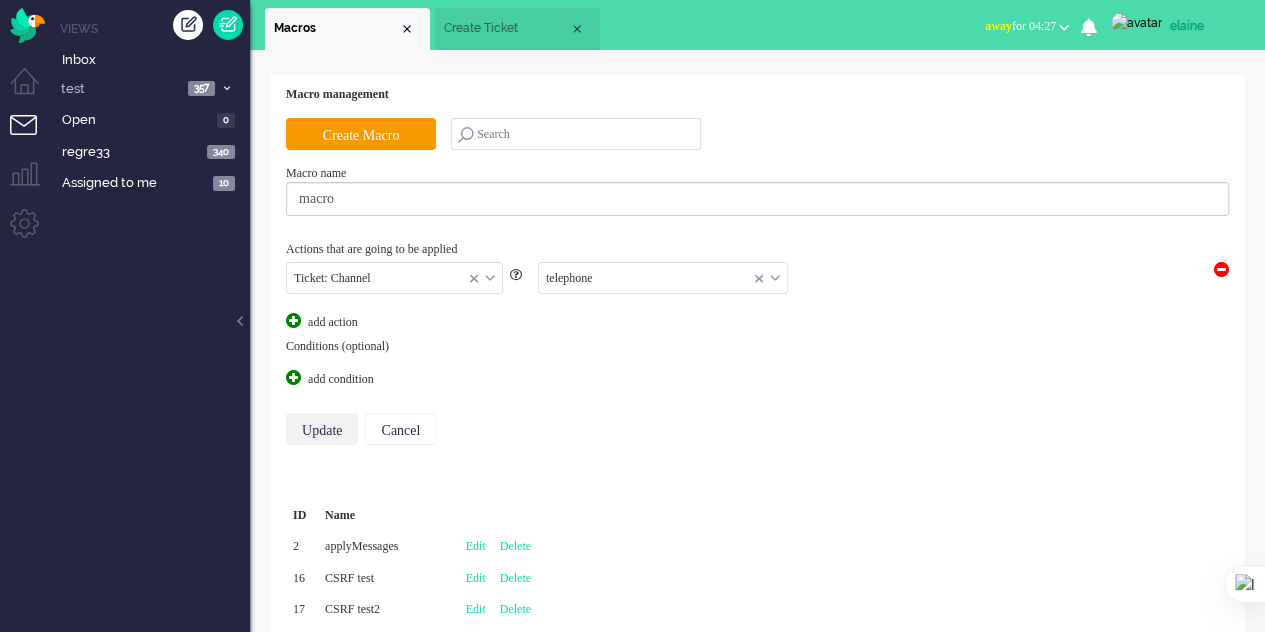 click on "Update" at bounding box center (322, 429) 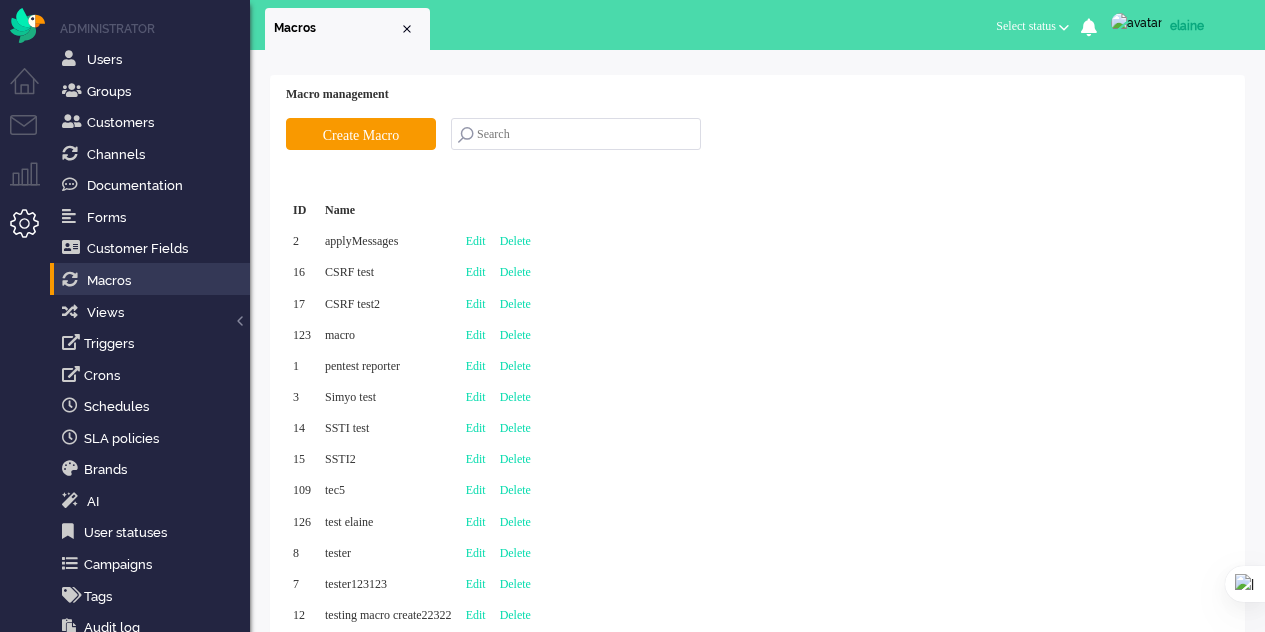 scroll, scrollTop: 0, scrollLeft: 0, axis: both 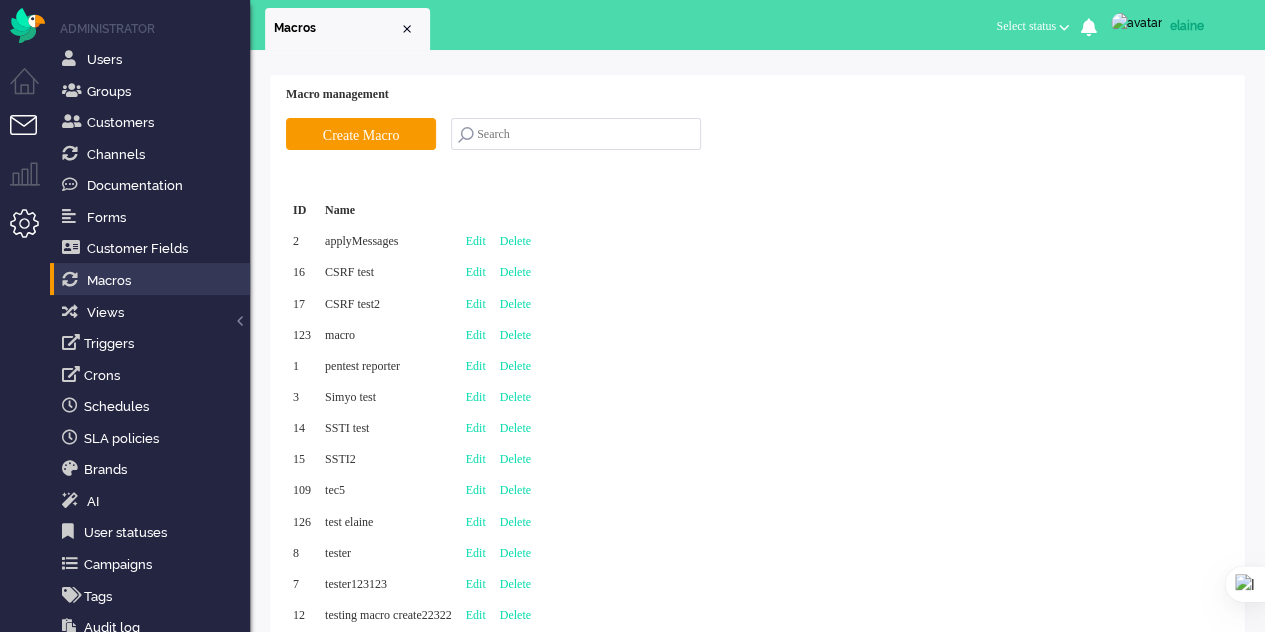 click at bounding box center (32, 137) 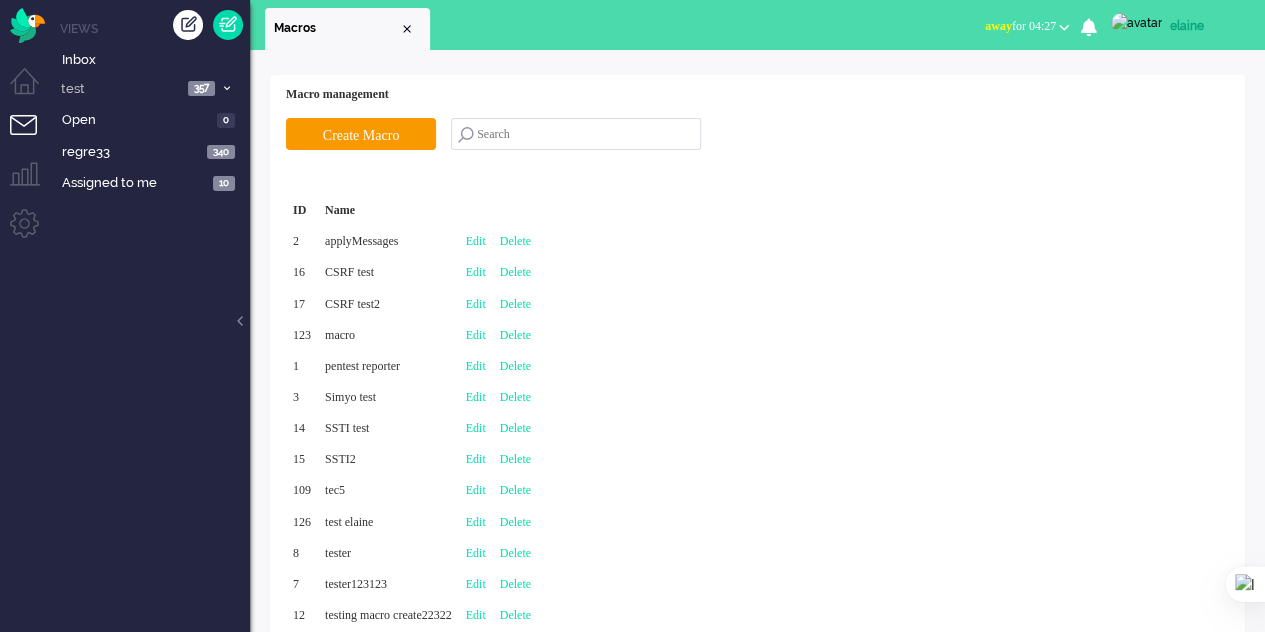 click on "Views" at bounding box center [155, 28] 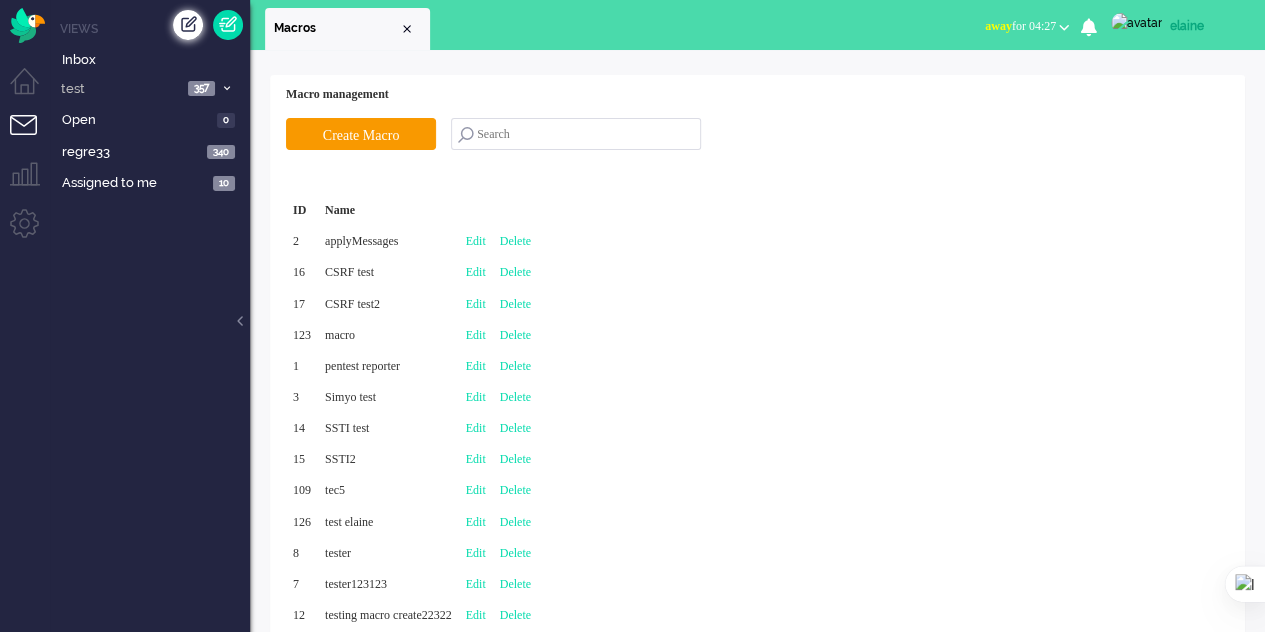 click at bounding box center [188, 25] 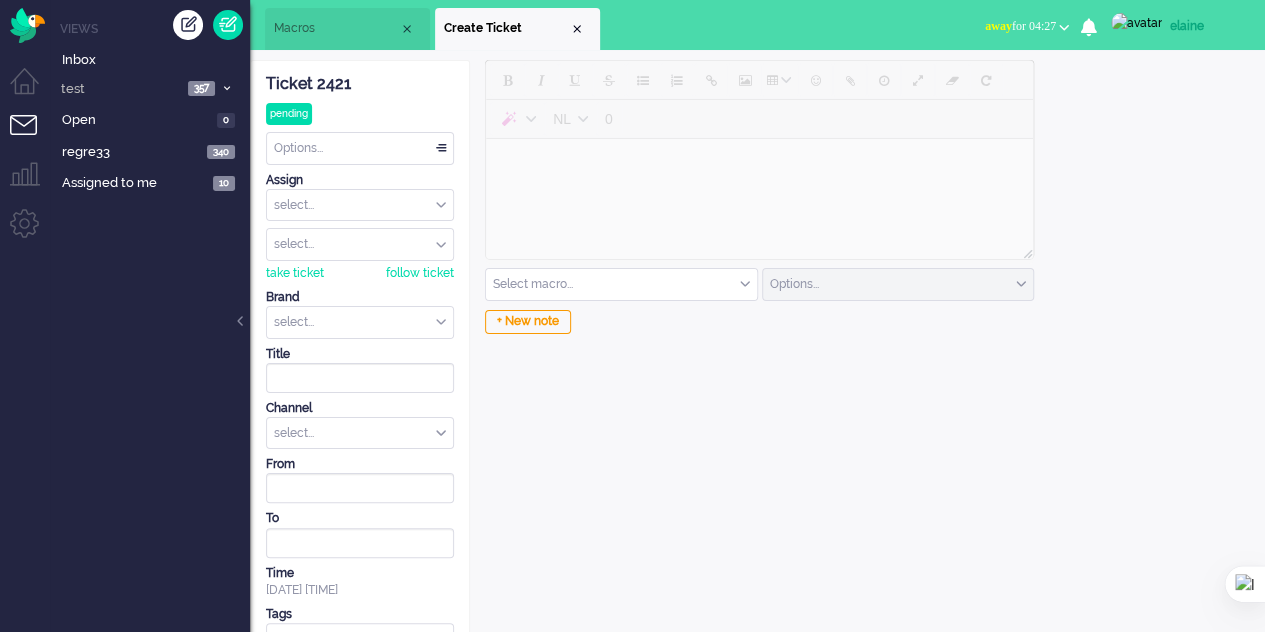 scroll, scrollTop: 0, scrollLeft: 0, axis: both 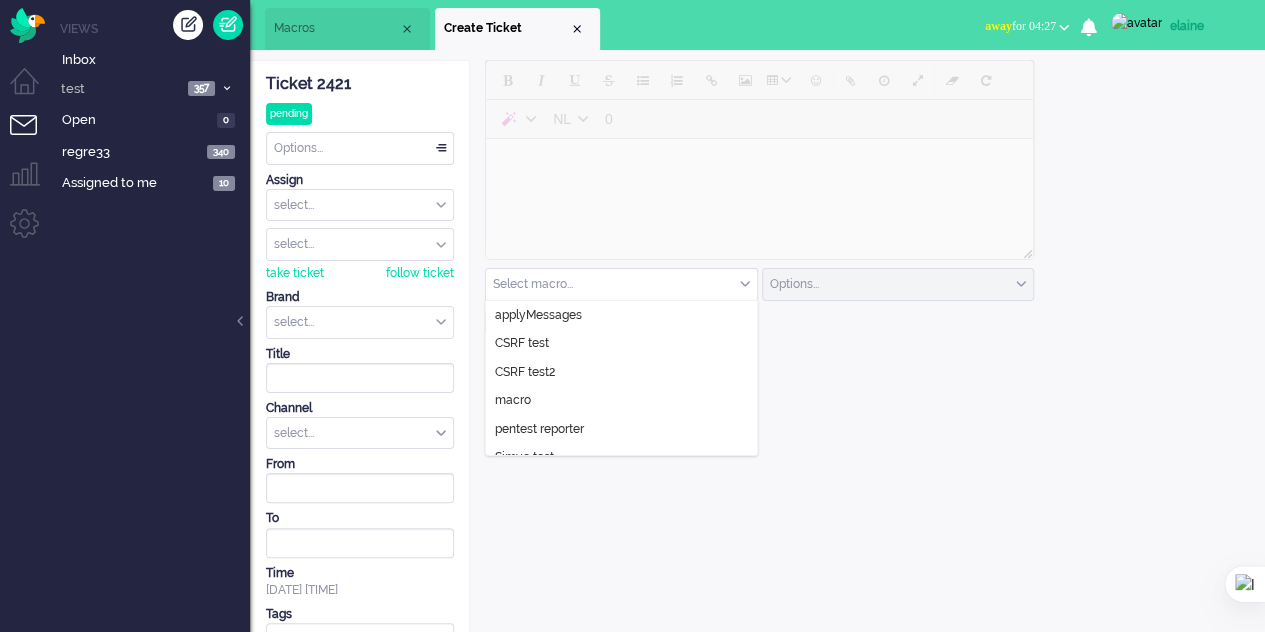 click at bounding box center (621, 284) 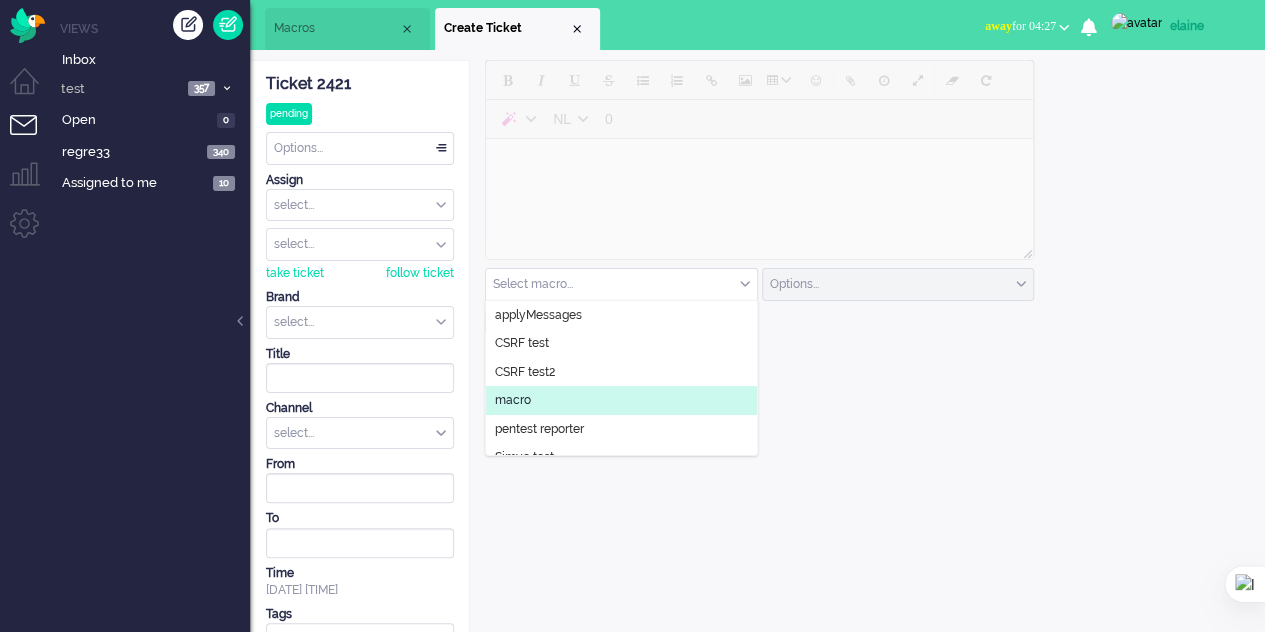 click on "macro" 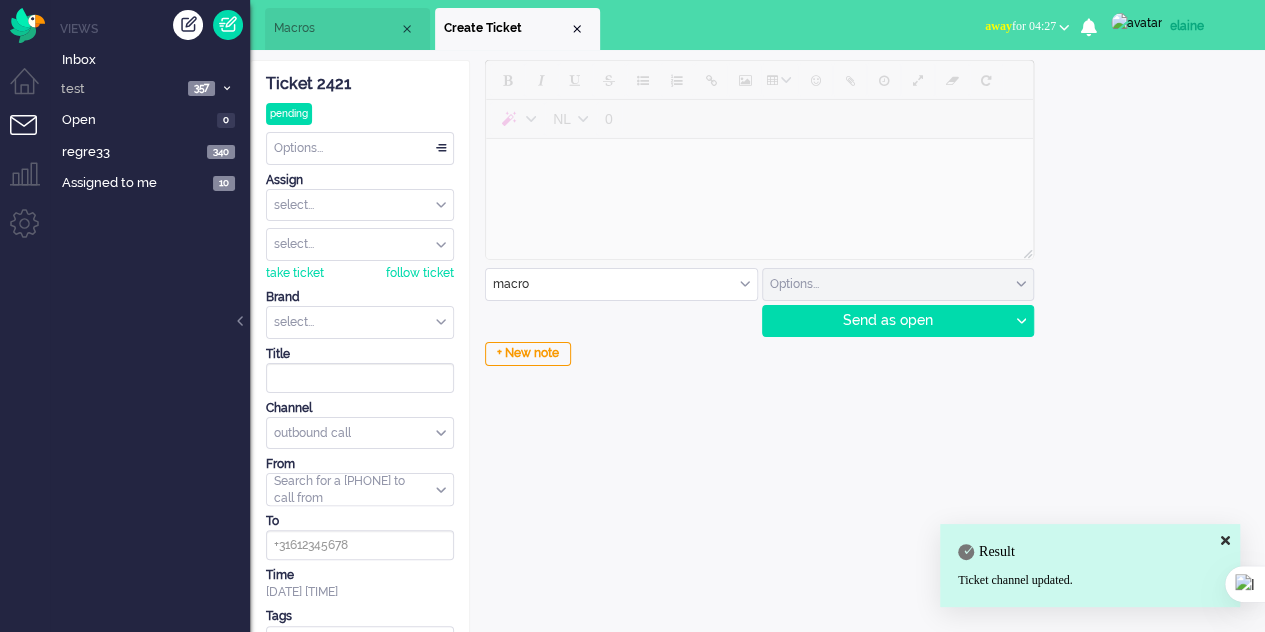 click on "Macros" at bounding box center [347, 29] 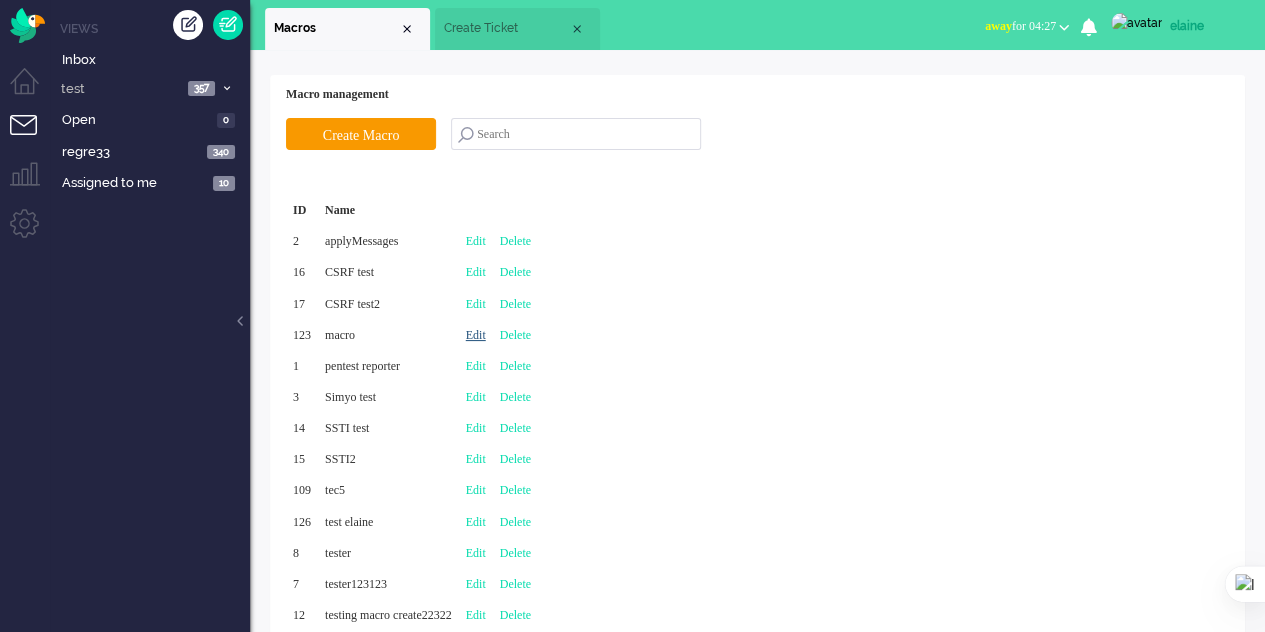 click on "Edit" at bounding box center (476, 335) 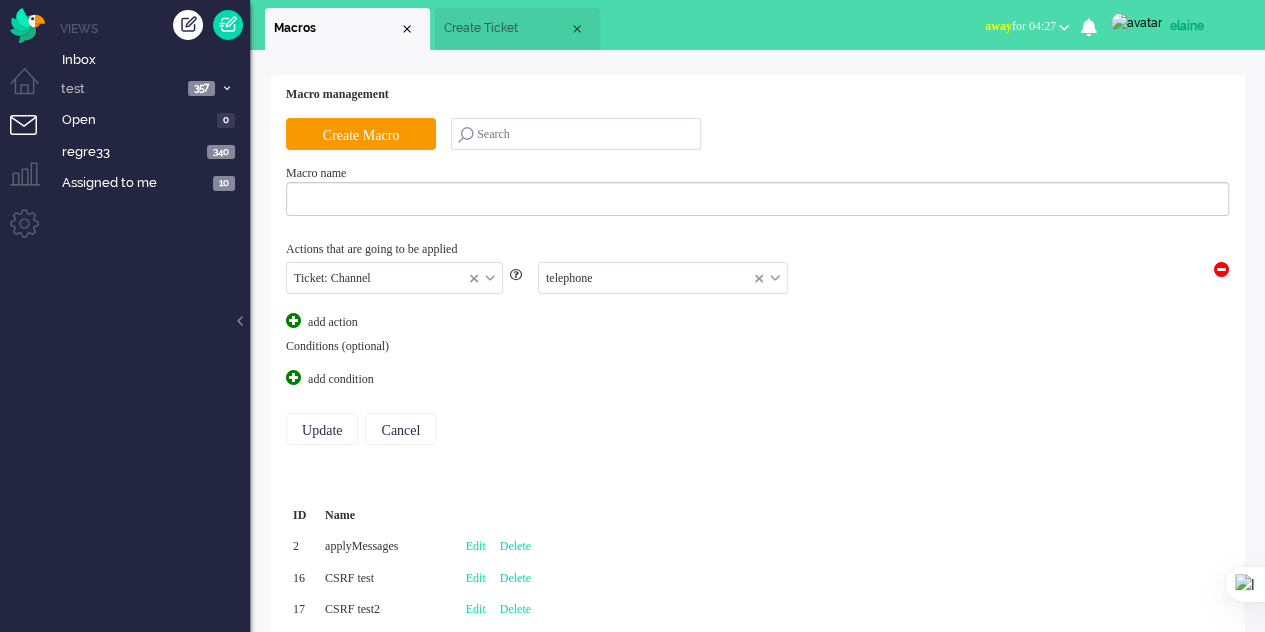 type on "macro" 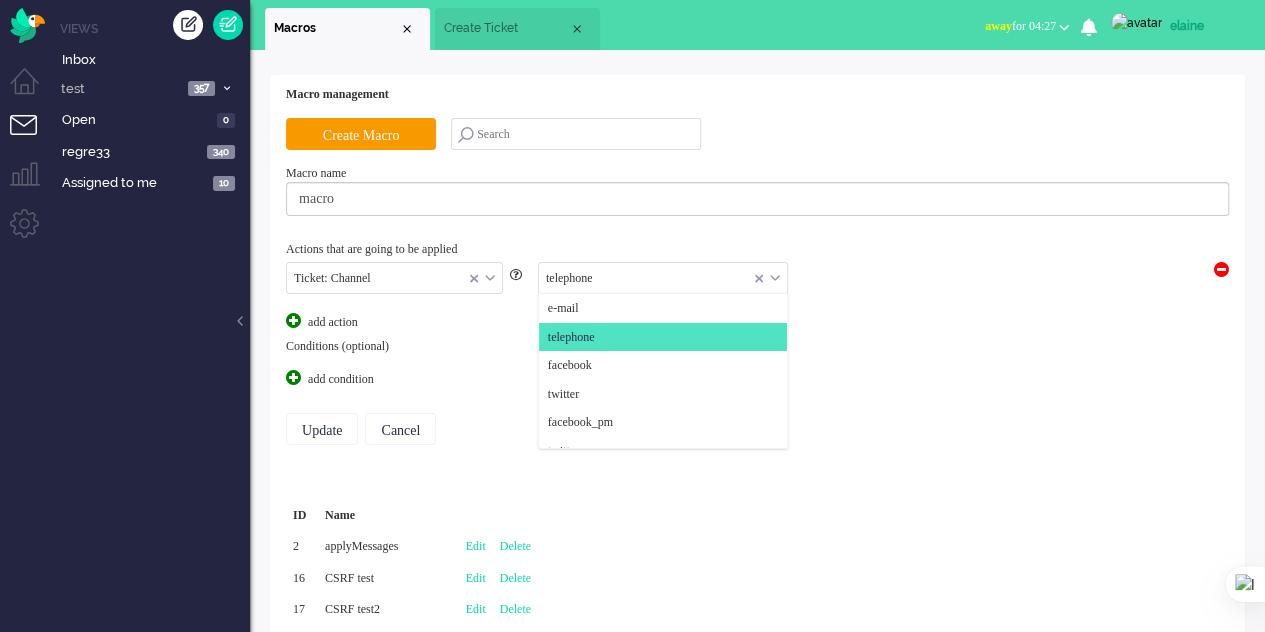 scroll, scrollTop: 29, scrollLeft: 0, axis: vertical 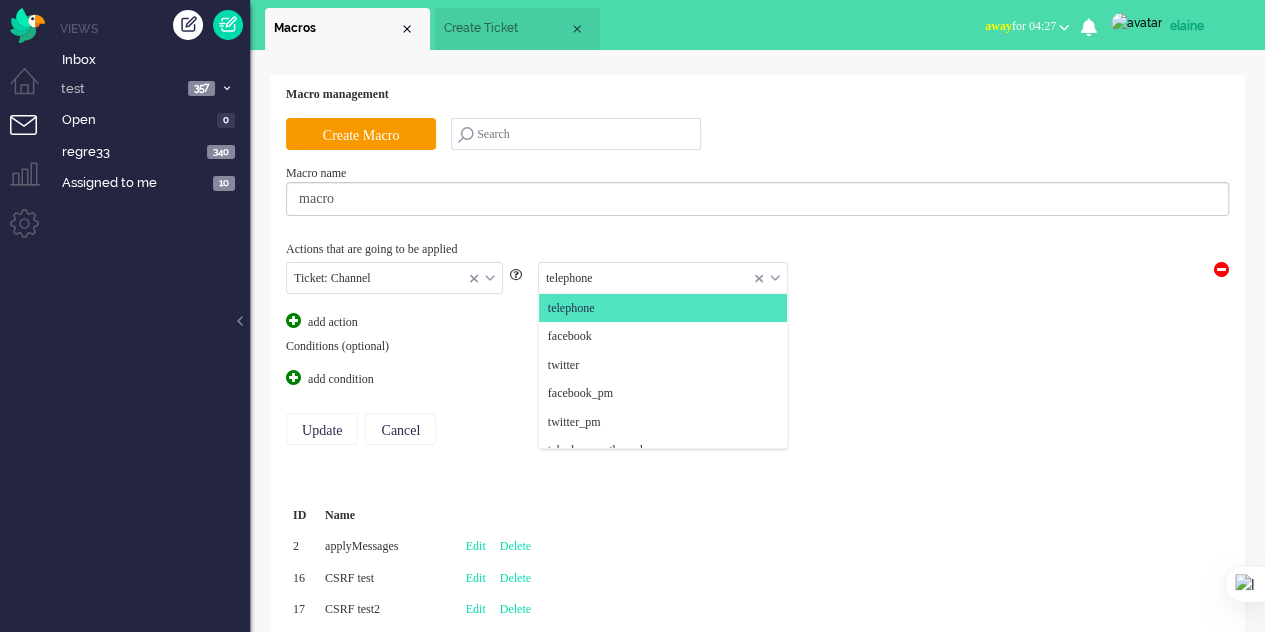 click at bounding box center [663, 278] 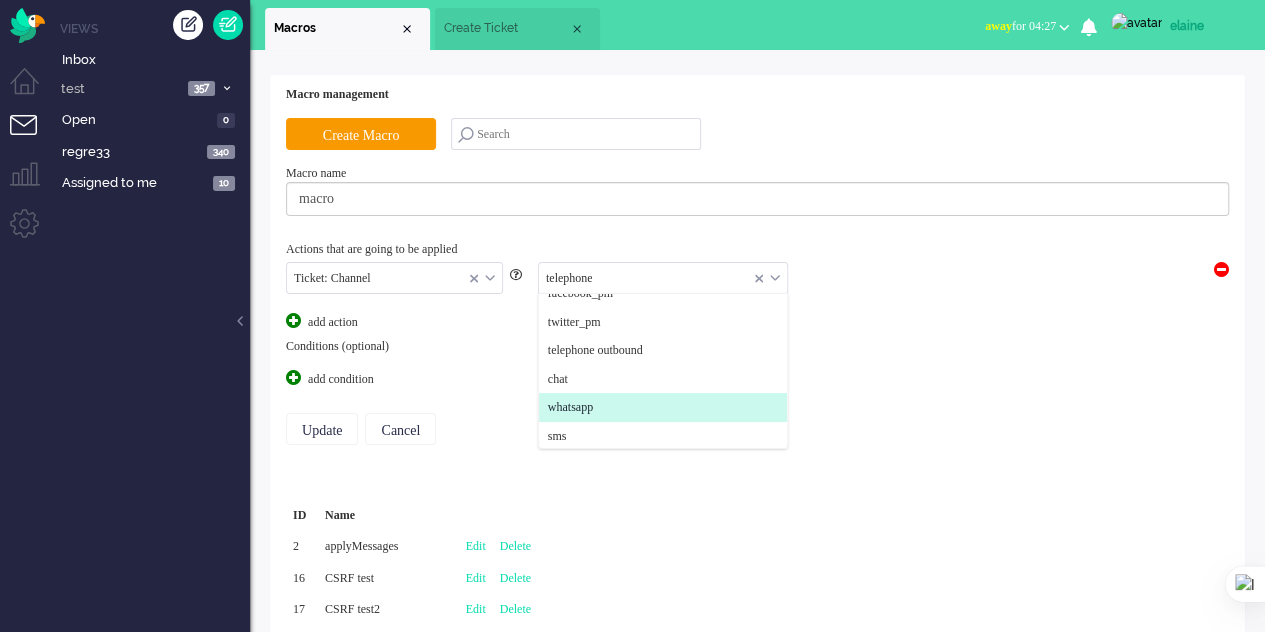 scroll, scrollTop: 216, scrollLeft: 0, axis: vertical 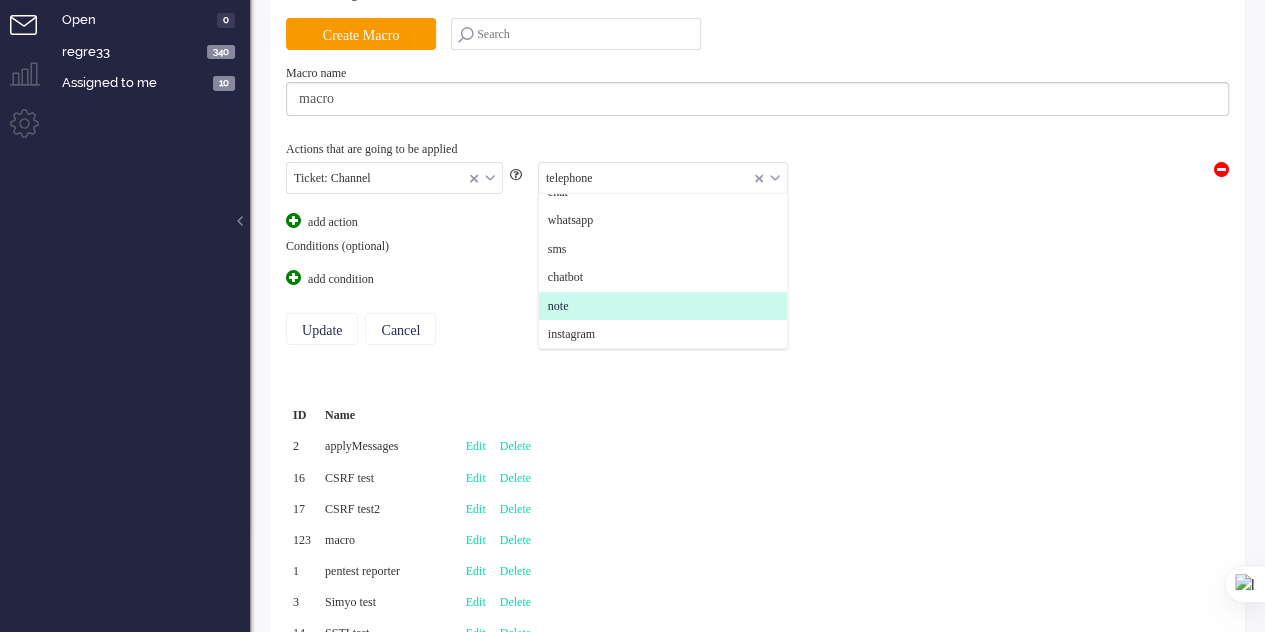click on "note" 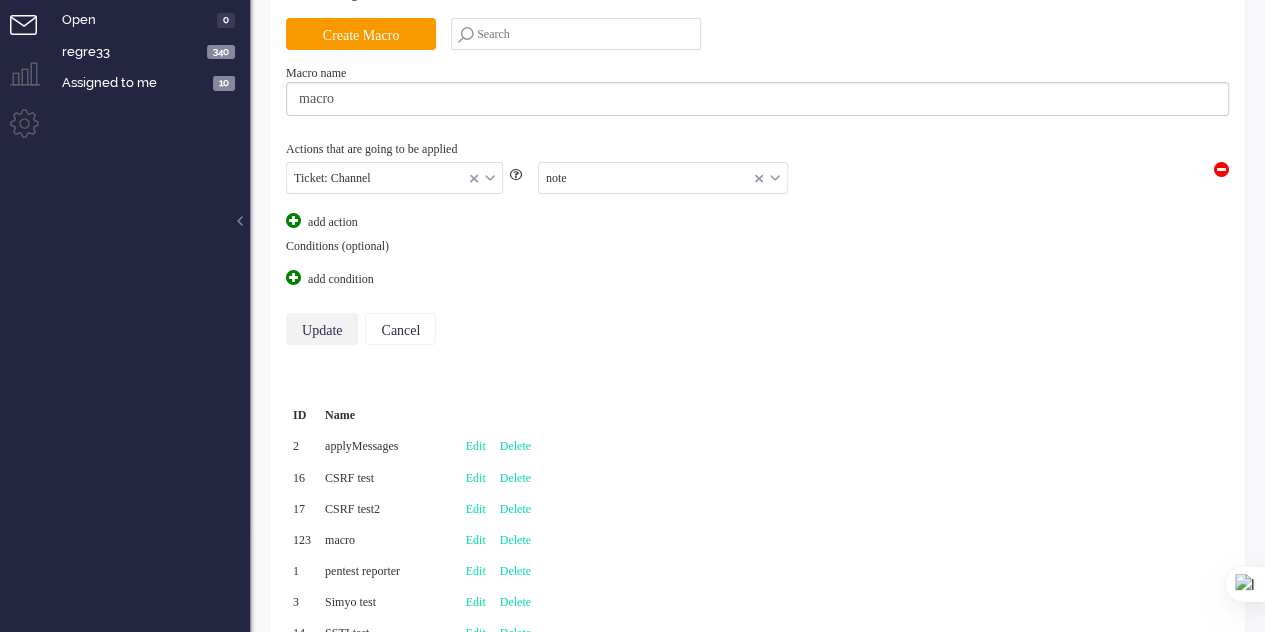 click on "Update" at bounding box center [322, 329] 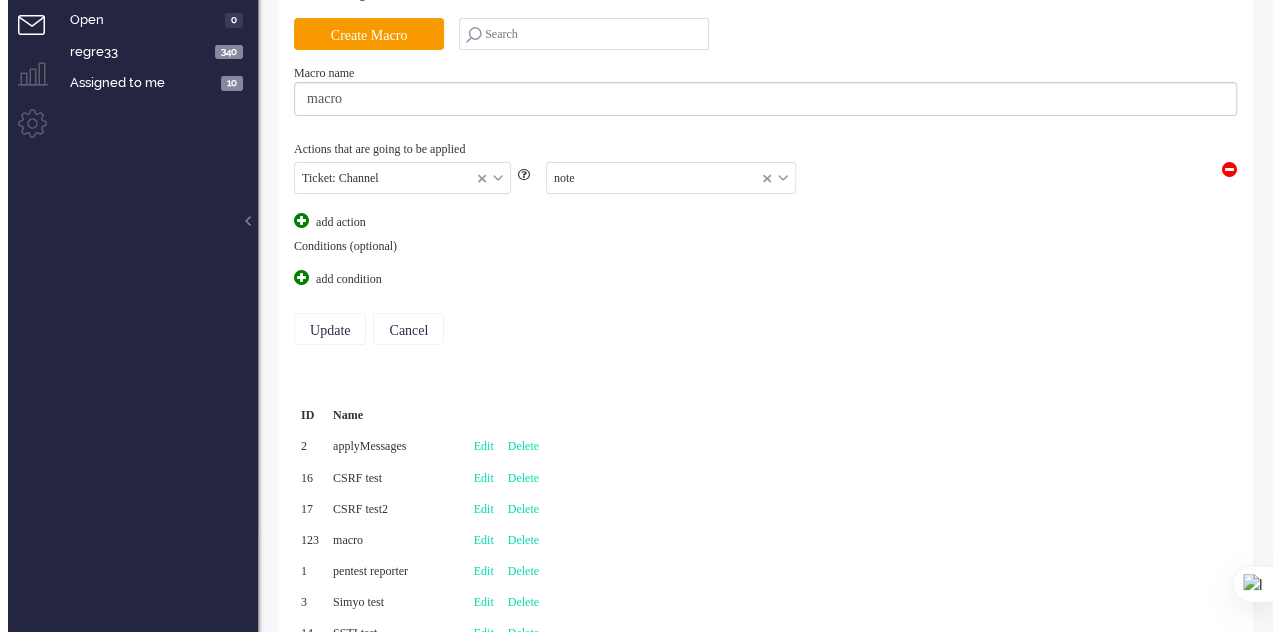 scroll, scrollTop: 0, scrollLeft: 0, axis: both 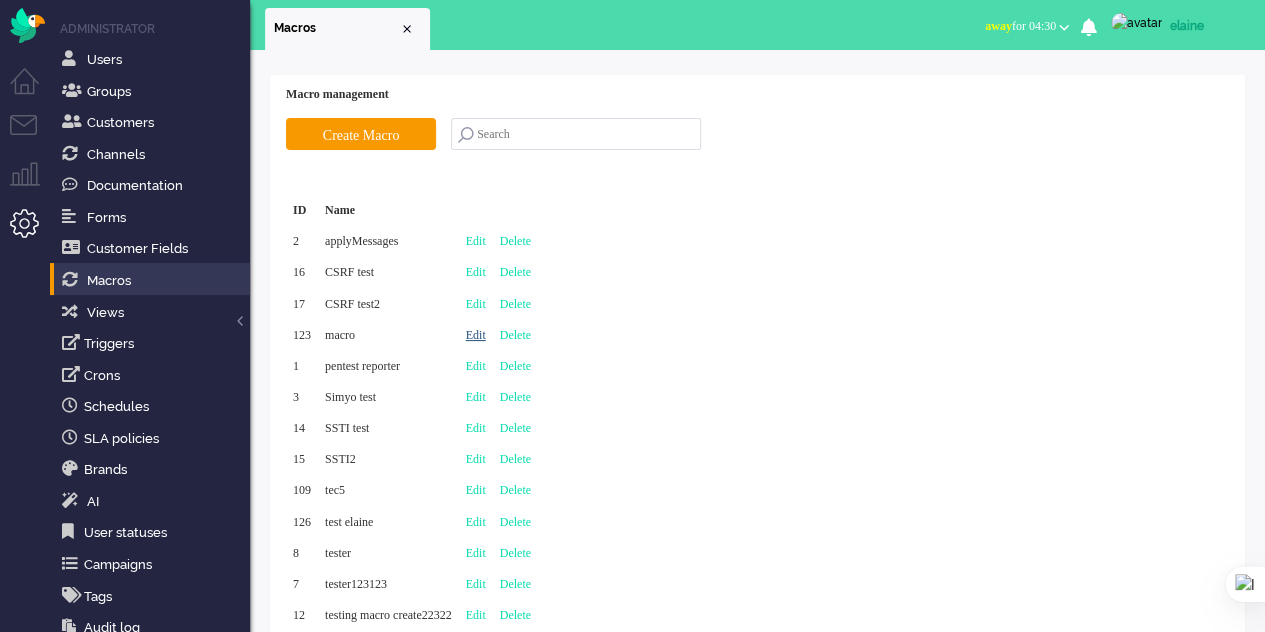 click on "Edit" at bounding box center (476, 335) 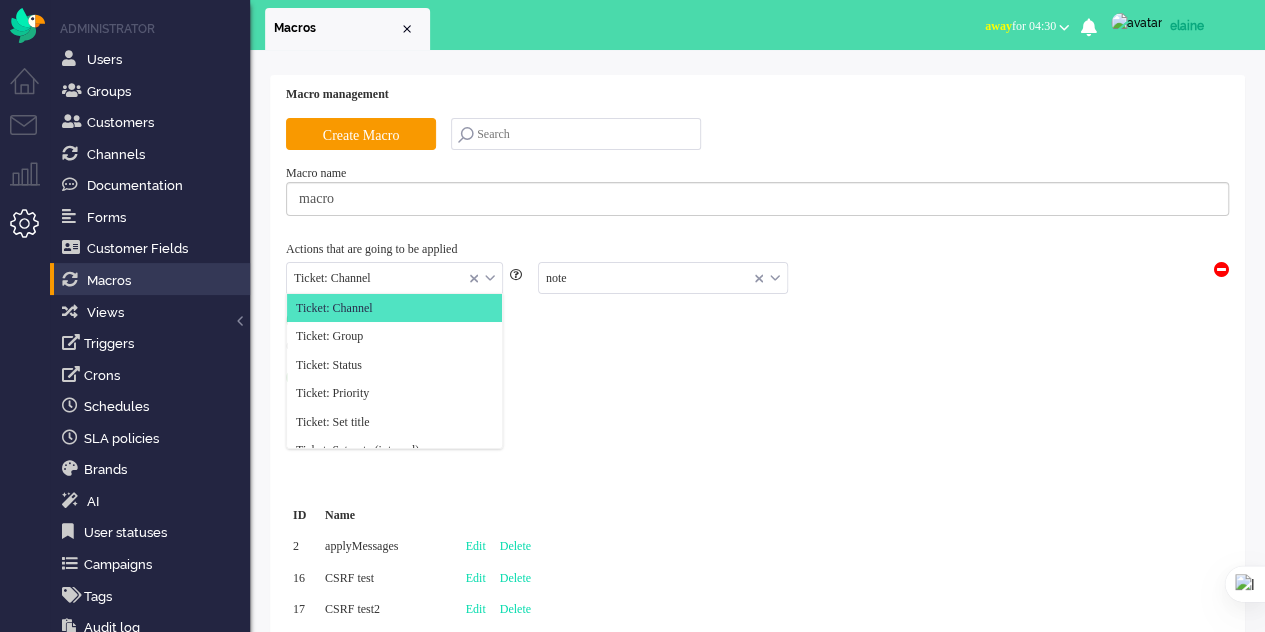 click on "Ticket: Channel" at bounding box center (394, 278) 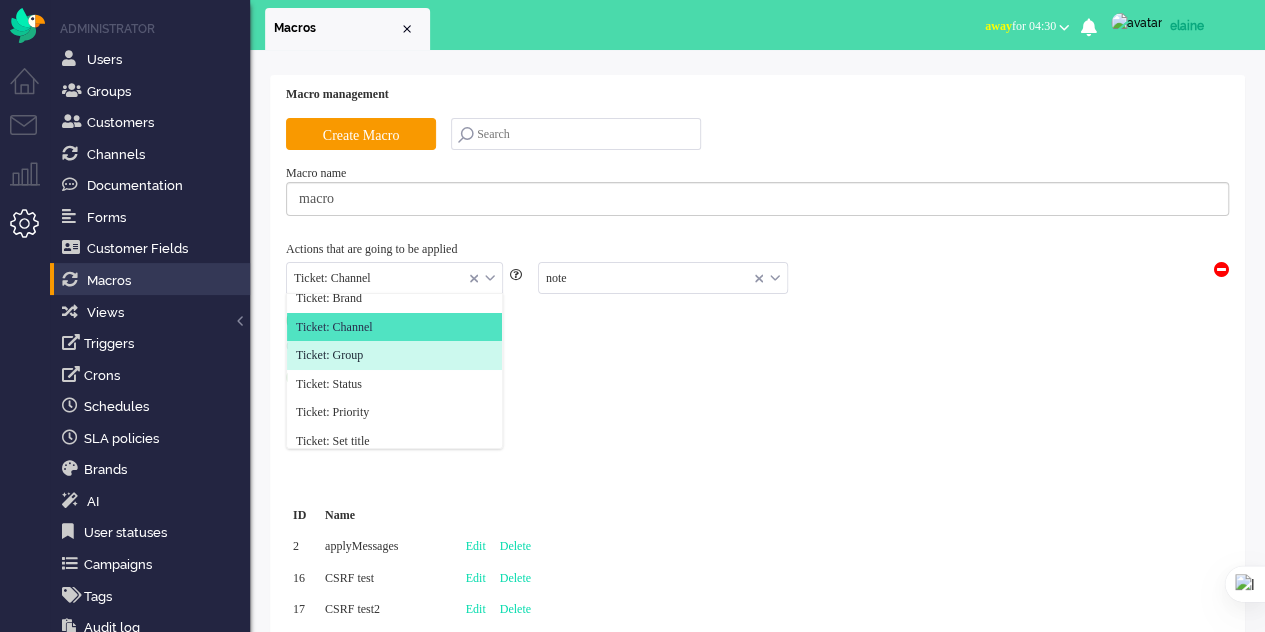 scroll, scrollTop: 0, scrollLeft: 0, axis: both 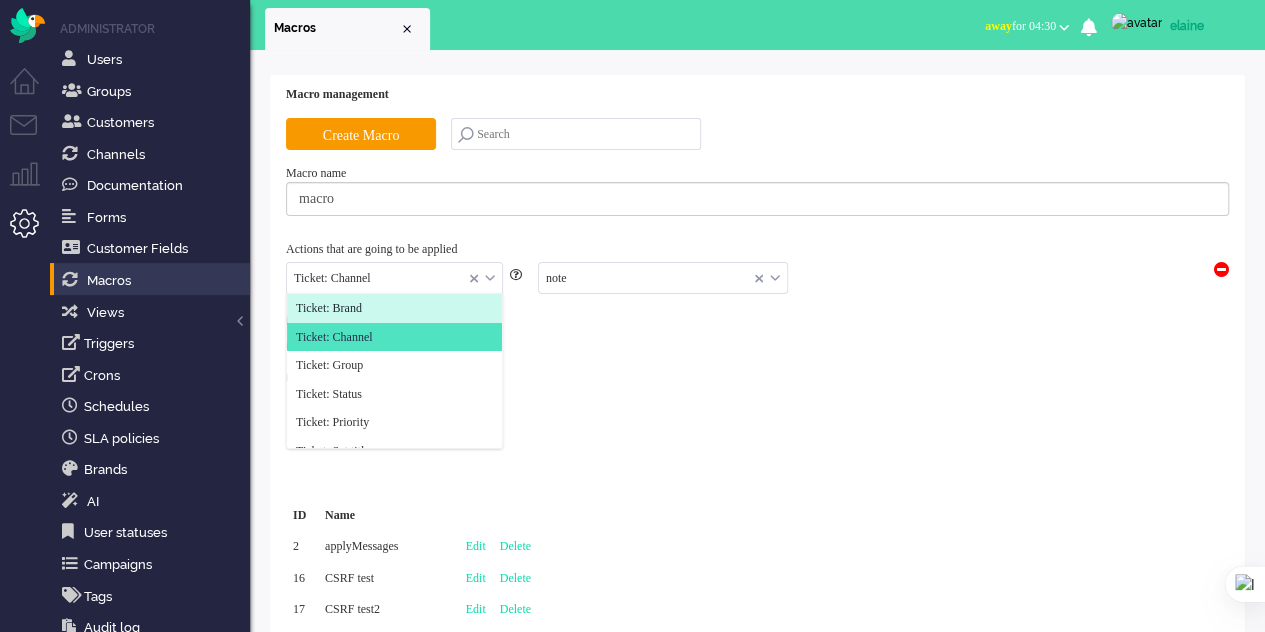 click on "Ticket: Brand" 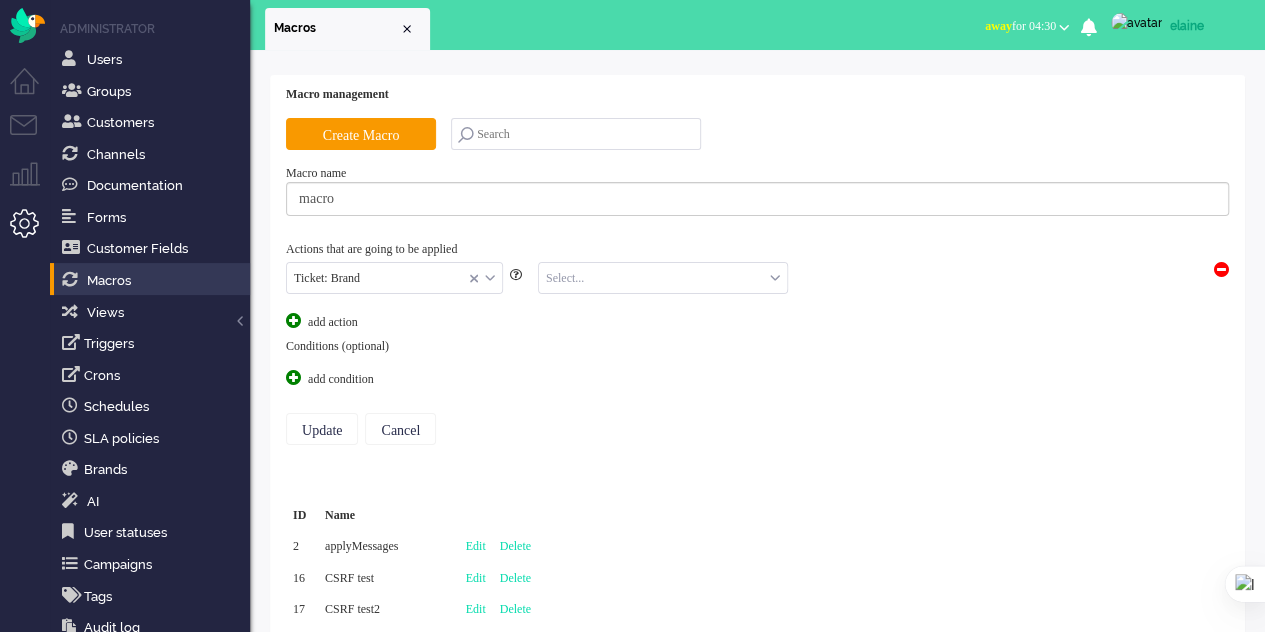 click at bounding box center (663, 278) 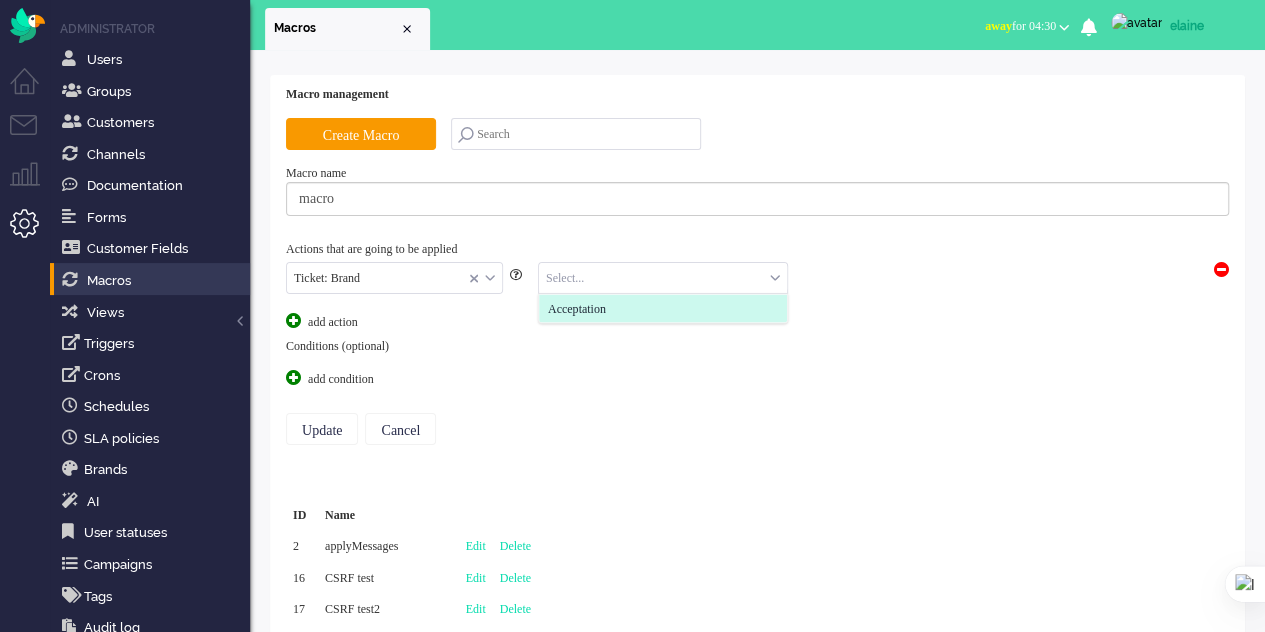 click on "Acceptation" 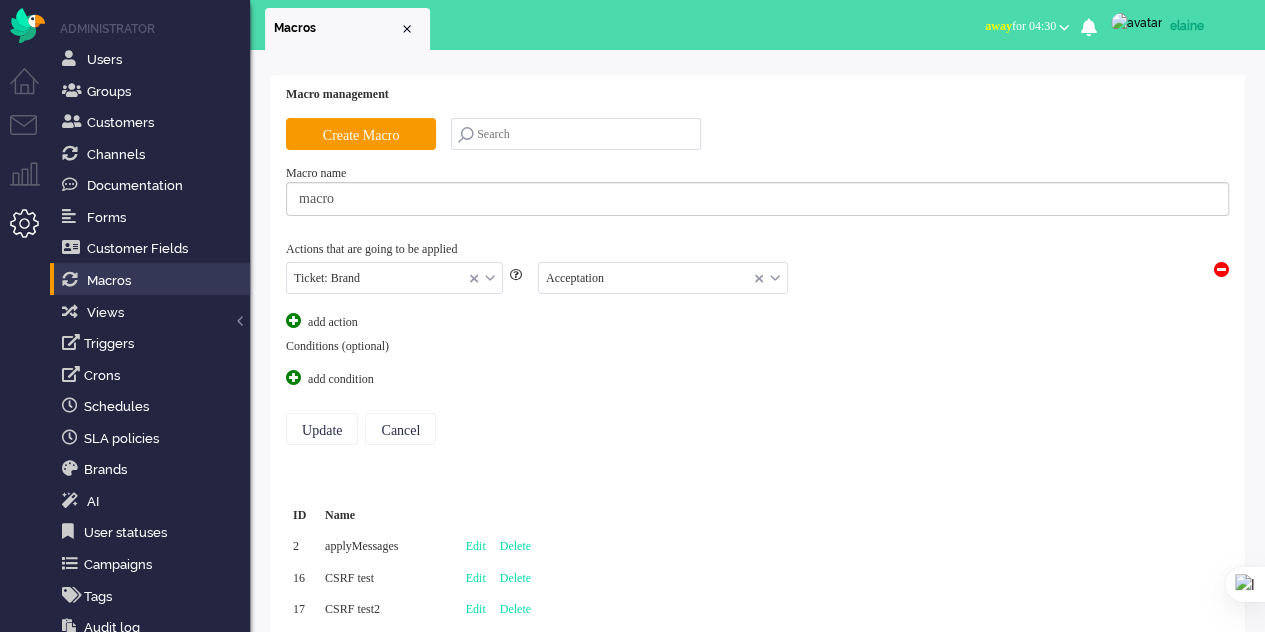 click at bounding box center [293, 377] 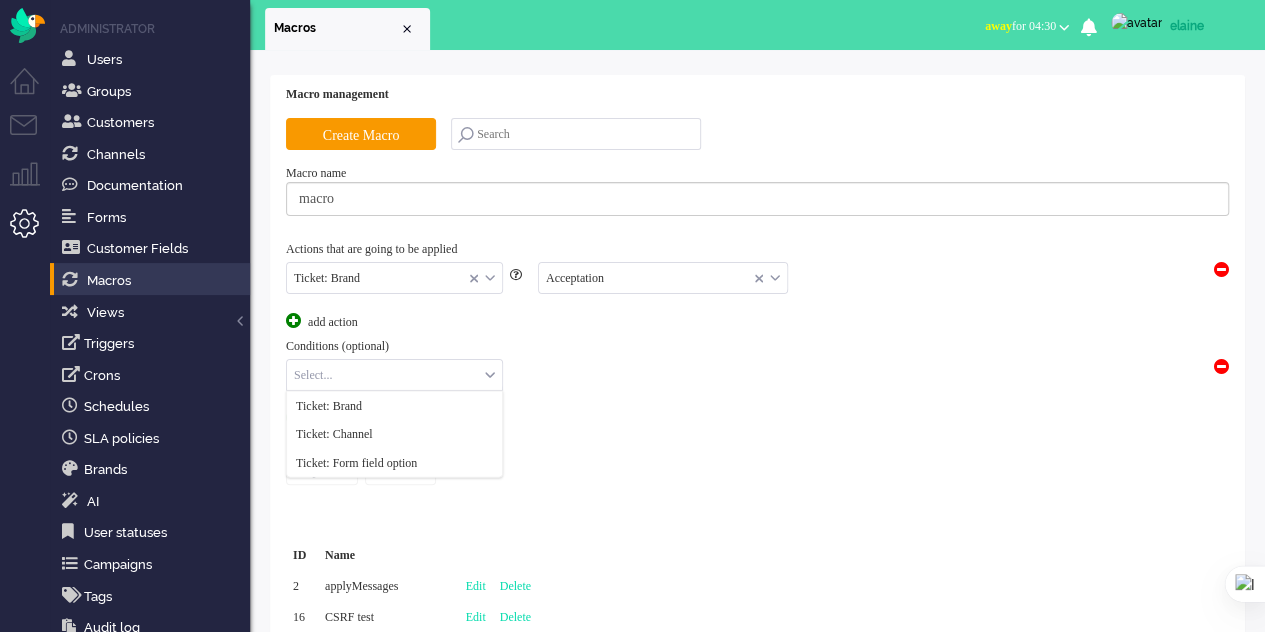 click on "Select..." at bounding box center [394, 375] 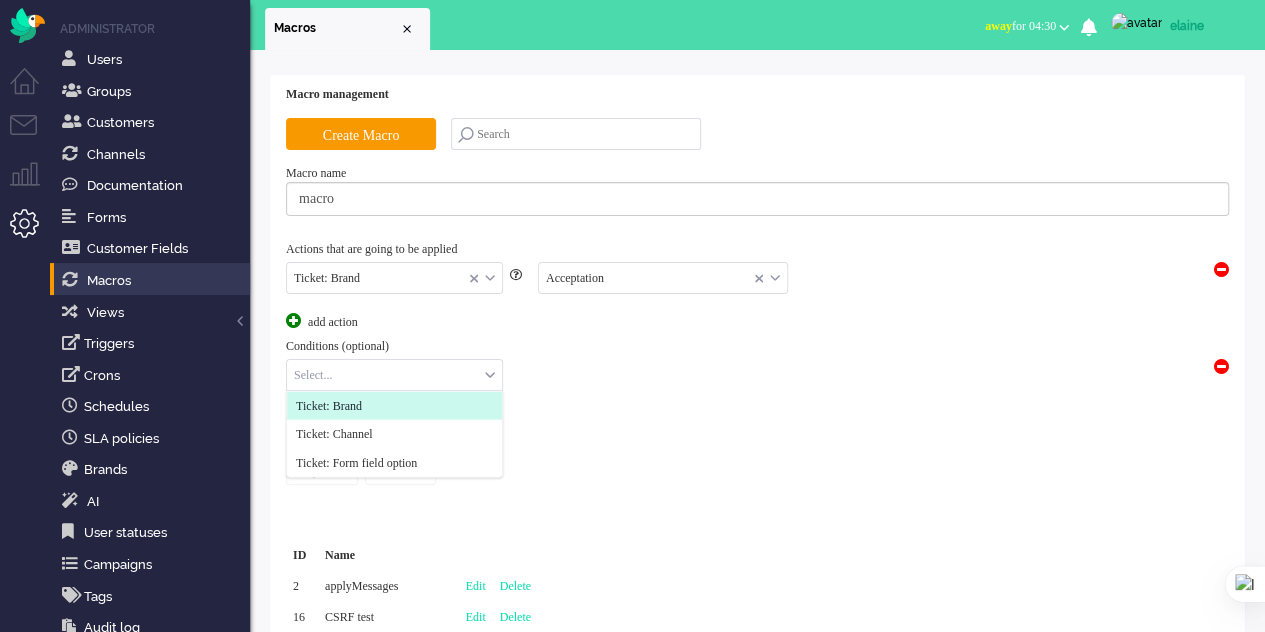 click on "Ticket: Brand" 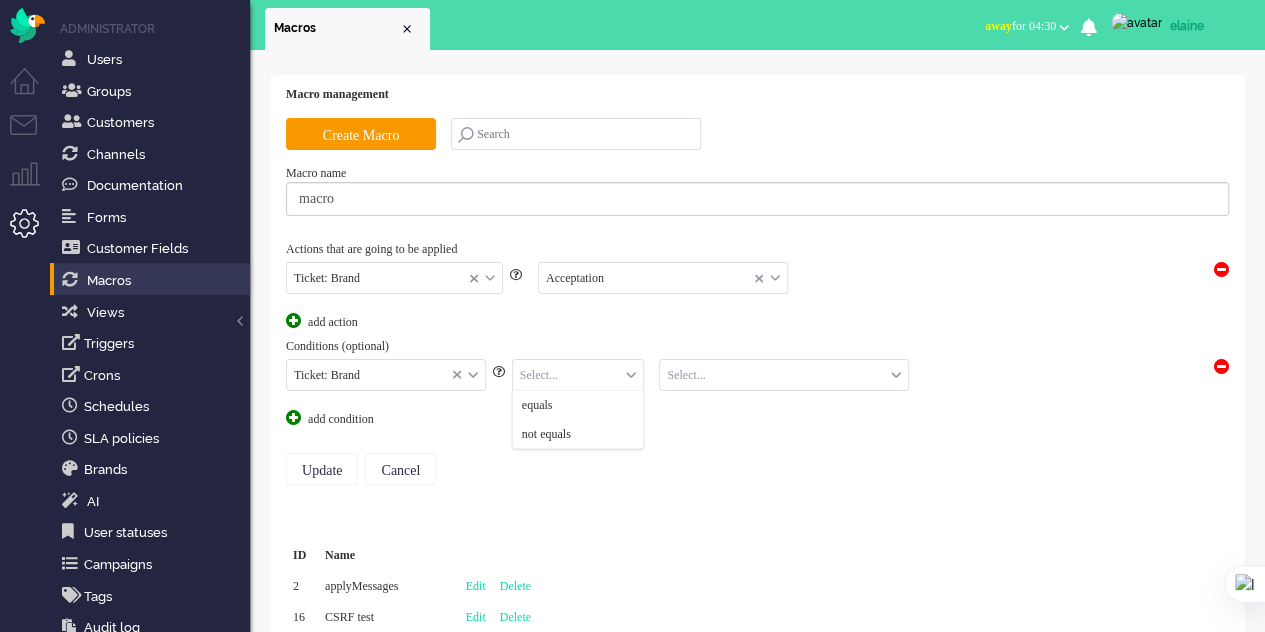 click at bounding box center (578, 375) 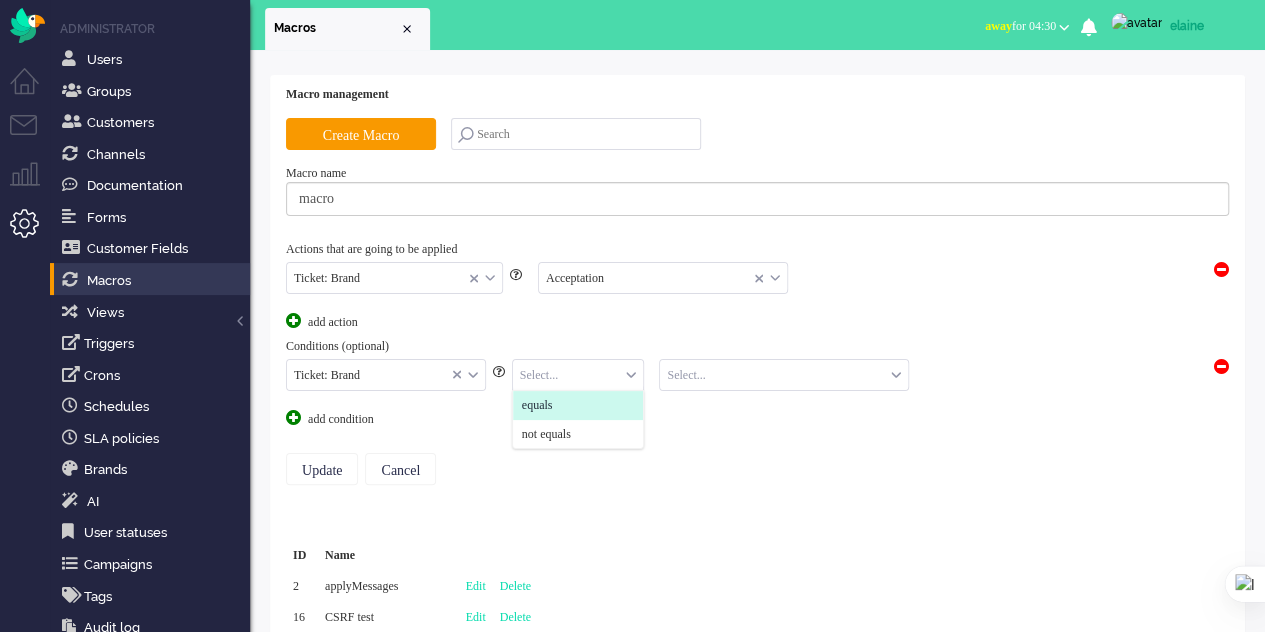 click on "equals" 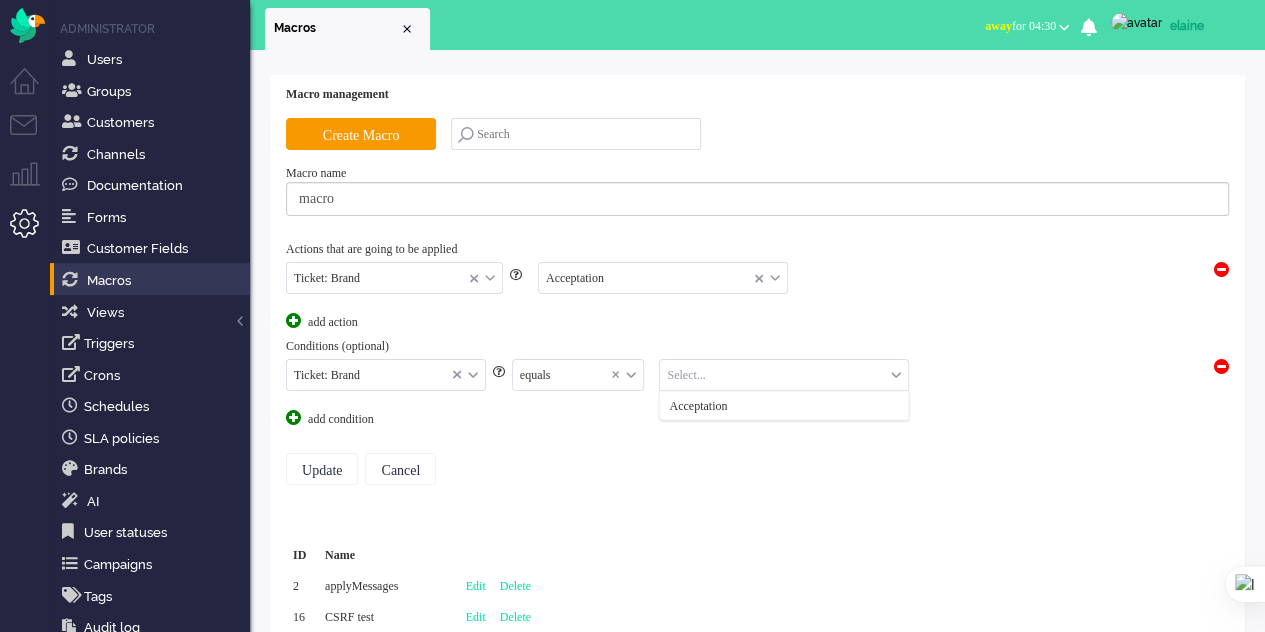 click at bounding box center (784, 375) 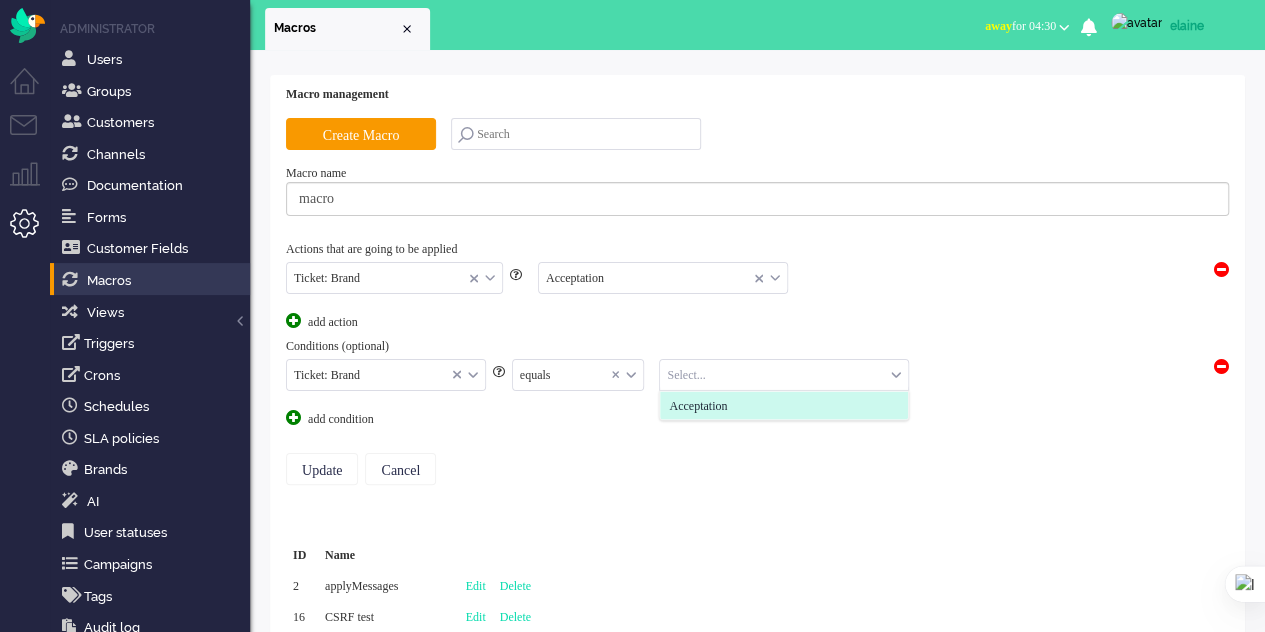 click on "Acceptation" 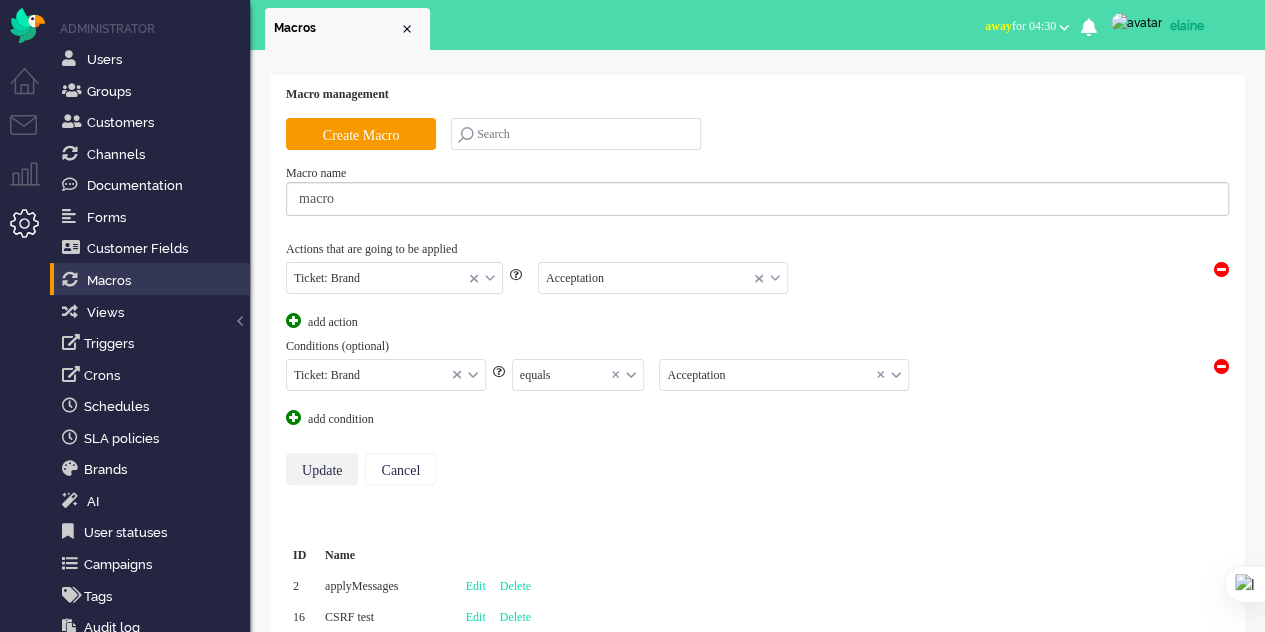 click on "Update" at bounding box center [322, 469] 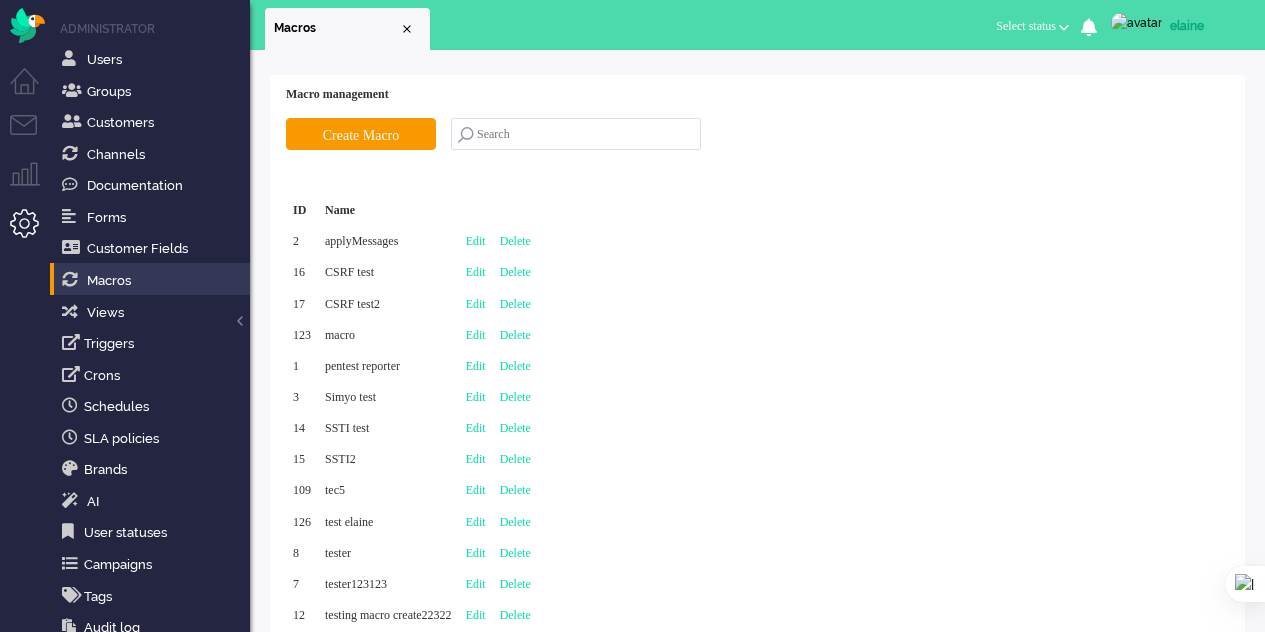 scroll, scrollTop: 0, scrollLeft: 0, axis: both 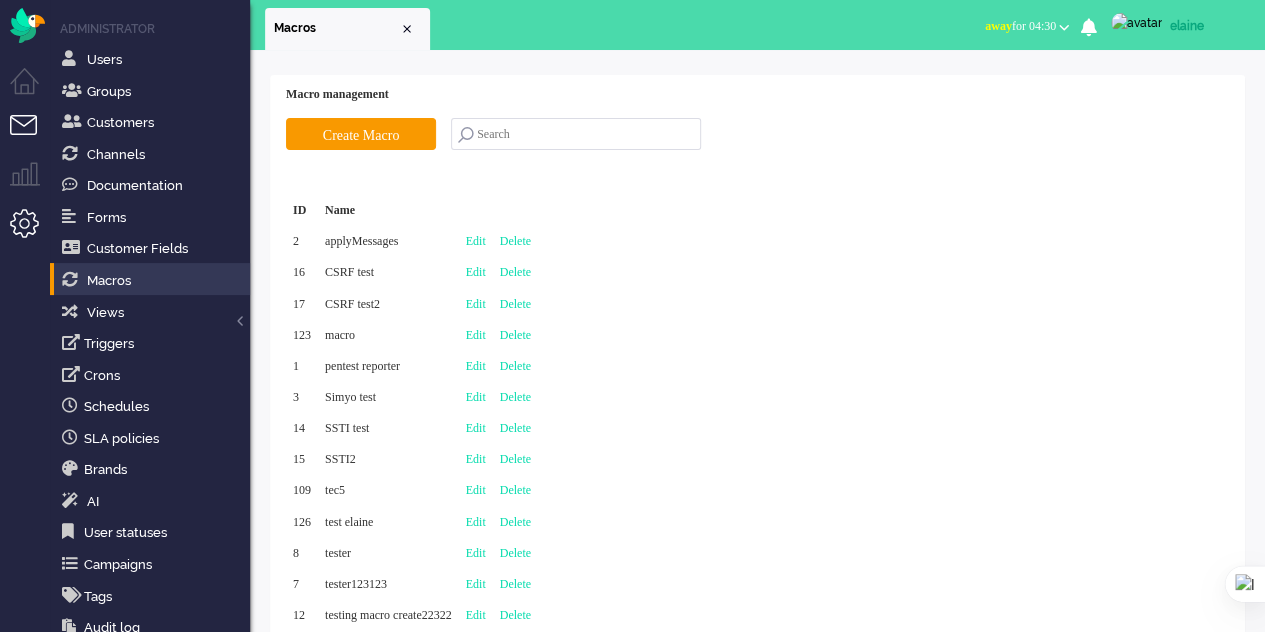 click at bounding box center (32, 137) 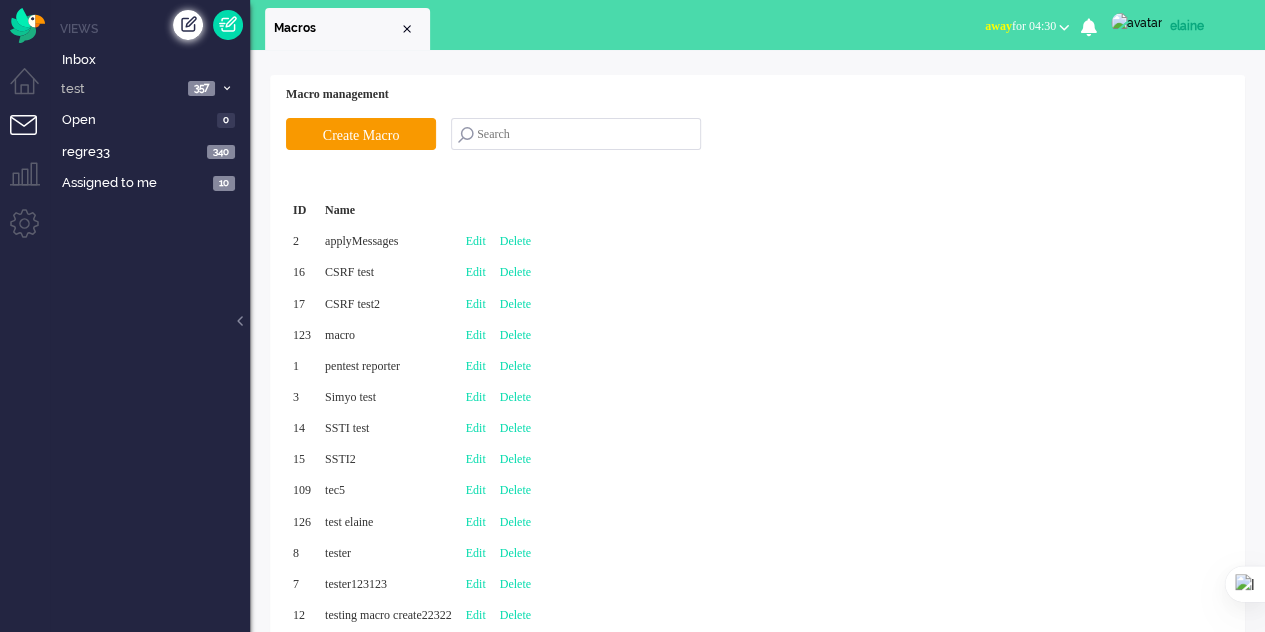 click at bounding box center [188, 25] 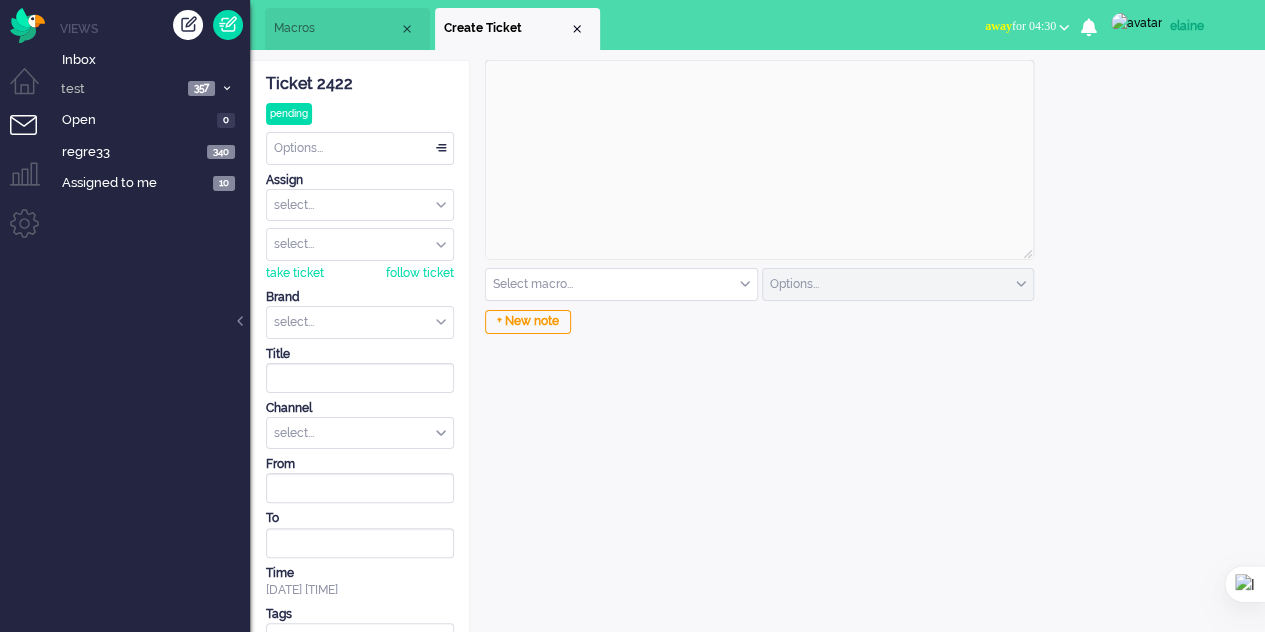 scroll, scrollTop: 0, scrollLeft: 0, axis: both 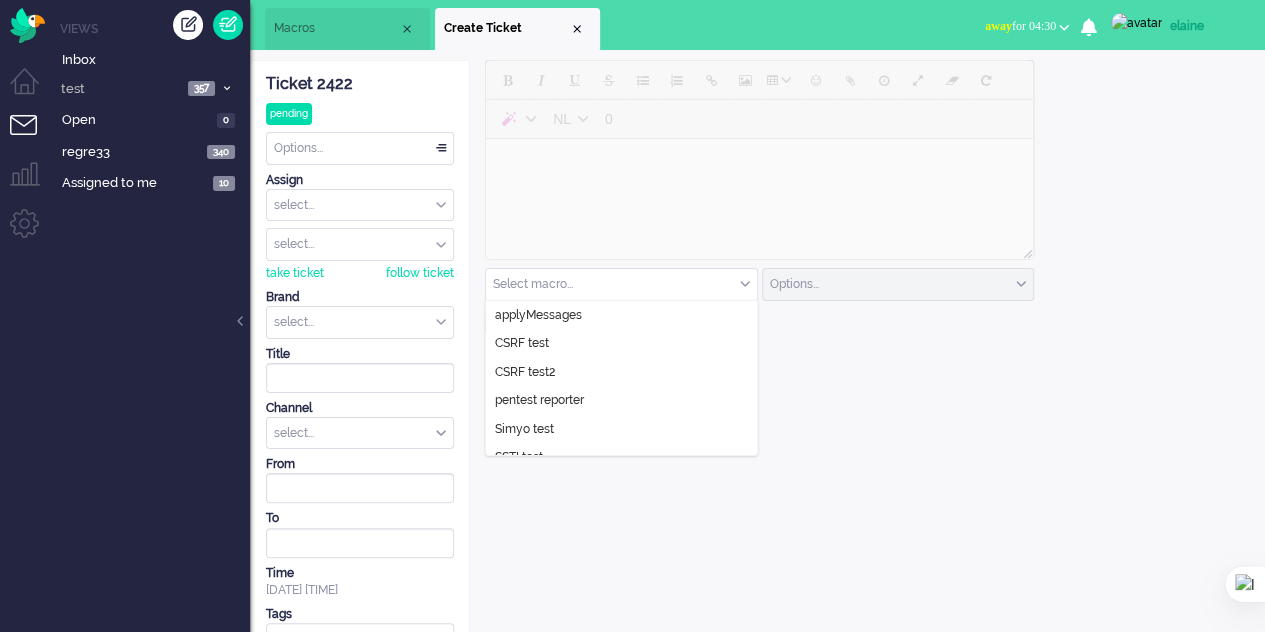 click at bounding box center (621, 284) 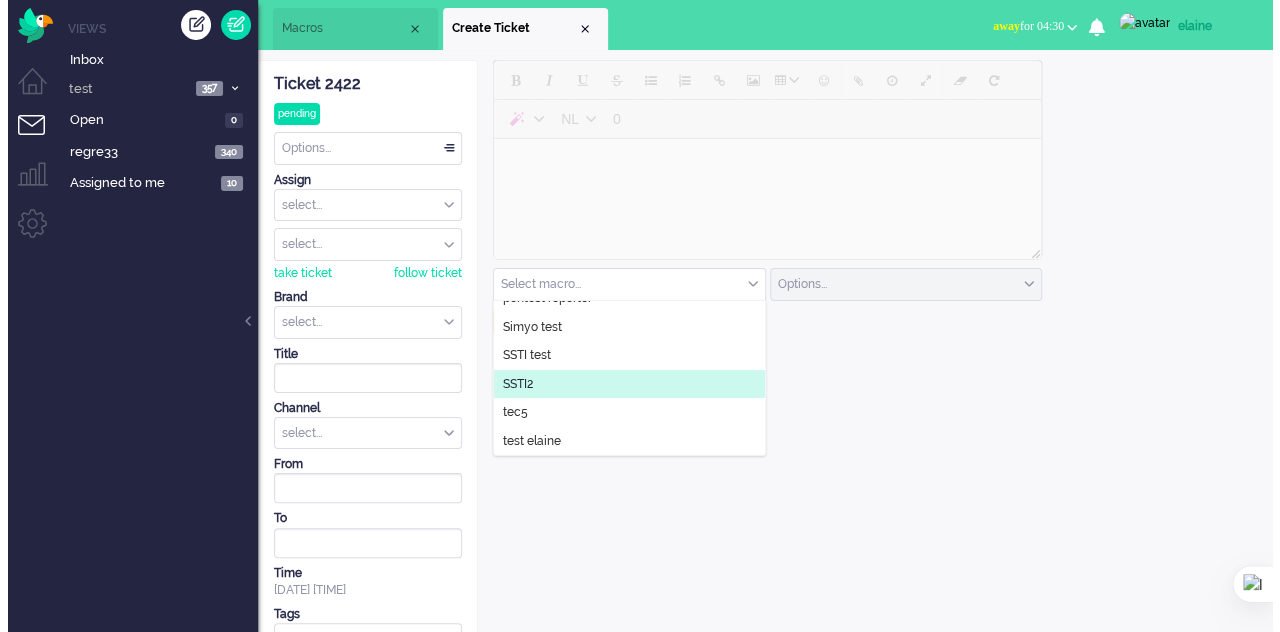 scroll, scrollTop: 0, scrollLeft: 0, axis: both 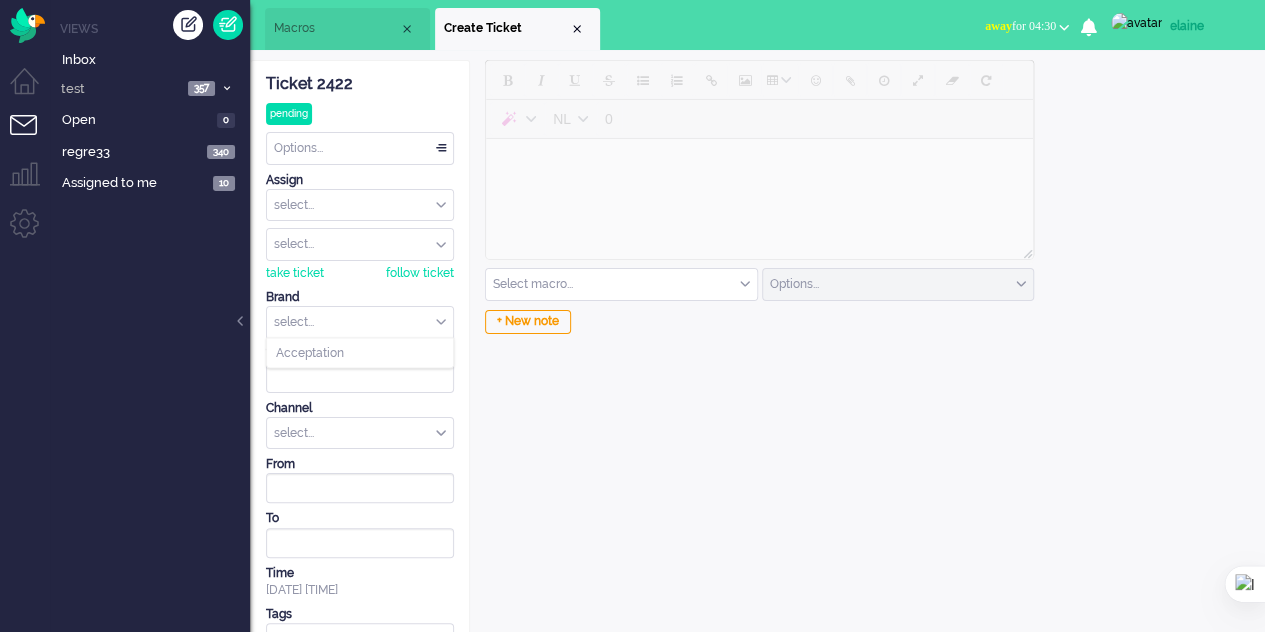 click at bounding box center (360, 322) 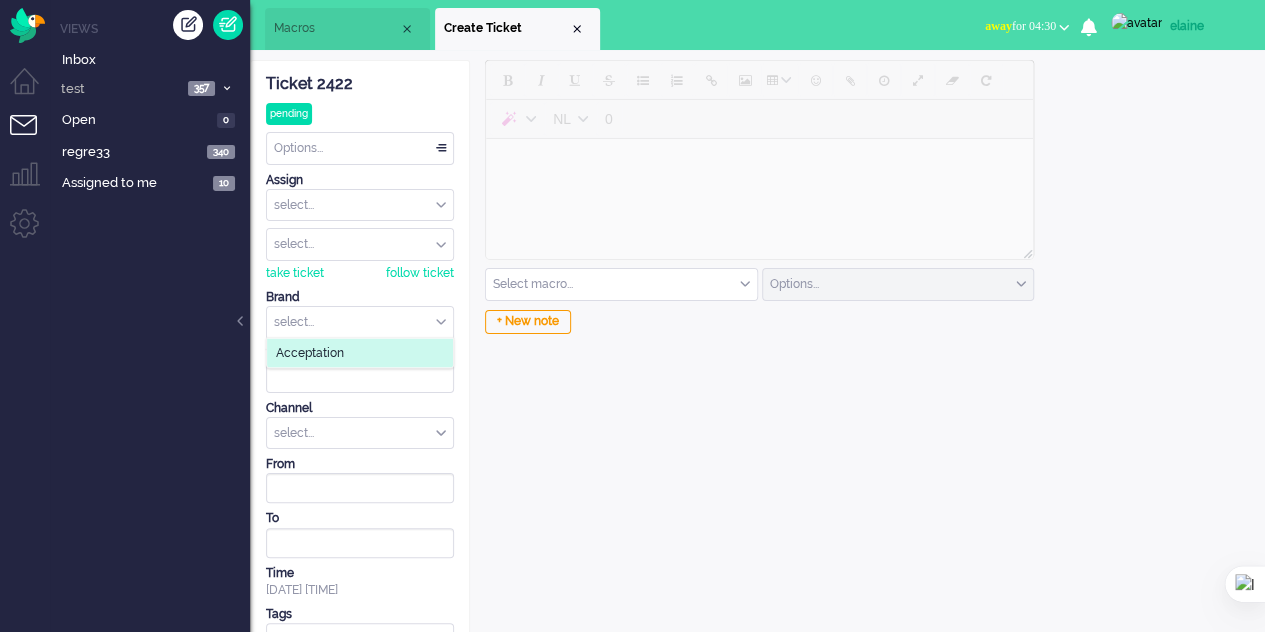 click on "Acceptation" 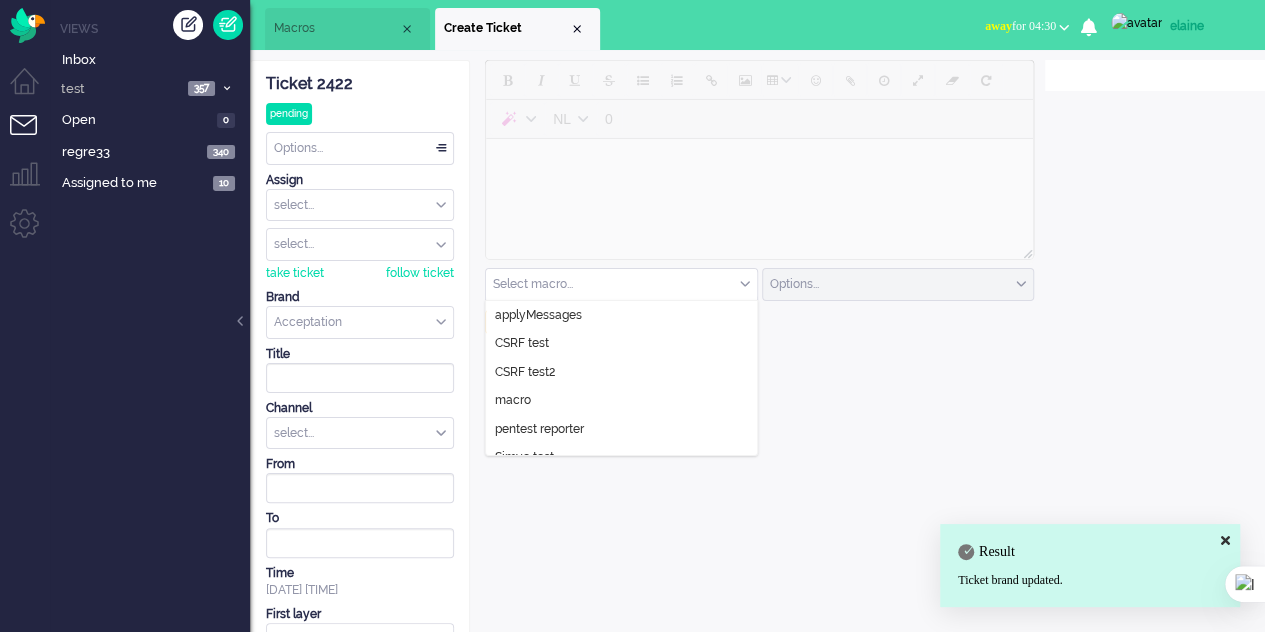 click at bounding box center (621, 284) 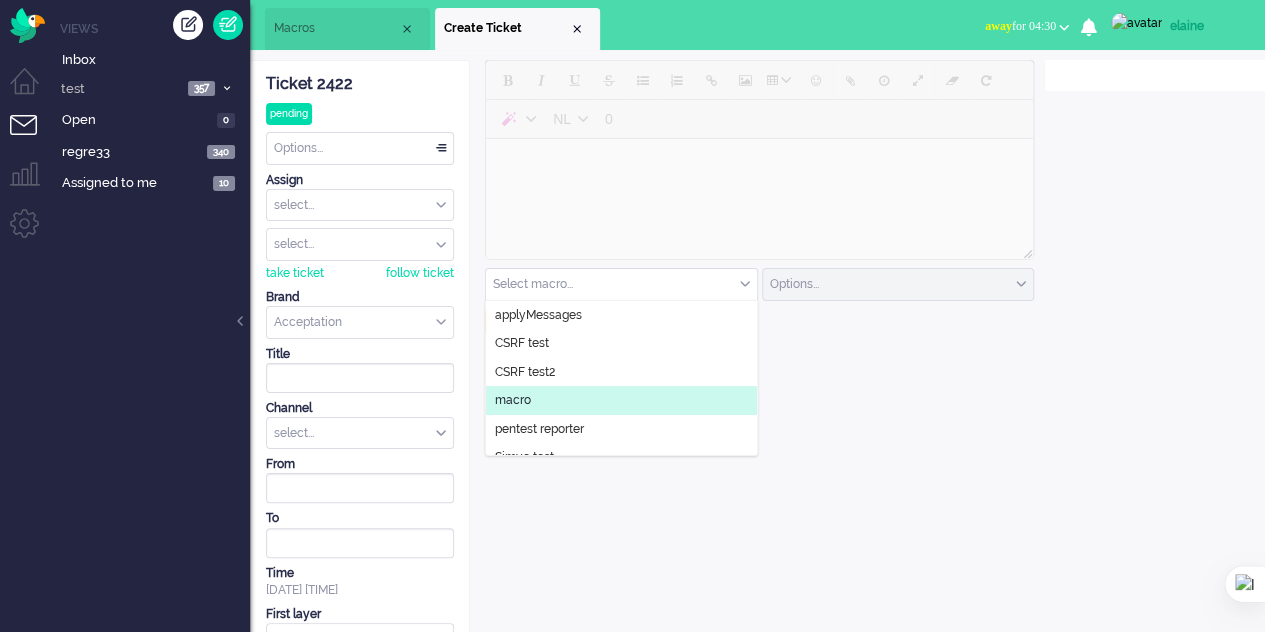 click on "Macros" at bounding box center (336, 28) 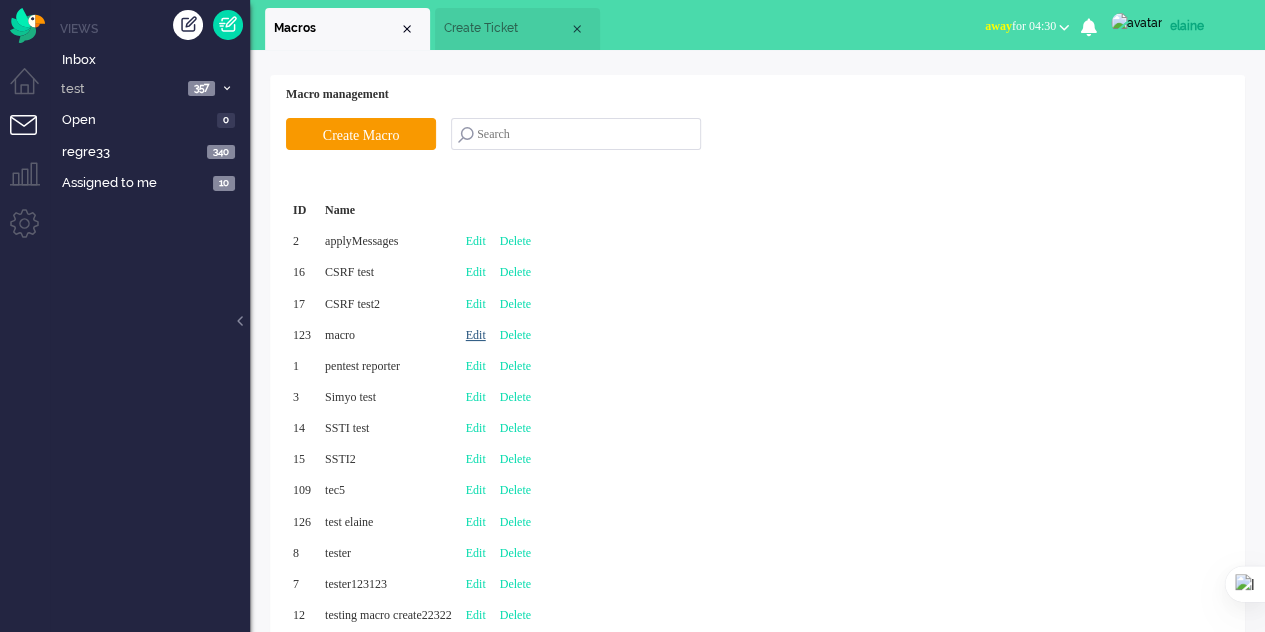 click on "Edit" at bounding box center (476, 335) 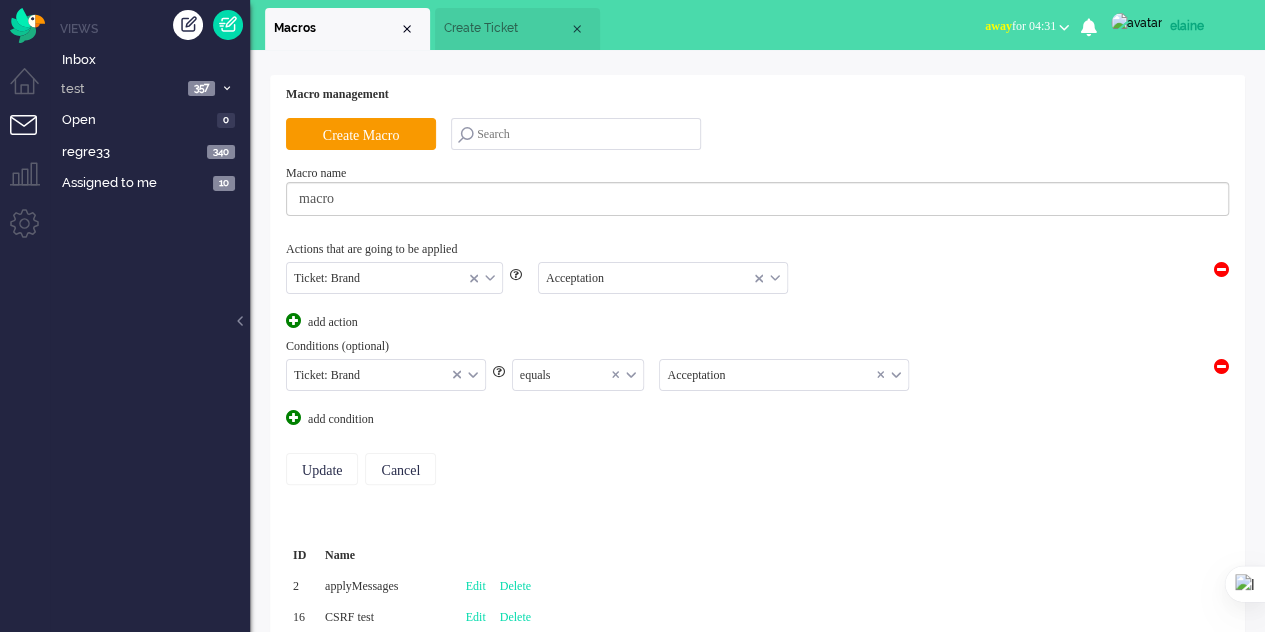 click on "equals" at bounding box center [578, 375] 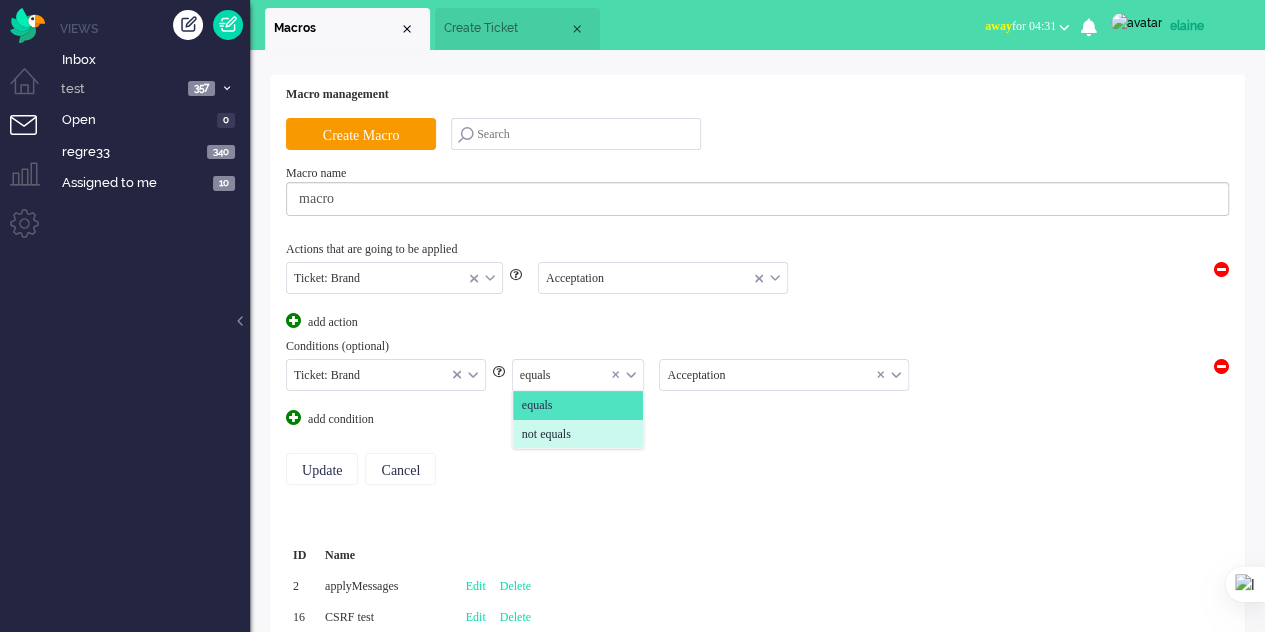 click on "not equals" 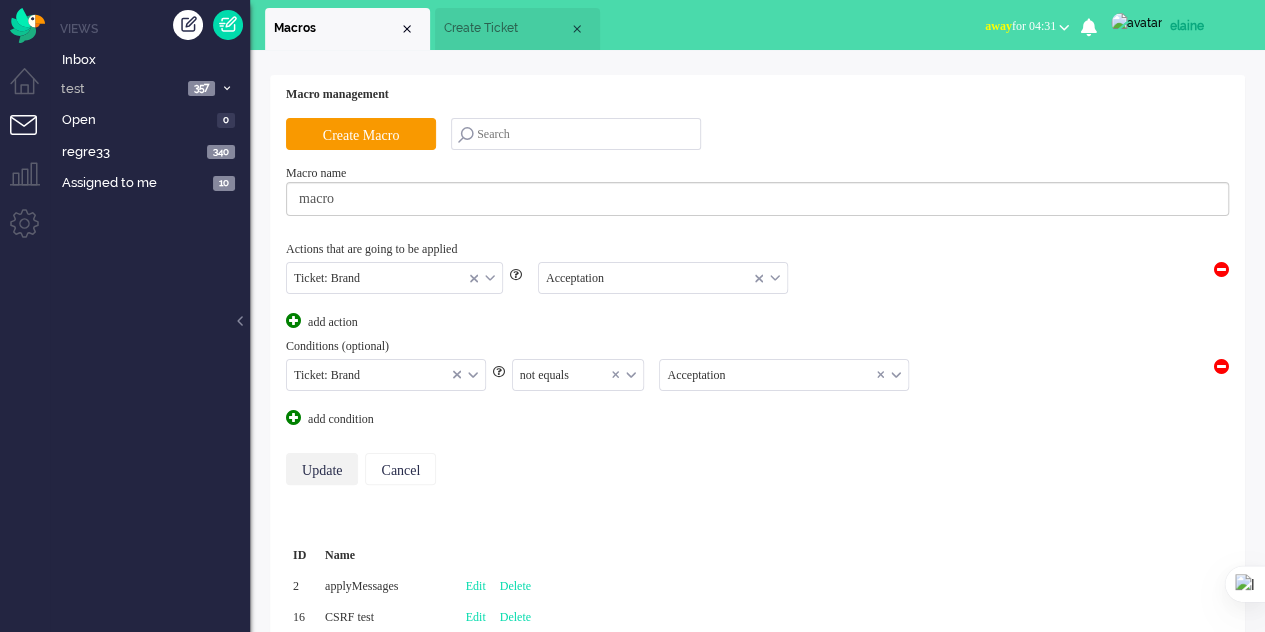 click on "Update" at bounding box center [322, 469] 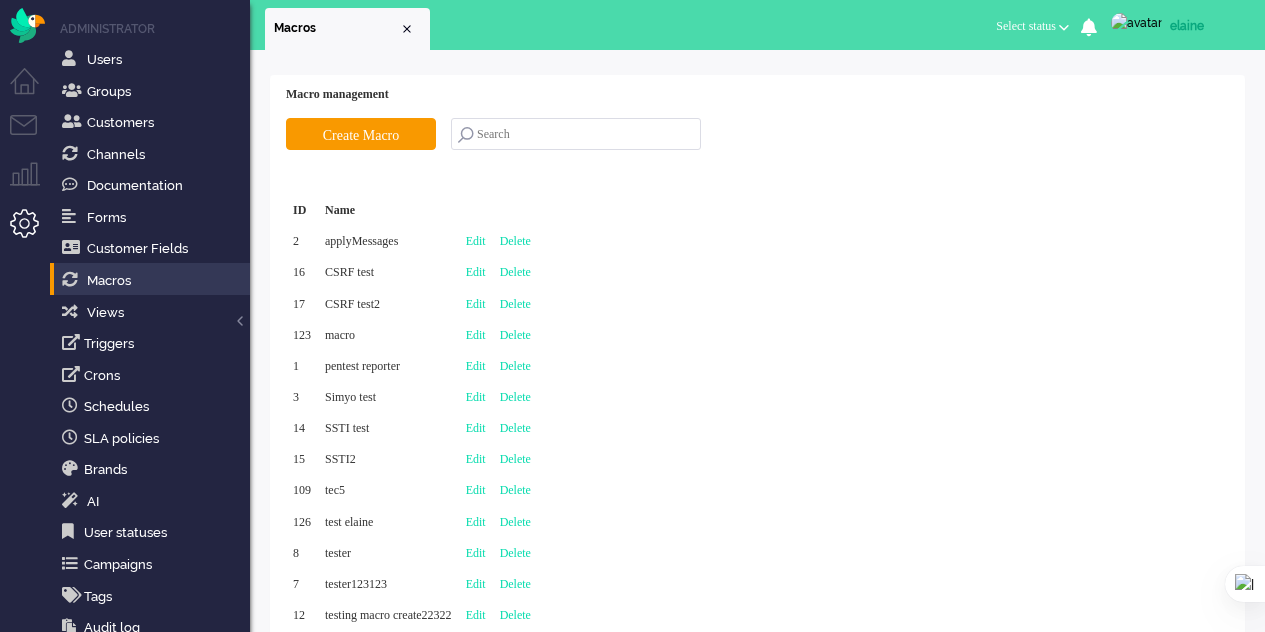 scroll, scrollTop: 0, scrollLeft: 0, axis: both 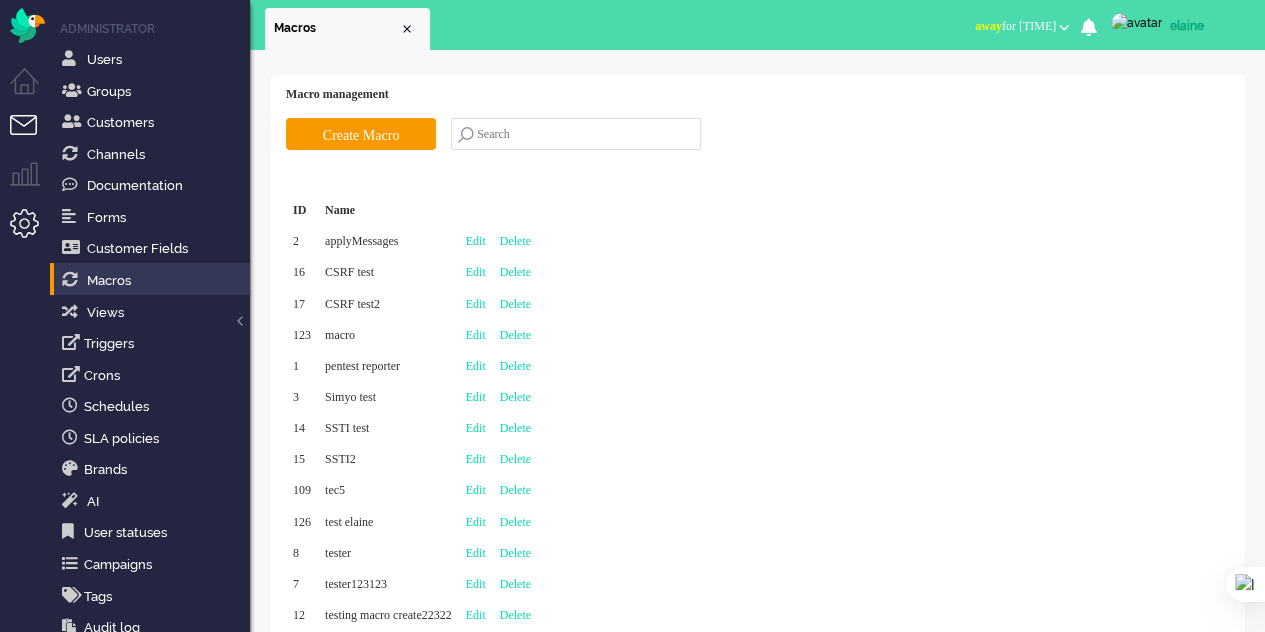 click at bounding box center [32, 137] 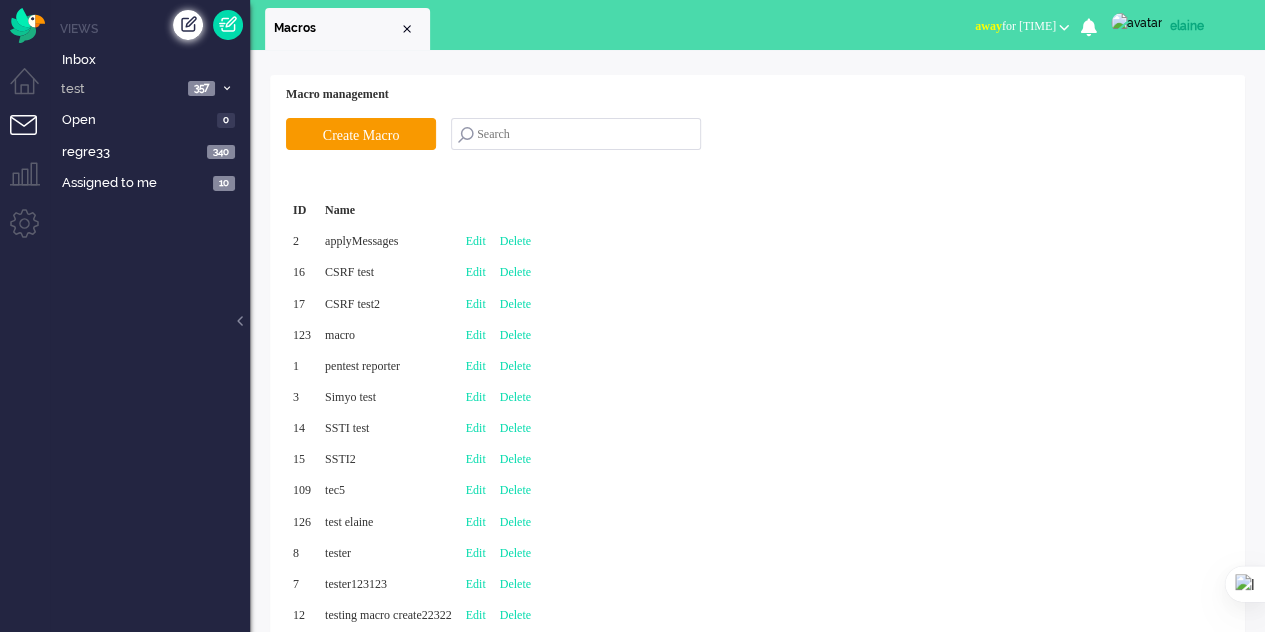click at bounding box center [188, 25] 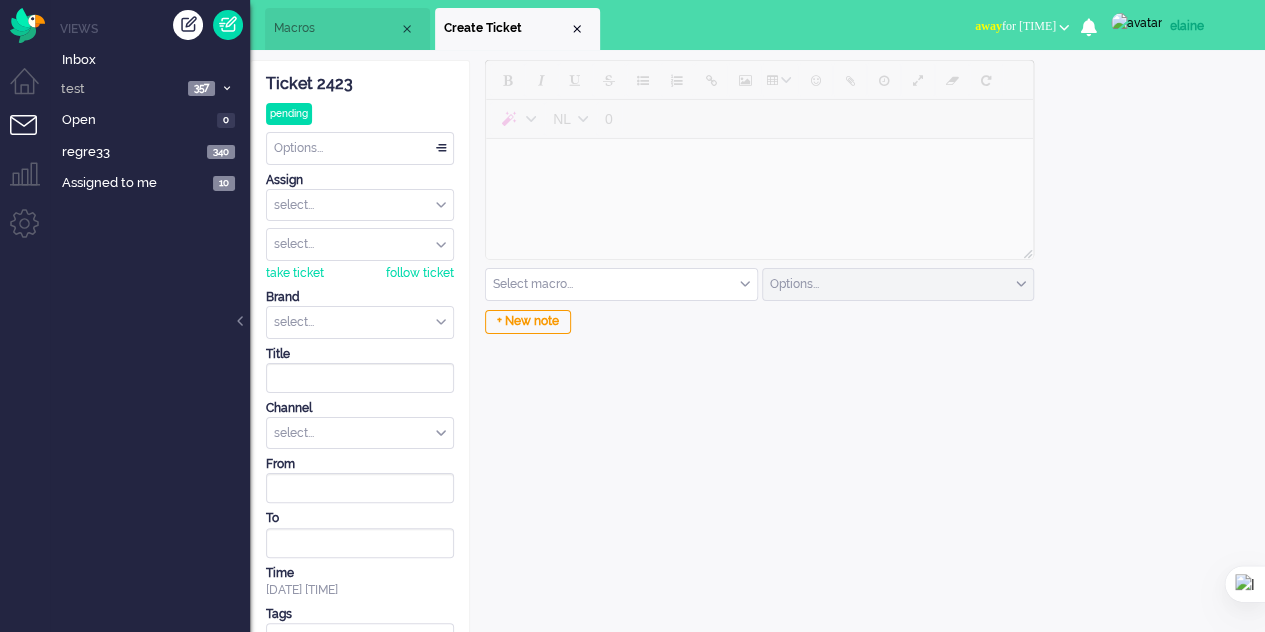 scroll, scrollTop: 0, scrollLeft: 0, axis: both 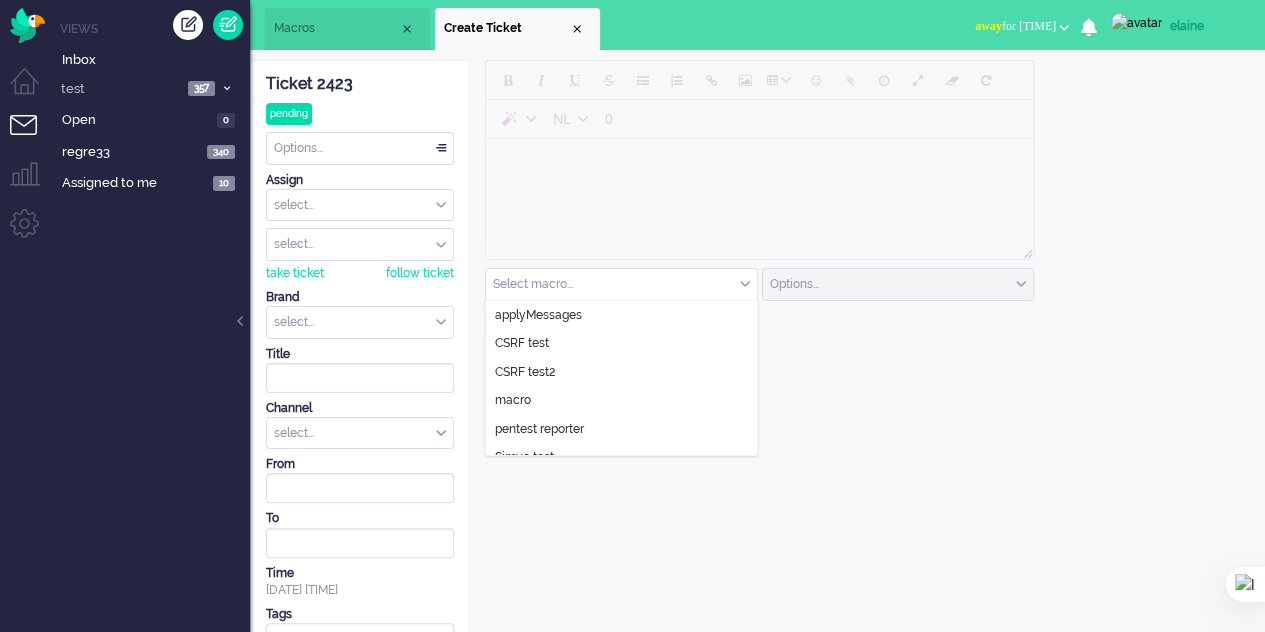 click at bounding box center [621, 284] 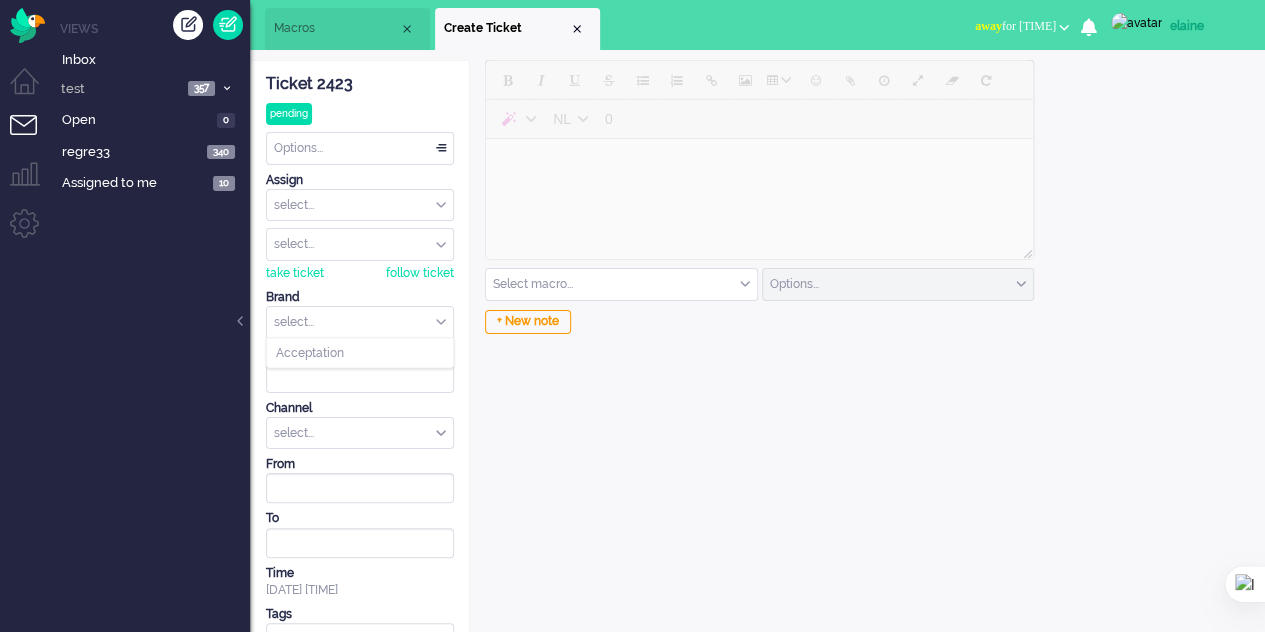 click at bounding box center (360, 322) 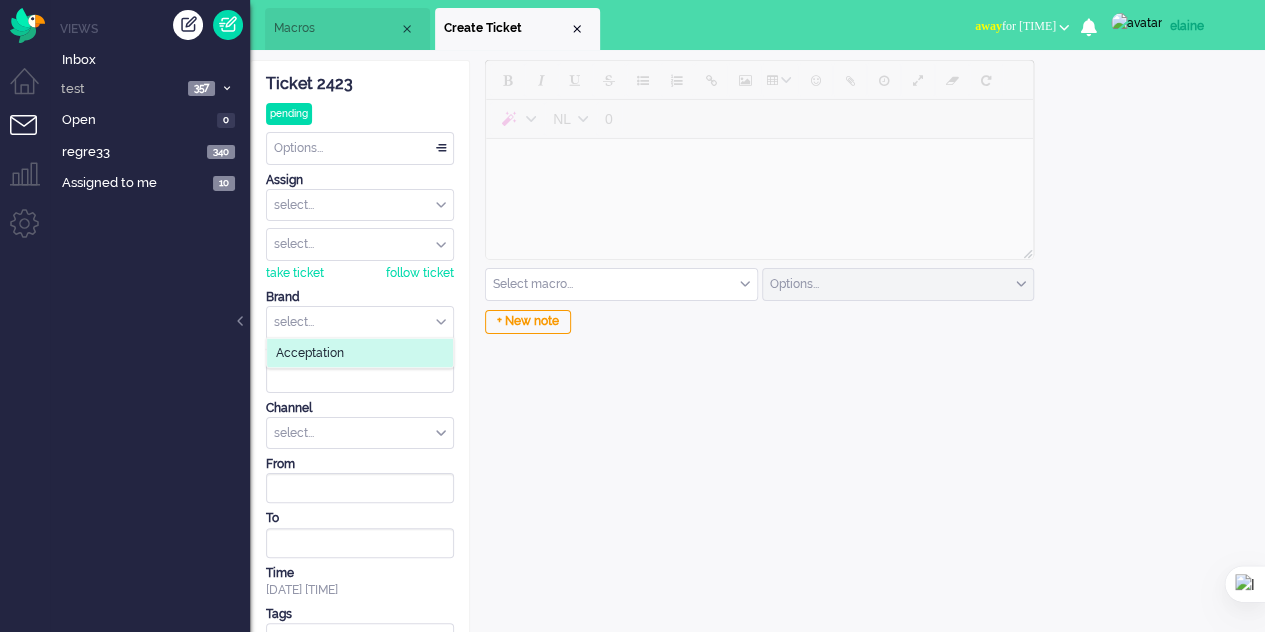 click on "Acceptation" 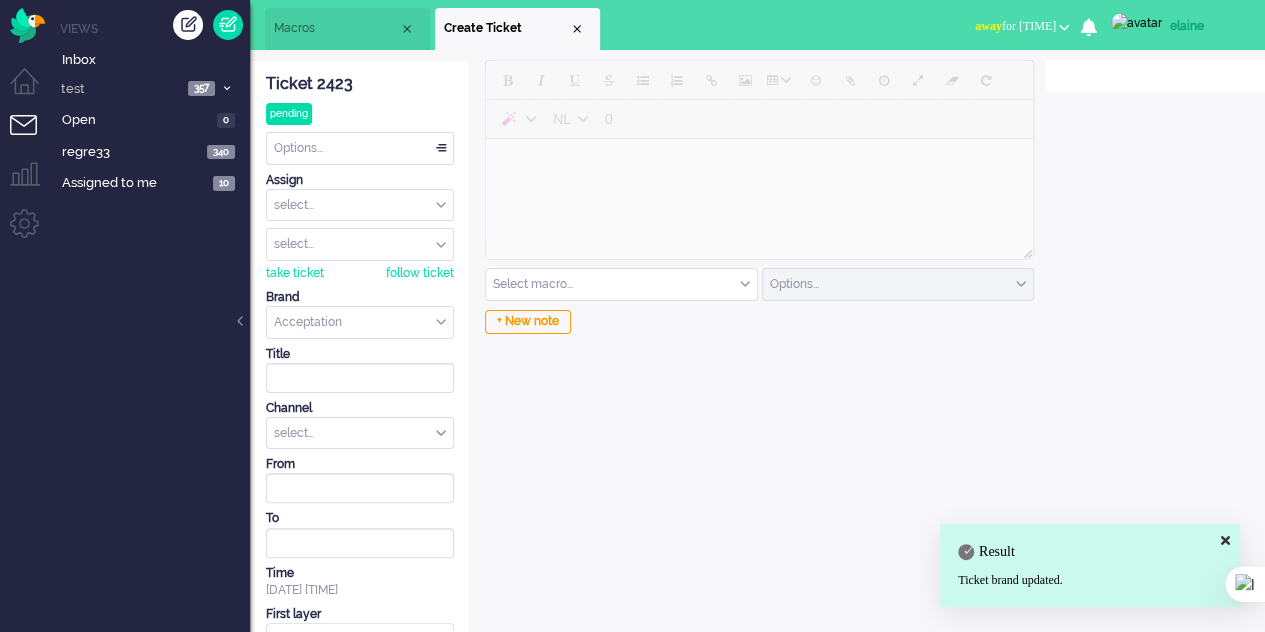 click at bounding box center (621, 284) 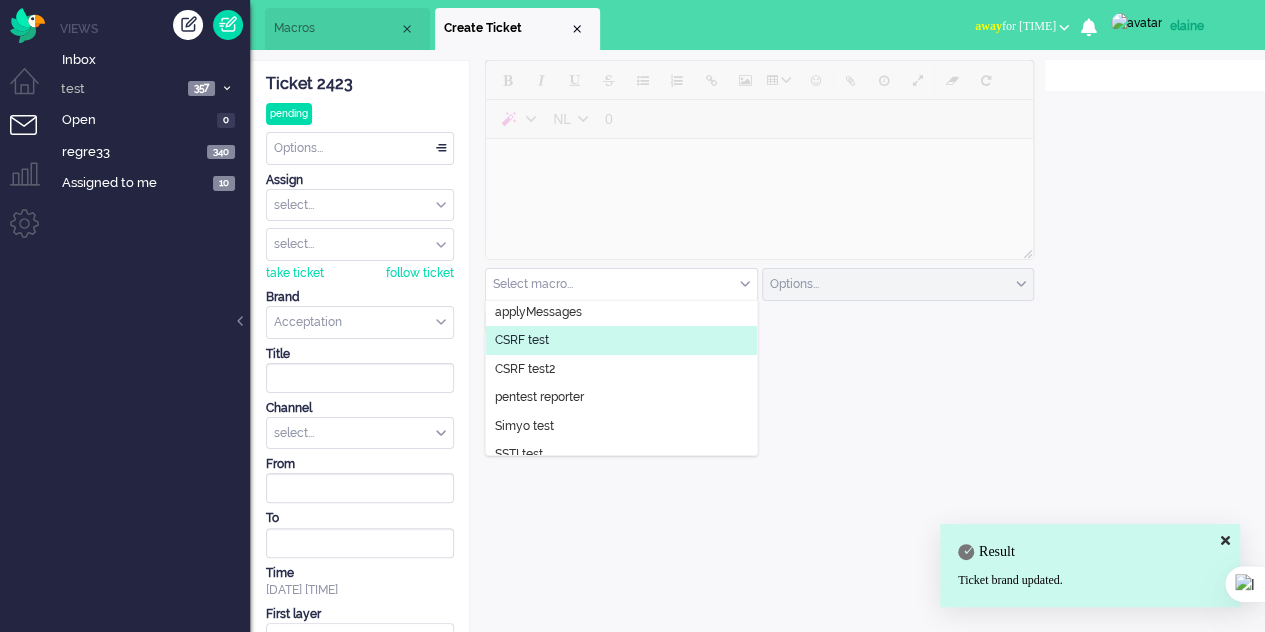 scroll, scrollTop: 0, scrollLeft: 0, axis: both 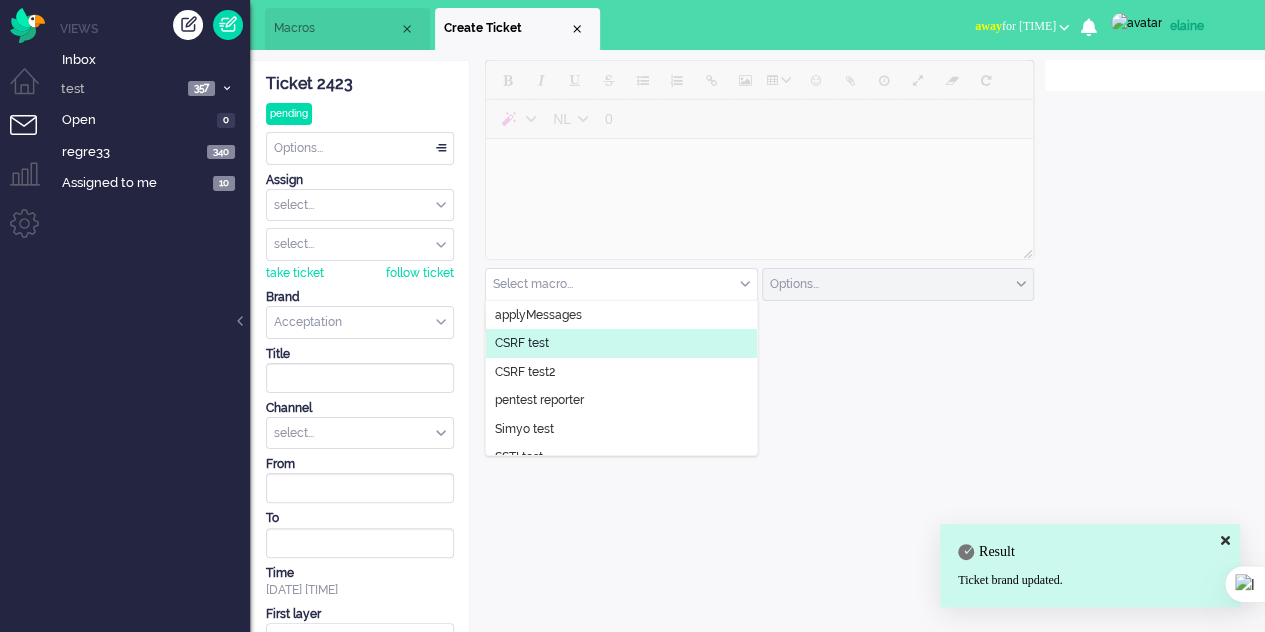 click on "Macros" at bounding box center [336, 28] 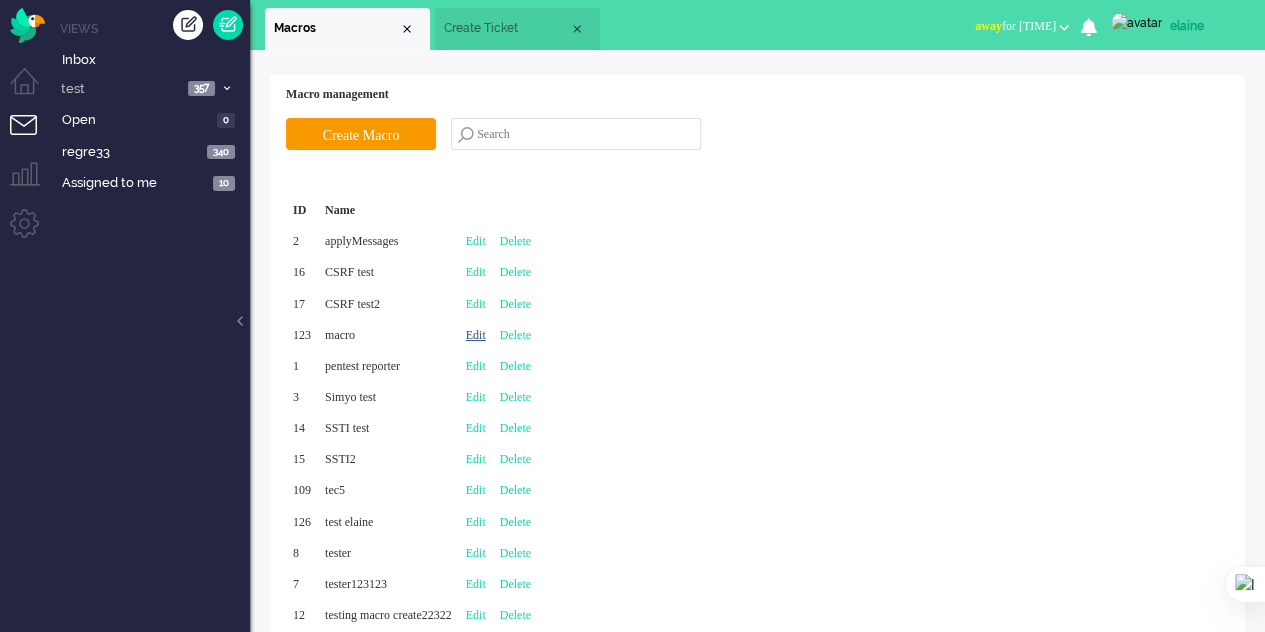 click on "Edit" at bounding box center (476, 335) 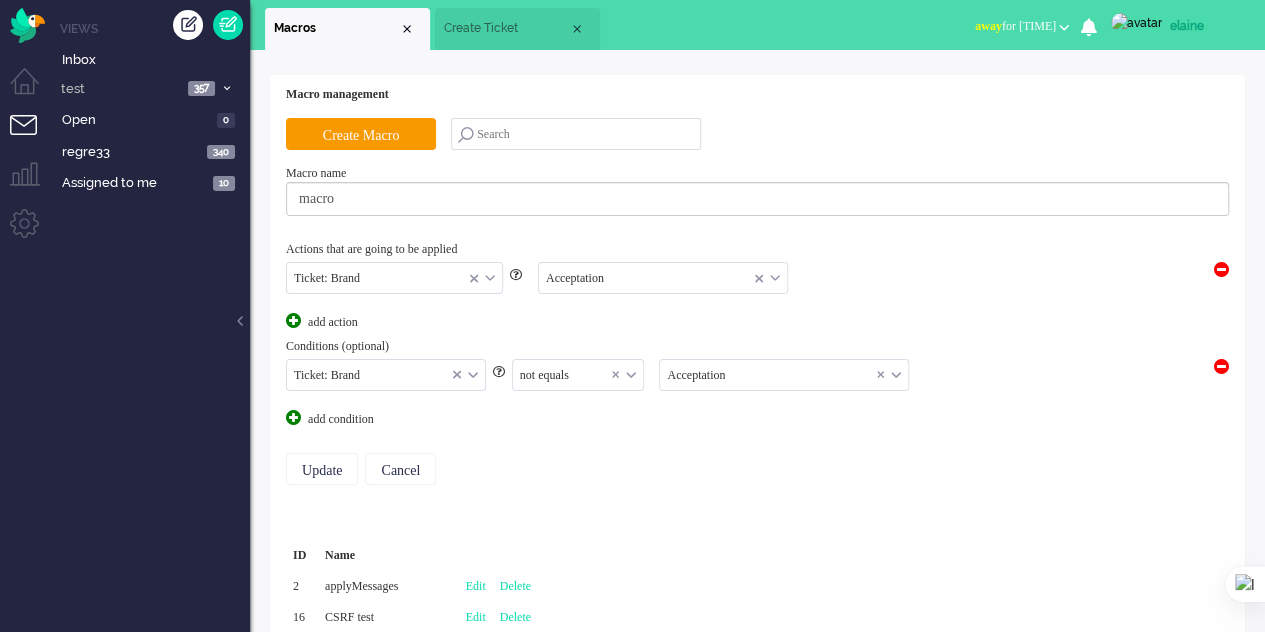 click at bounding box center [784, 375] 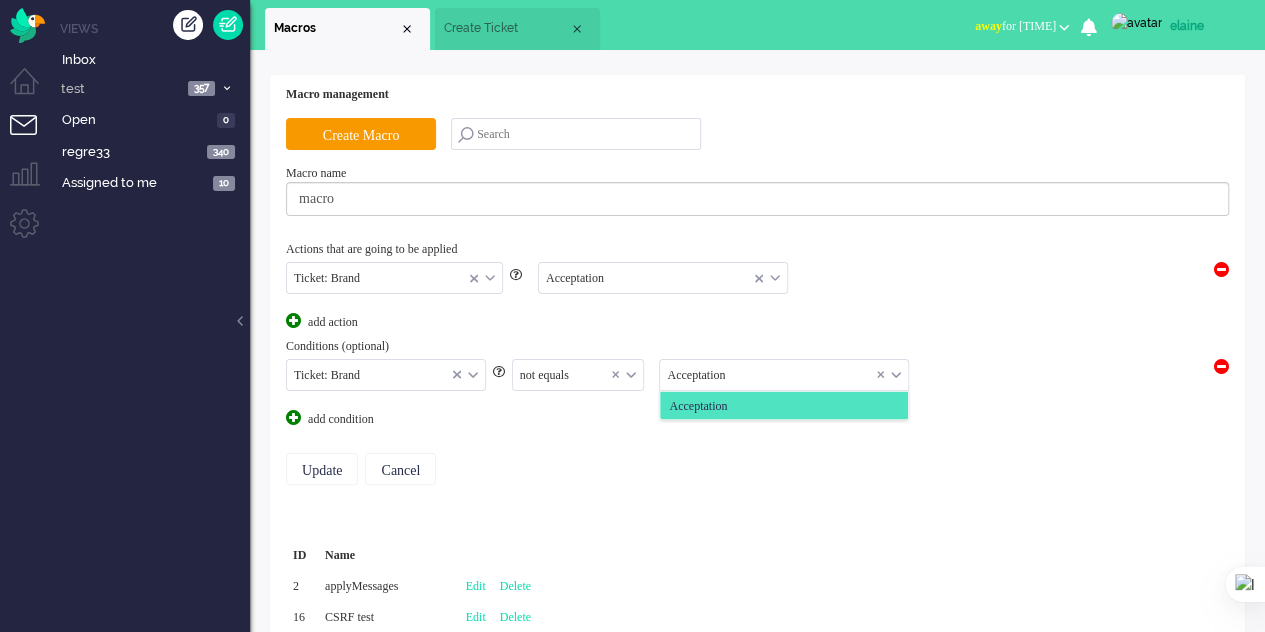 click at bounding box center [386, 375] 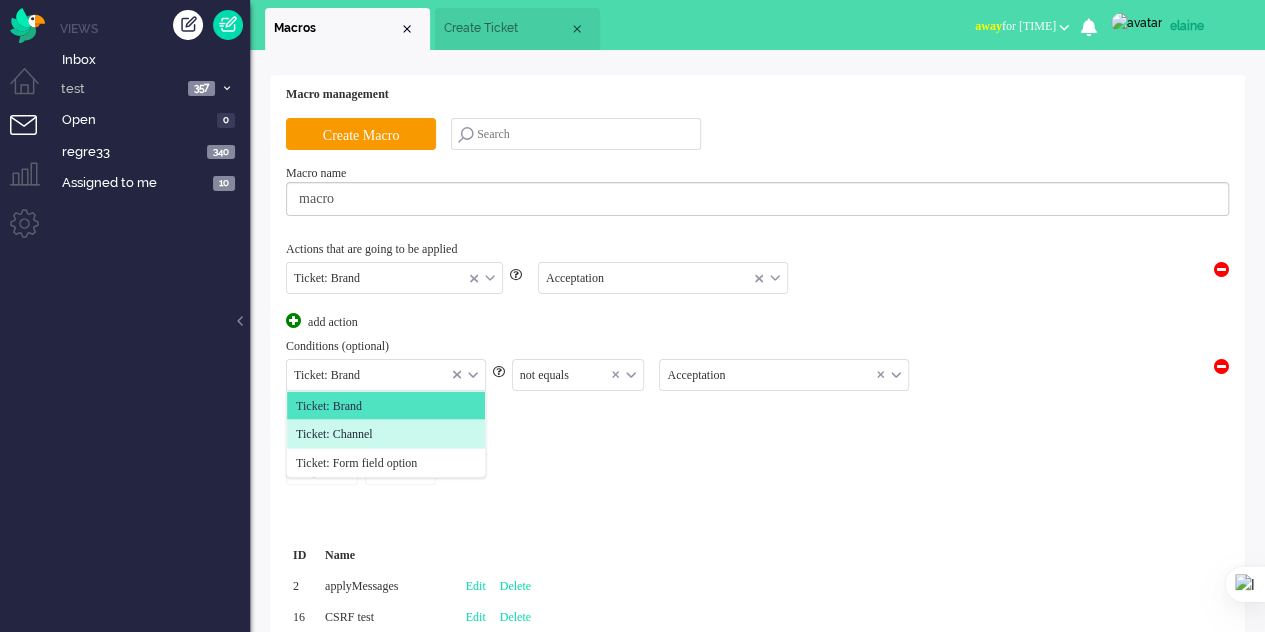 click on "Ticket: Channel" 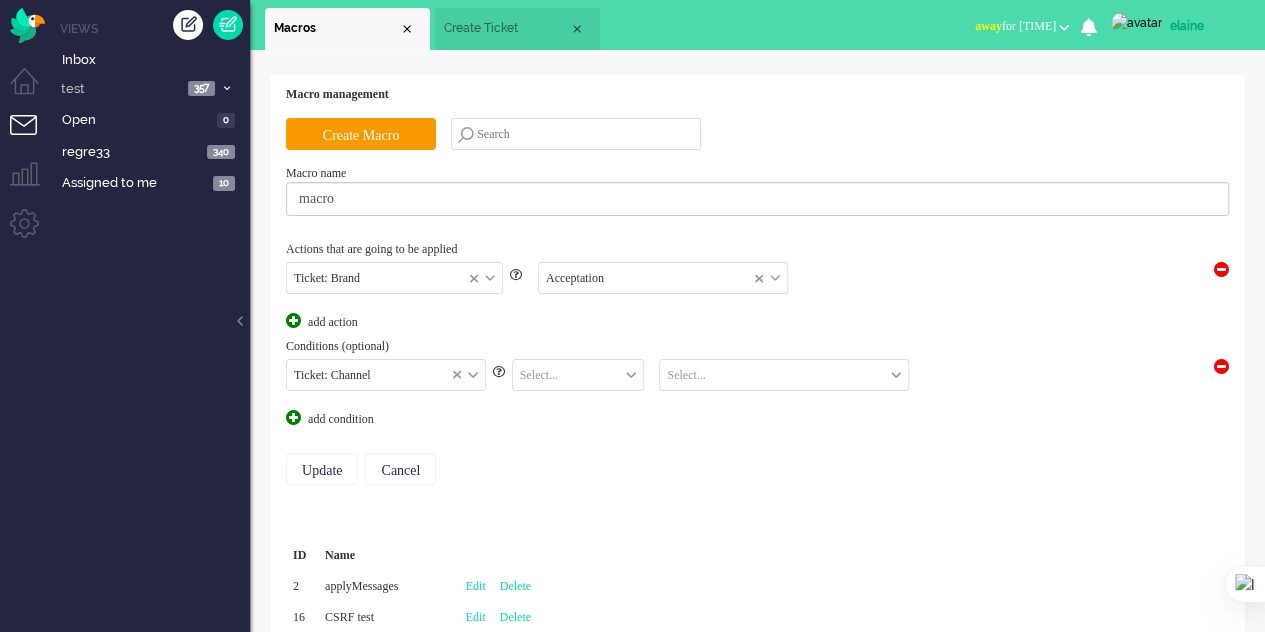click at bounding box center (578, 375) 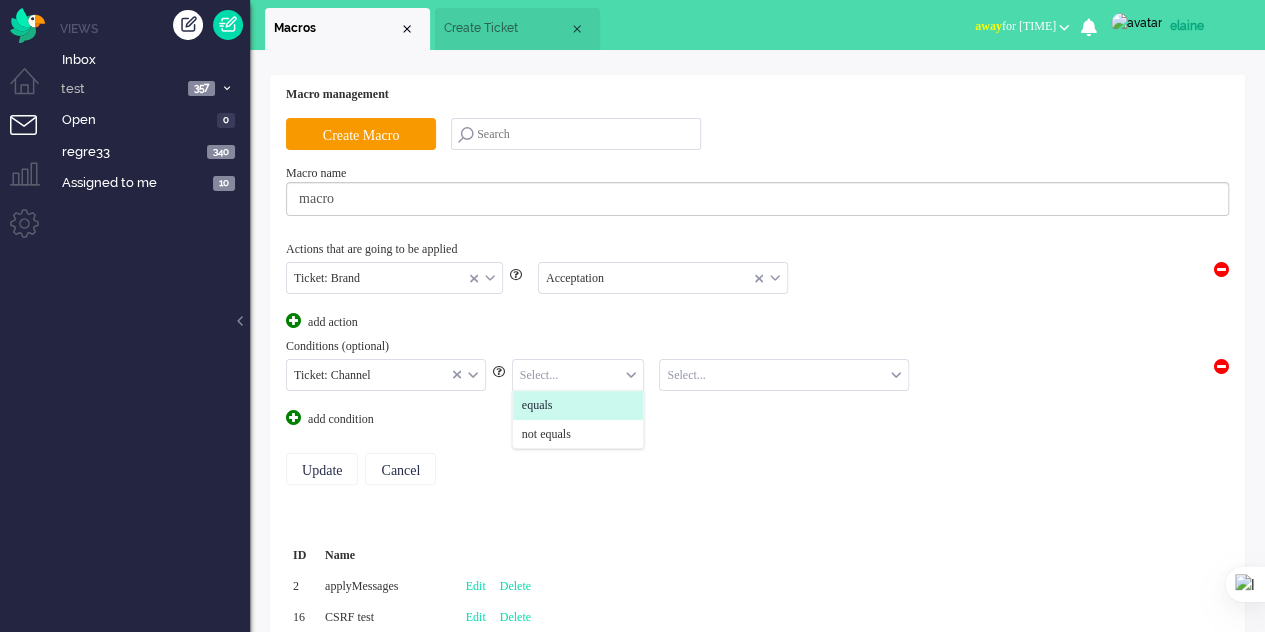 click on "equals" 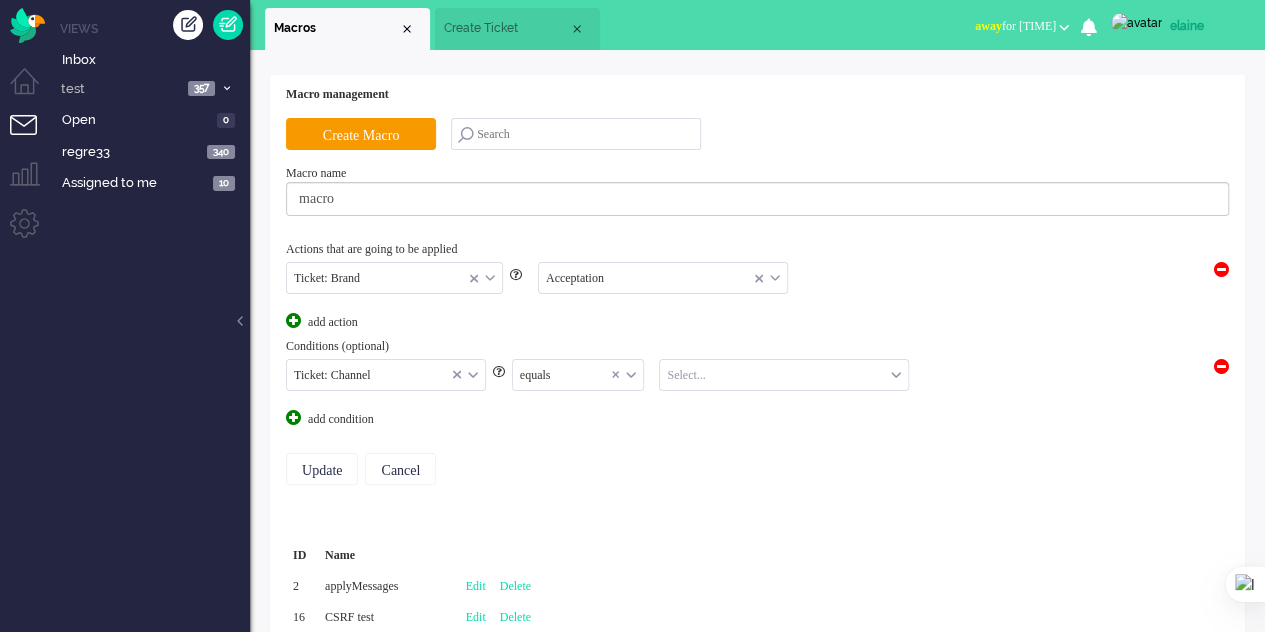 click at bounding box center (784, 375) 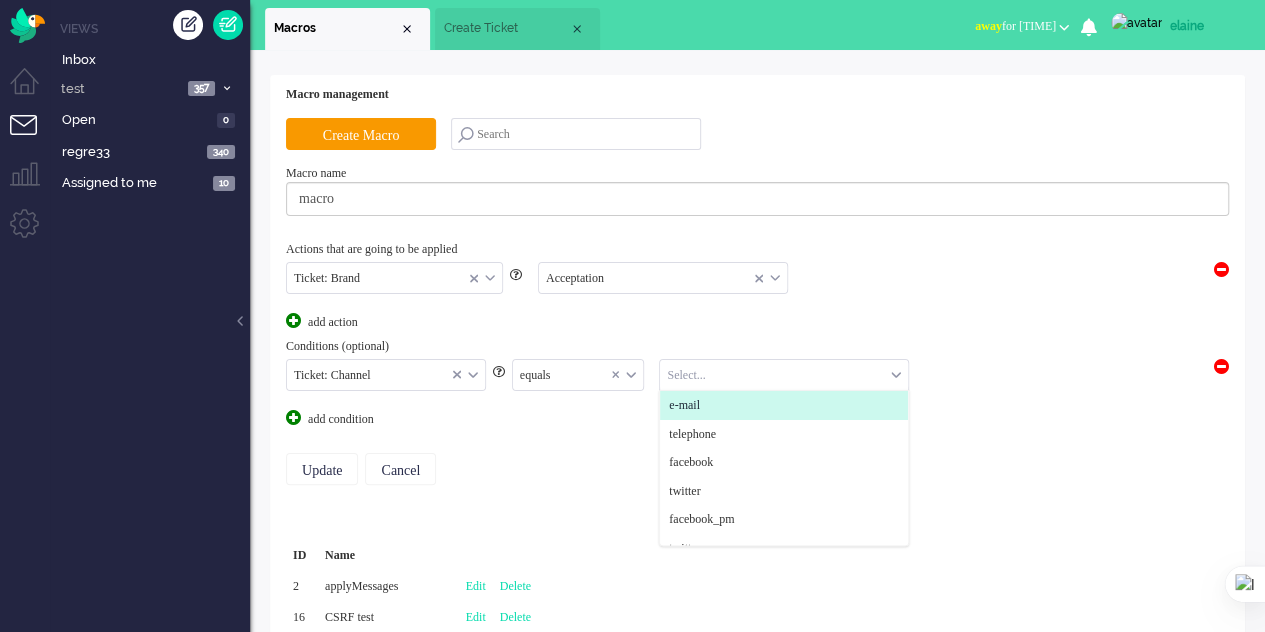 click on "e-mail" 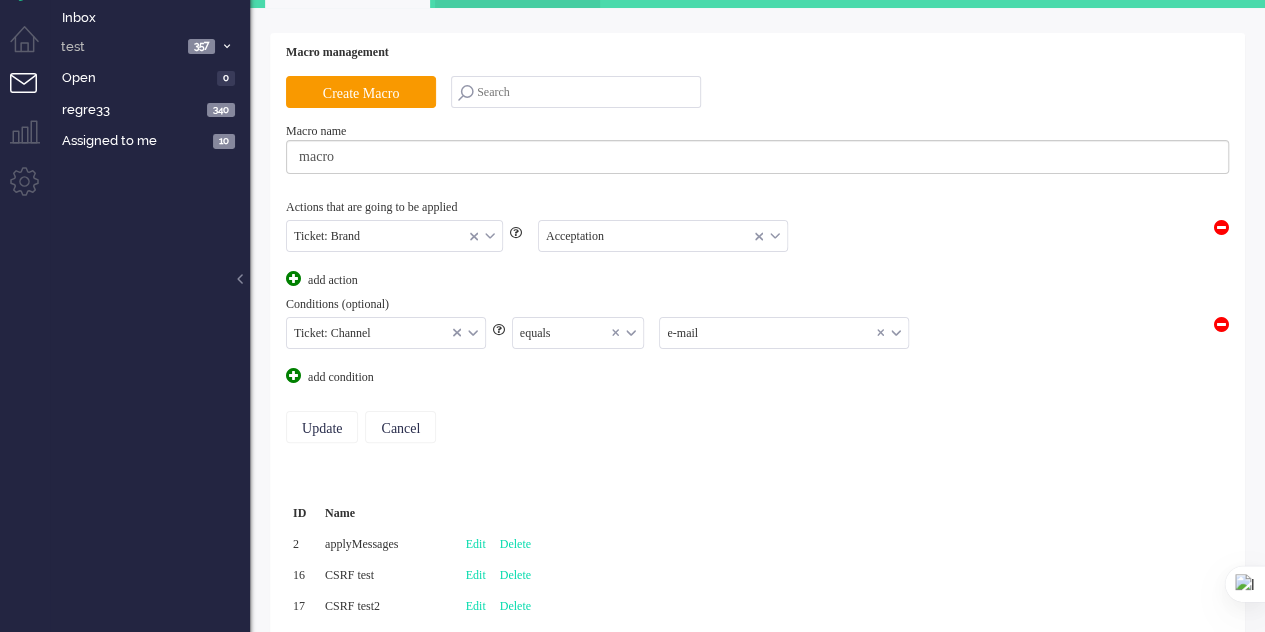 scroll, scrollTop: 100, scrollLeft: 0, axis: vertical 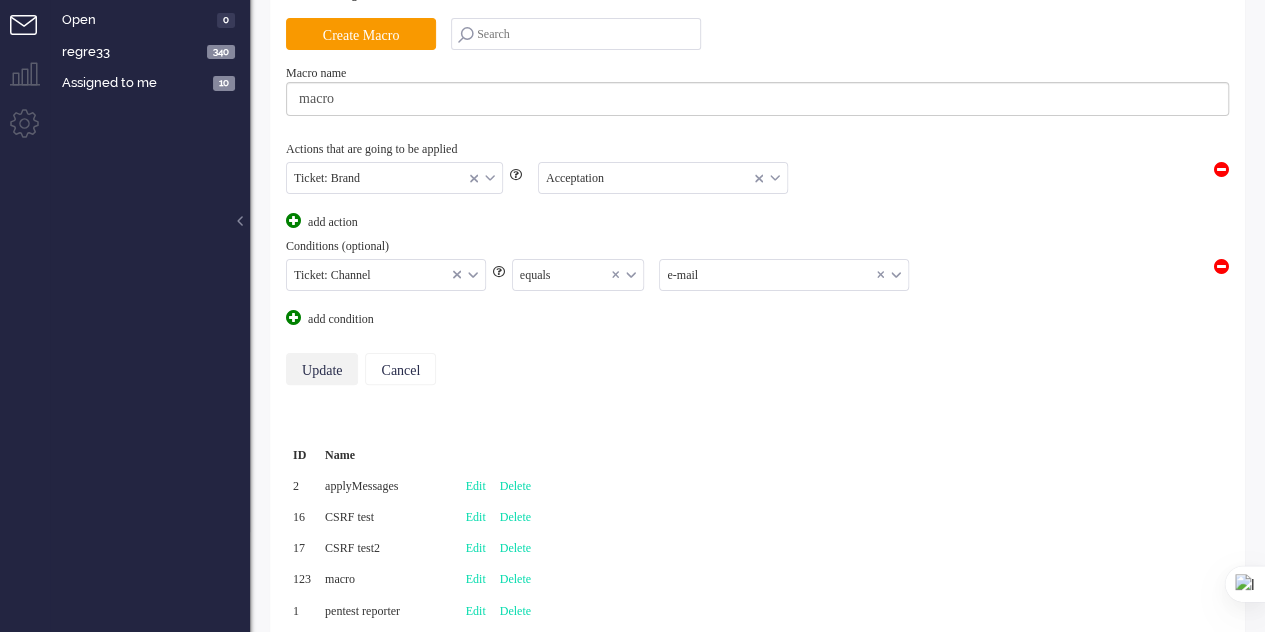 click on "Update" at bounding box center [322, 369] 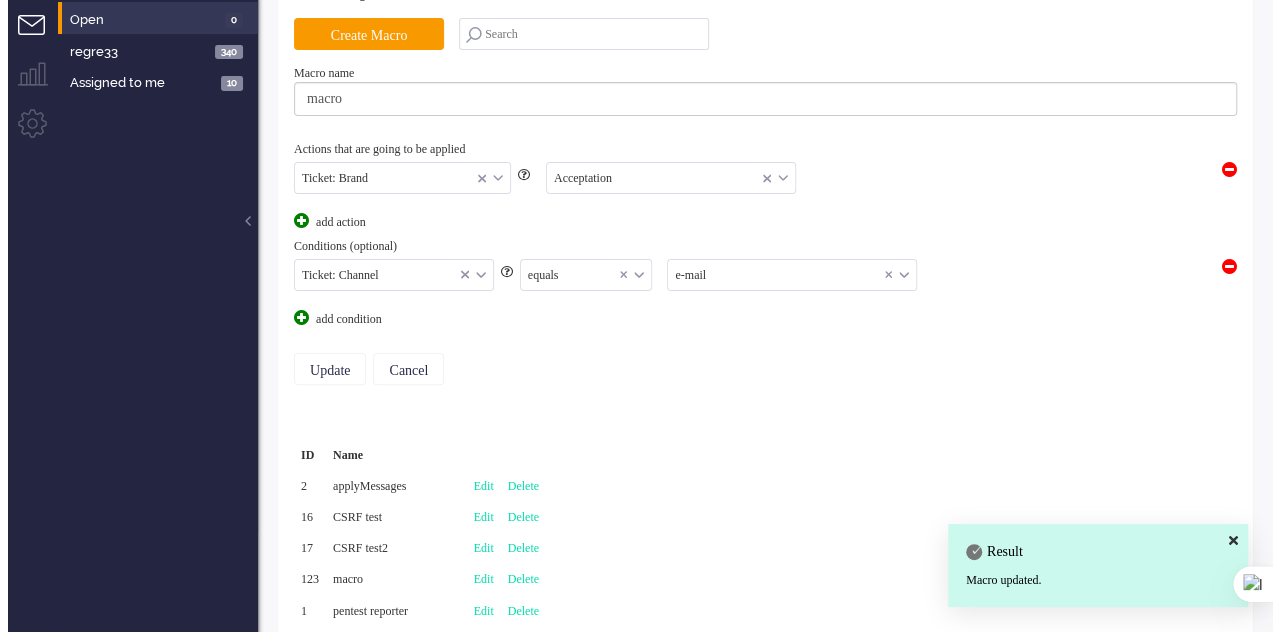 scroll, scrollTop: 0, scrollLeft: 0, axis: both 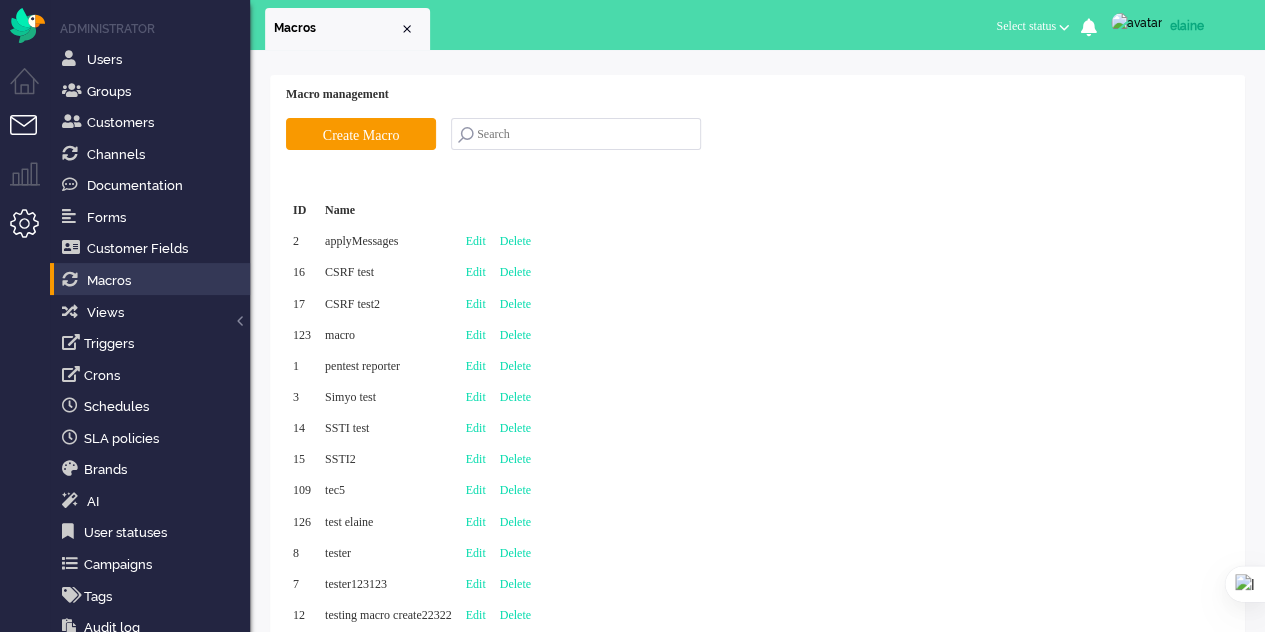 click at bounding box center [32, 137] 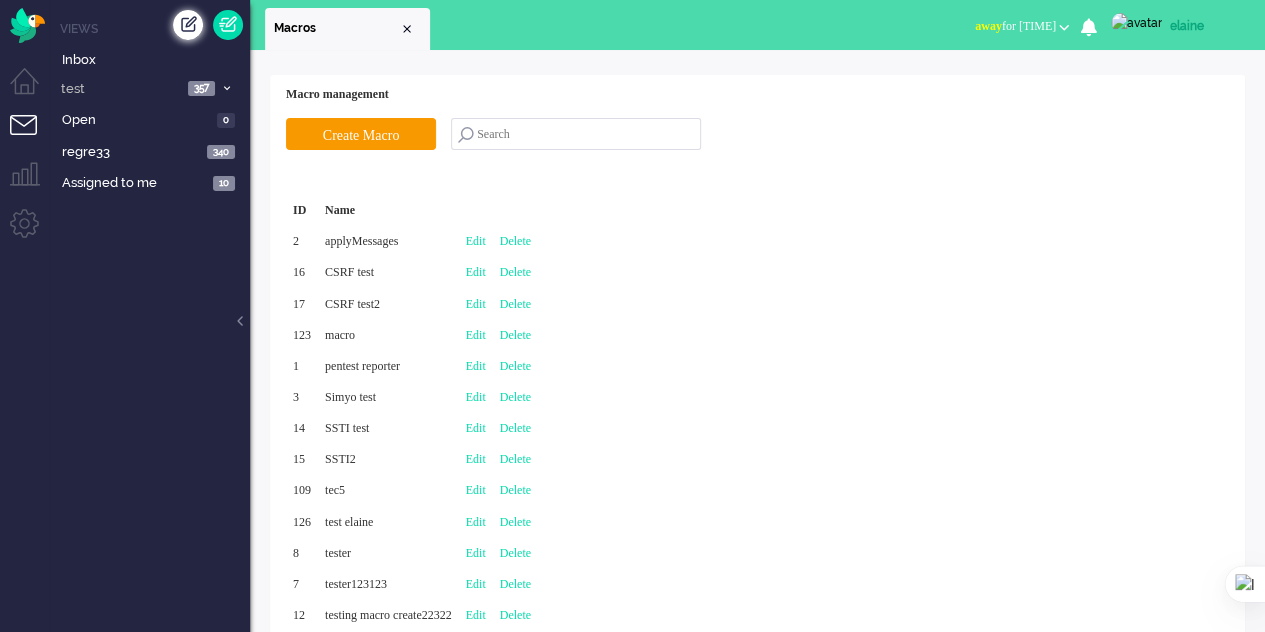 click at bounding box center [188, 25] 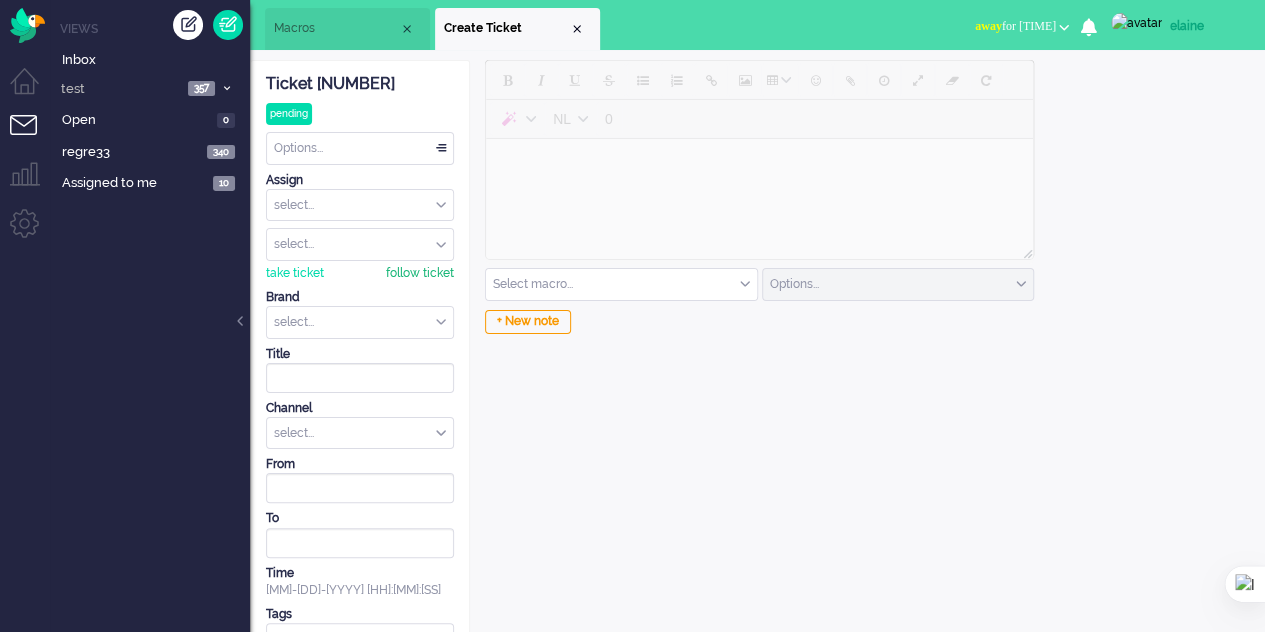 scroll, scrollTop: 0, scrollLeft: 0, axis: both 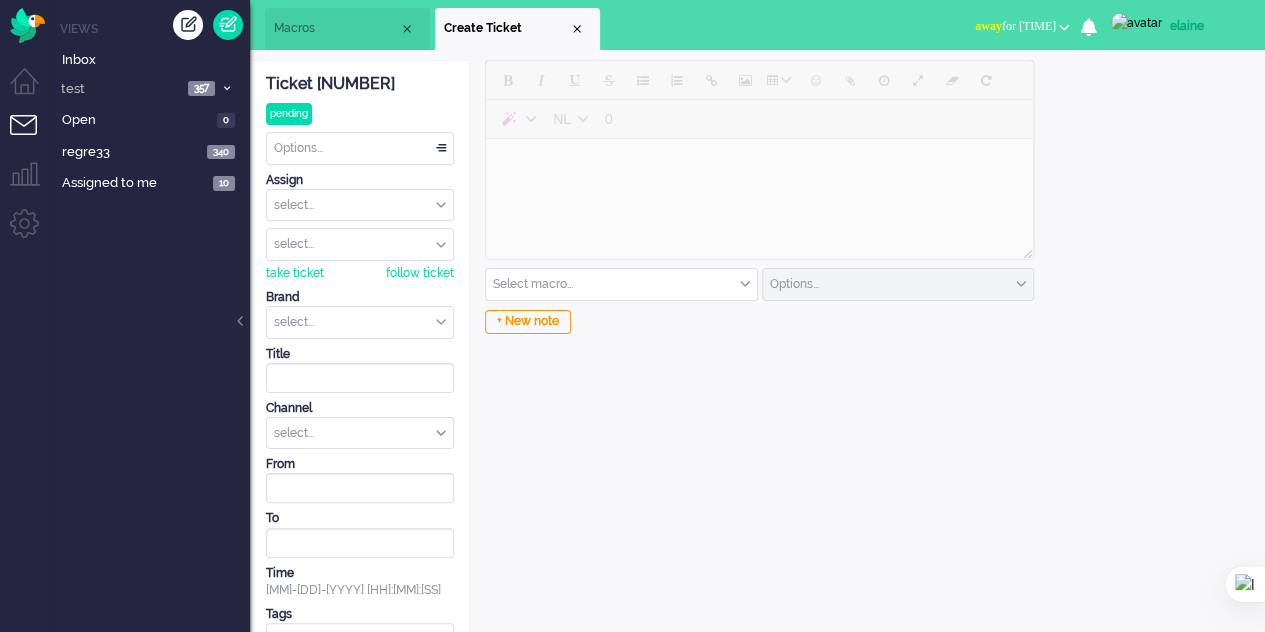 click at bounding box center [621, 284] 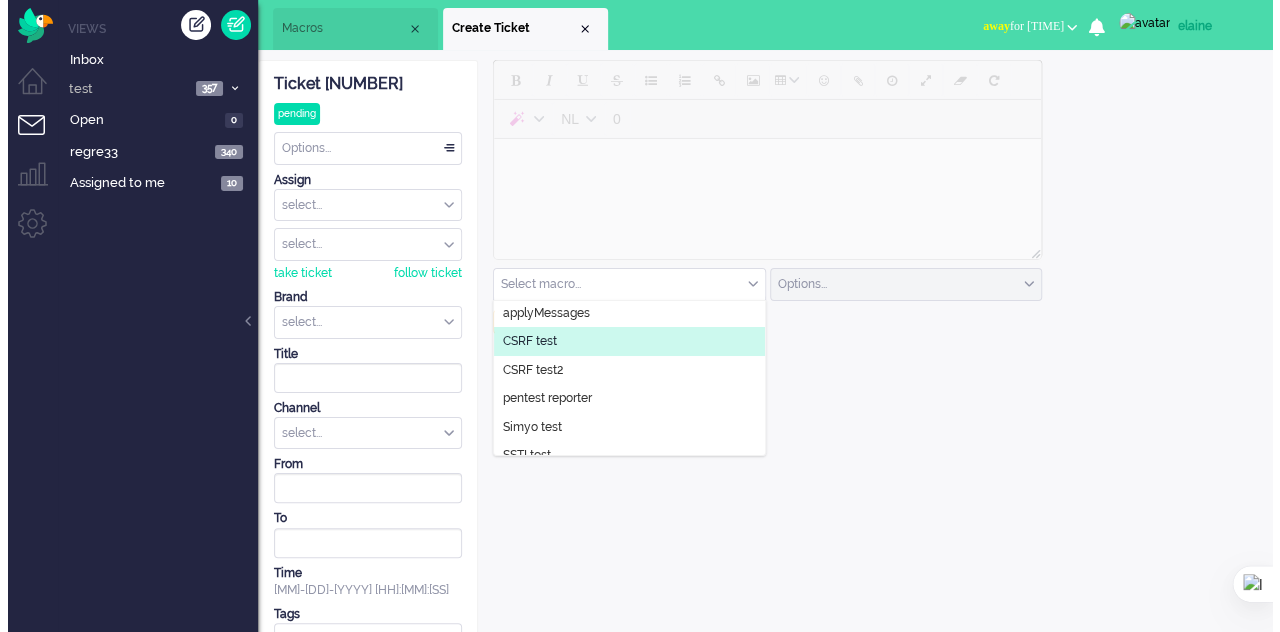 scroll, scrollTop: 0, scrollLeft: 0, axis: both 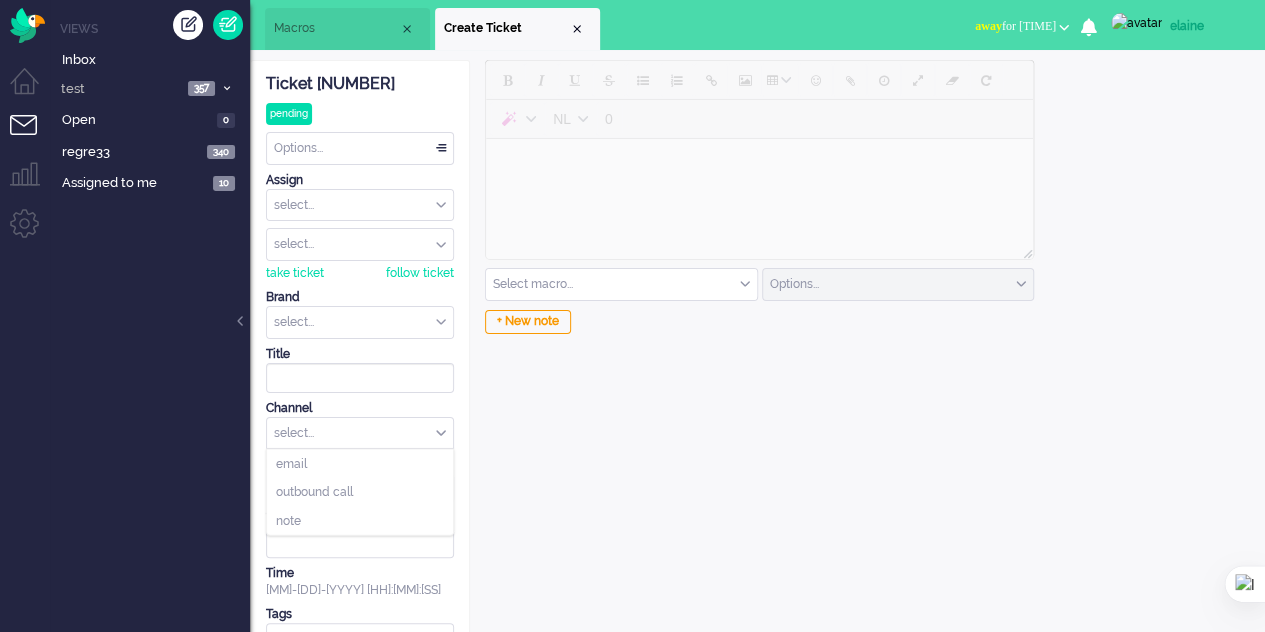 click on "select..." at bounding box center [360, 433] 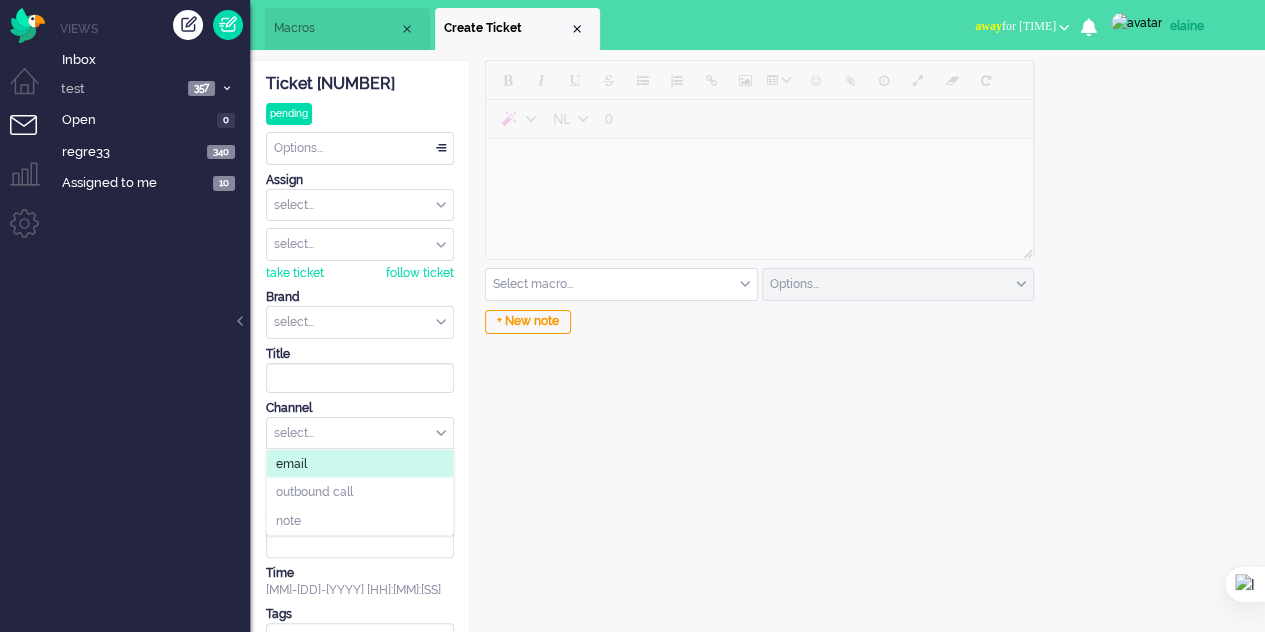 click on "email" 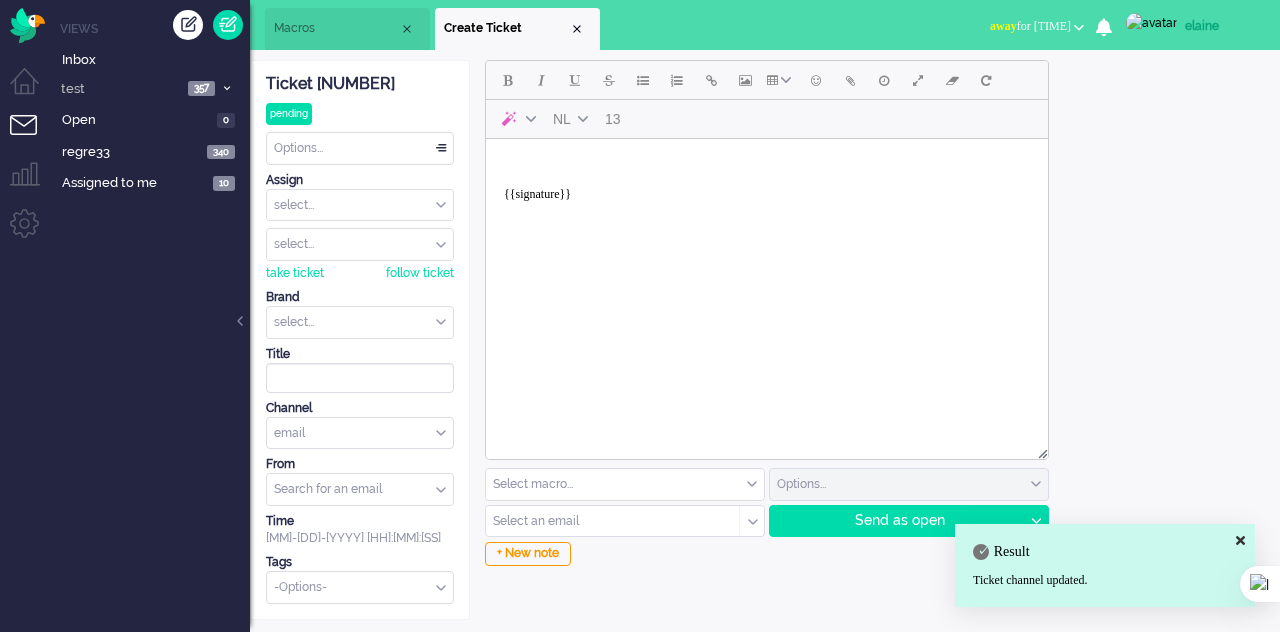 click at bounding box center [606, 521] 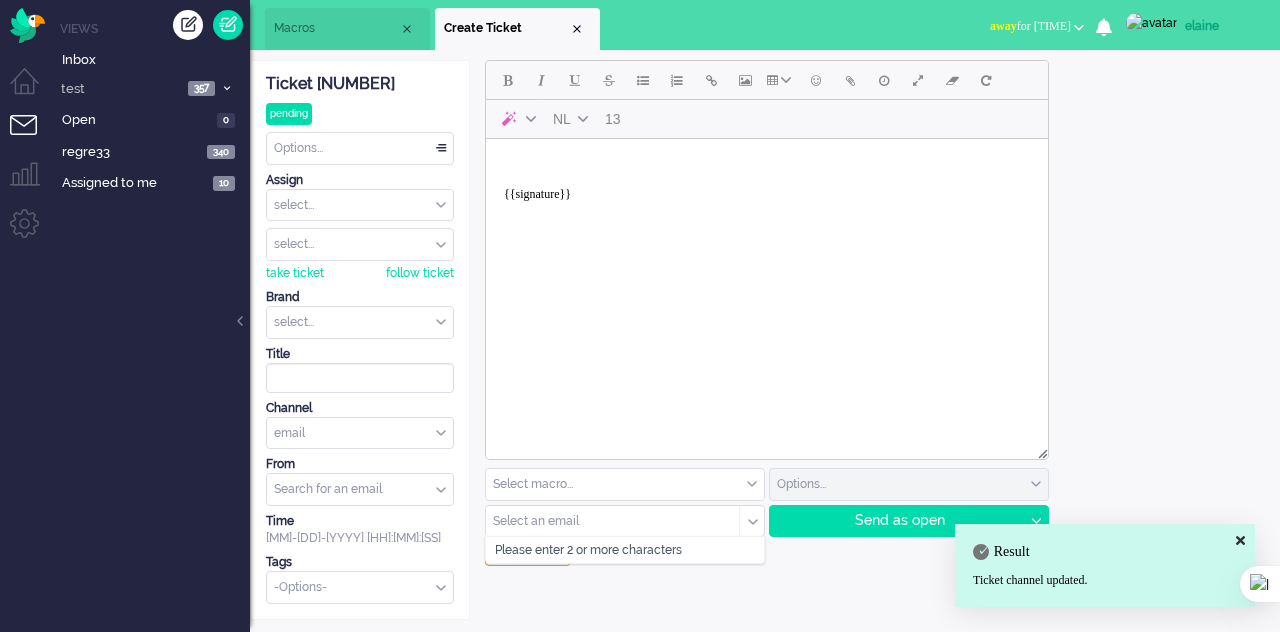 click at bounding box center [625, 484] 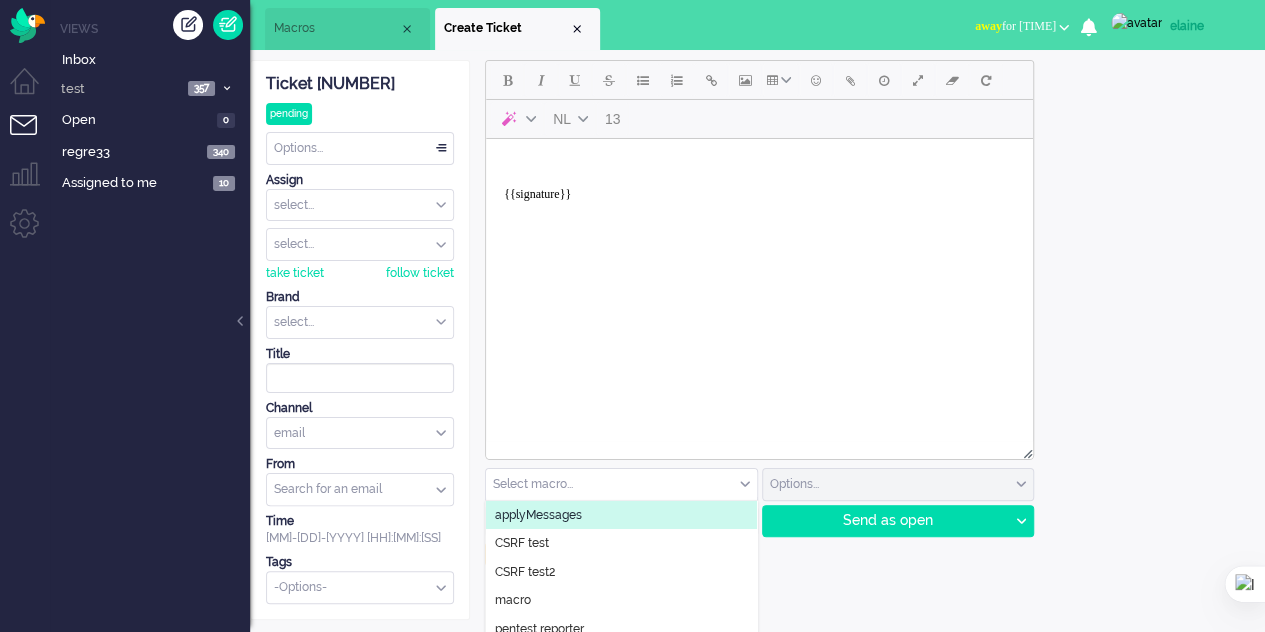 click on "Macros" at bounding box center (336, 28) 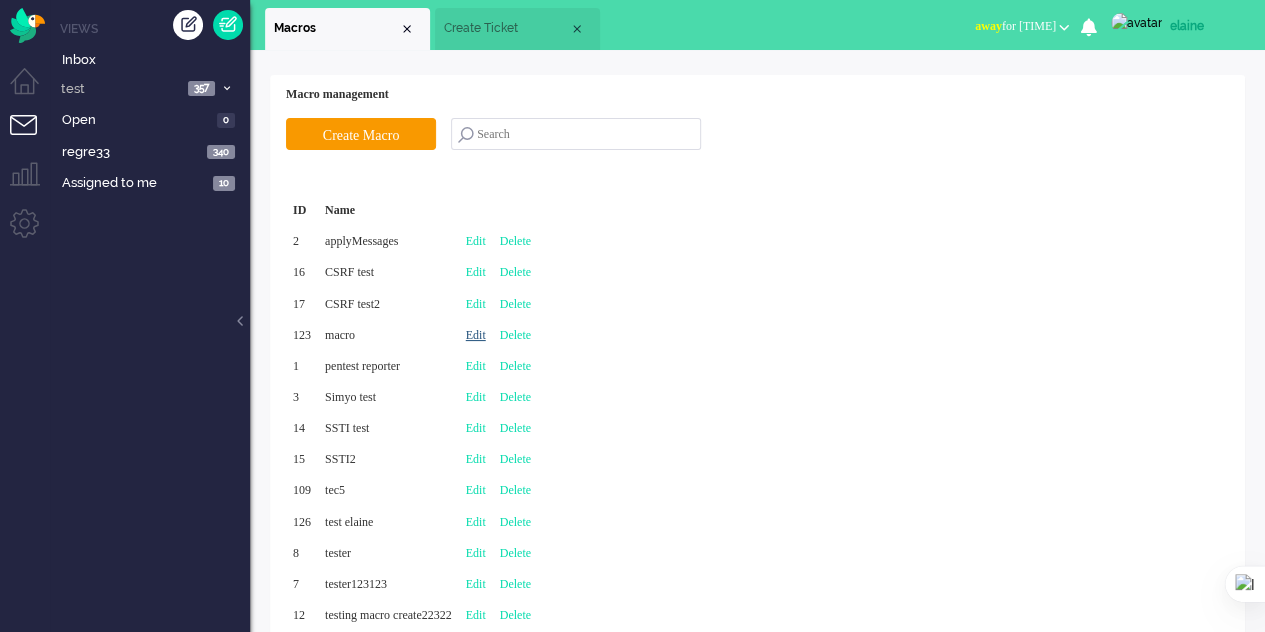 click on "Edit" at bounding box center (476, 335) 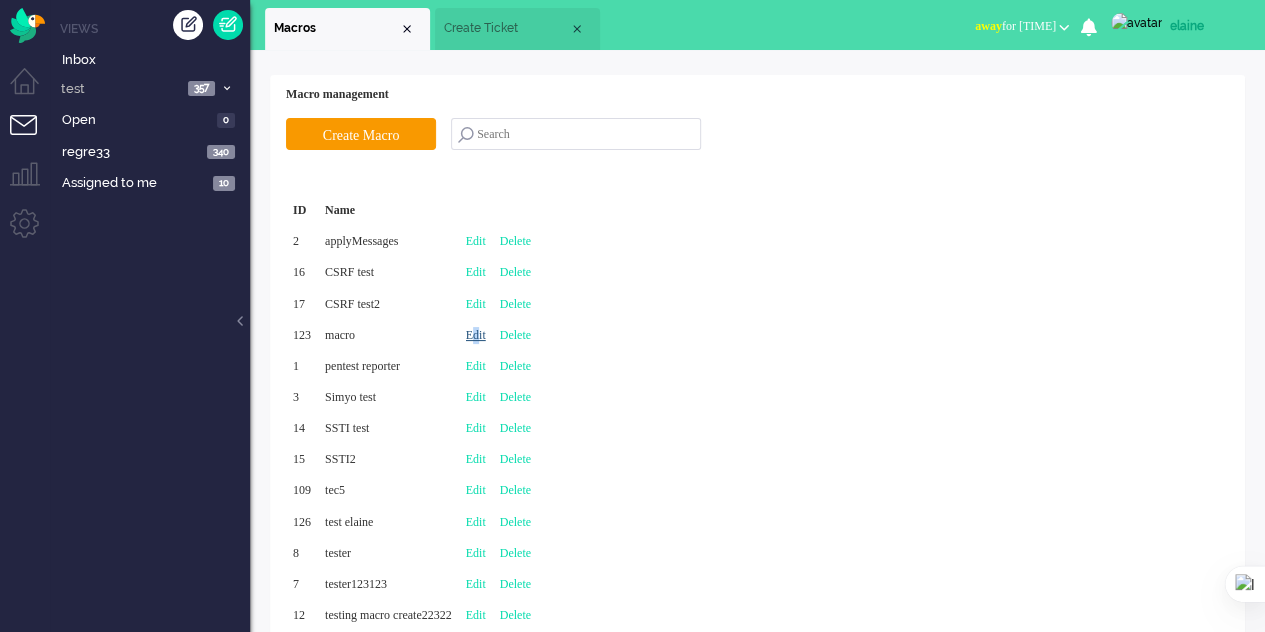 type on "macro" 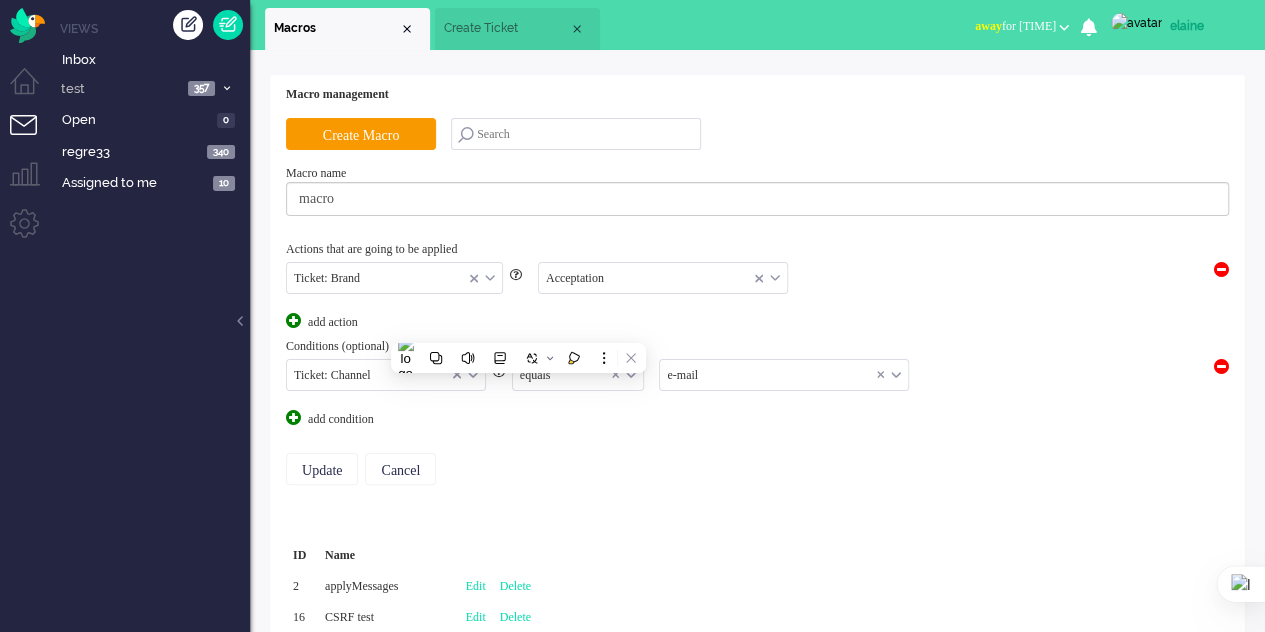 click on "Update Cancel" at bounding box center (757, 469) 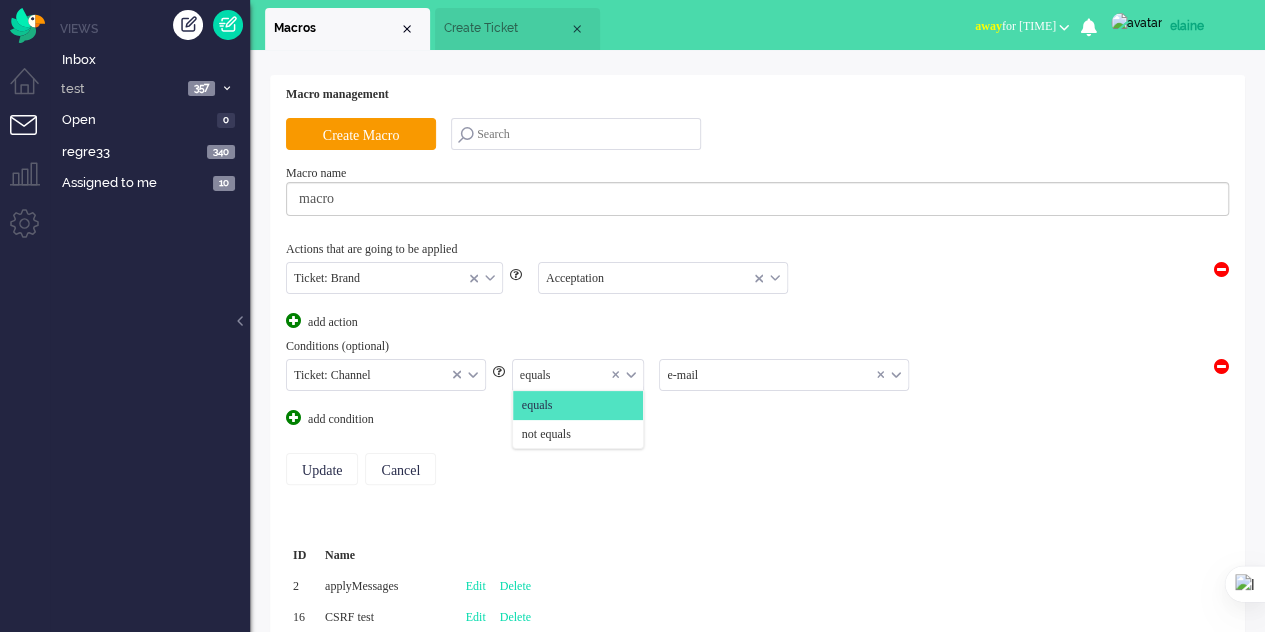 click on "equals" at bounding box center [578, 375] 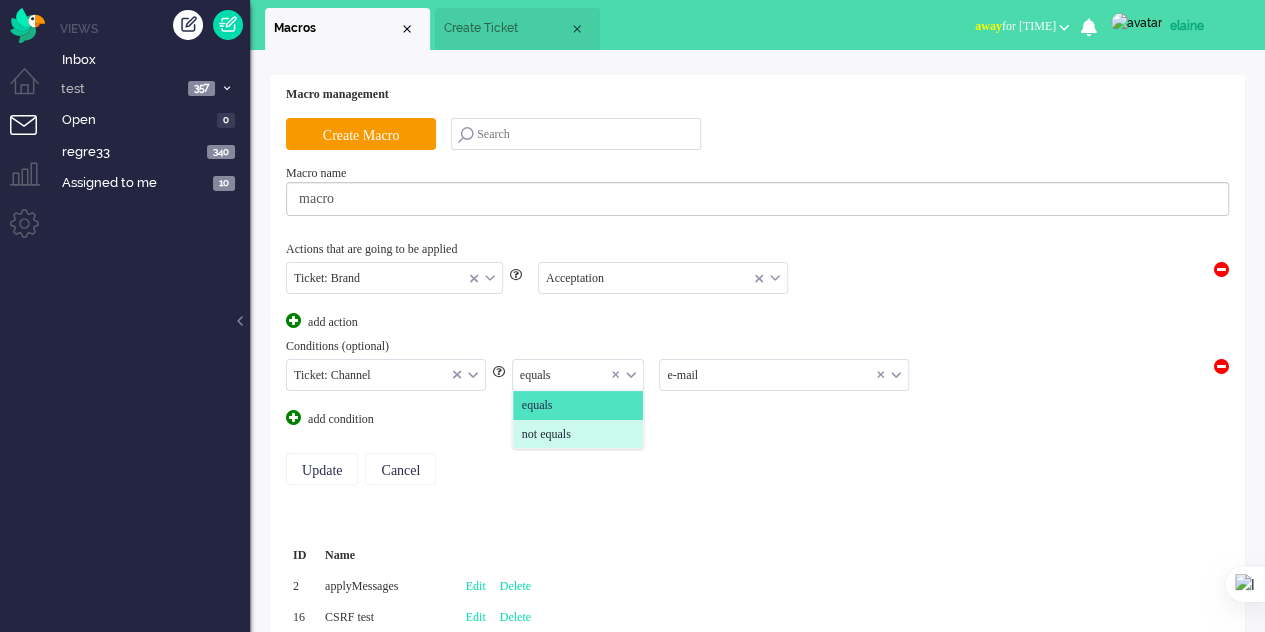 click on "not equals" 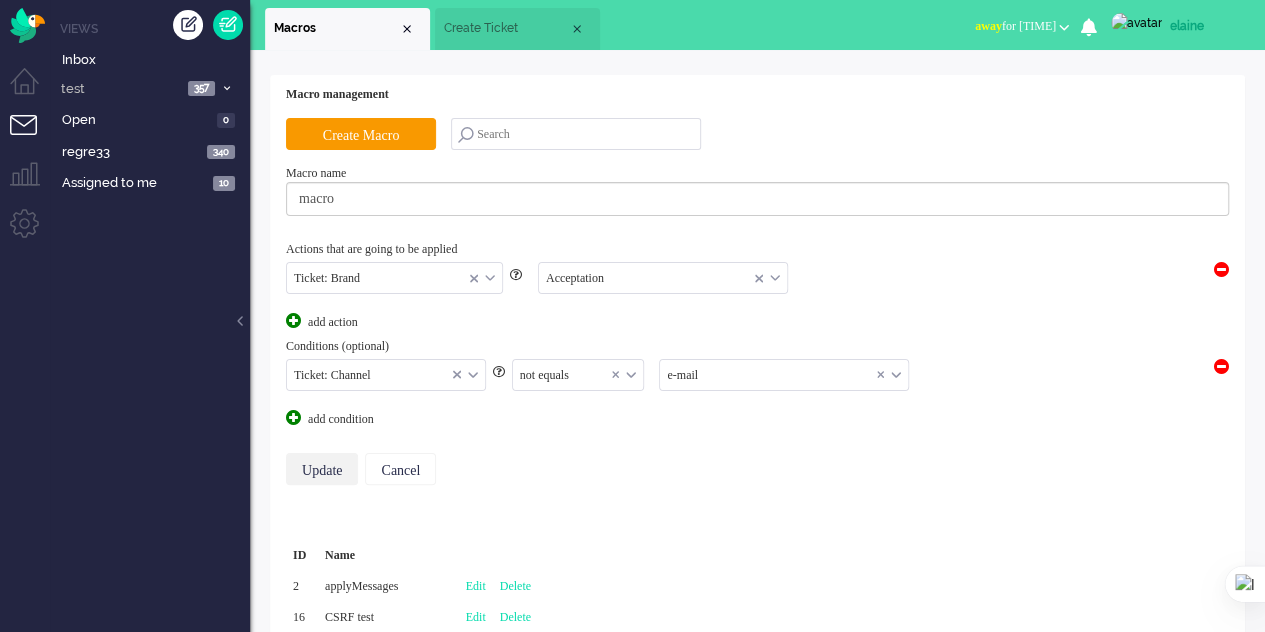 click on "Update" at bounding box center (322, 469) 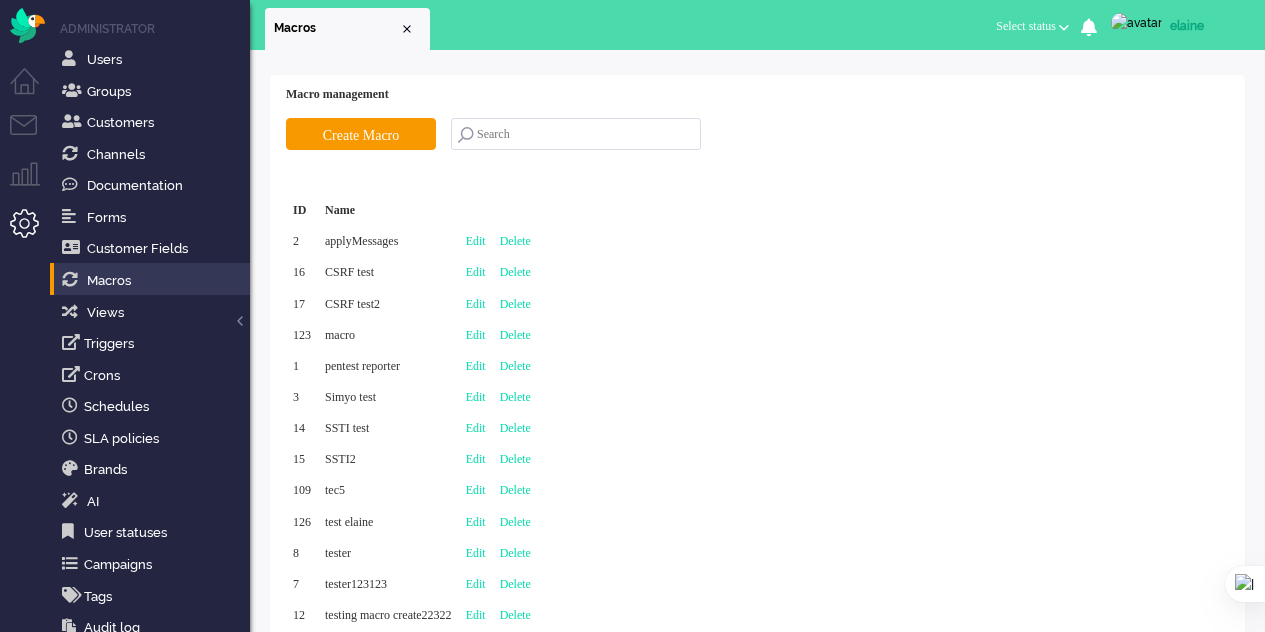 scroll, scrollTop: 0, scrollLeft: 0, axis: both 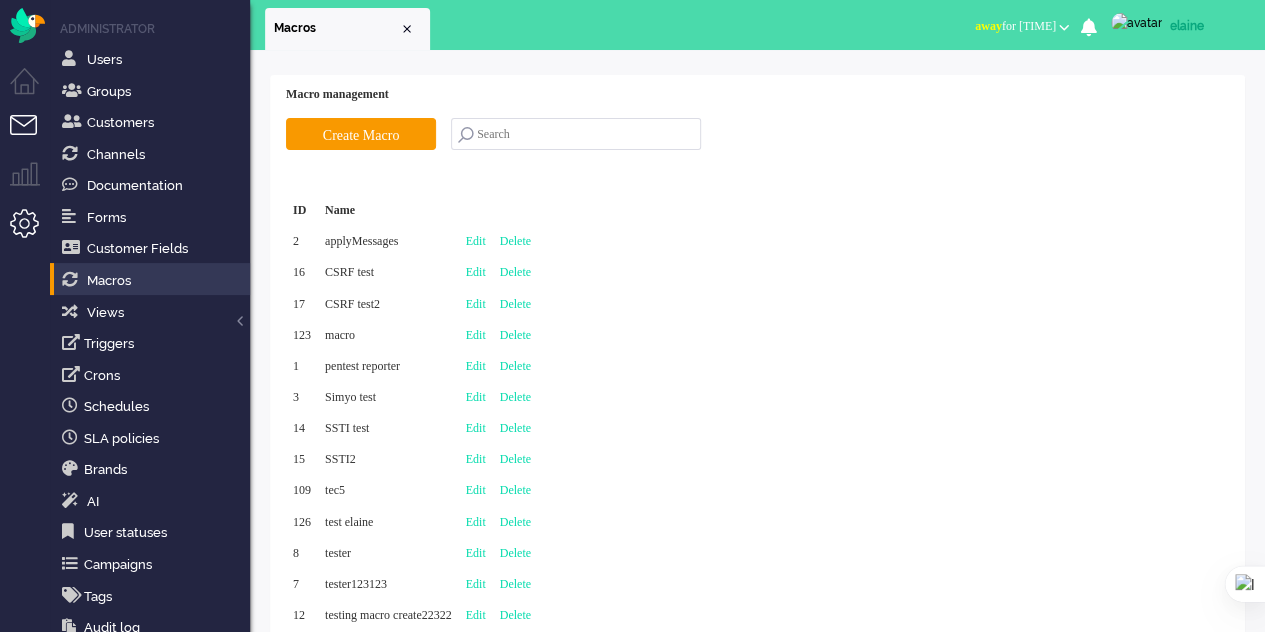 click at bounding box center [32, 137] 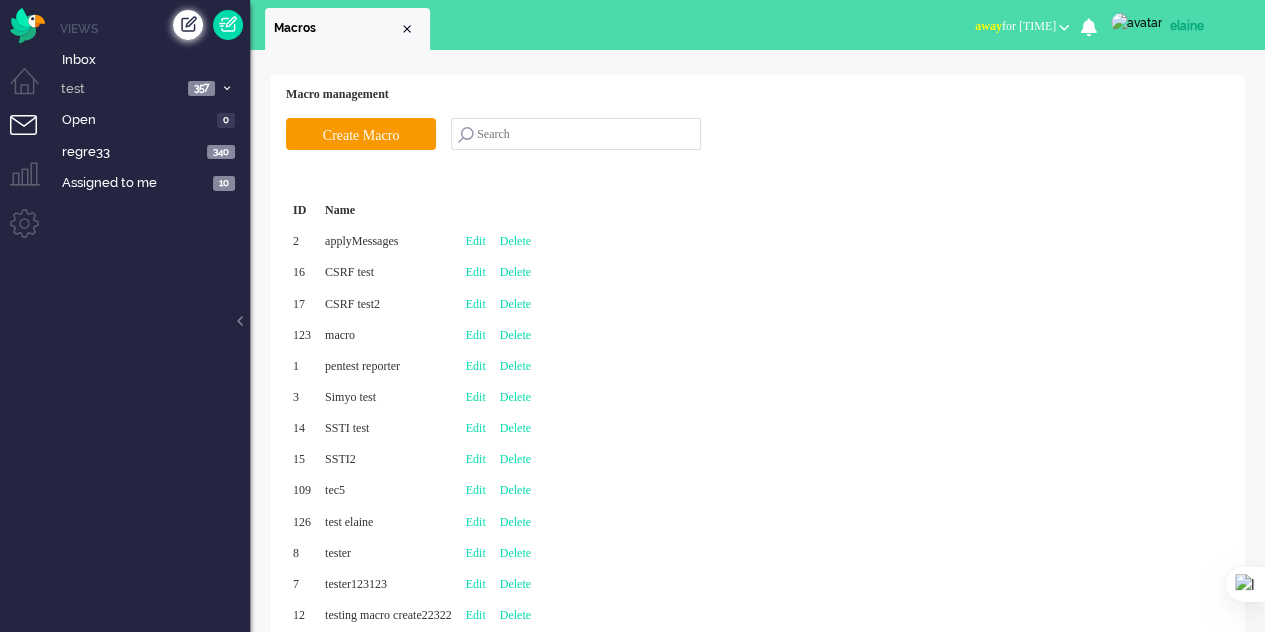 click at bounding box center (188, 25) 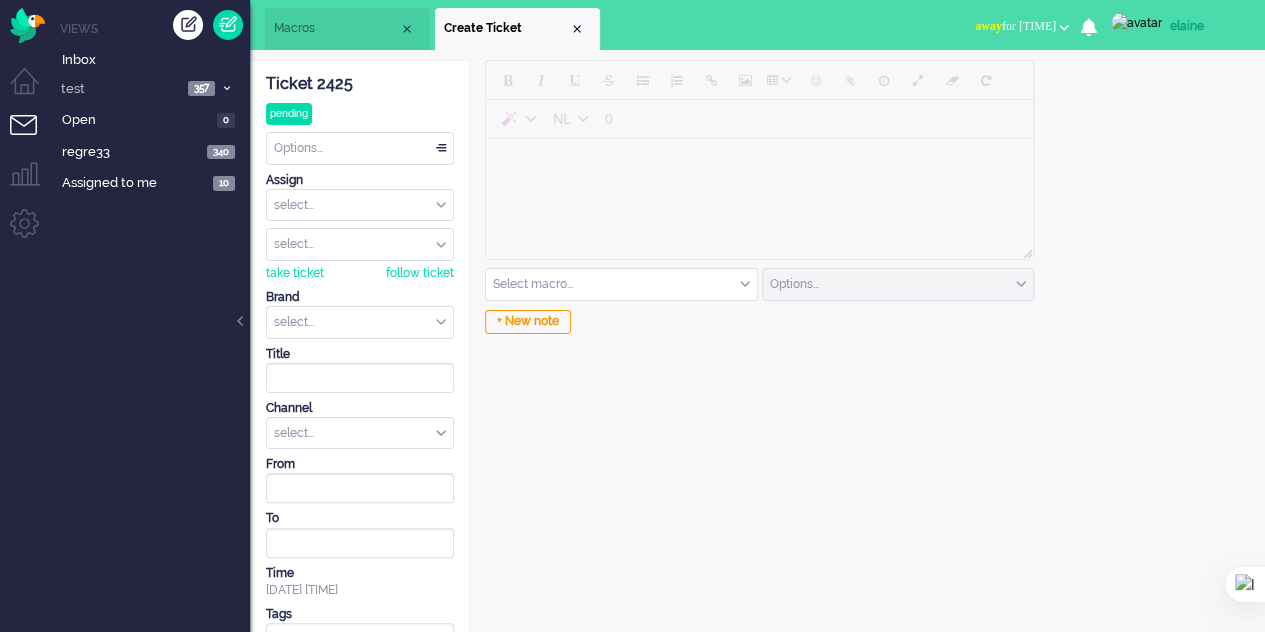 scroll, scrollTop: 0, scrollLeft: 0, axis: both 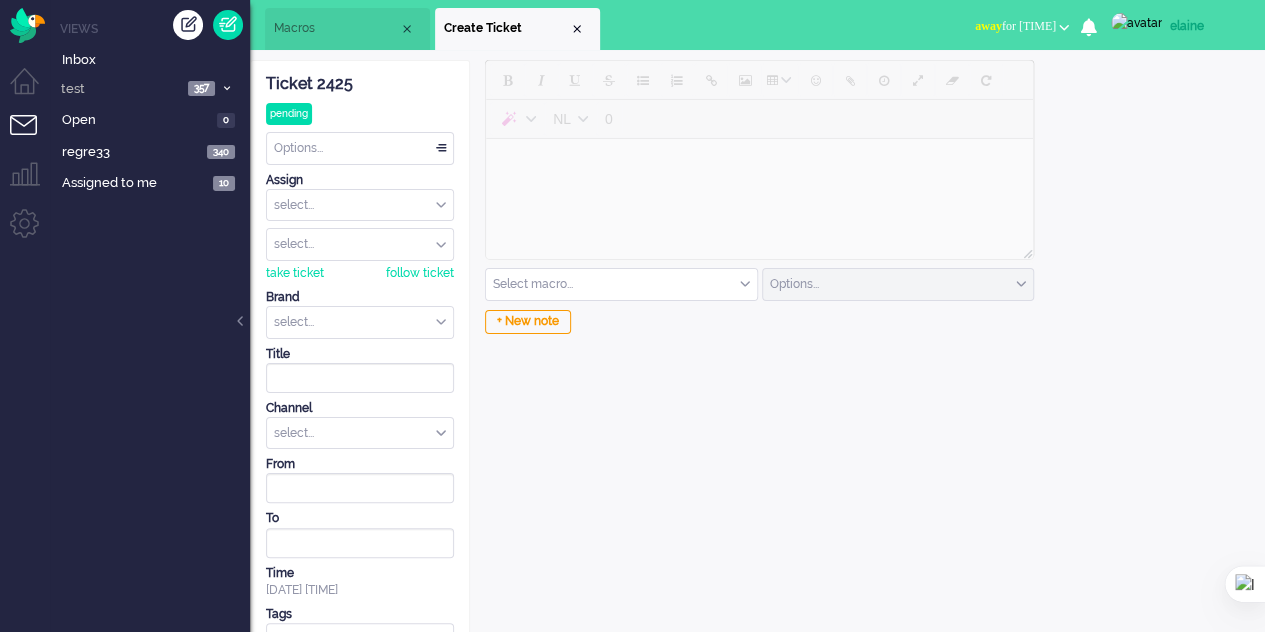 click at bounding box center [621, 284] 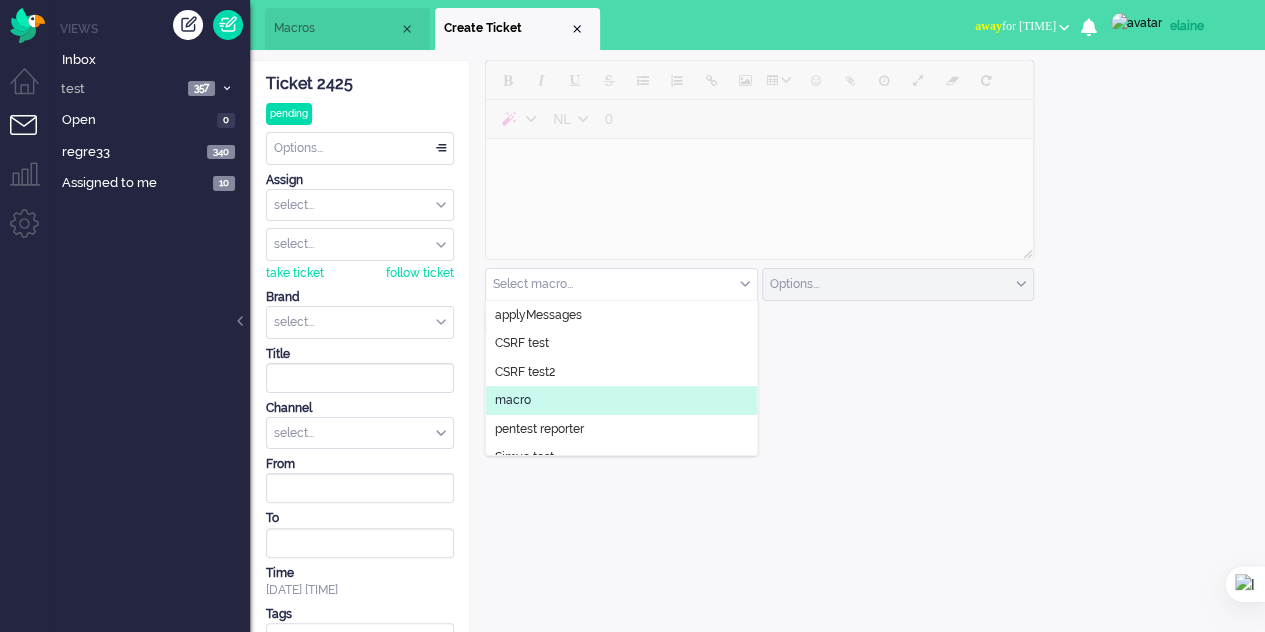 click on "select..." at bounding box center (360, 433) 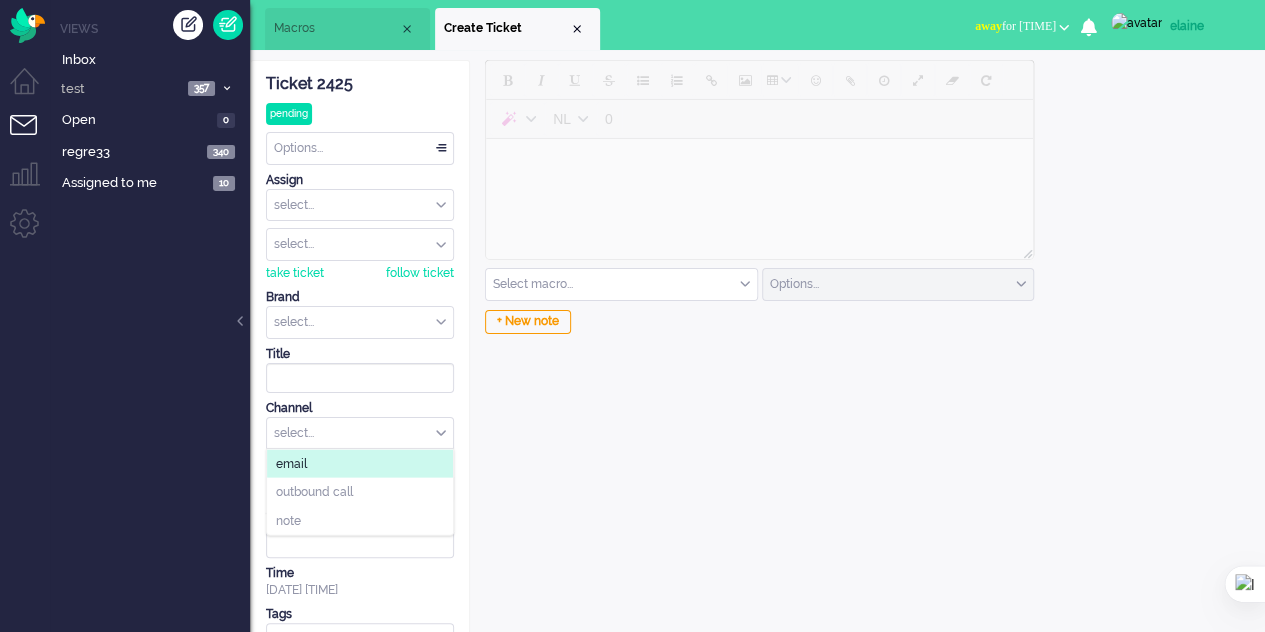 click on "email" 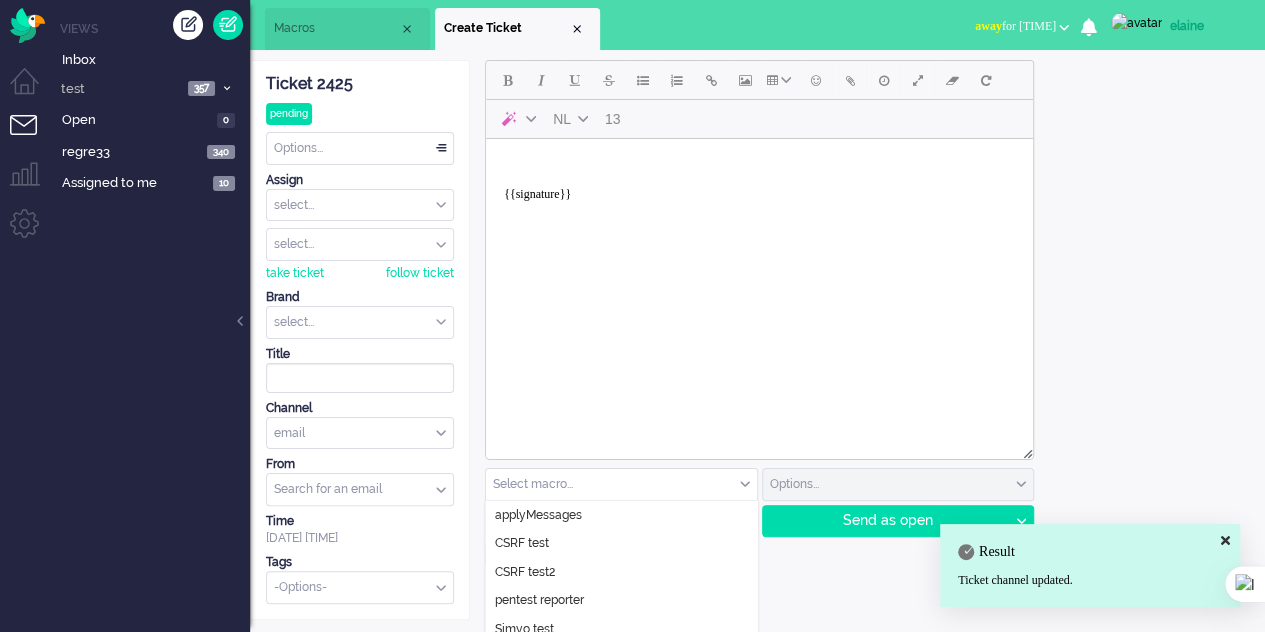 click at bounding box center (621, 484) 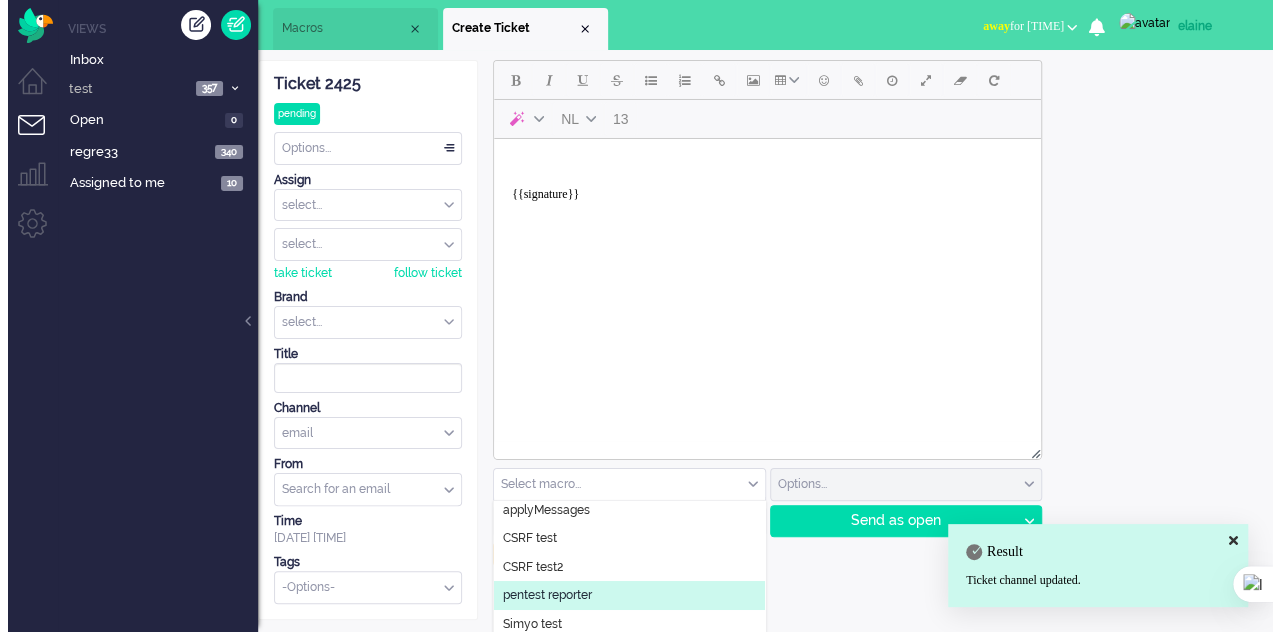 scroll, scrollTop: 0, scrollLeft: 0, axis: both 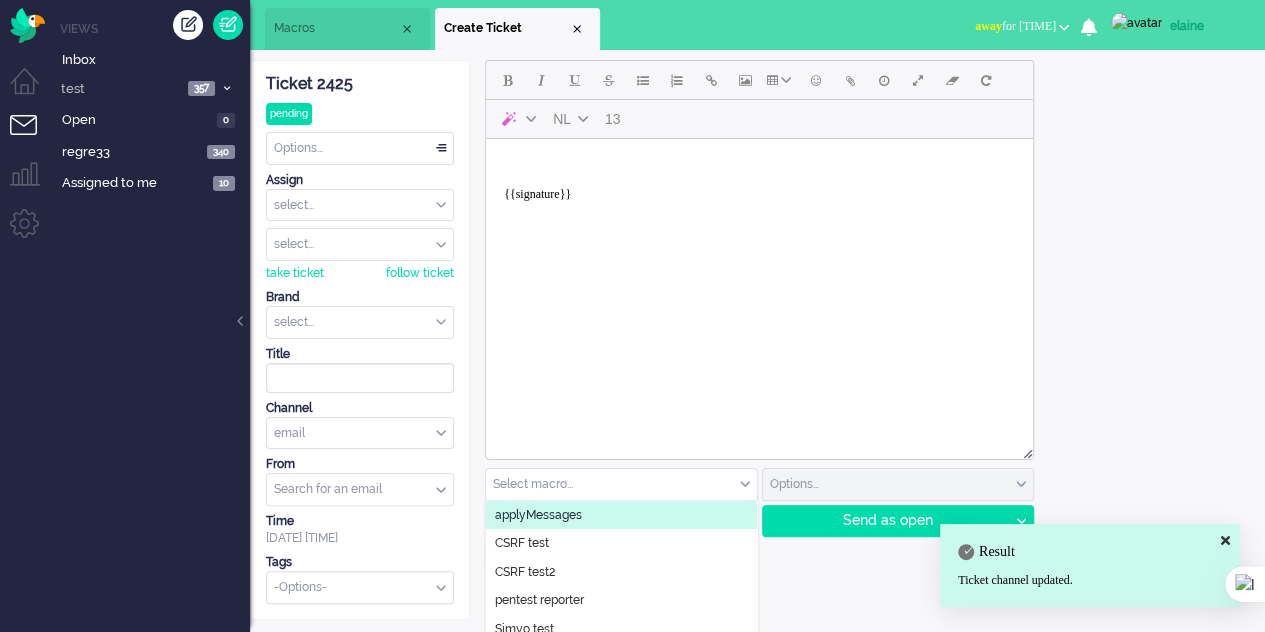 click on "Macros" at bounding box center (336, 28) 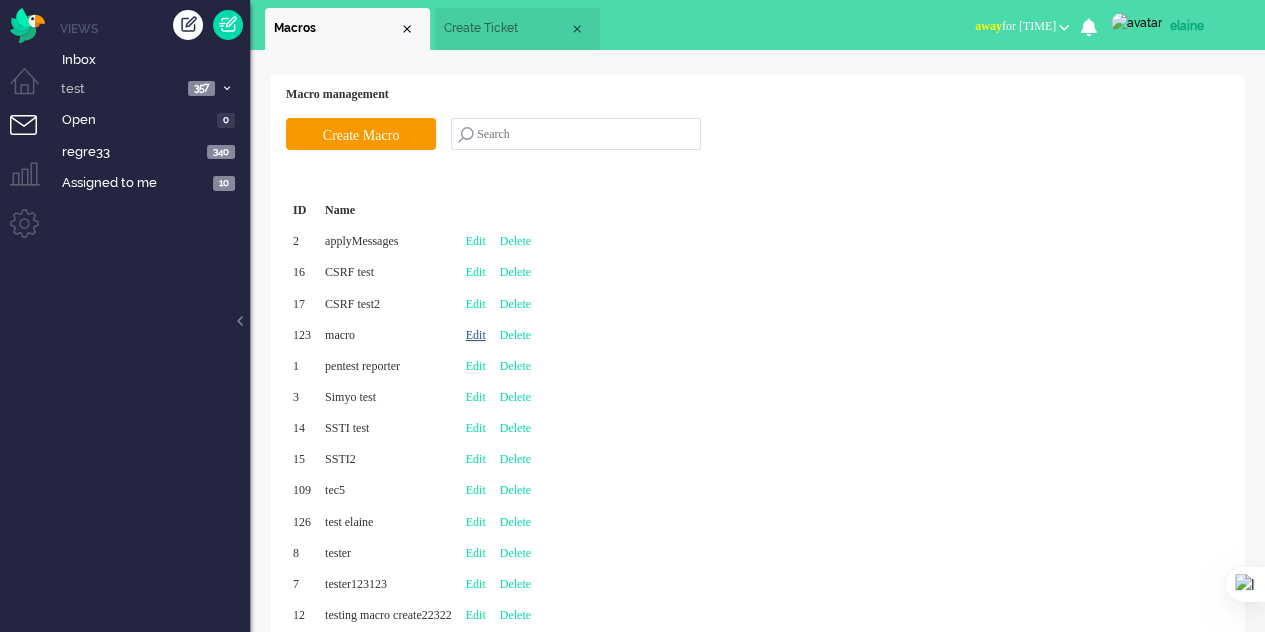 click on "Edit" at bounding box center (476, 335) 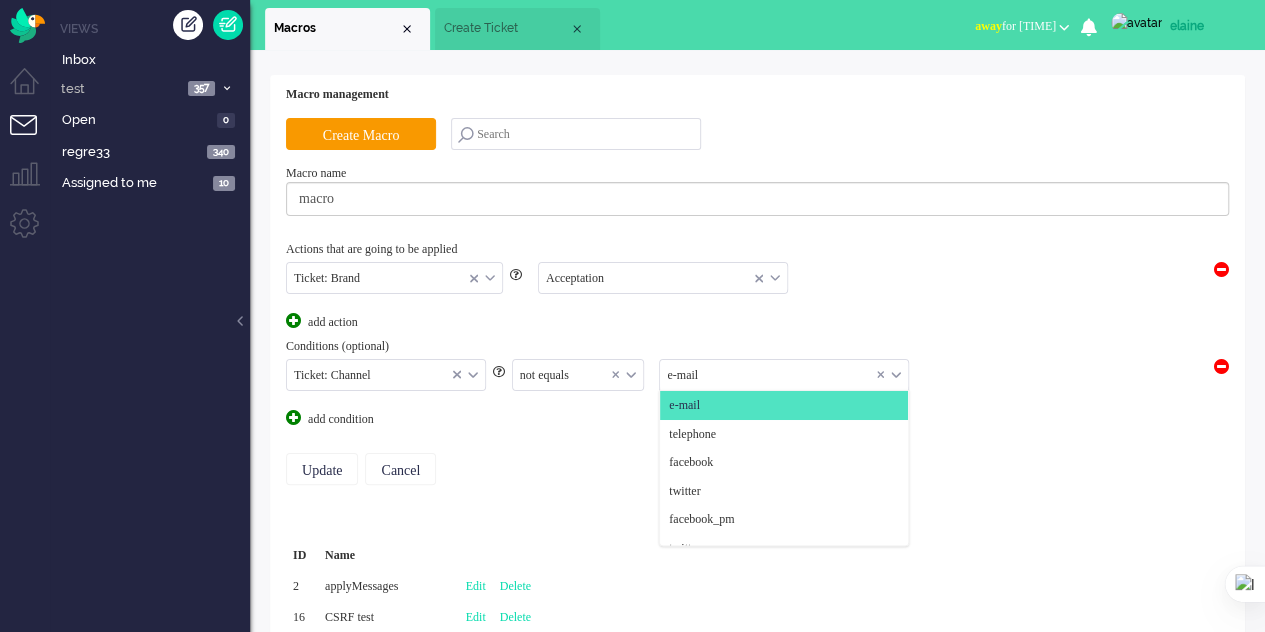 click at bounding box center (784, 375) 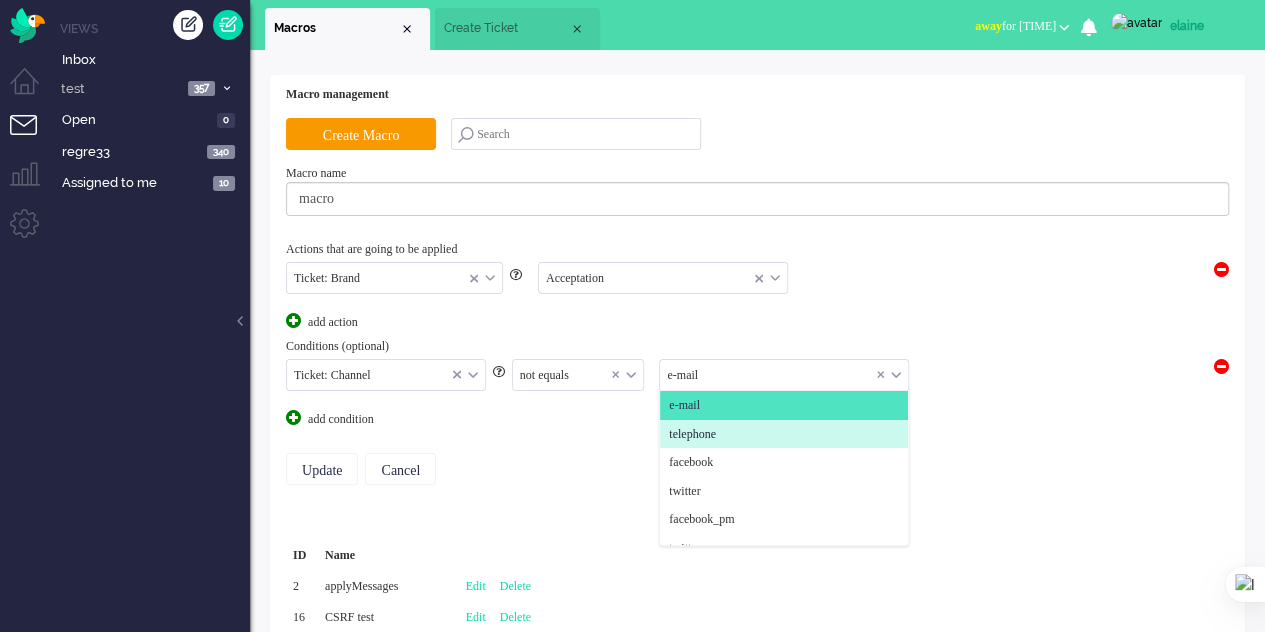 click on "telephone" 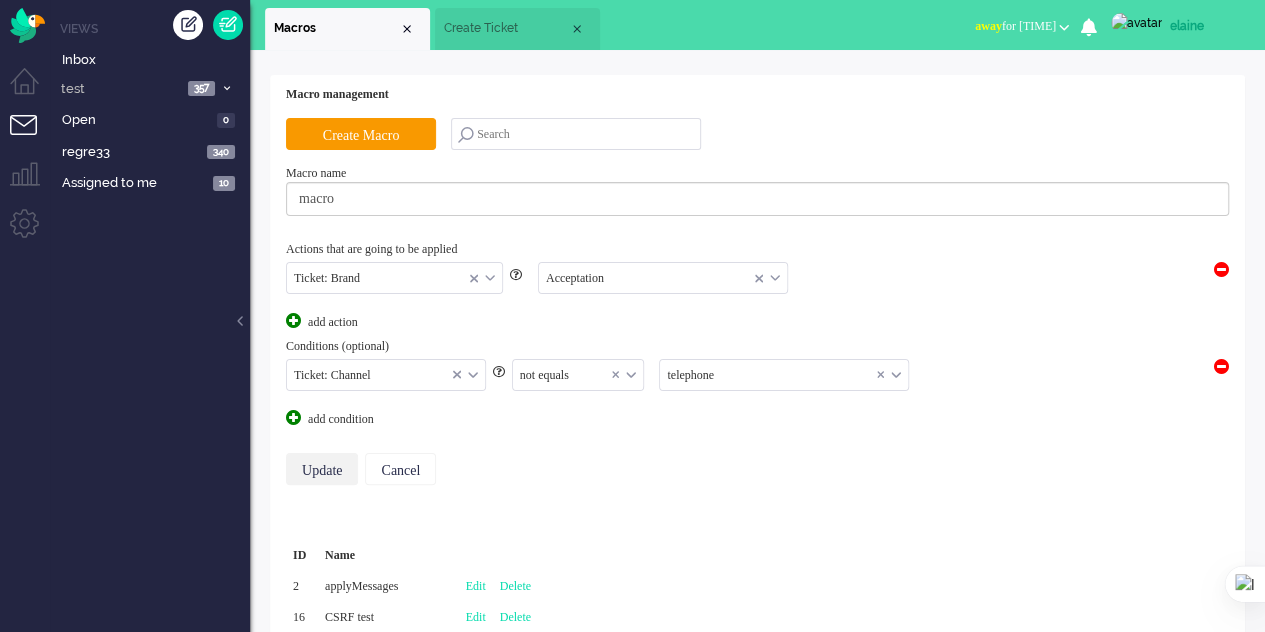 click on "Update" at bounding box center [322, 469] 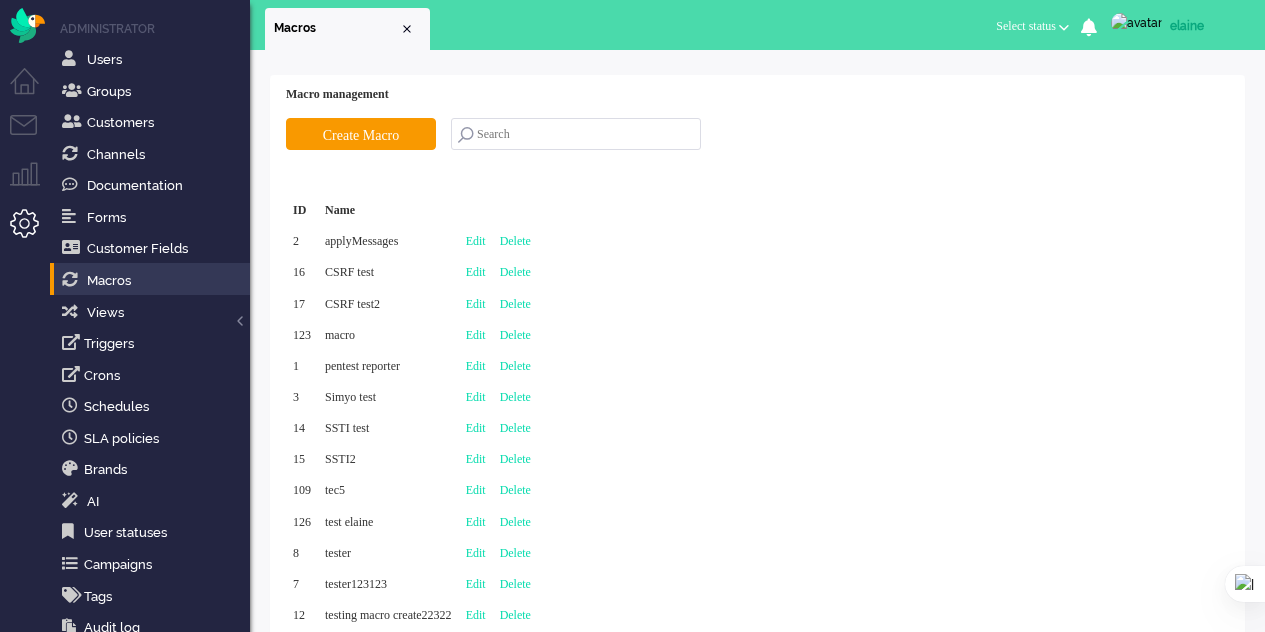 scroll, scrollTop: 0, scrollLeft: 0, axis: both 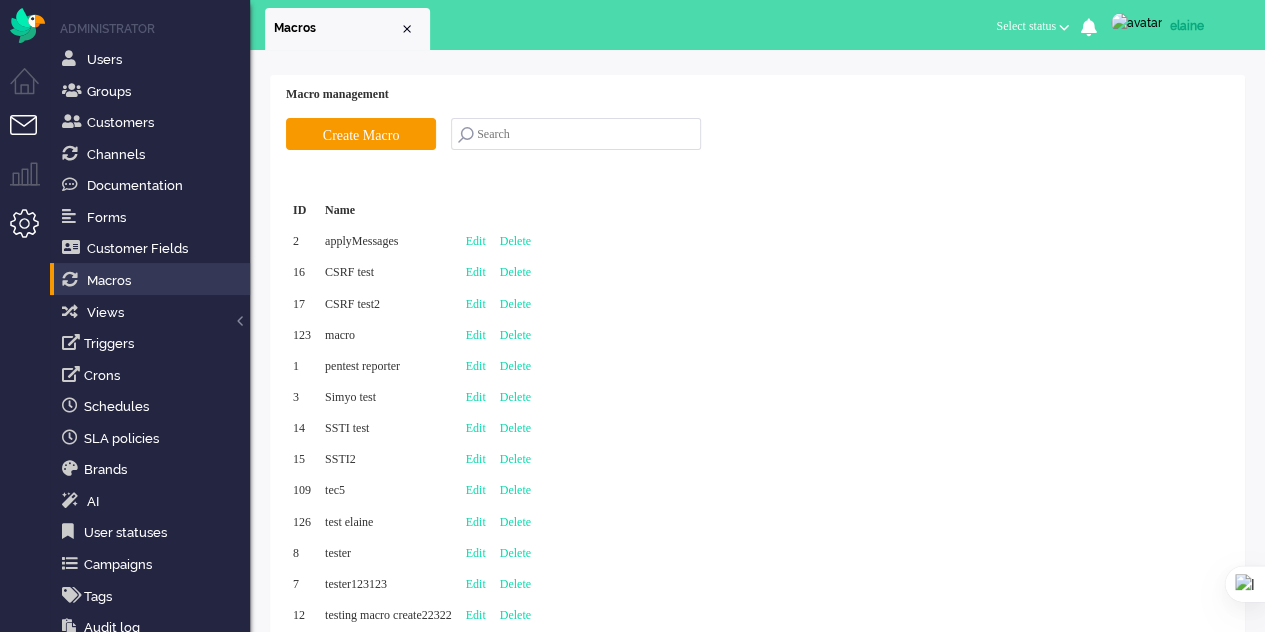 click at bounding box center (32, 137) 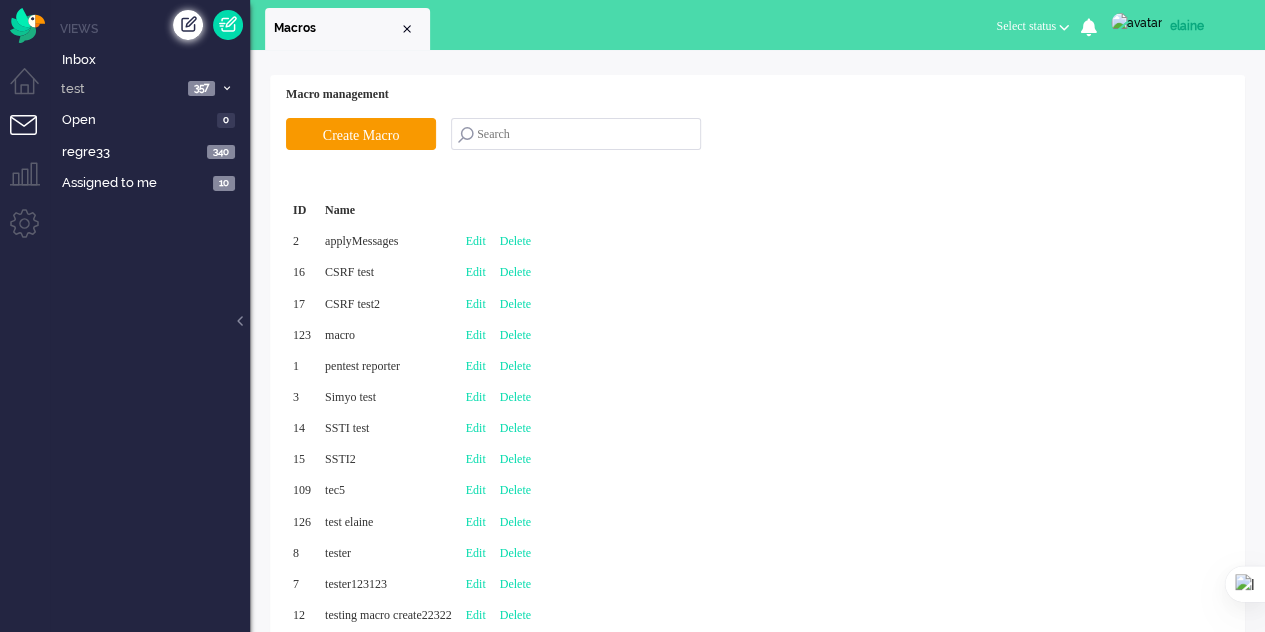 click at bounding box center (188, 25) 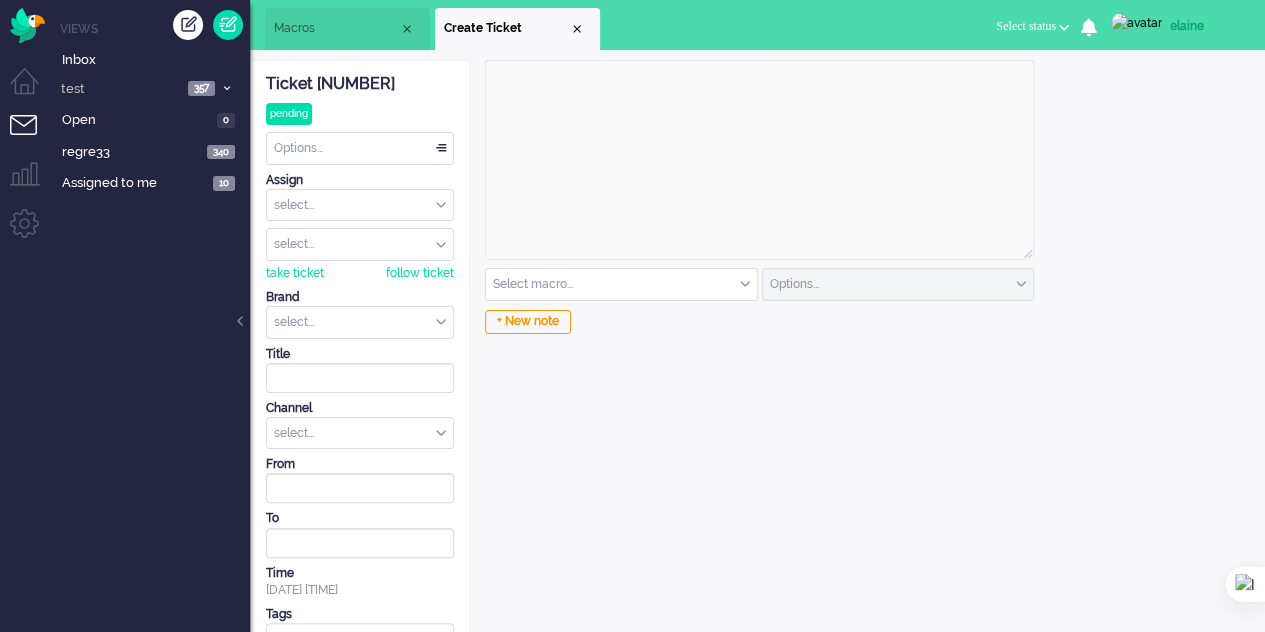 scroll, scrollTop: 0, scrollLeft: 0, axis: both 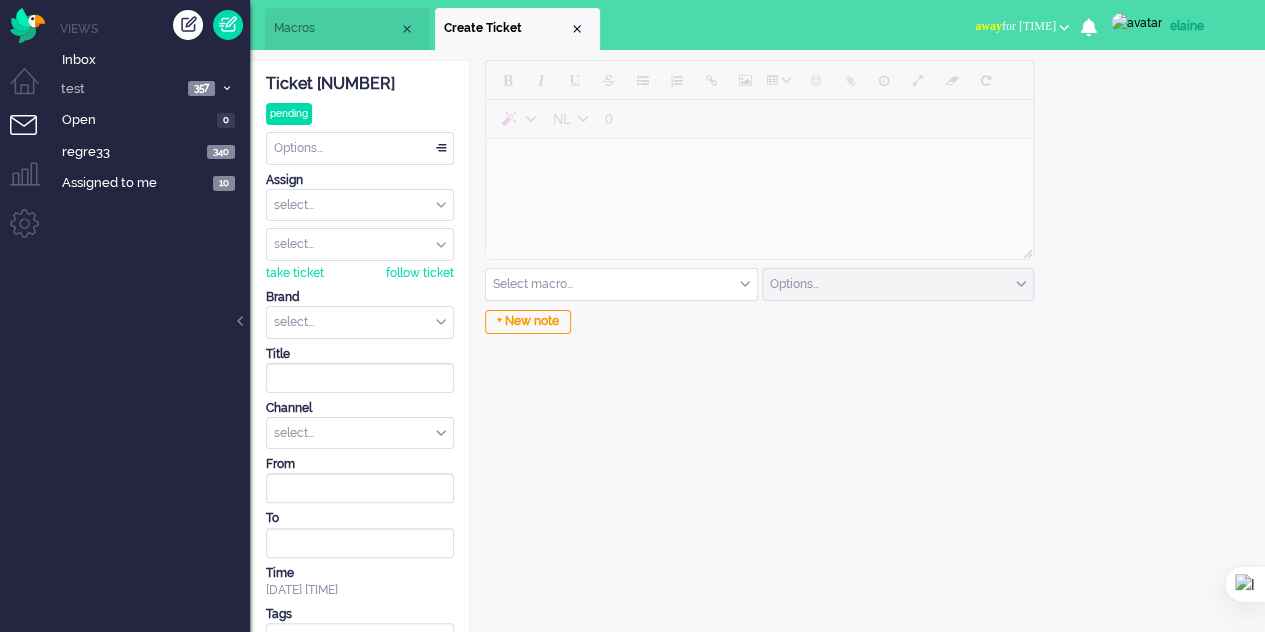 click at bounding box center (621, 284) 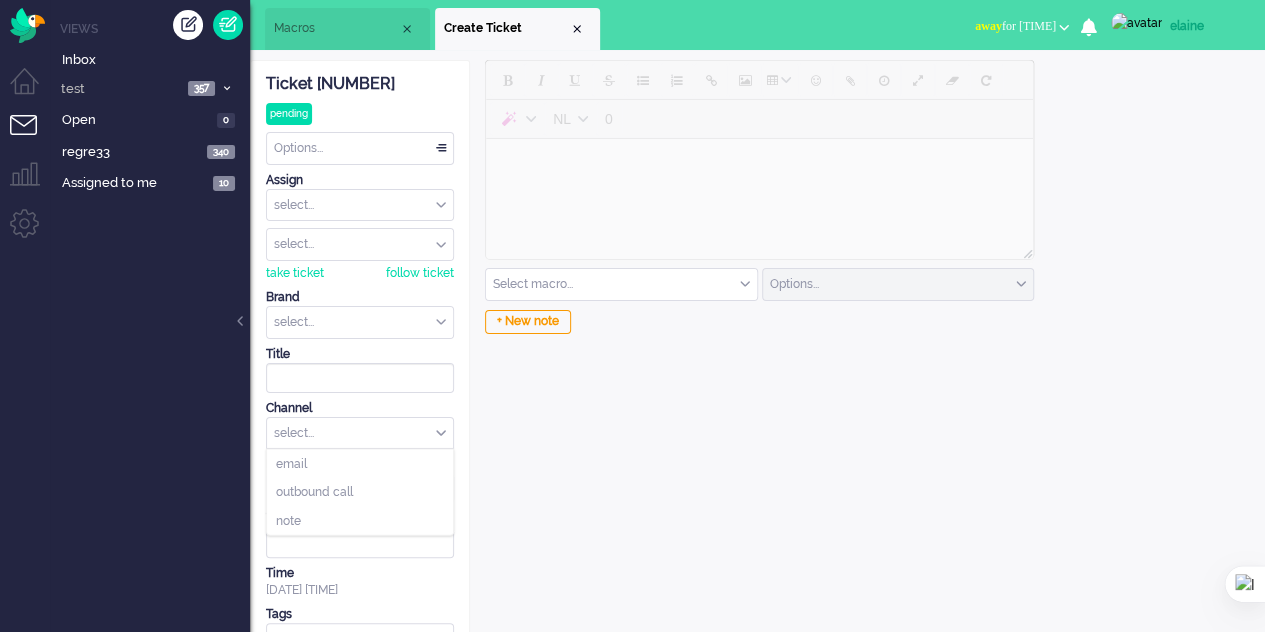 click on "select..." at bounding box center (360, 433) 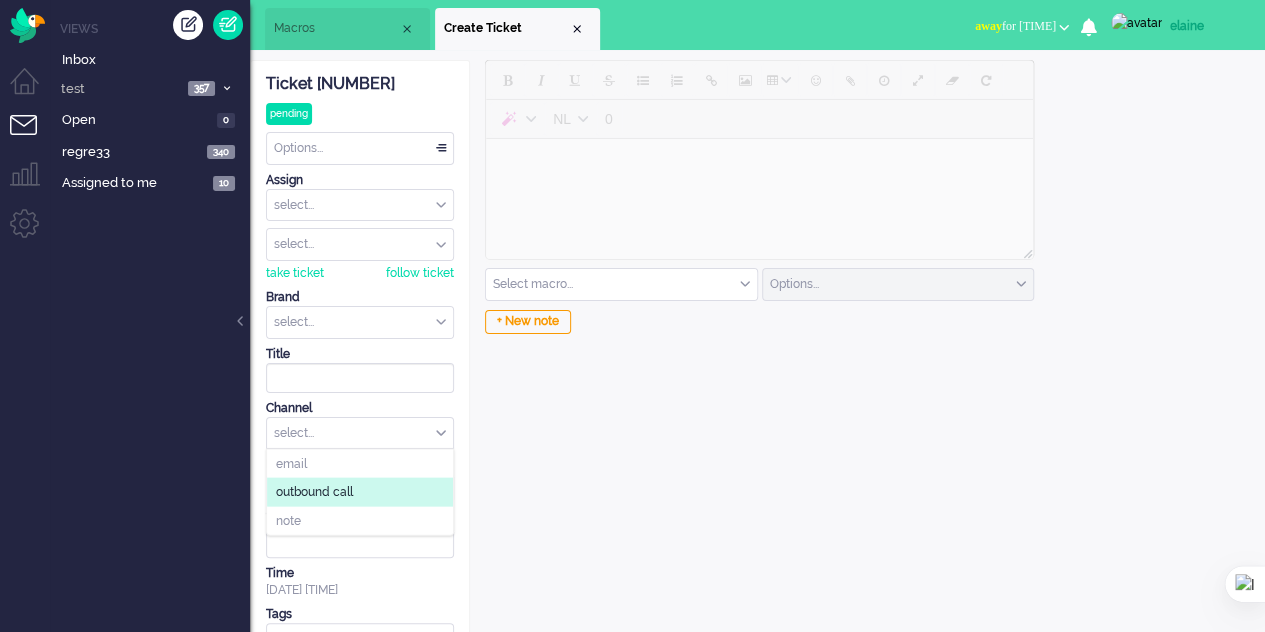 click on "outbound call" 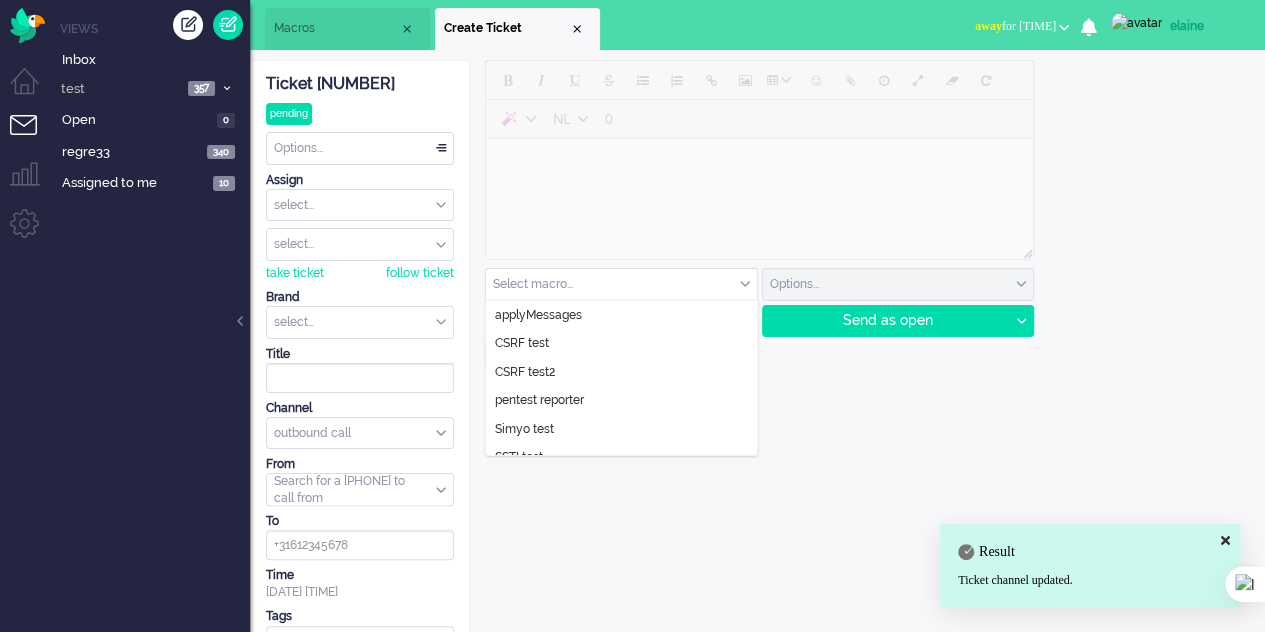 click at bounding box center (621, 284) 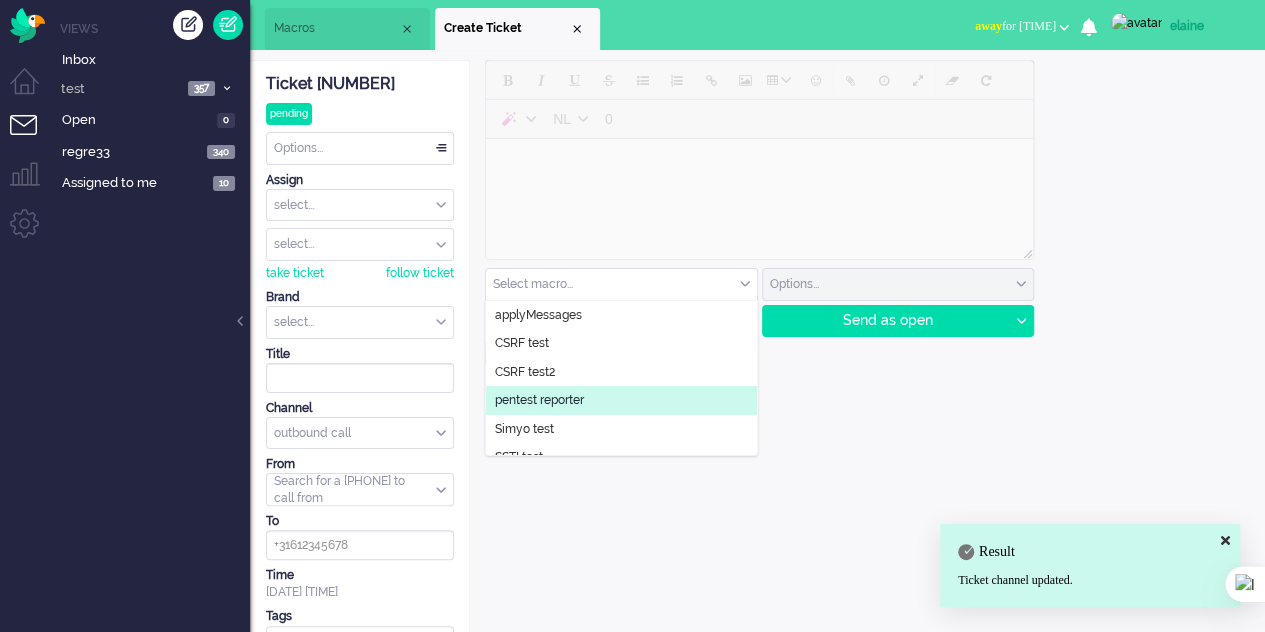 scroll, scrollTop: 102, scrollLeft: 0, axis: vertical 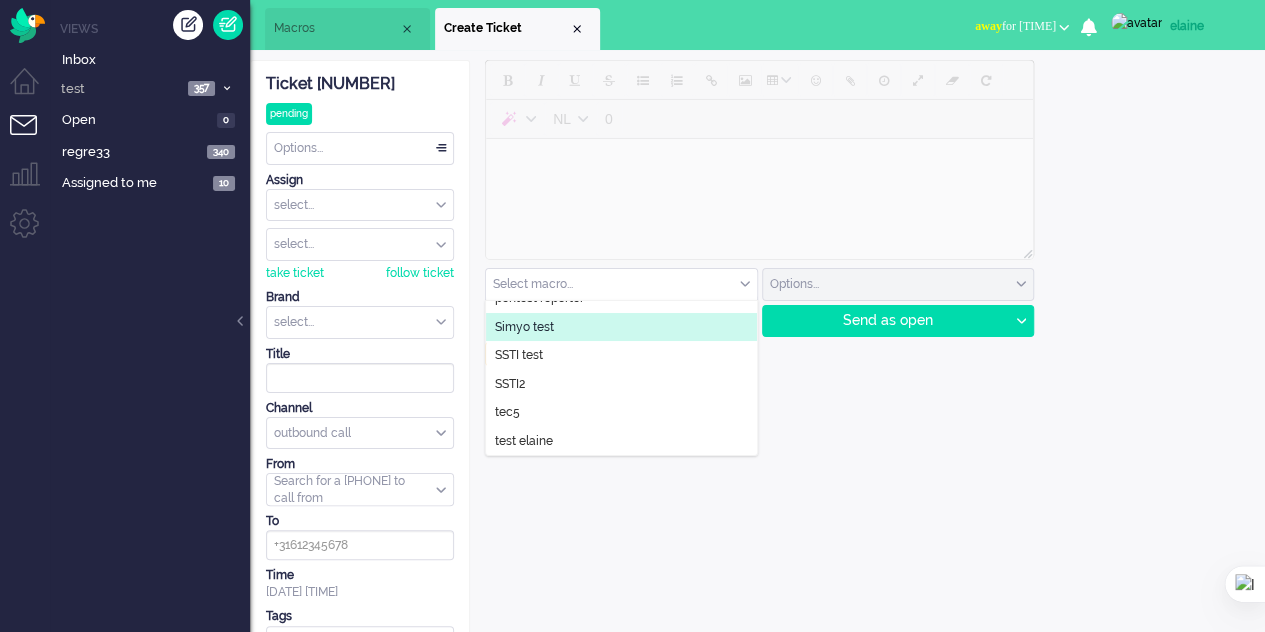 click on "Macros" at bounding box center [347, 29] 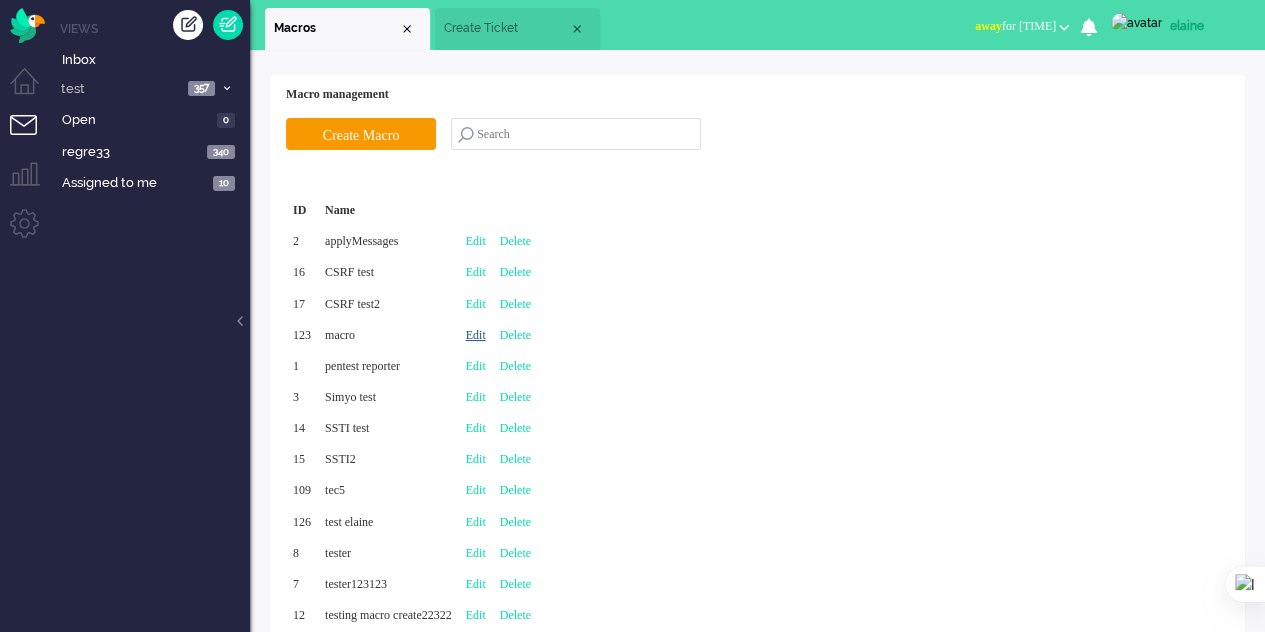 click on "Edit" at bounding box center [476, 335] 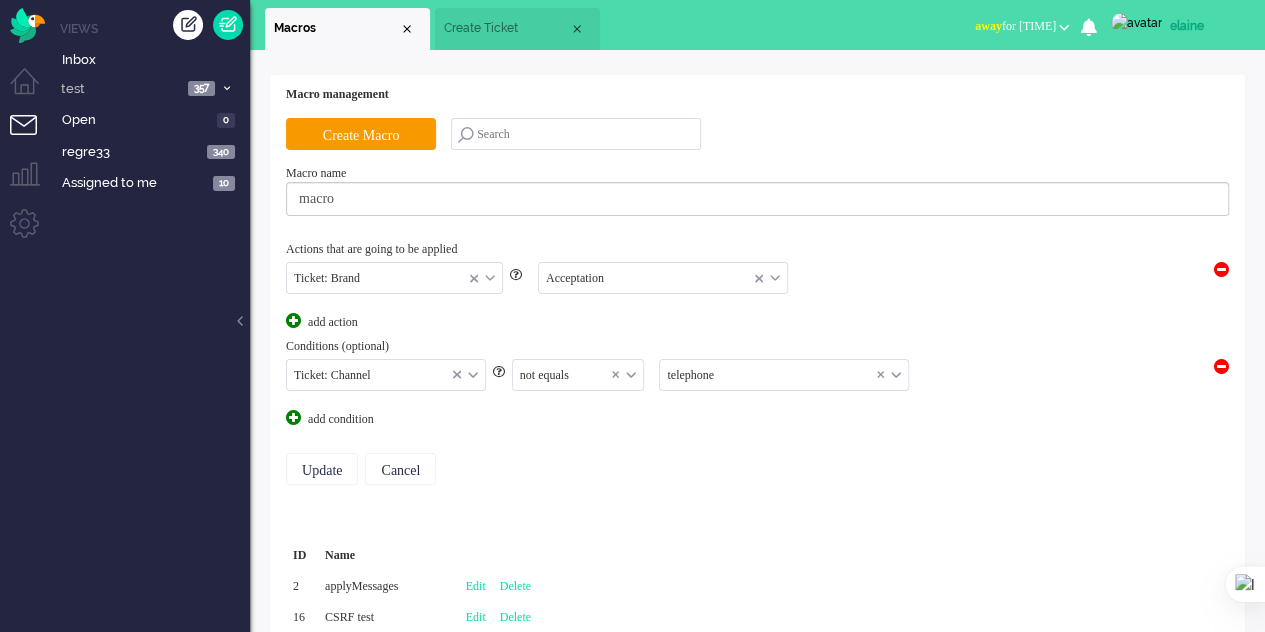 click on "Create Ticket" at bounding box center (517, 29) 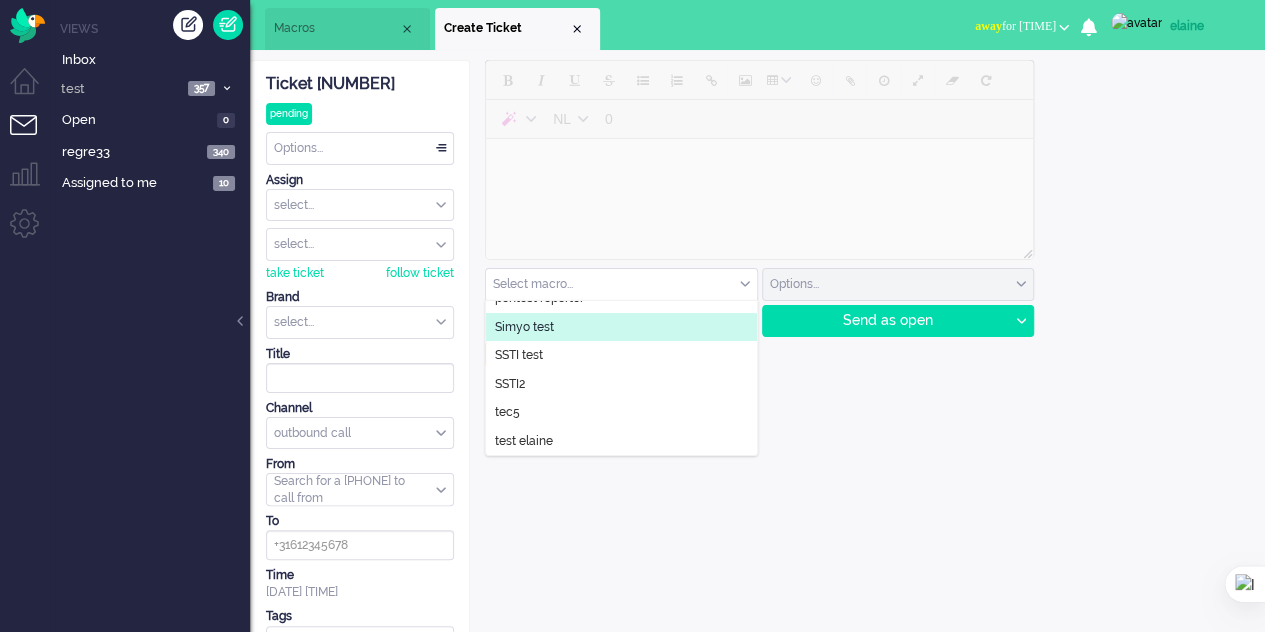 click at bounding box center [621, 284] 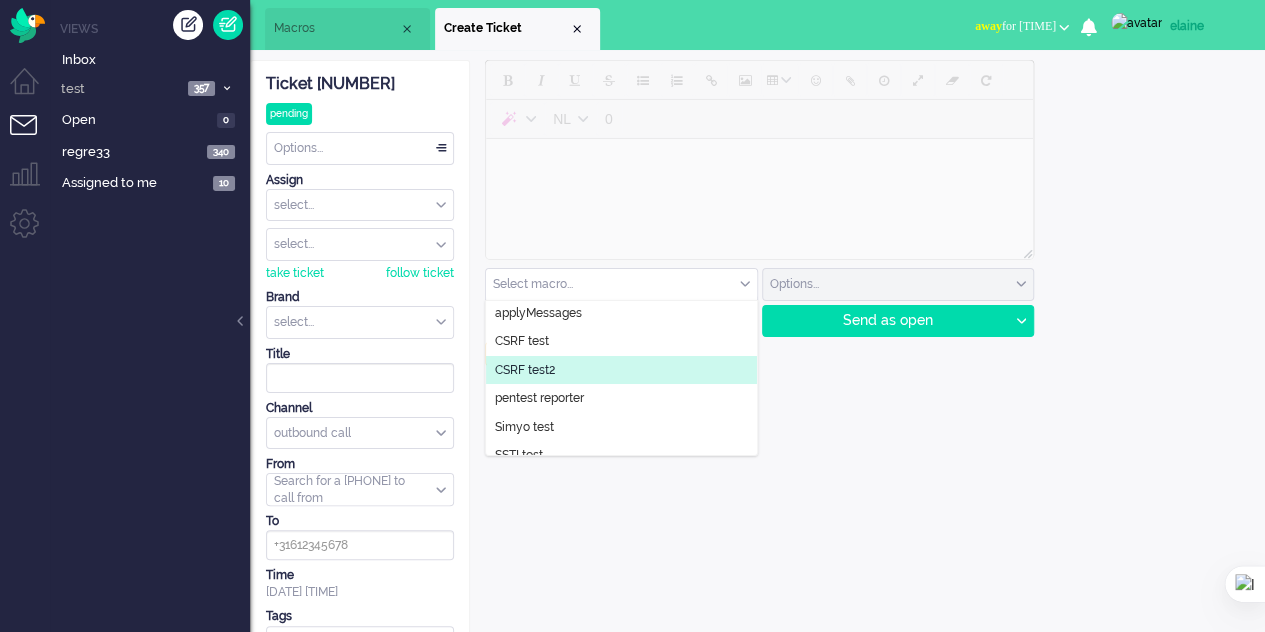 scroll, scrollTop: 0, scrollLeft: 0, axis: both 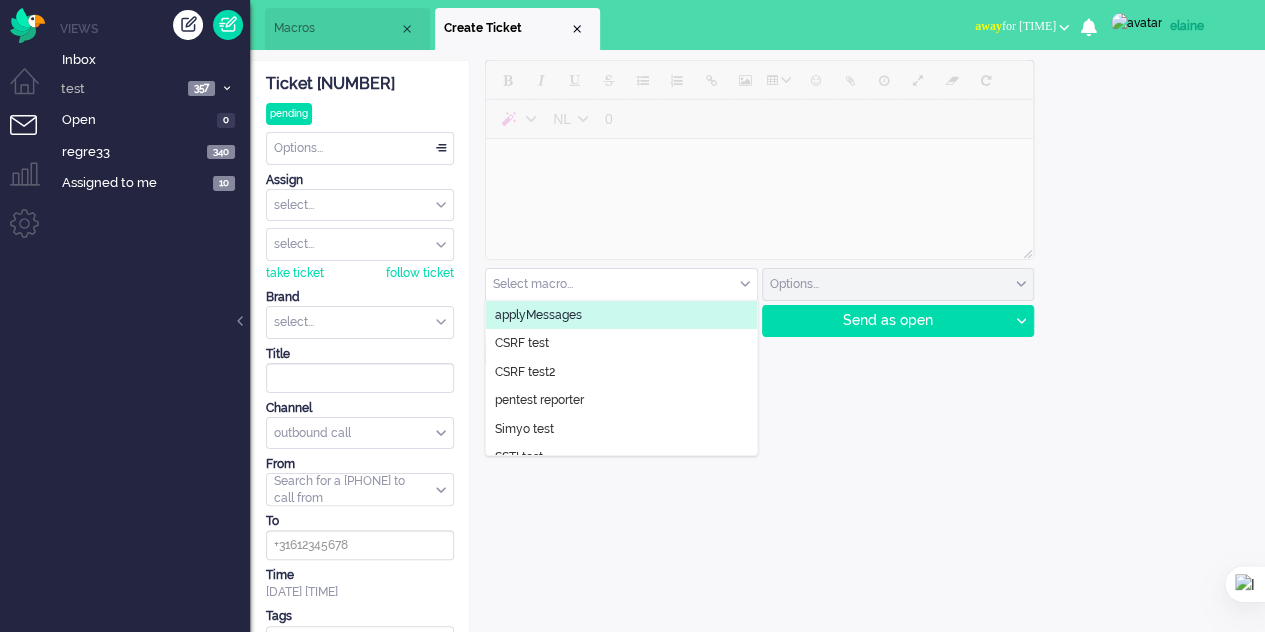 click on "Macros" at bounding box center [347, 29] 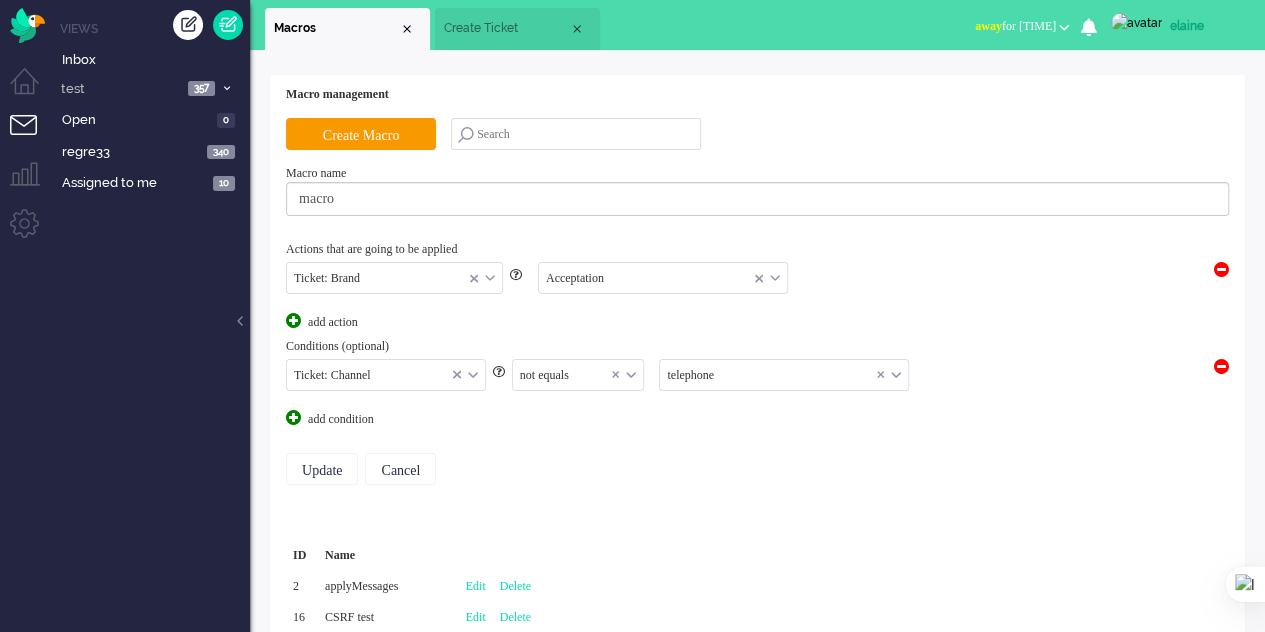 click on "not equals" at bounding box center [578, 375] 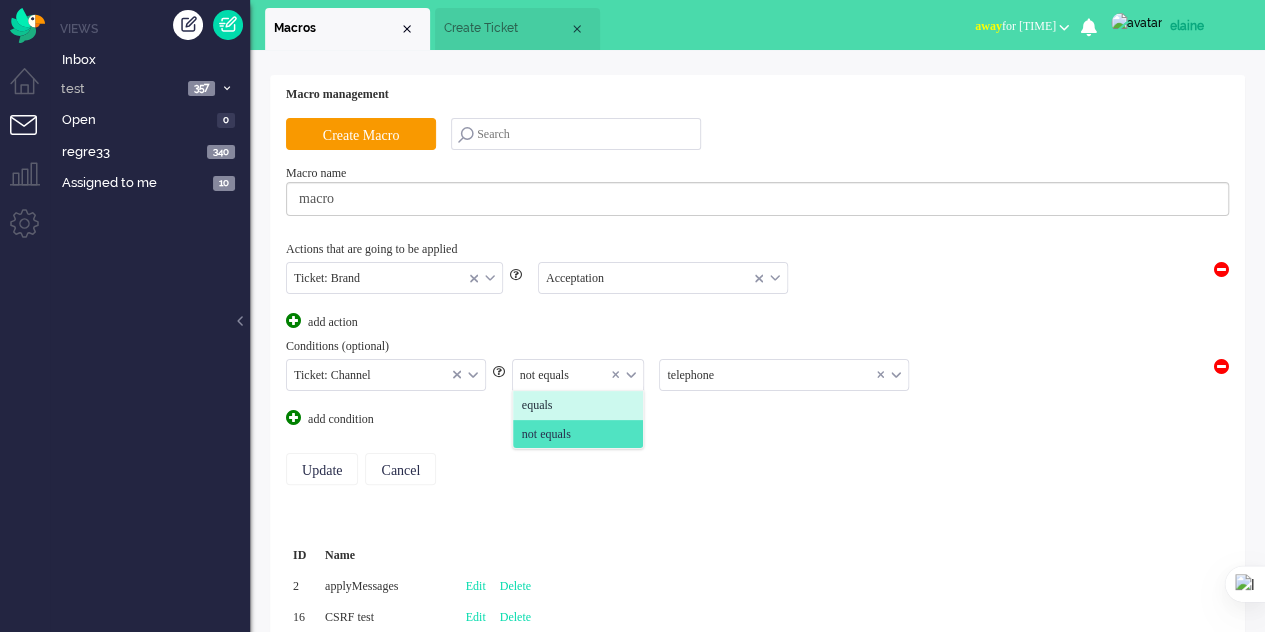click on "equals" 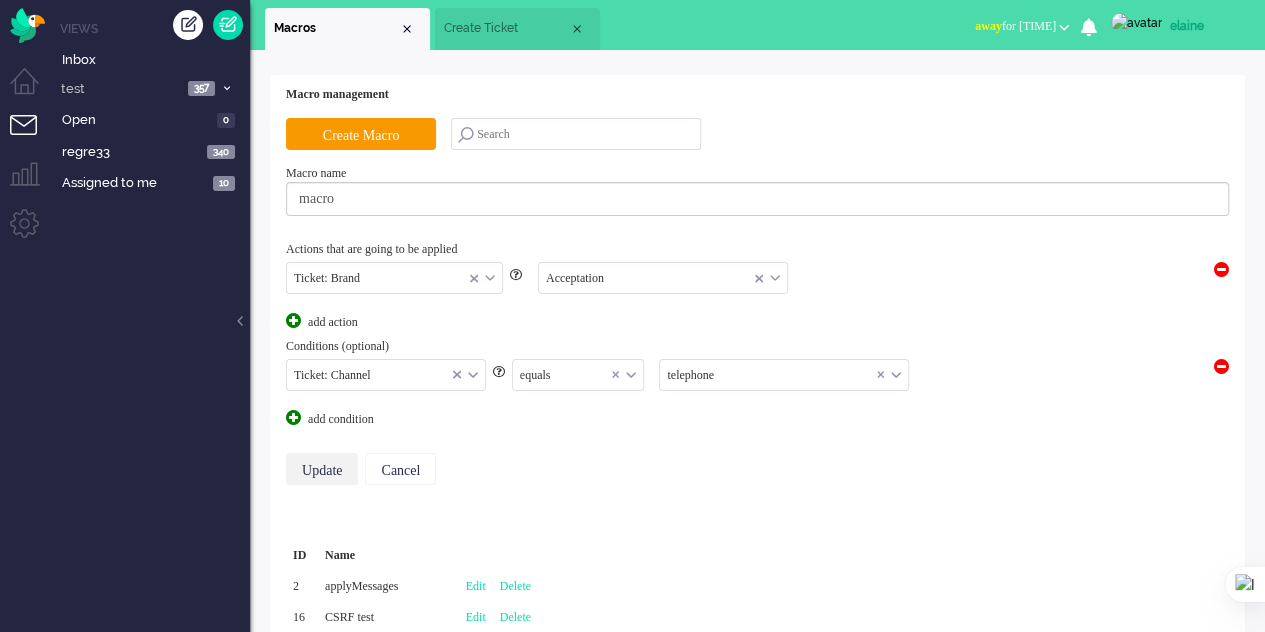 click on "Update" at bounding box center (322, 469) 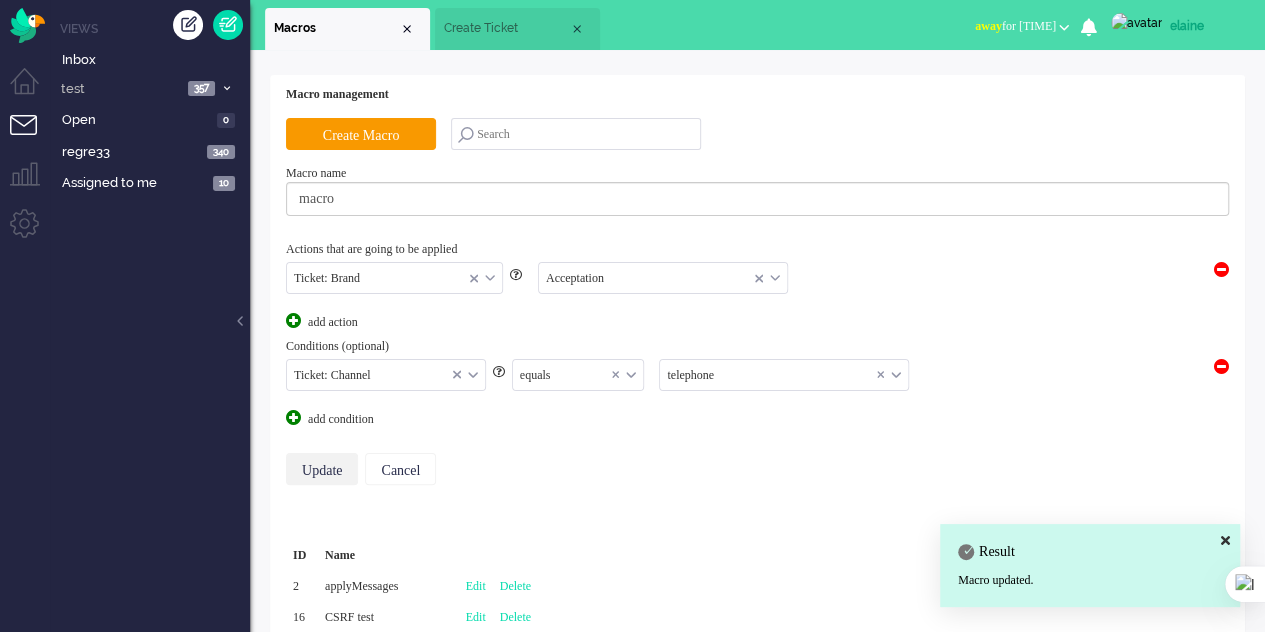 click on "Create Ticket" at bounding box center [506, 28] 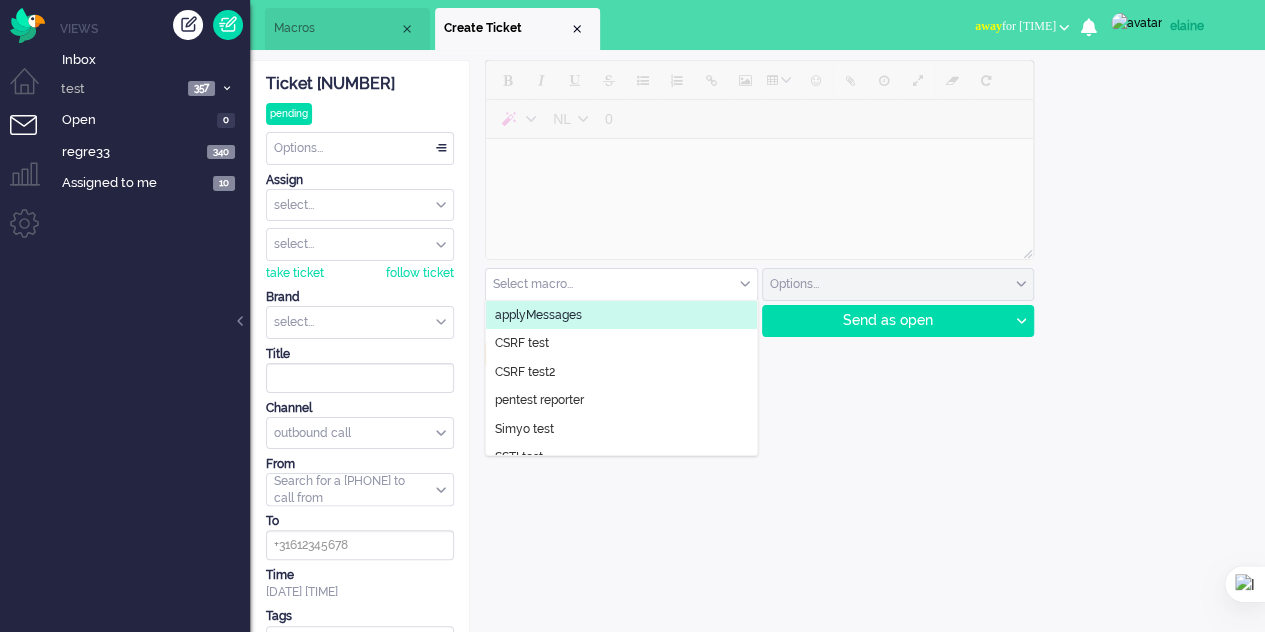 click at bounding box center [621, 284] 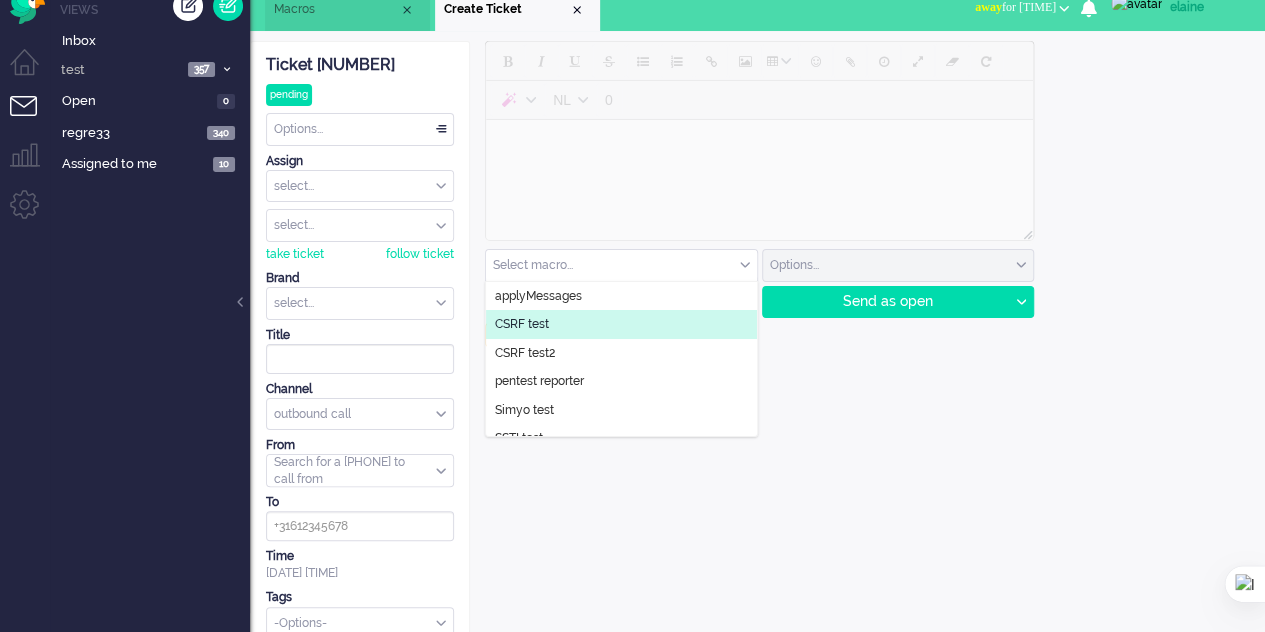 scroll, scrollTop: 36, scrollLeft: 0, axis: vertical 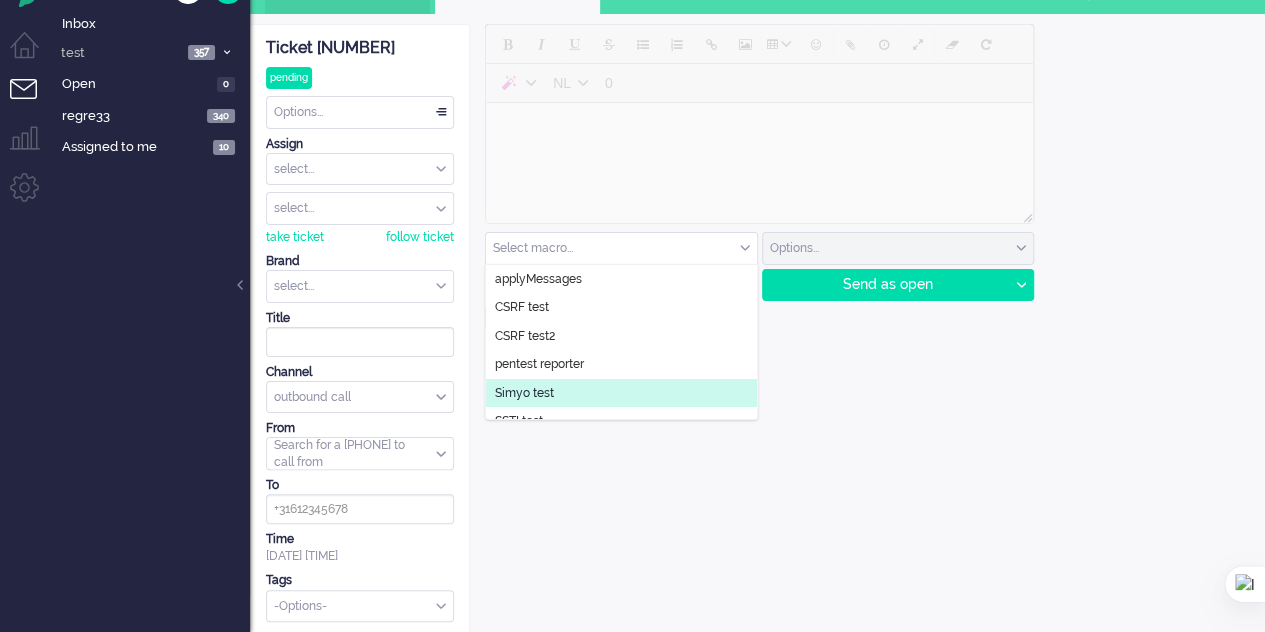 click on "NL 0 Select macro... applyMessages CSRF test CSRF test2 pentest reporter Simyo test SSTI test SSTI2 tec5 test elaine Options... email outbound call sms Send as open Send as open Send as pending Send as holding Send as solved + New note" at bounding box center [757, 331] 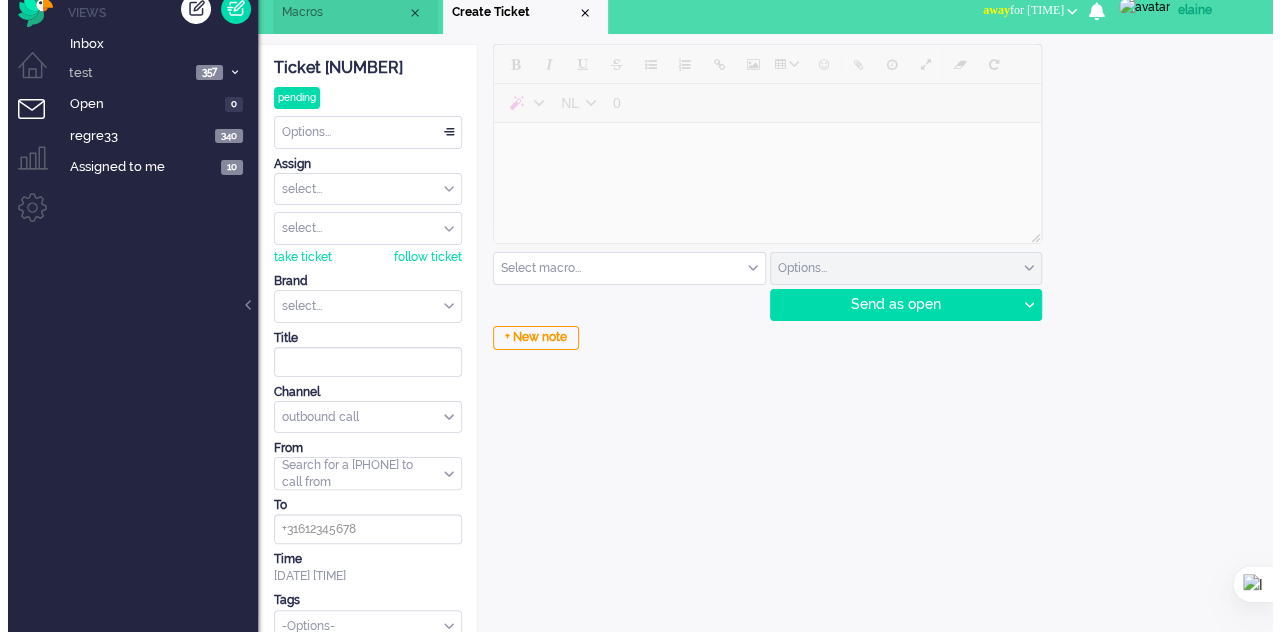 scroll, scrollTop: 0, scrollLeft: 0, axis: both 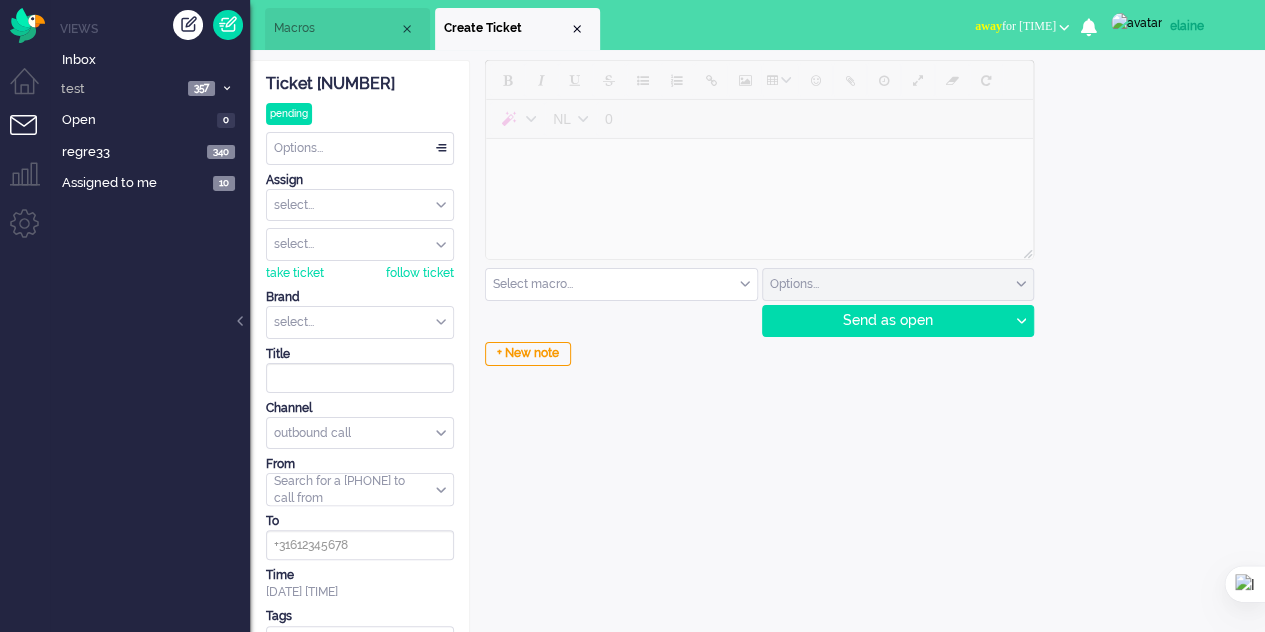 click on "Macros" at bounding box center (347, 29) 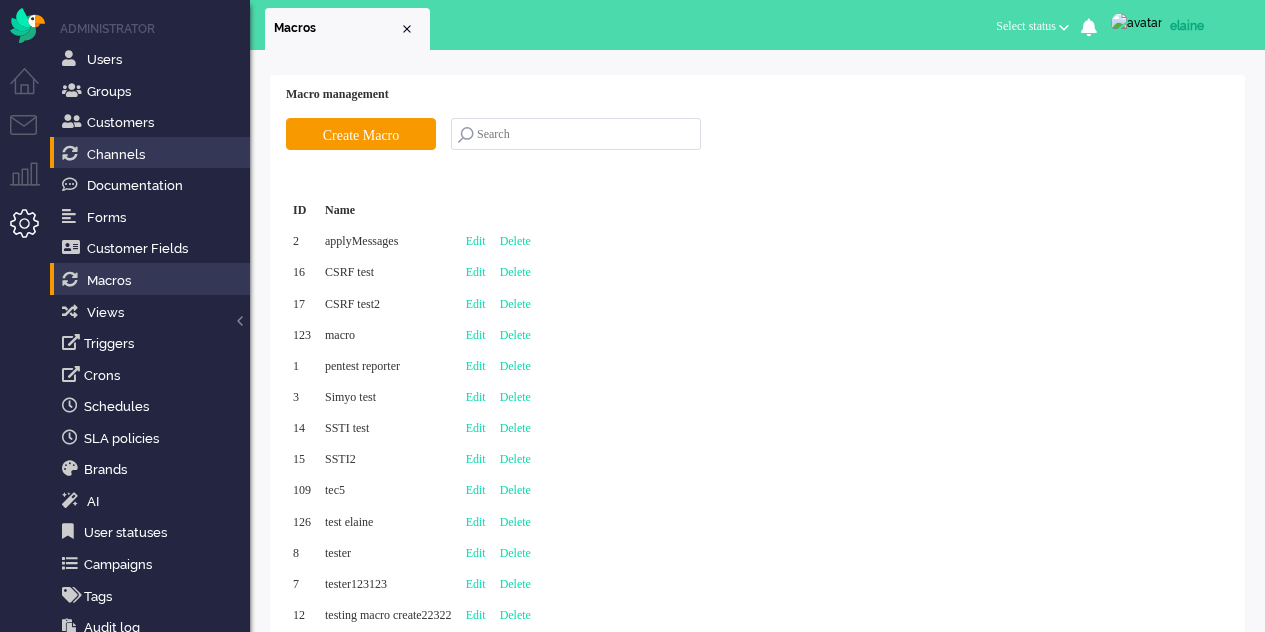 scroll, scrollTop: 0, scrollLeft: 0, axis: both 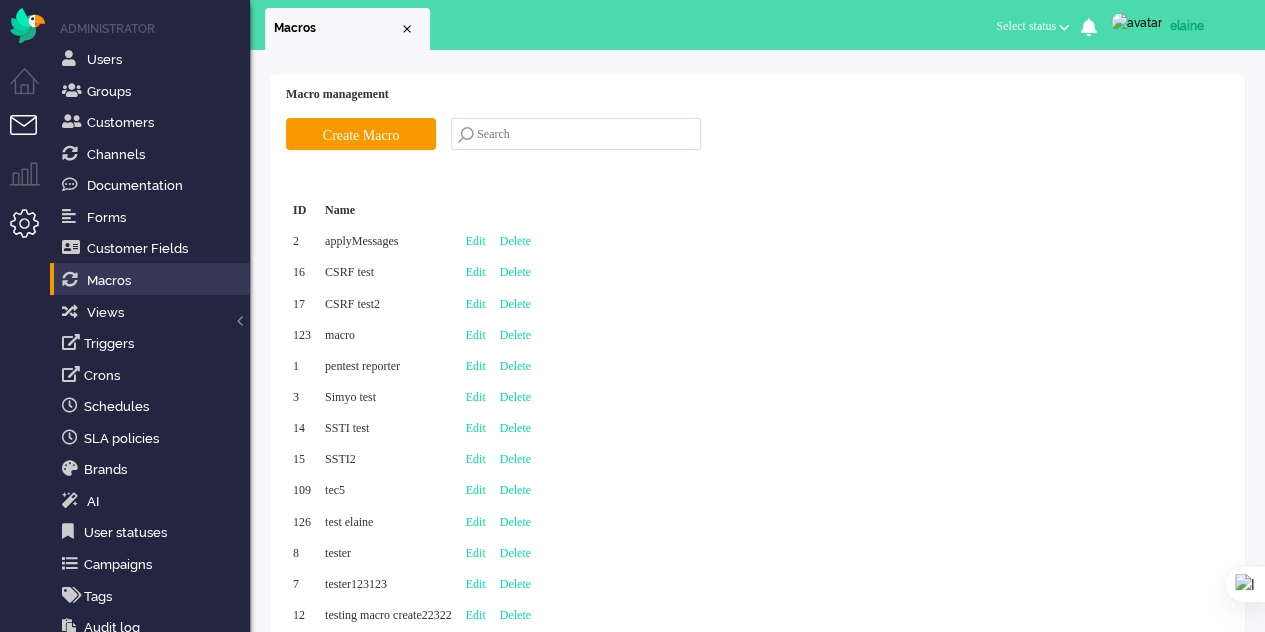 click at bounding box center [32, 137] 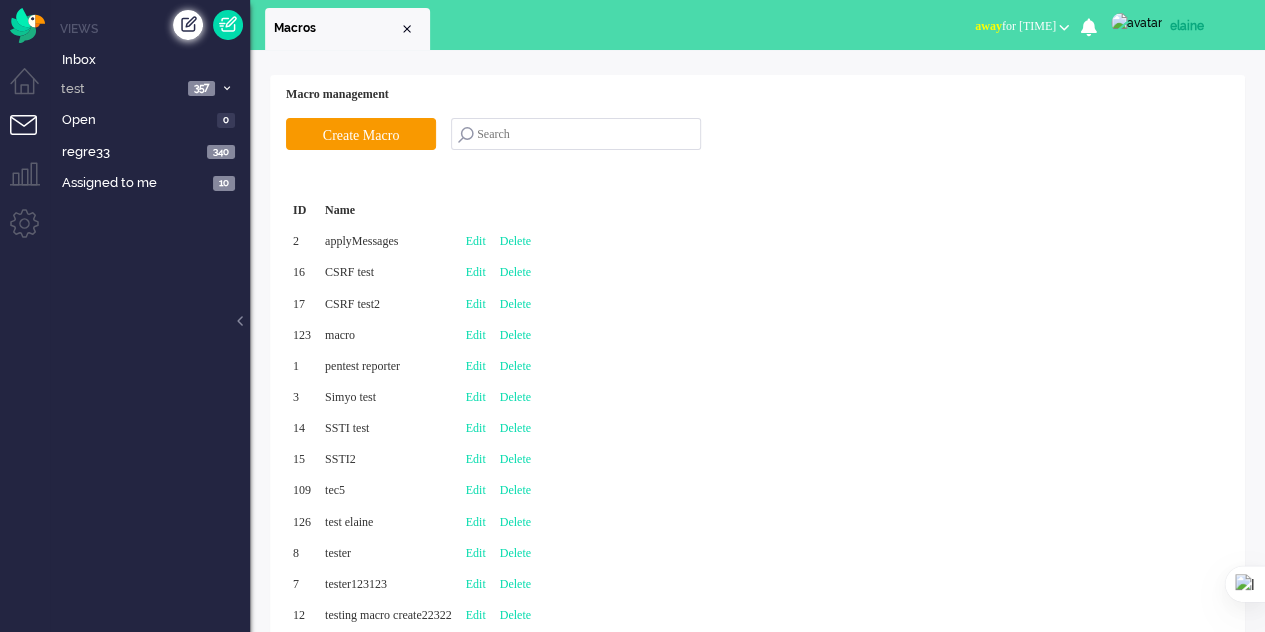 click at bounding box center [188, 25] 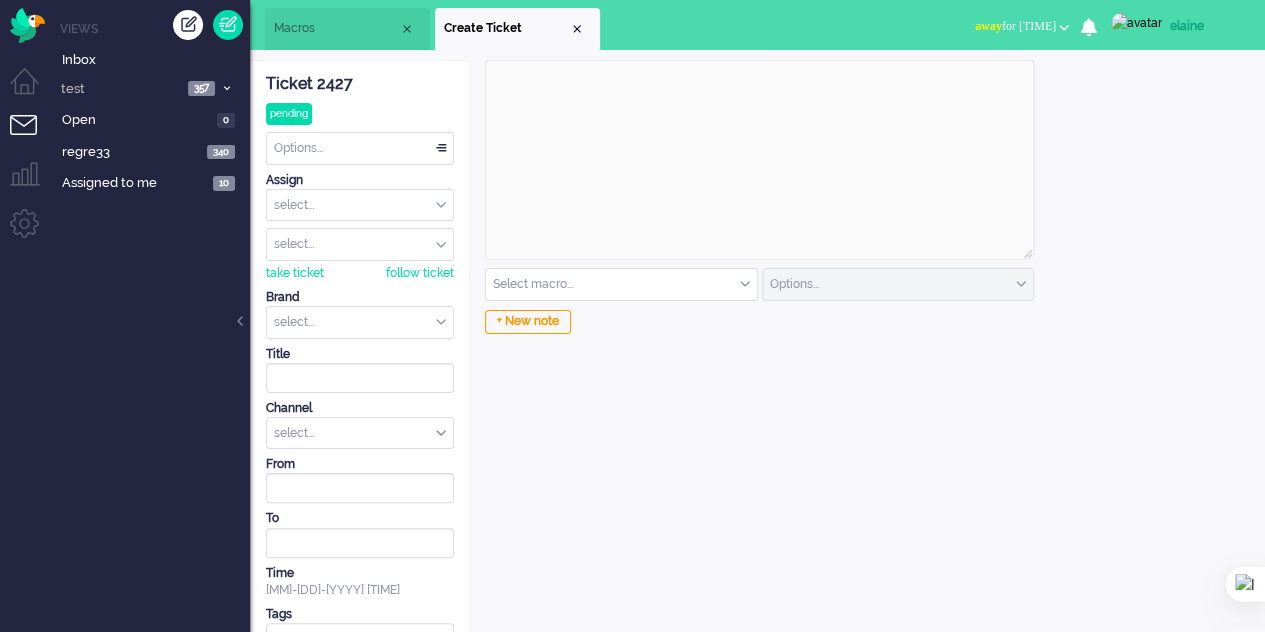 scroll, scrollTop: 0, scrollLeft: 0, axis: both 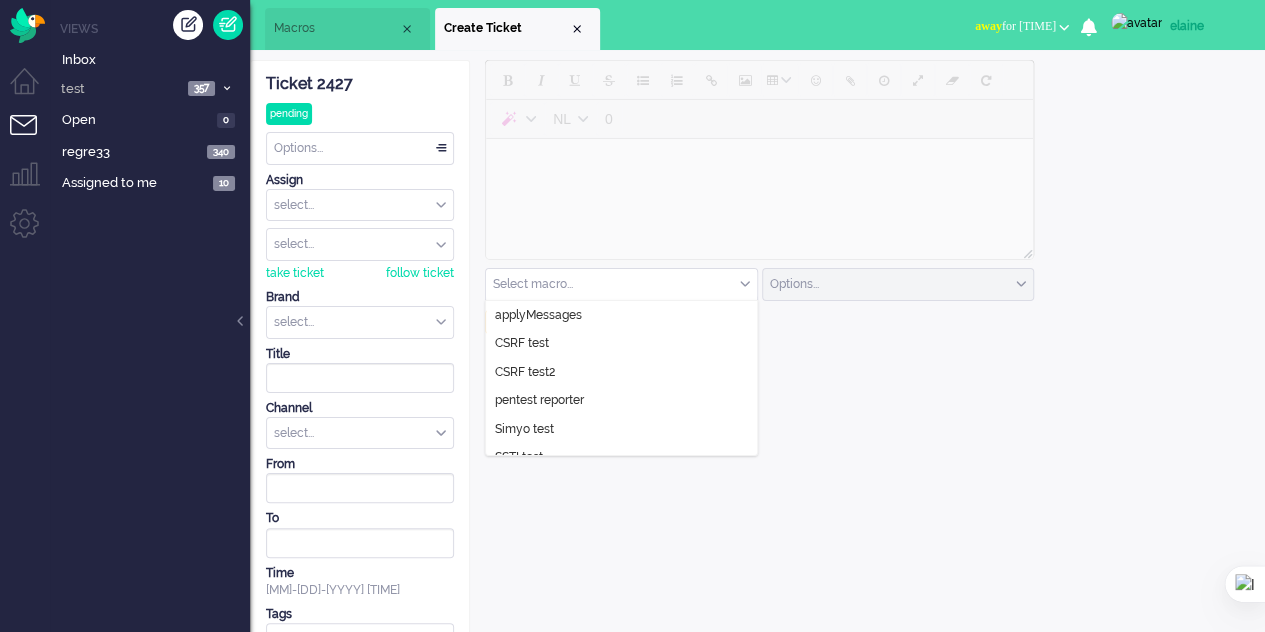 click at bounding box center [621, 284] 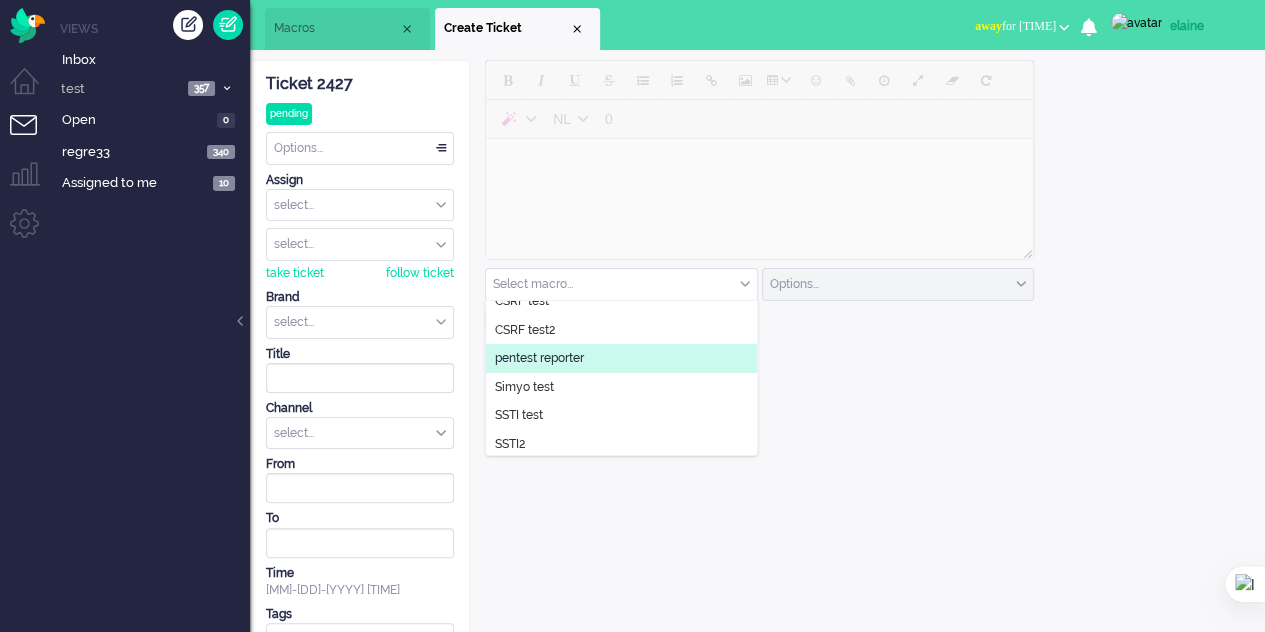scroll, scrollTop: 2, scrollLeft: 0, axis: vertical 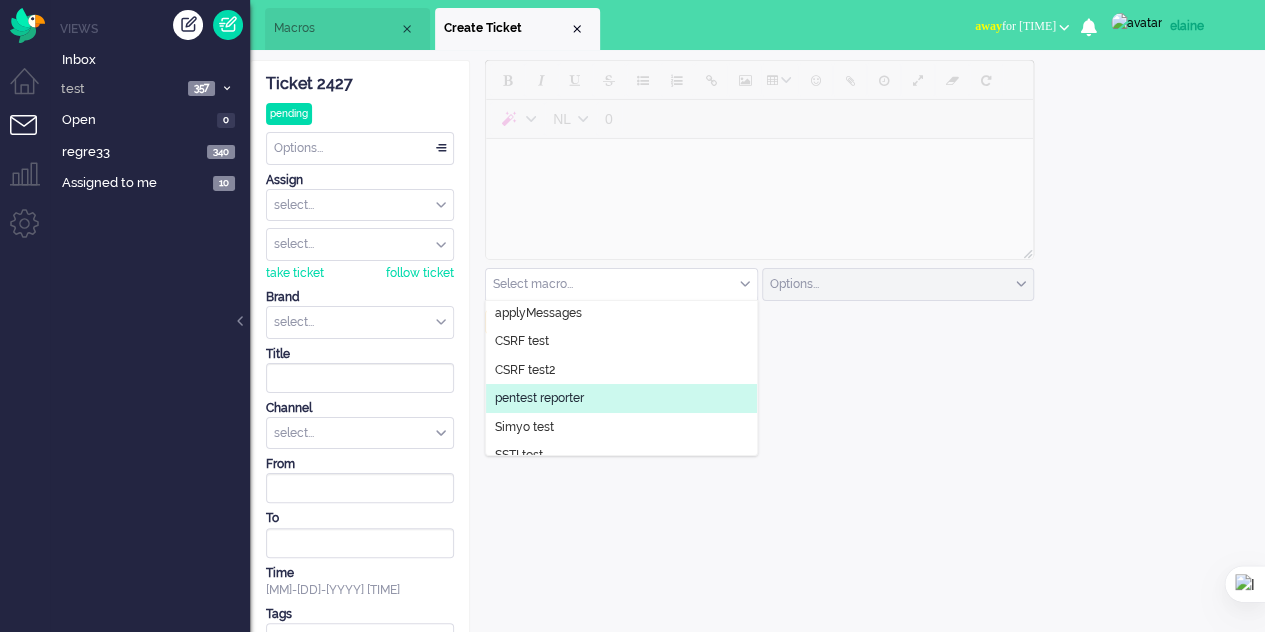 click on "select..." at bounding box center [360, 433] 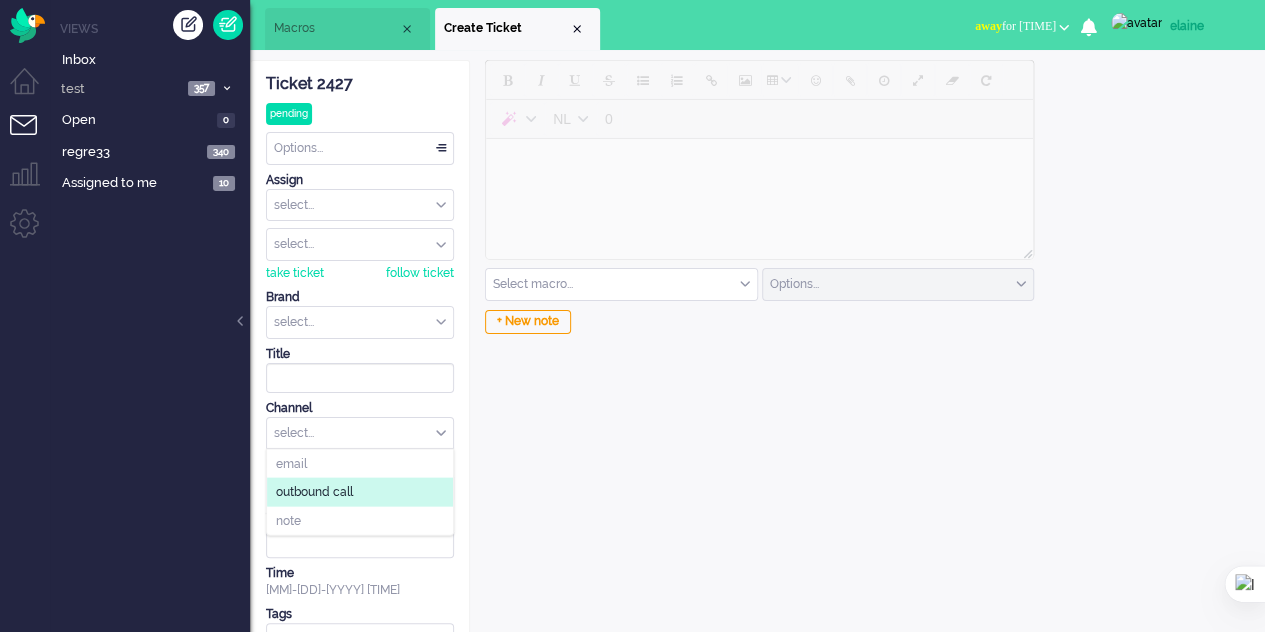 click on "outbound call" 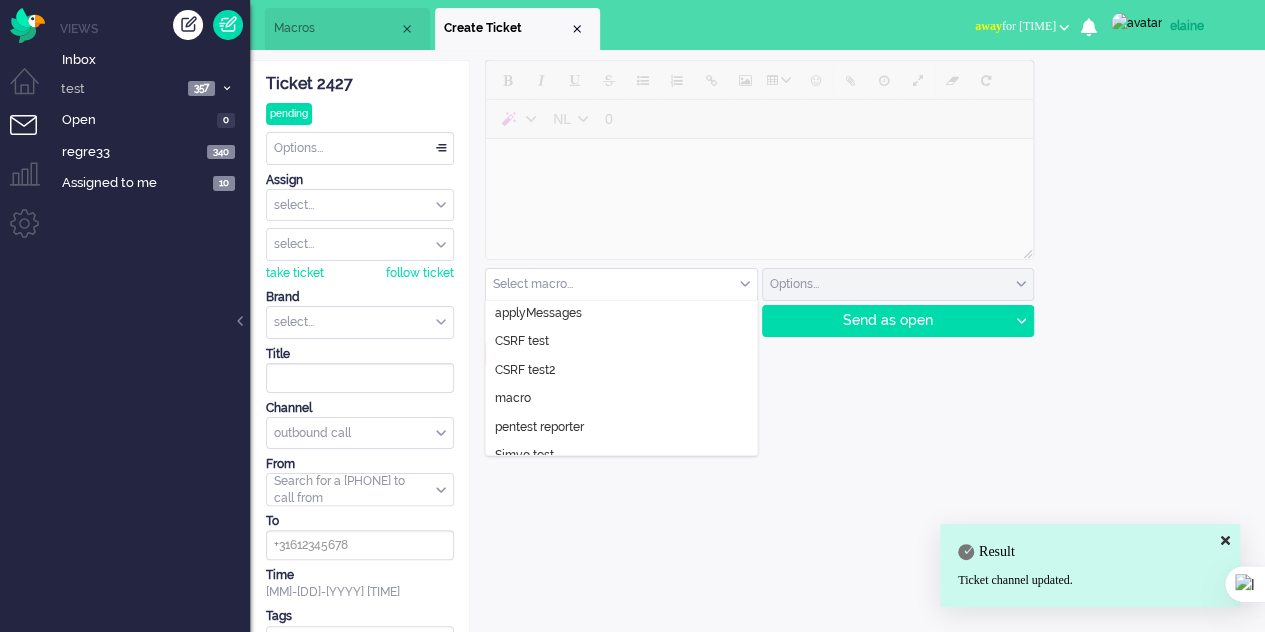 click at bounding box center (621, 284) 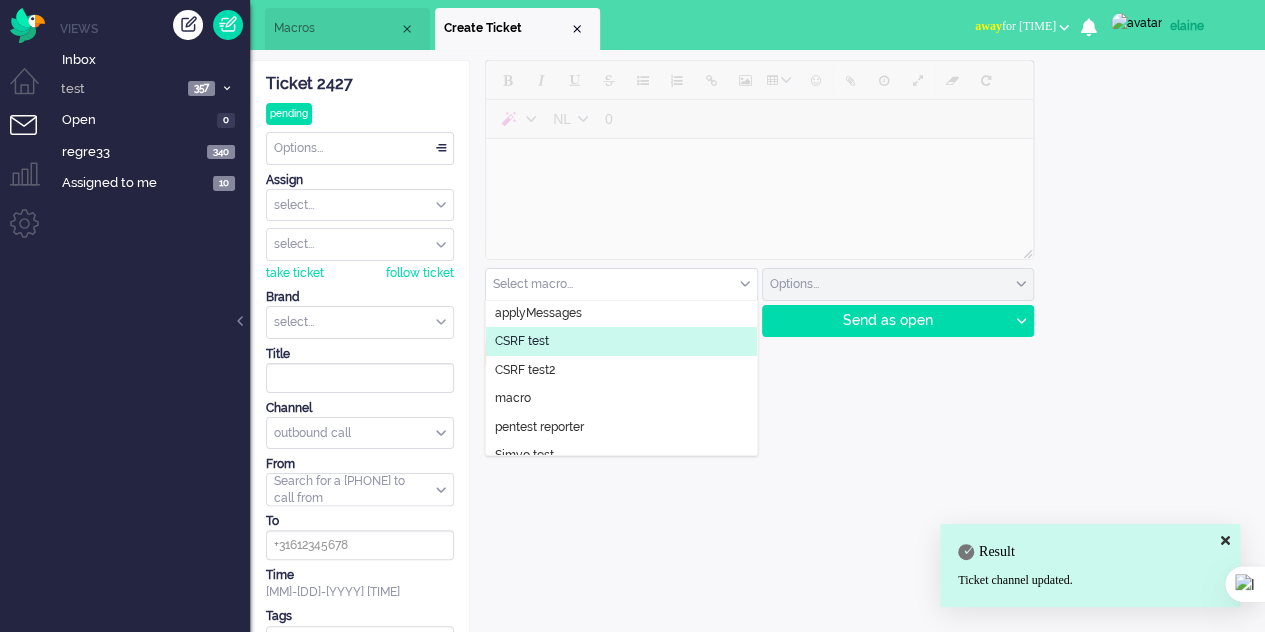 click on "Macros" at bounding box center (347, 29) 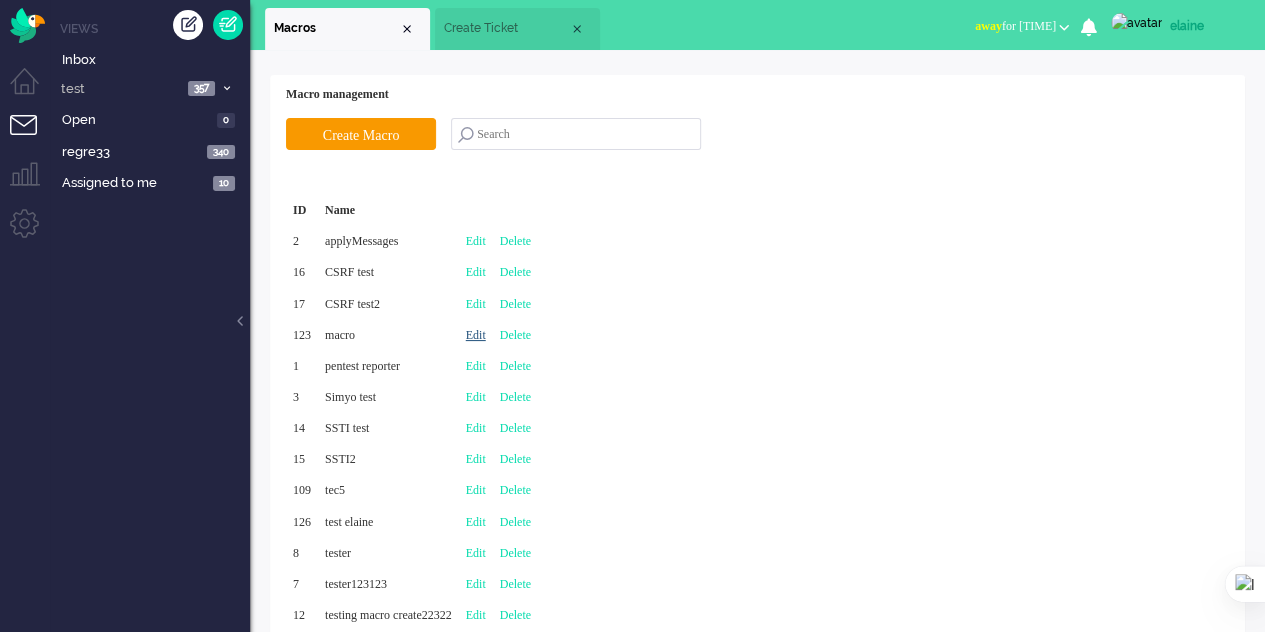 click on "Edit" at bounding box center [476, 335] 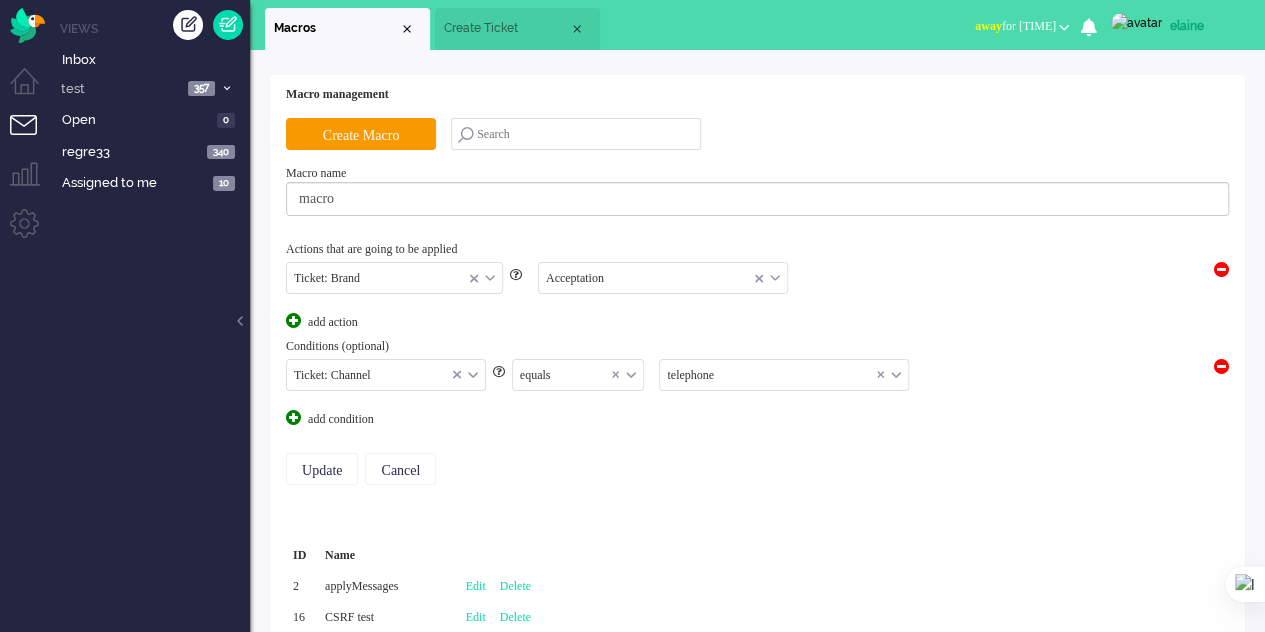 click at bounding box center (784, 375) 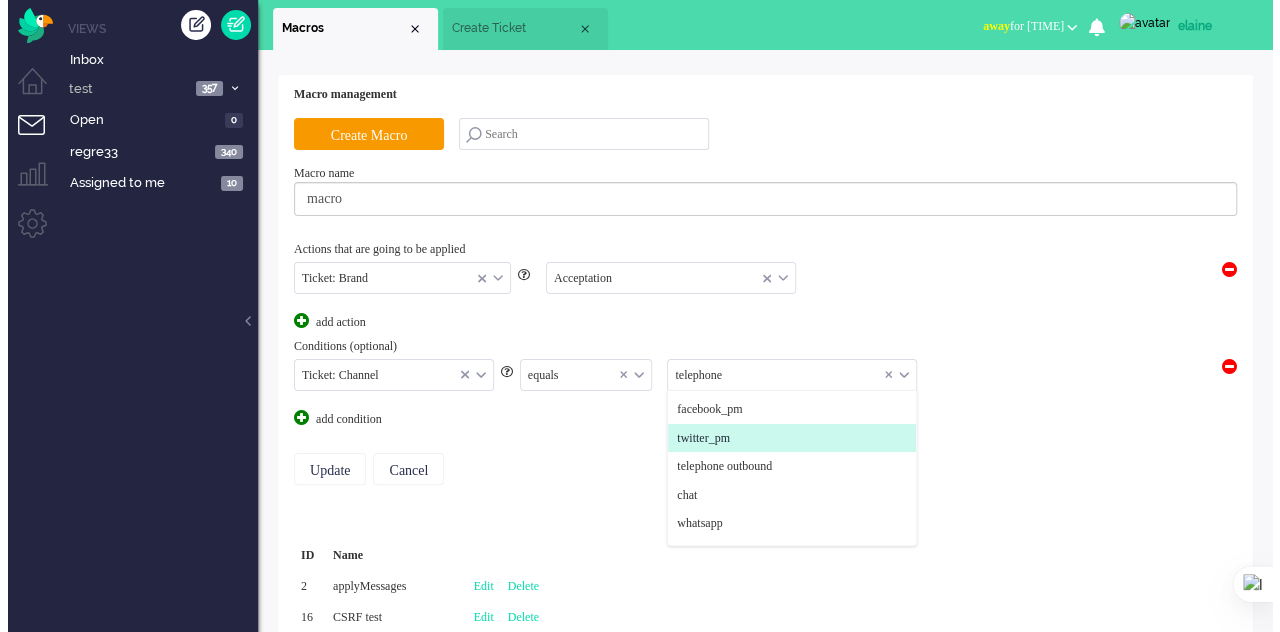 scroll, scrollTop: 216, scrollLeft: 0, axis: vertical 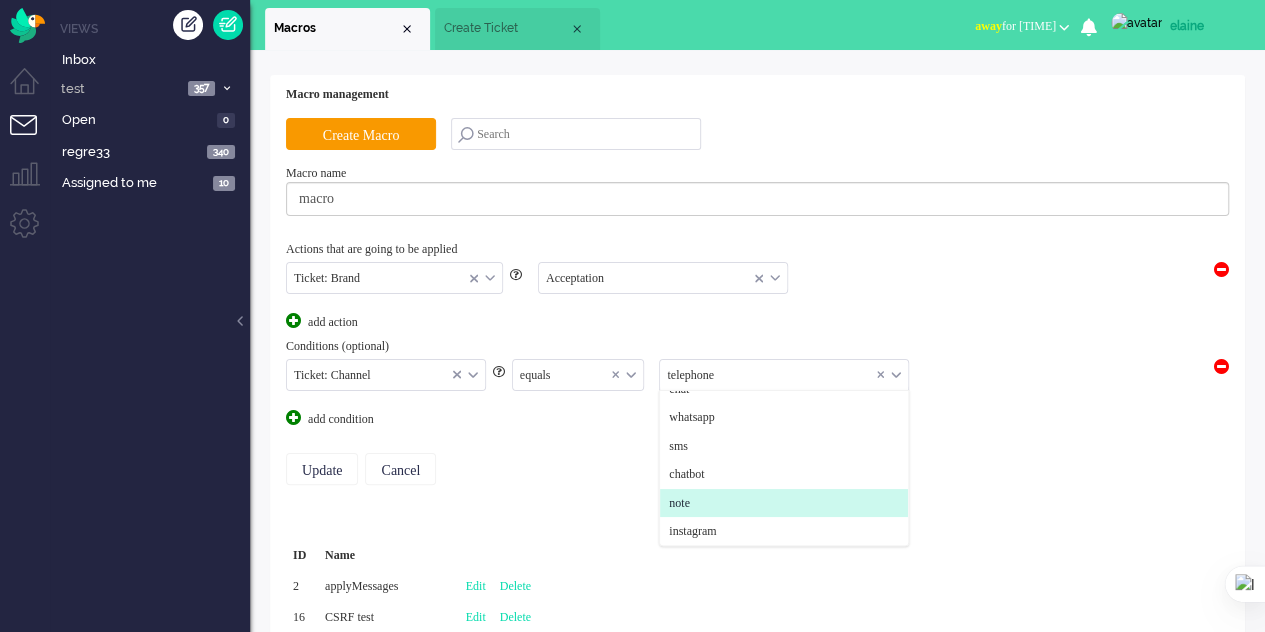 click on "note" 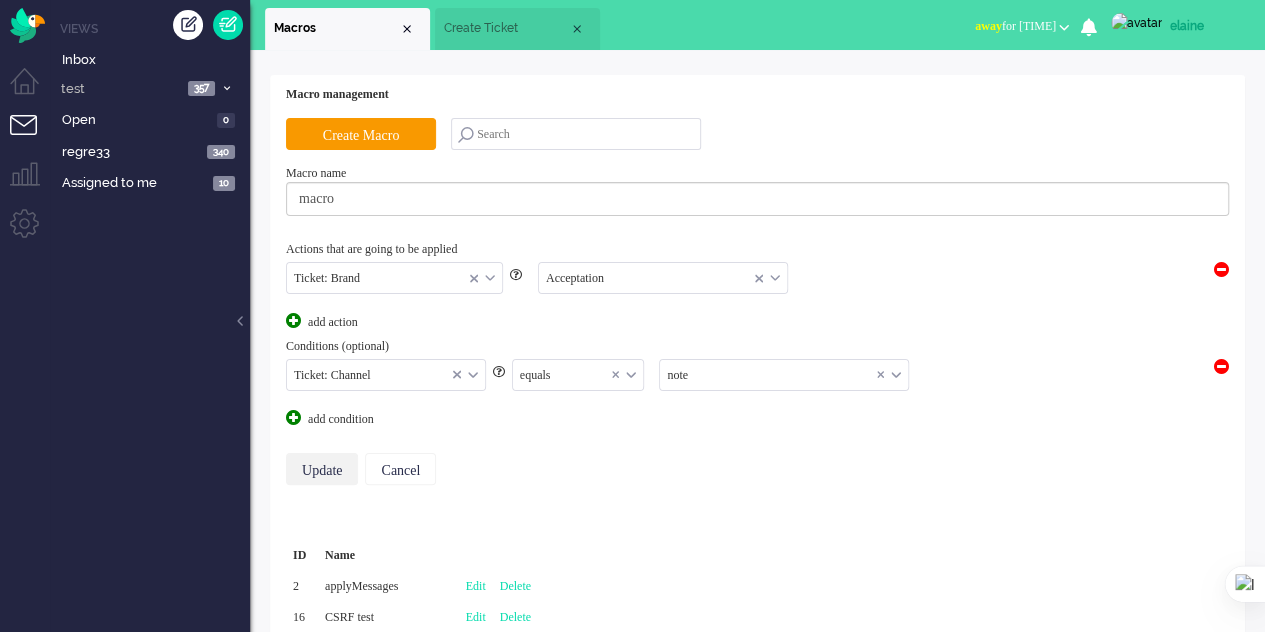 click on "Update" at bounding box center [322, 469] 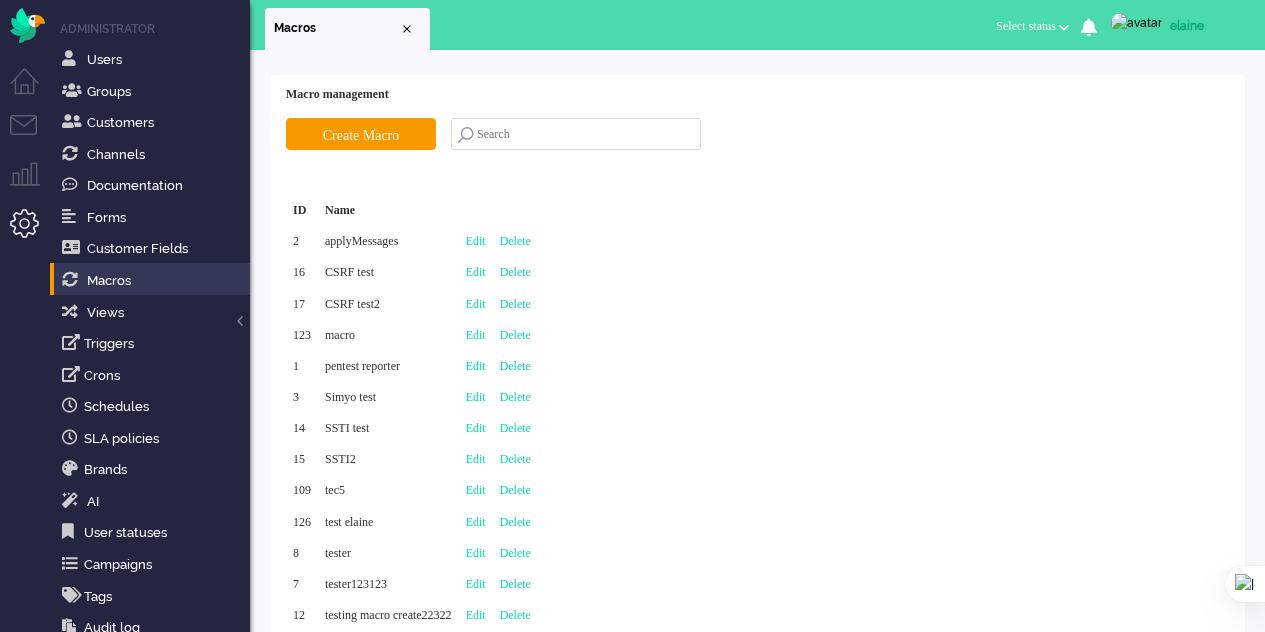 scroll, scrollTop: 0, scrollLeft: 0, axis: both 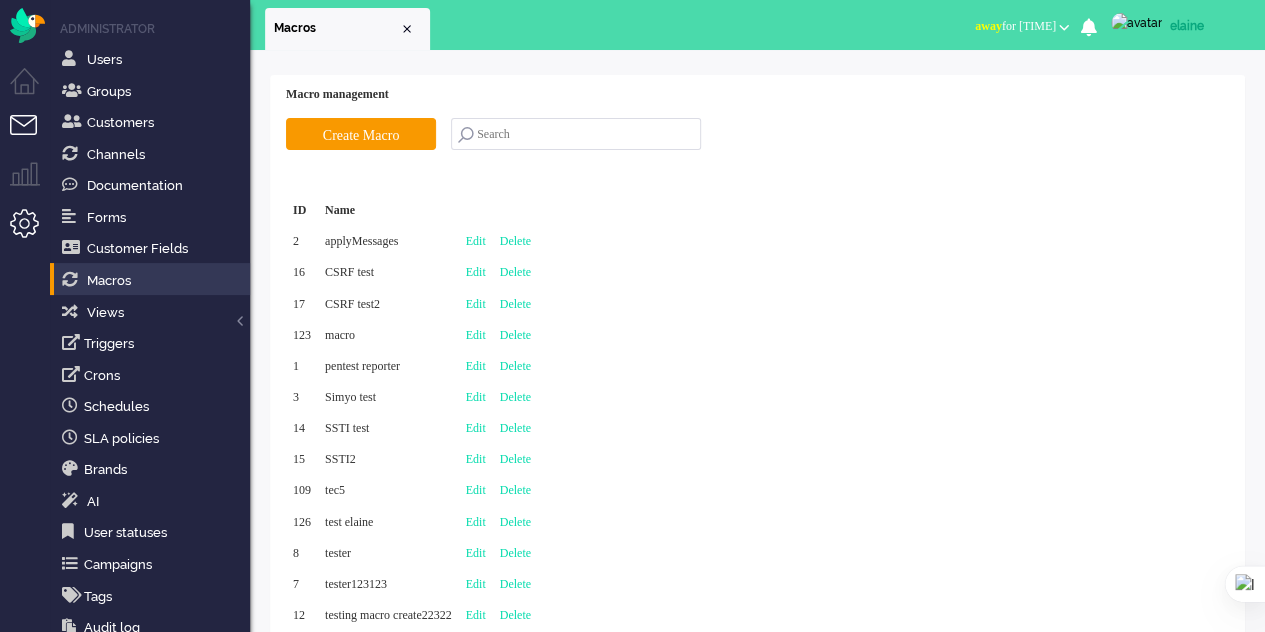 click at bounding box center [32, 137] 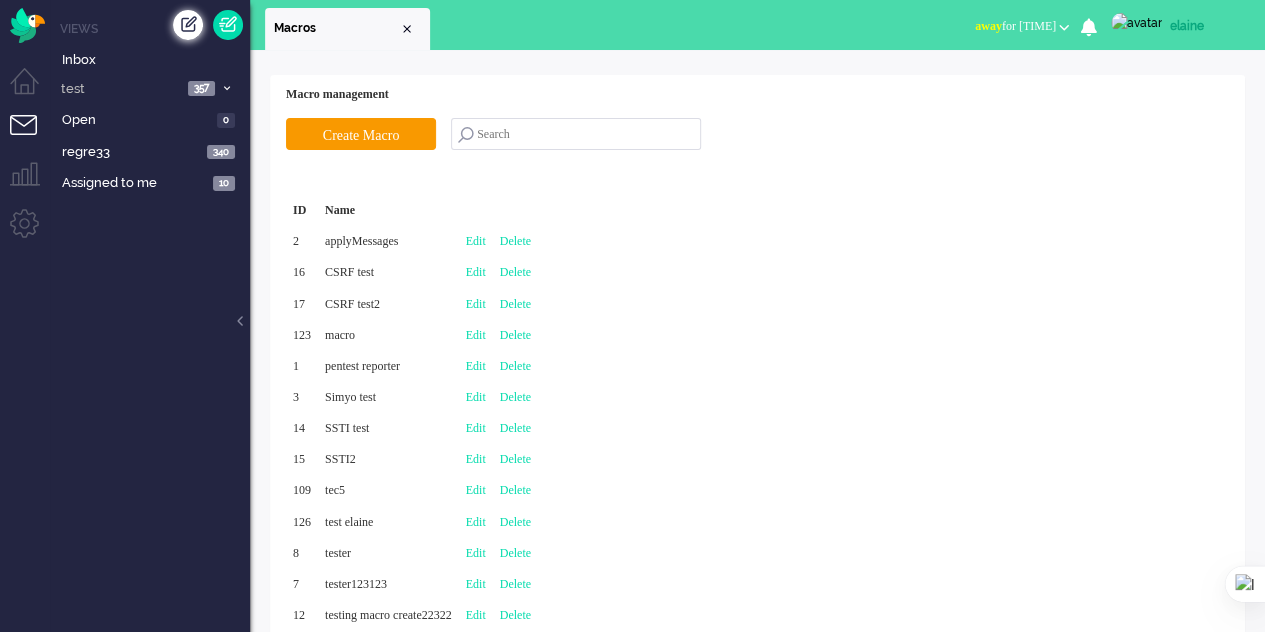 click at bounding box center (188, 25) 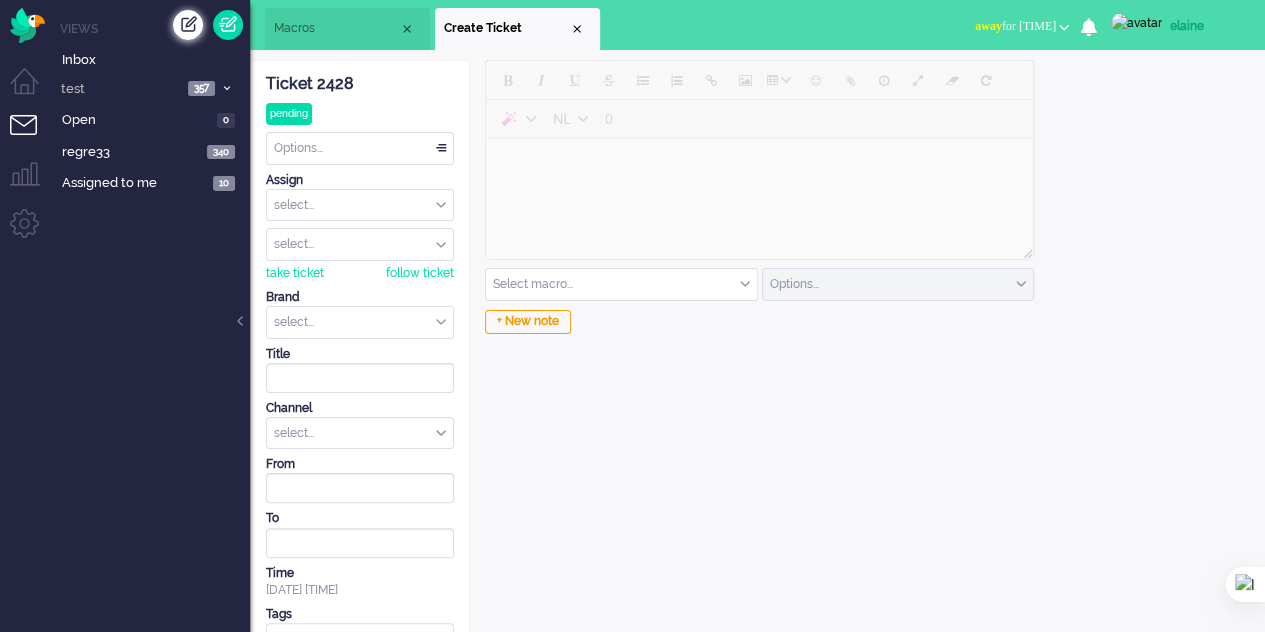 scroll, scrollTop: 0, scrollLeft: 0, axis: both 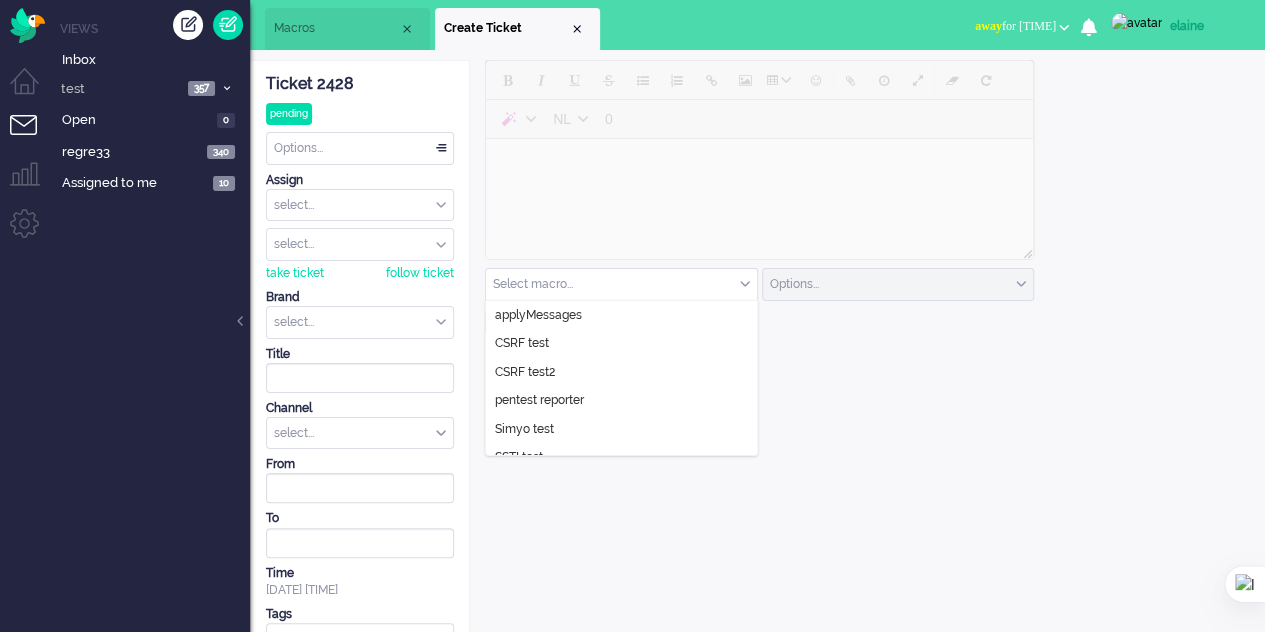 click at bounding box center (621, 284) 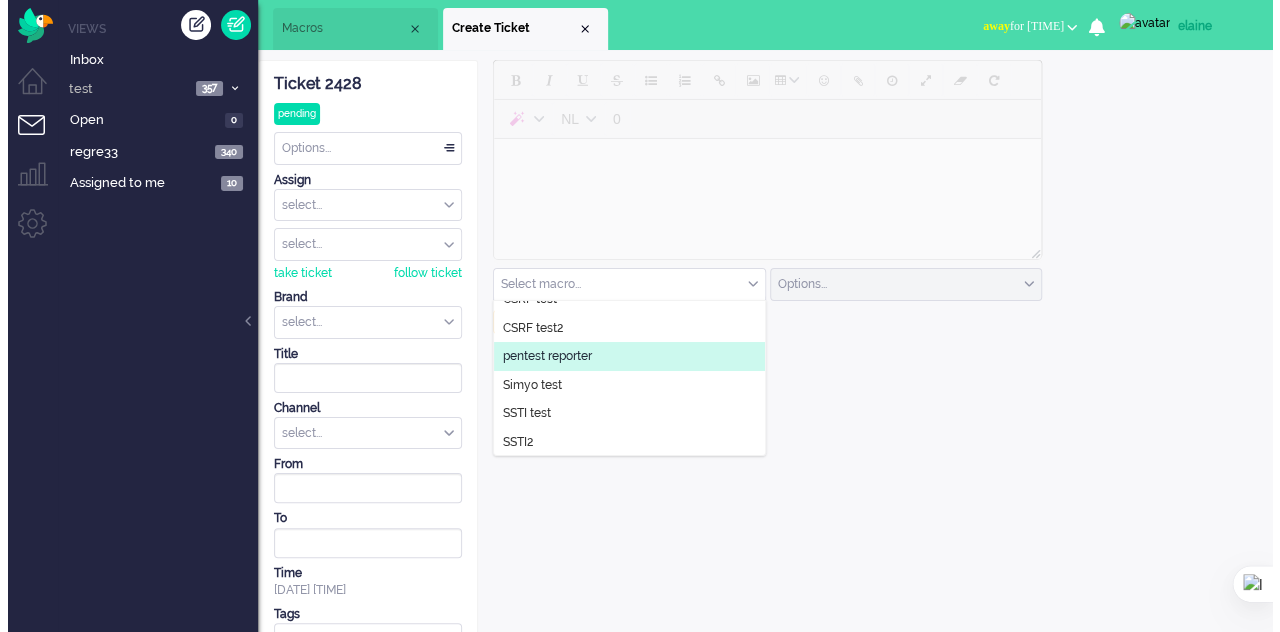 scroll, scrollTop: 0, scrollLeft: 0, axis: both 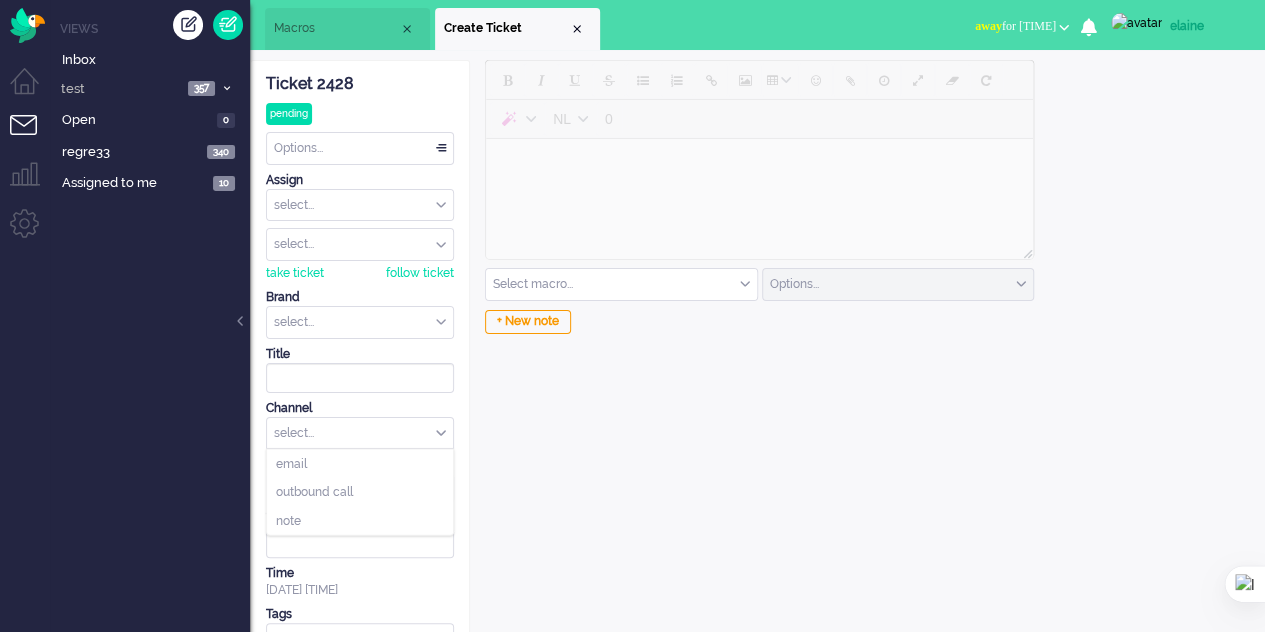 click on "select..." at bounding box center (360, 433) 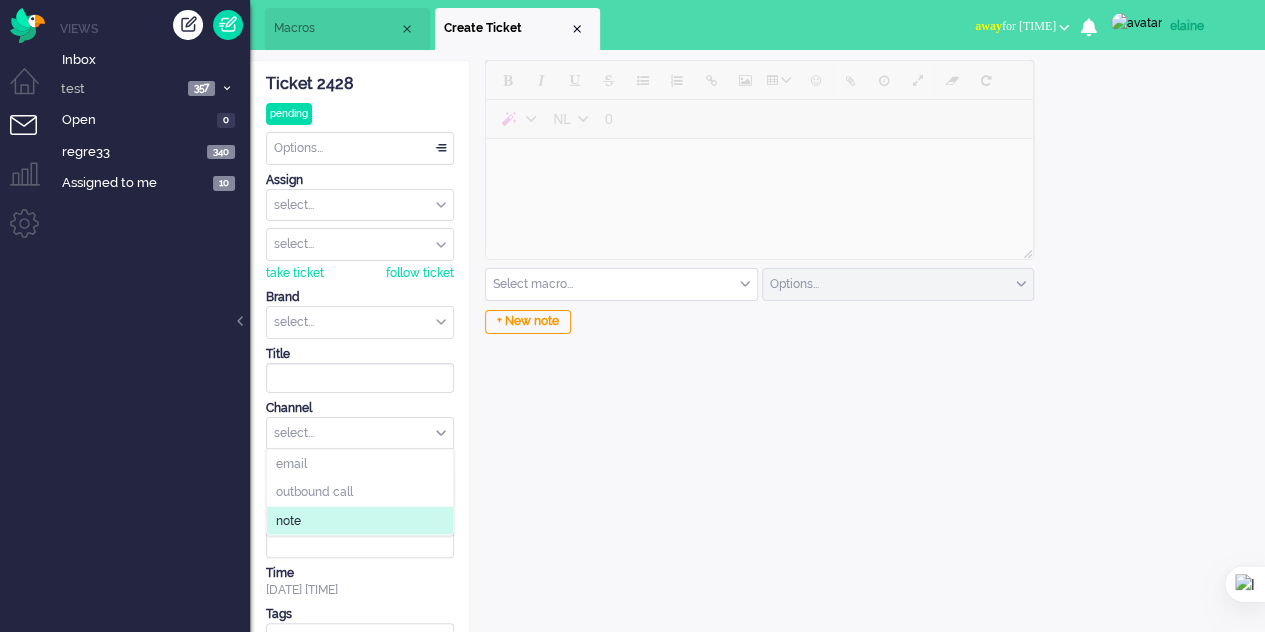 click on "note" 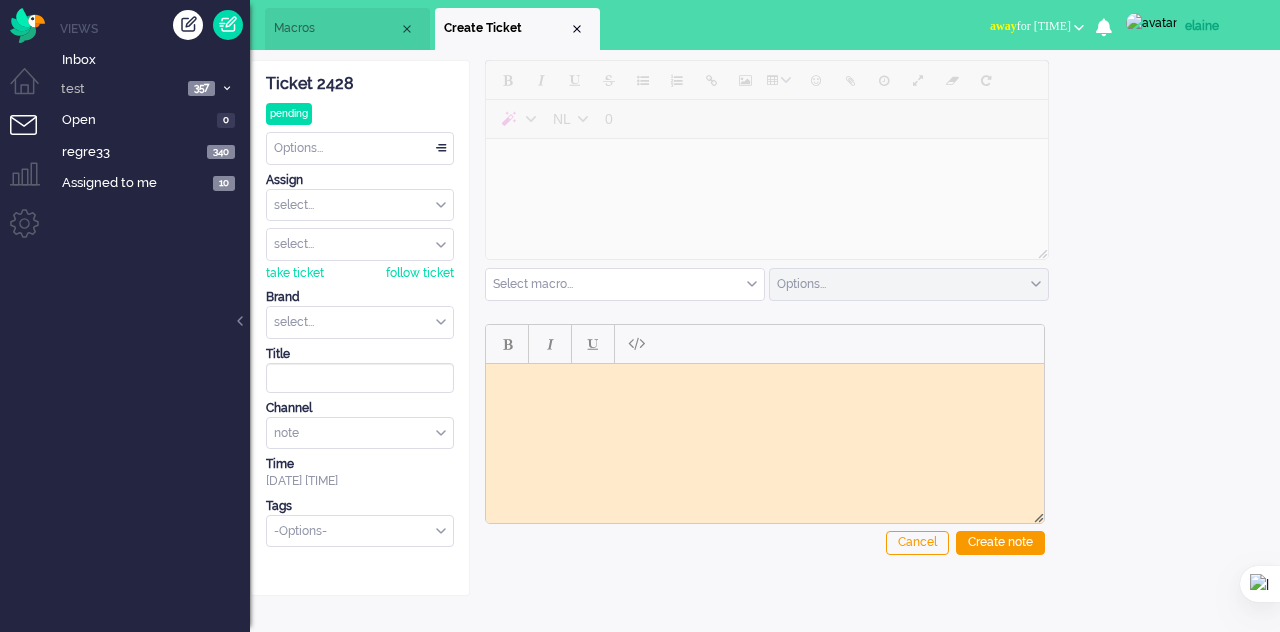 scroll, scrollTop: 0, scrollLeft: 0, axis: both 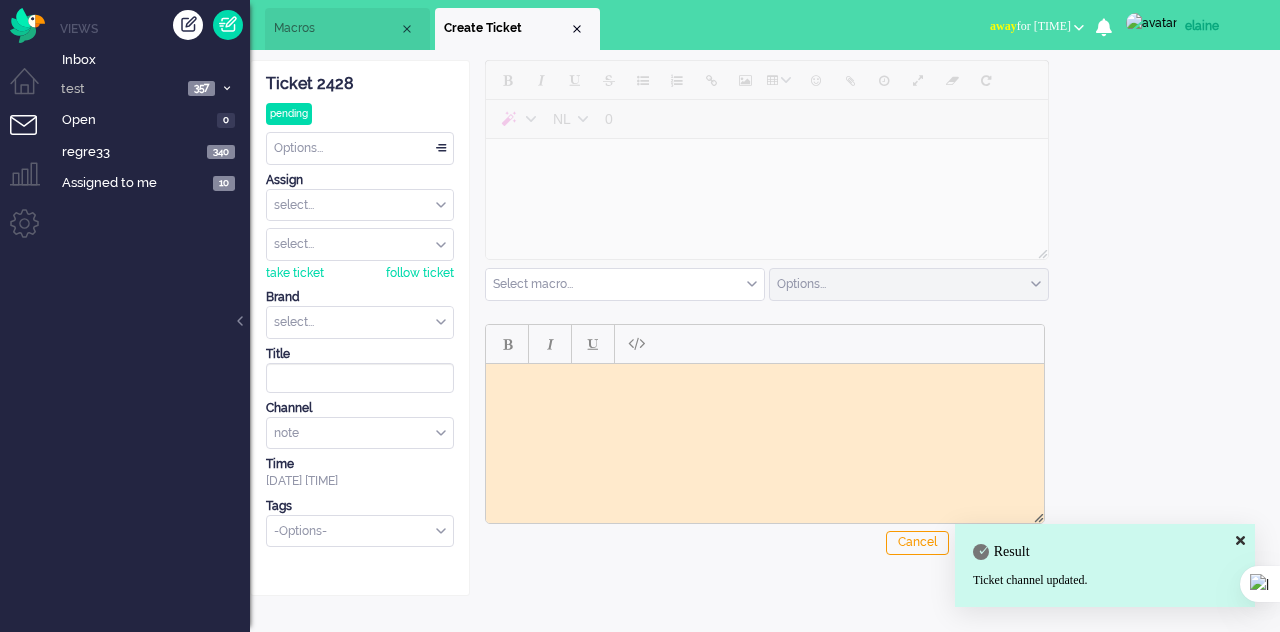click at bounding box center (625, 284) 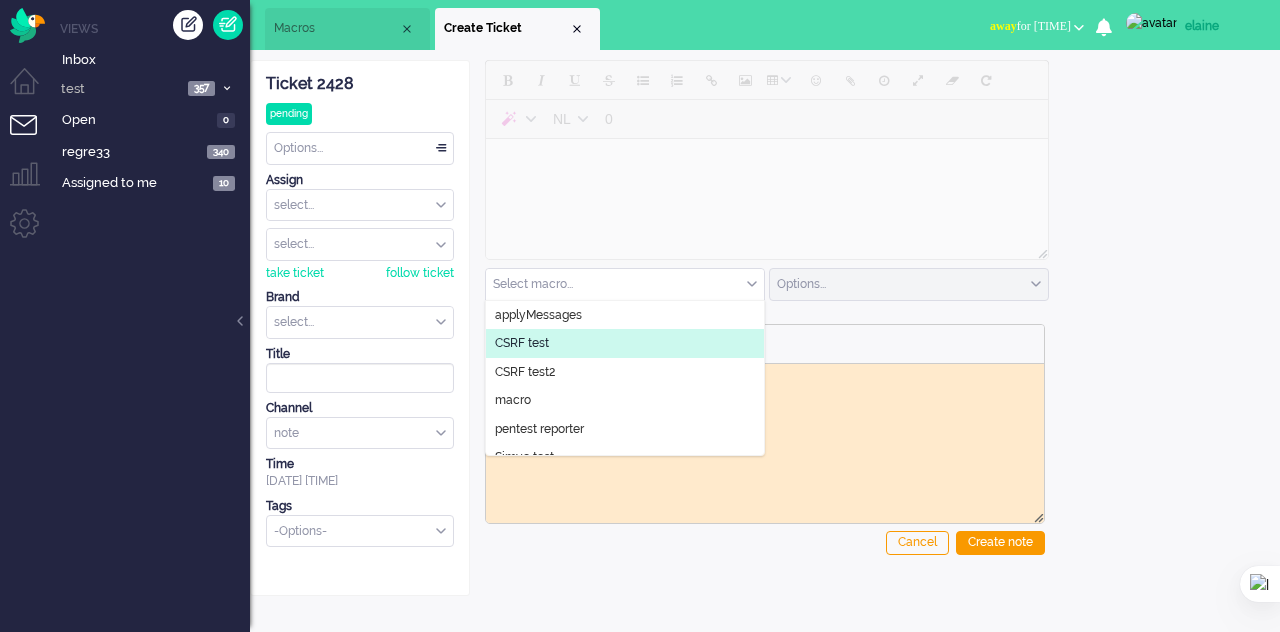 drag, startPoint x: 324, startPoint y: 29, endPoint x: 431, endPoint y: 97, distance: 126.779335 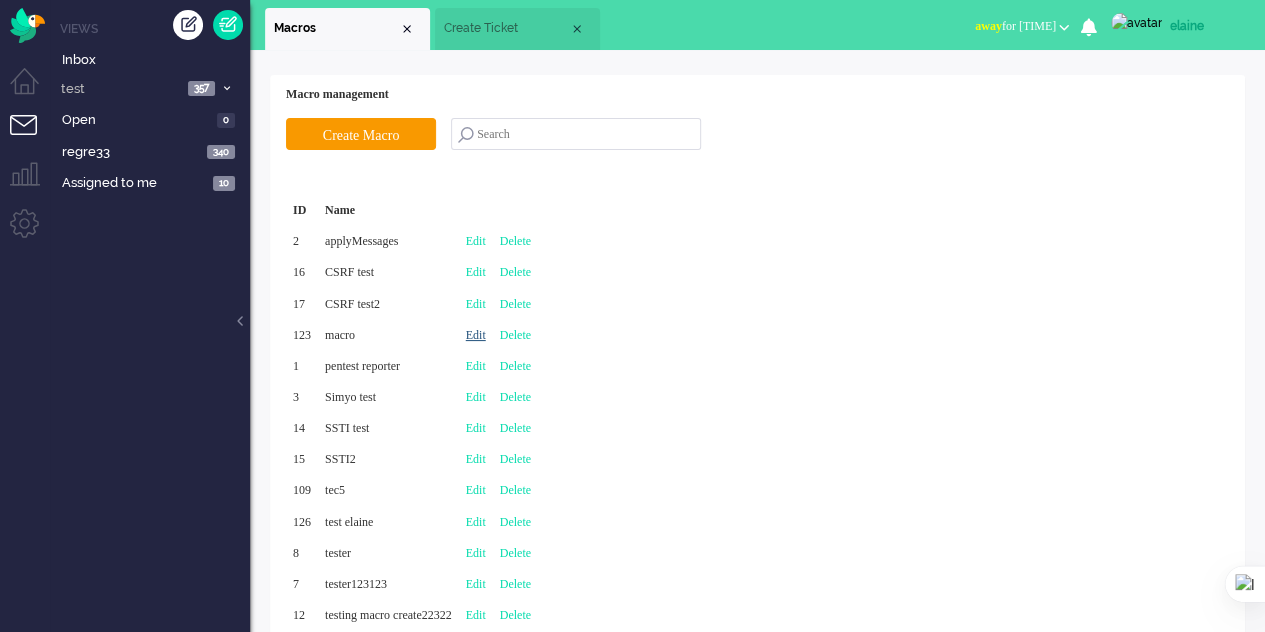 click on "Edit" at bounding box center (476, 335) 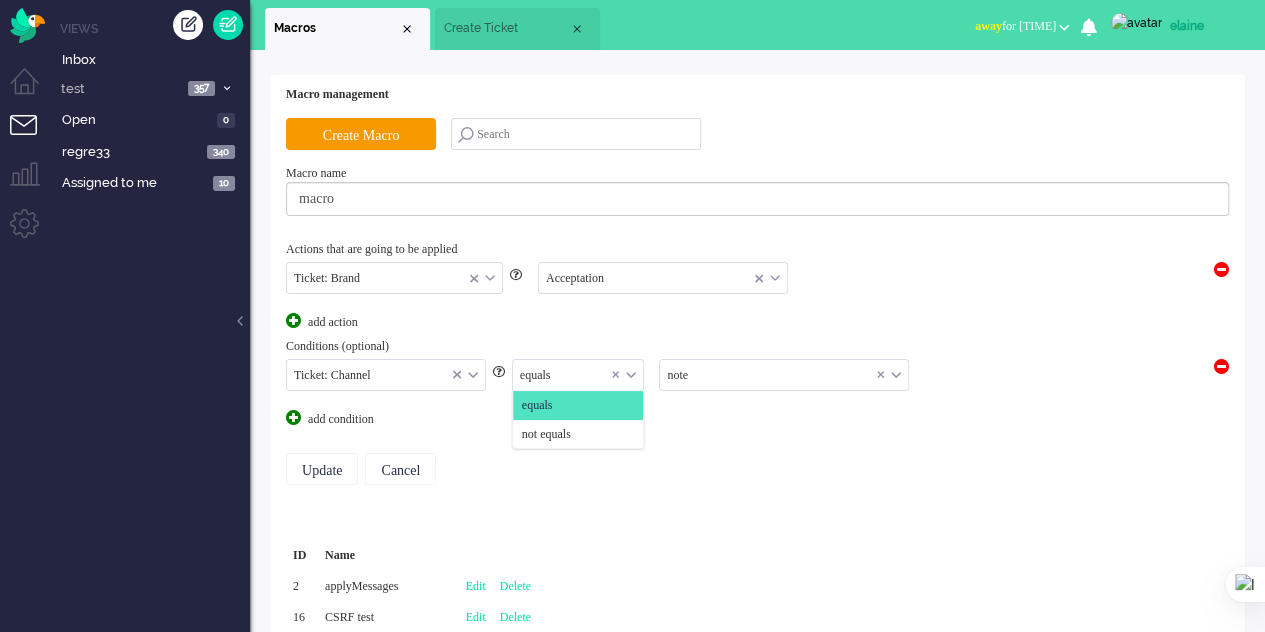 click on "equals" at bounding box center (578, 375) 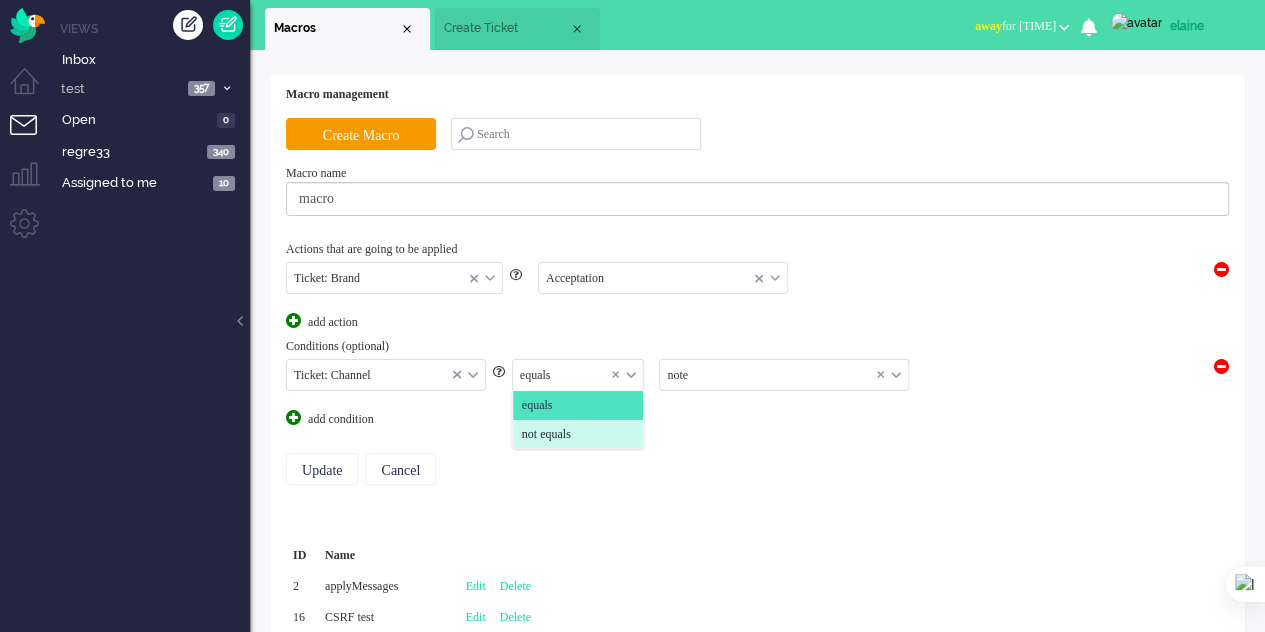 click on "not equals" 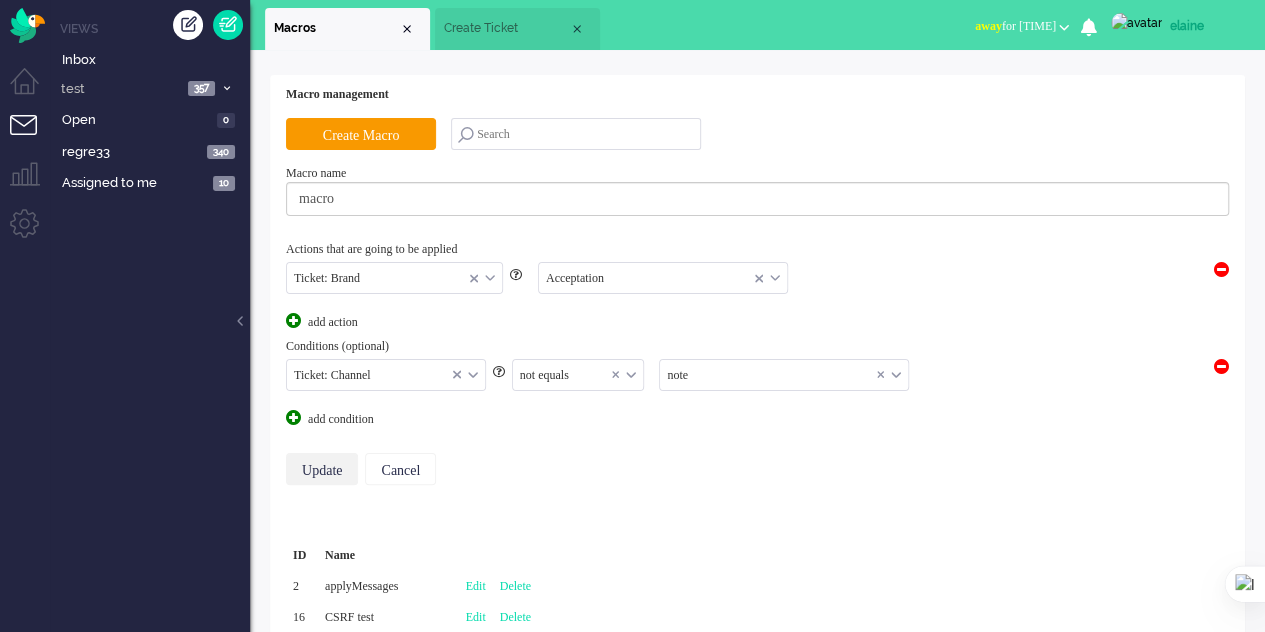 click on "Update" at bounding box center (322, 469) 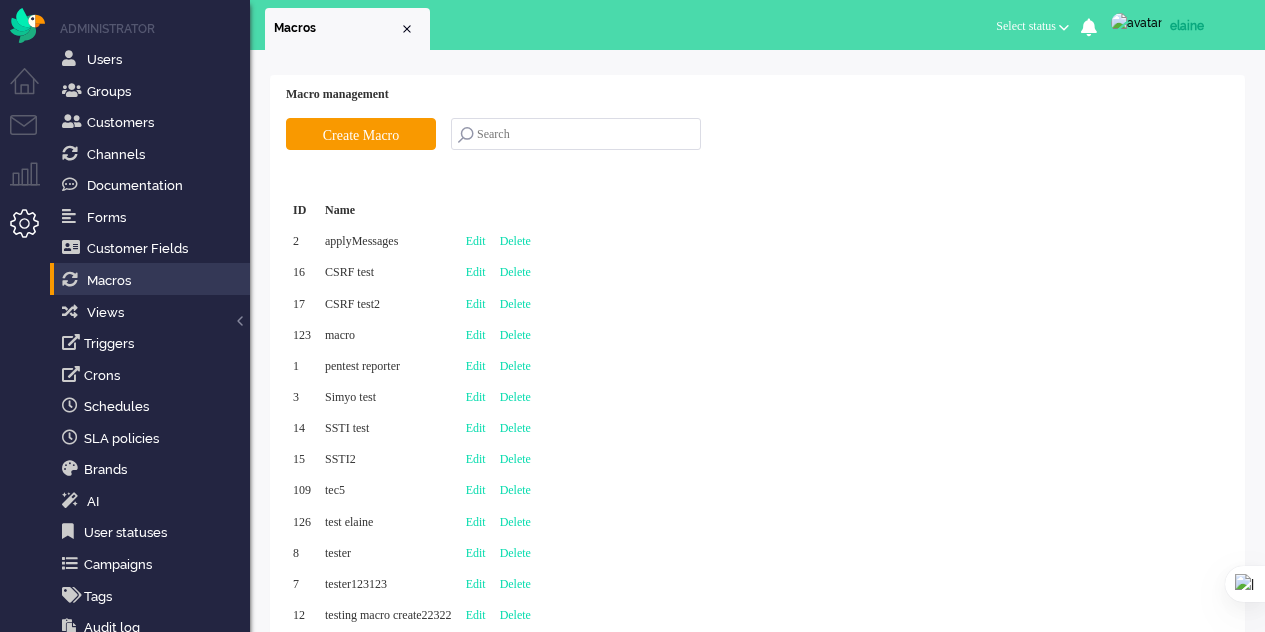 scroll, scrollTop: 0, scrollLeft: 0, axis: both 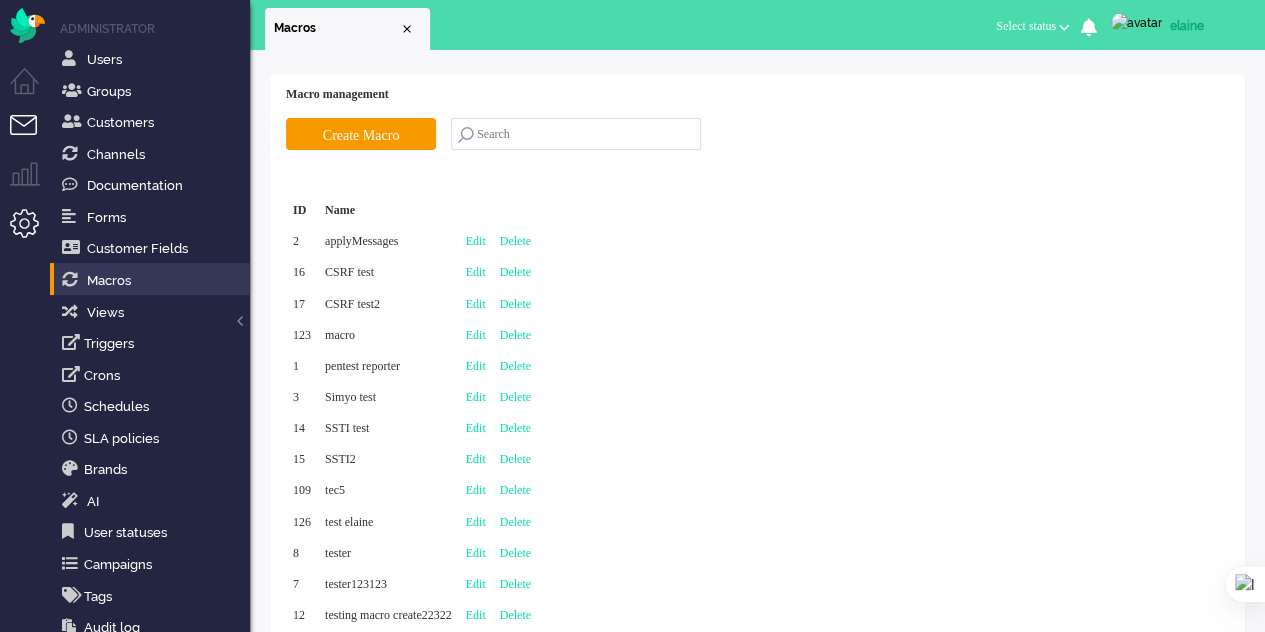 click at bounding box center [32, 137] 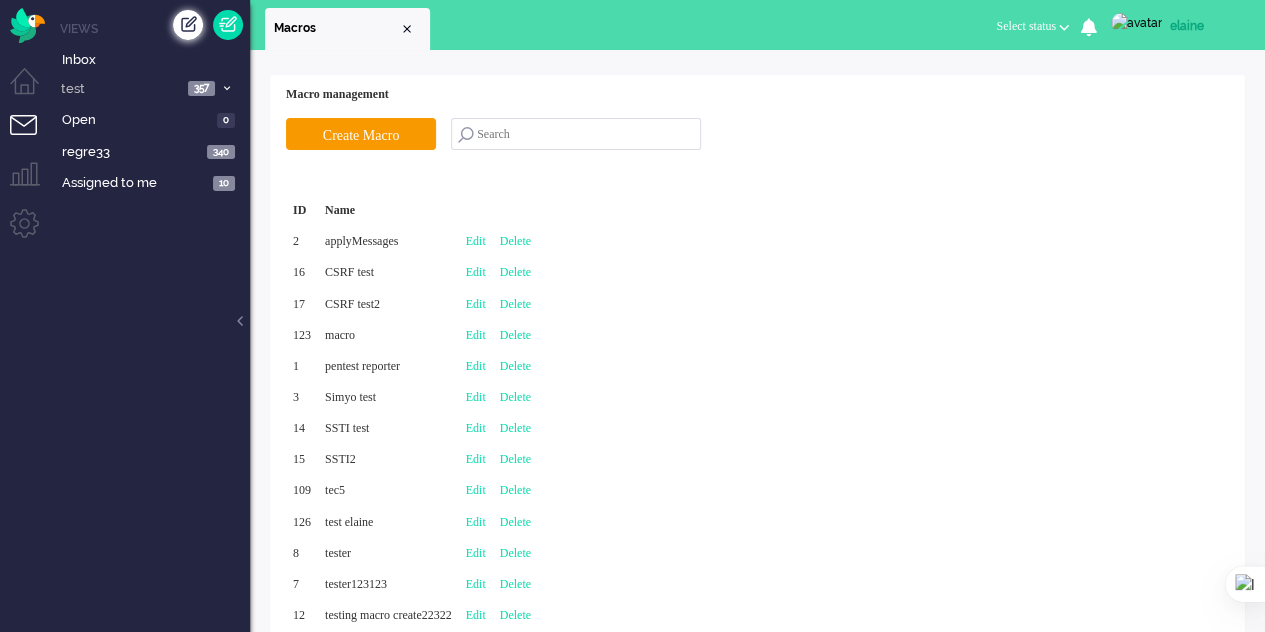 click at bounding box center (188, 25) 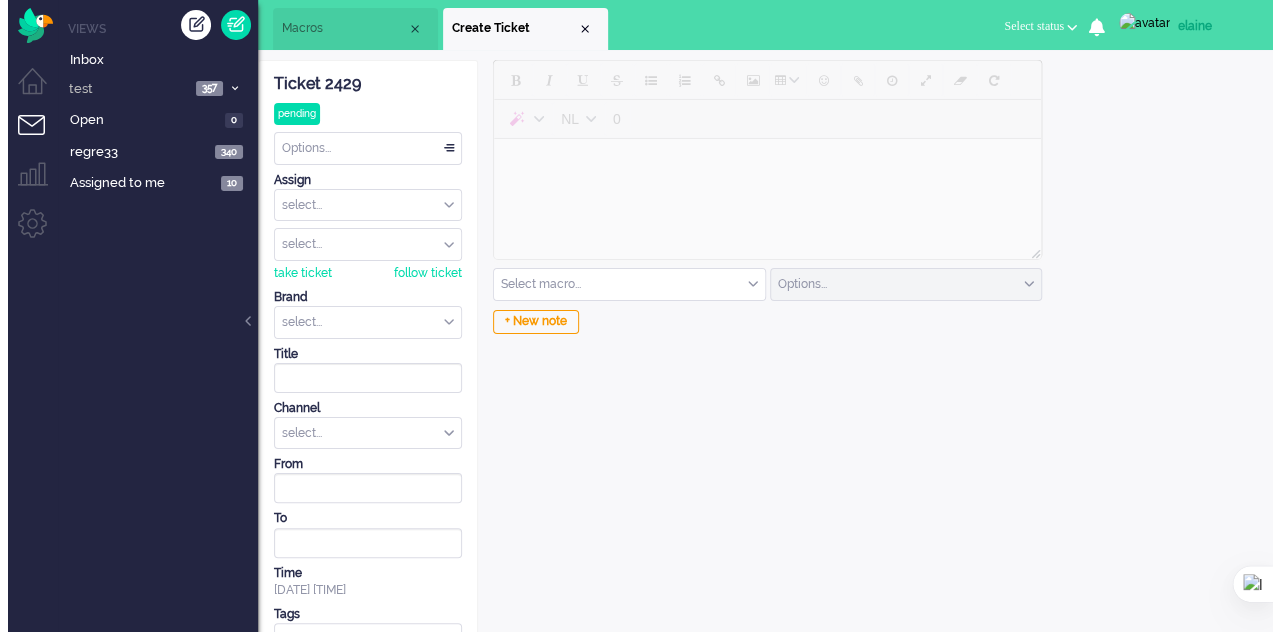 scroll, scrollTop: 0, scrollLeft: 0, axis: both 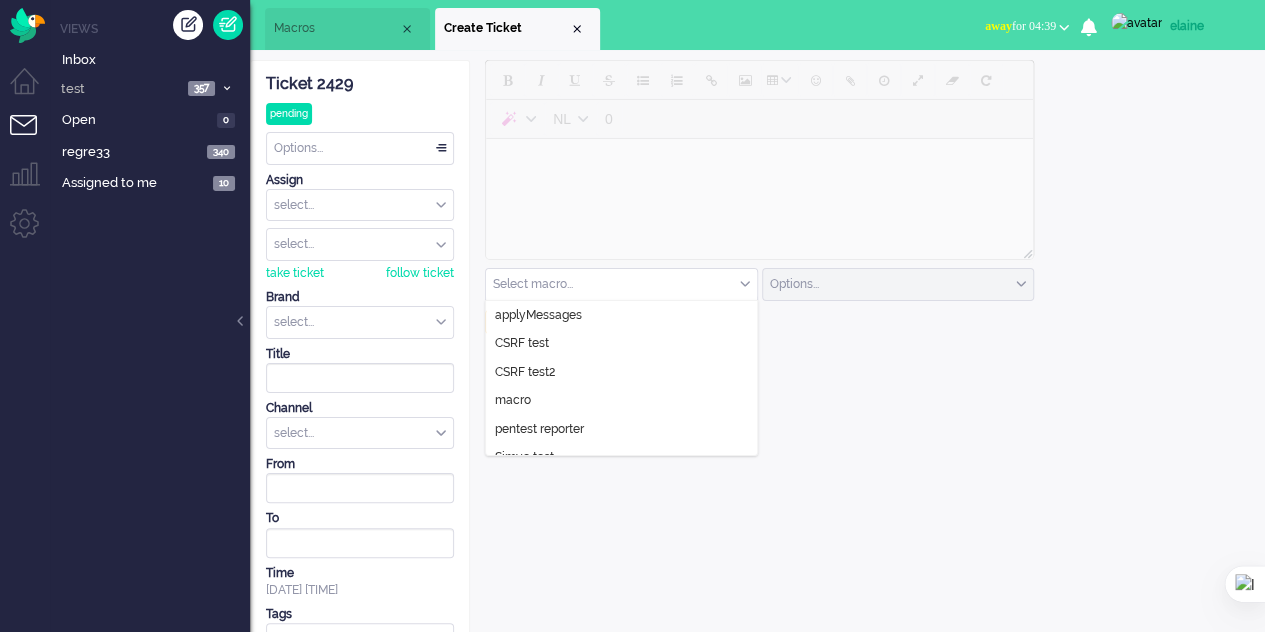 click at bounding box center (621, 284) 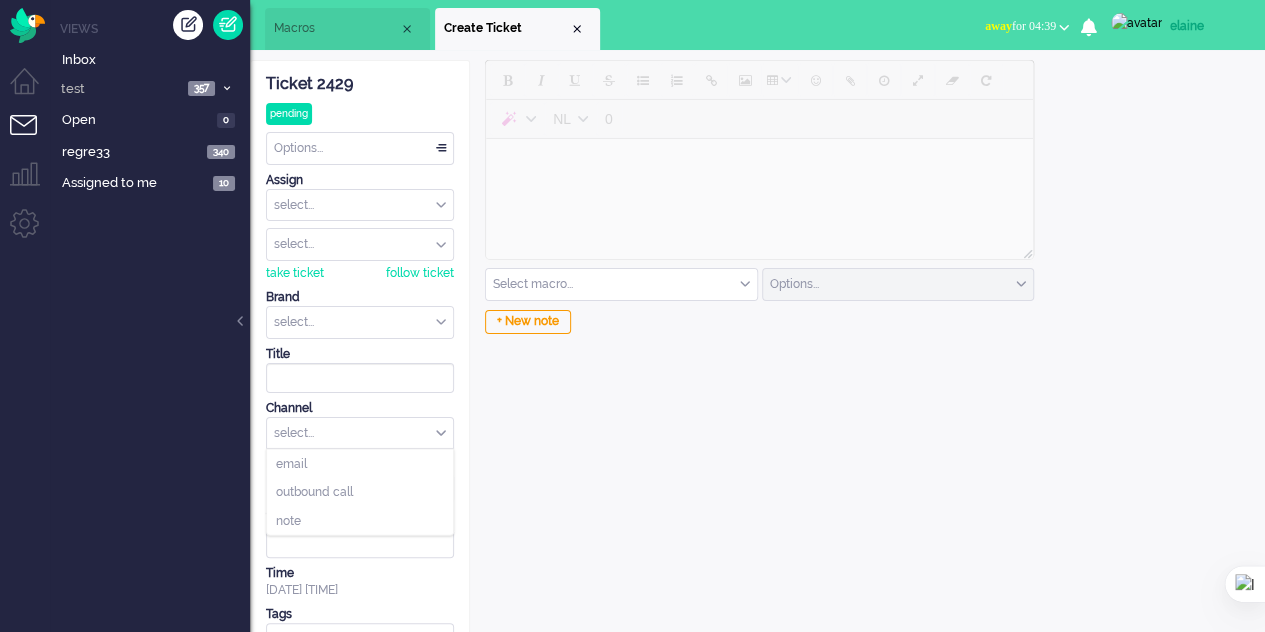 click on "select..." at bounding box center [360, 433] 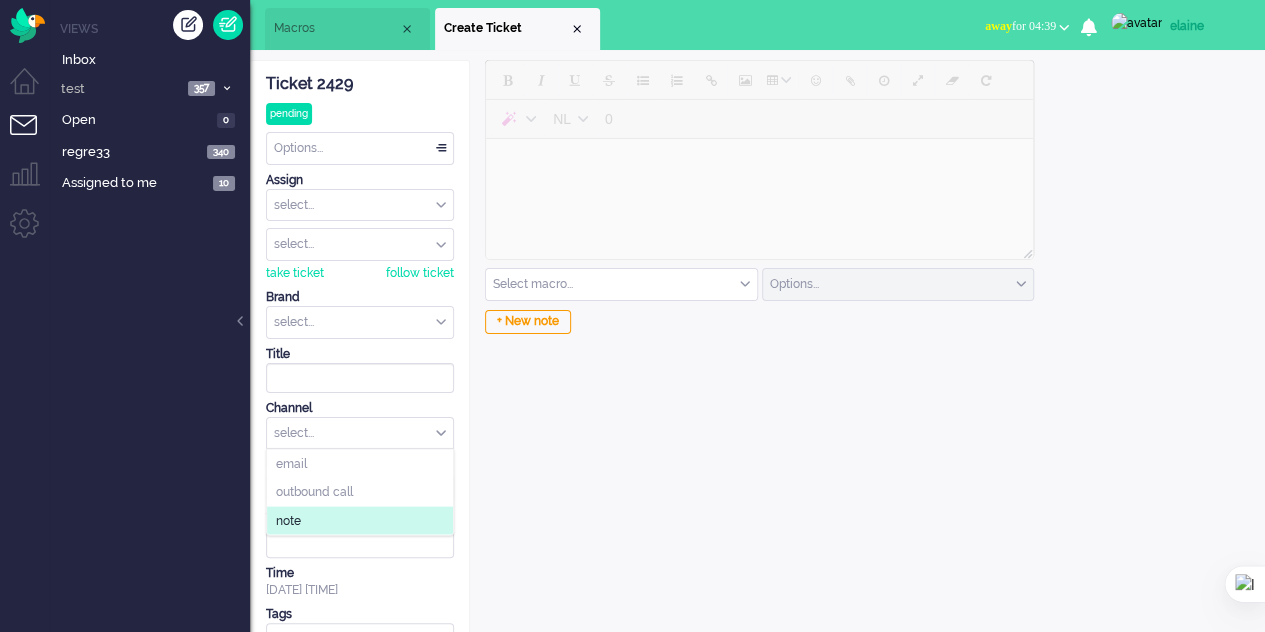 click on "note" 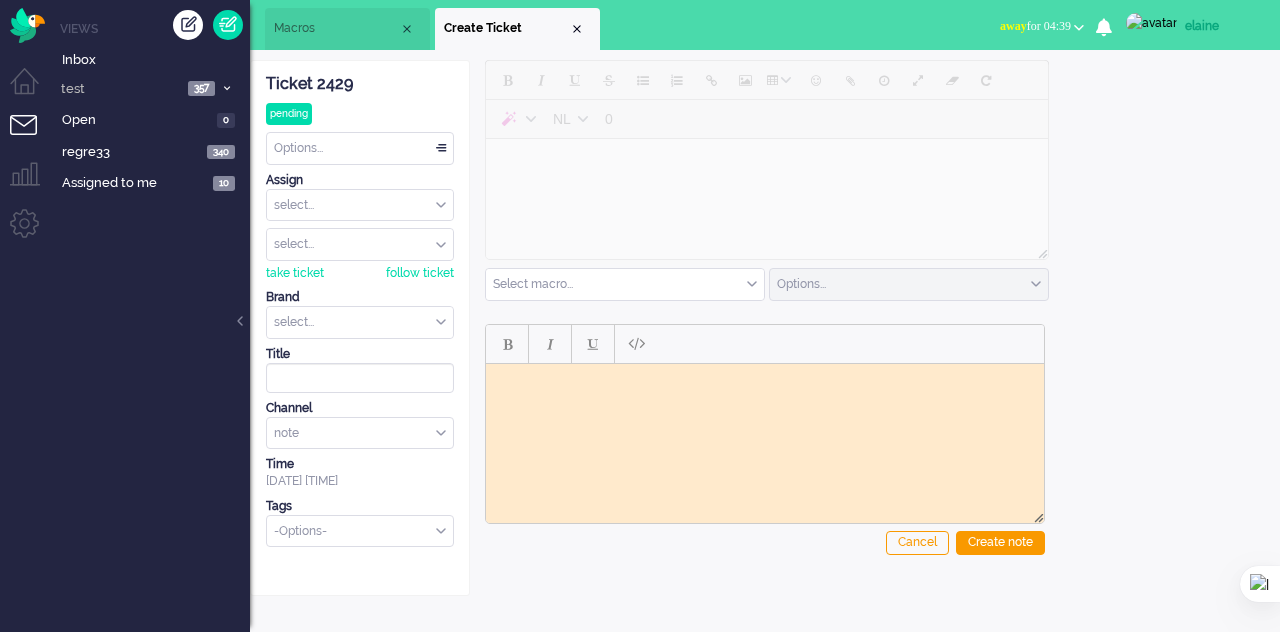 scroll, scrollTop: 0, scrollLeft: 0, axis: both 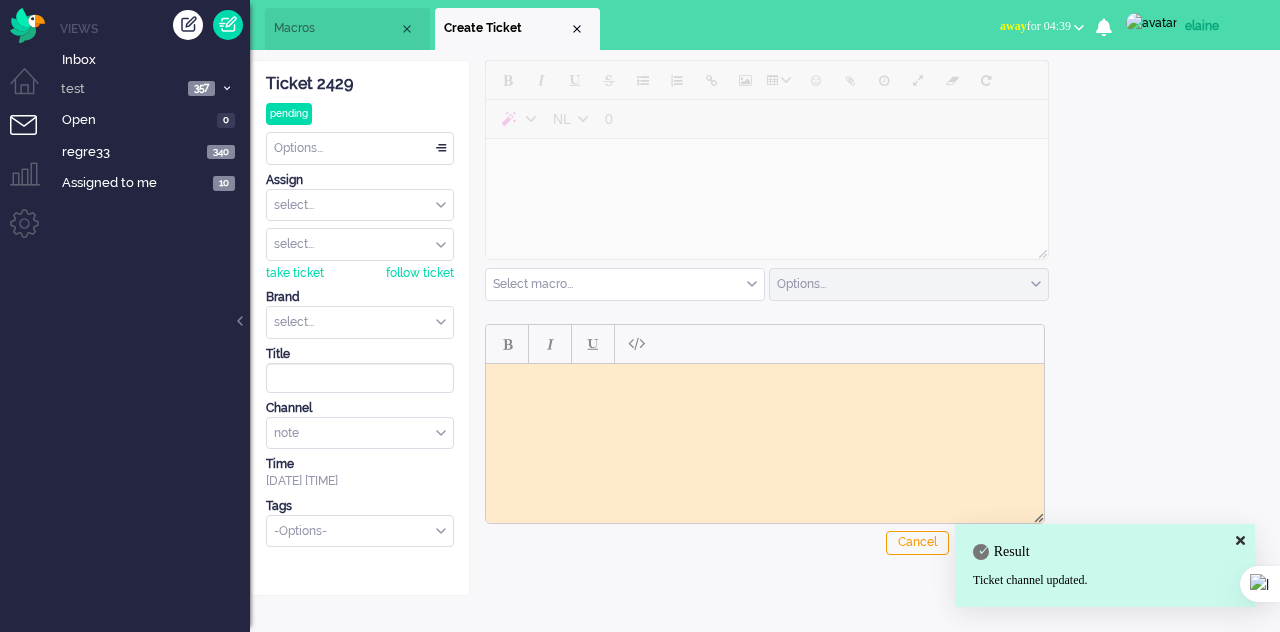 click at bounding box center [625, 284] 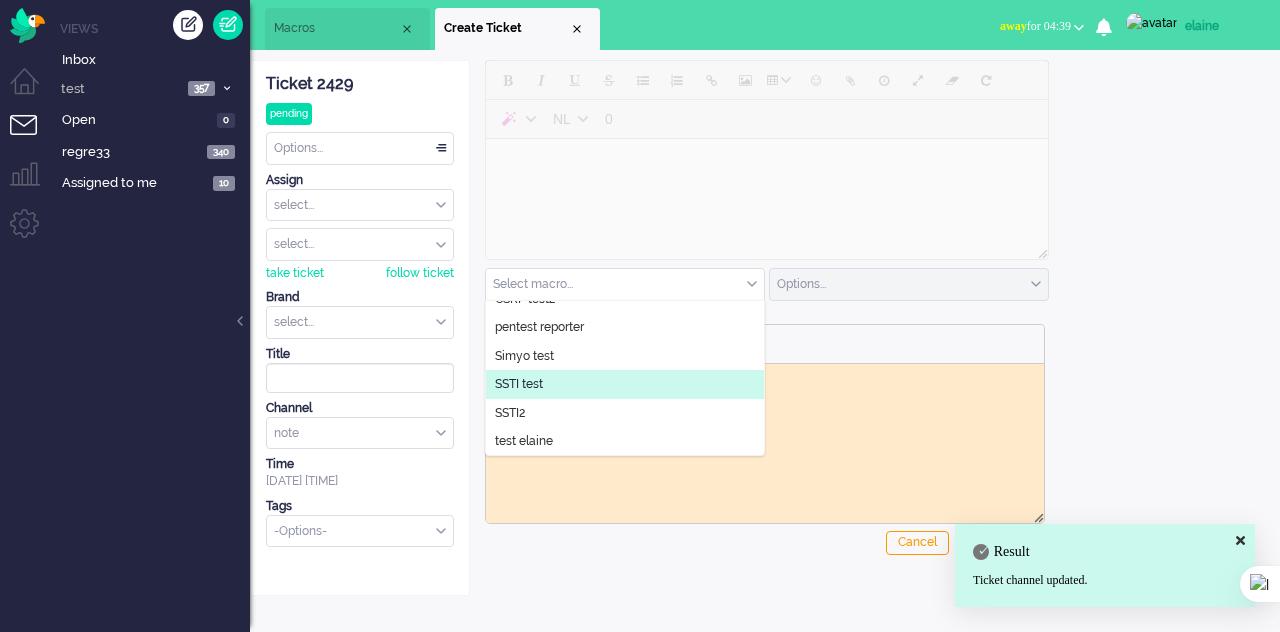 scroll, scrollTop: 0, scrollLeft: 0, axis: both 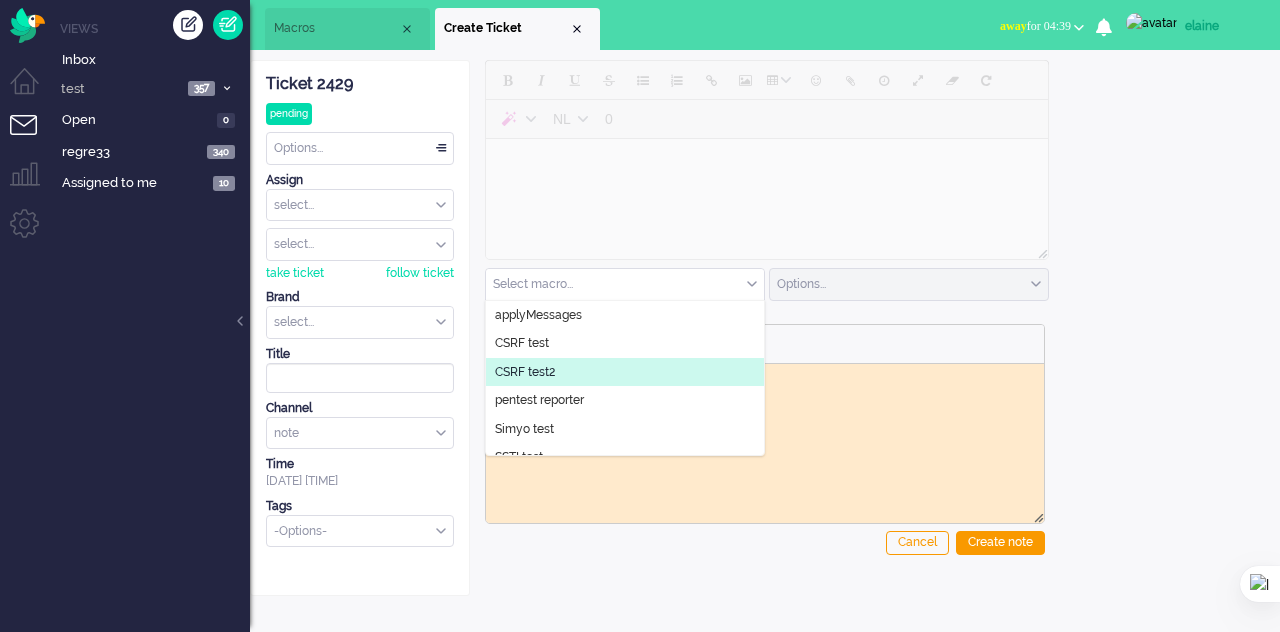 click on "Macros" at bounding box center (336, 28) 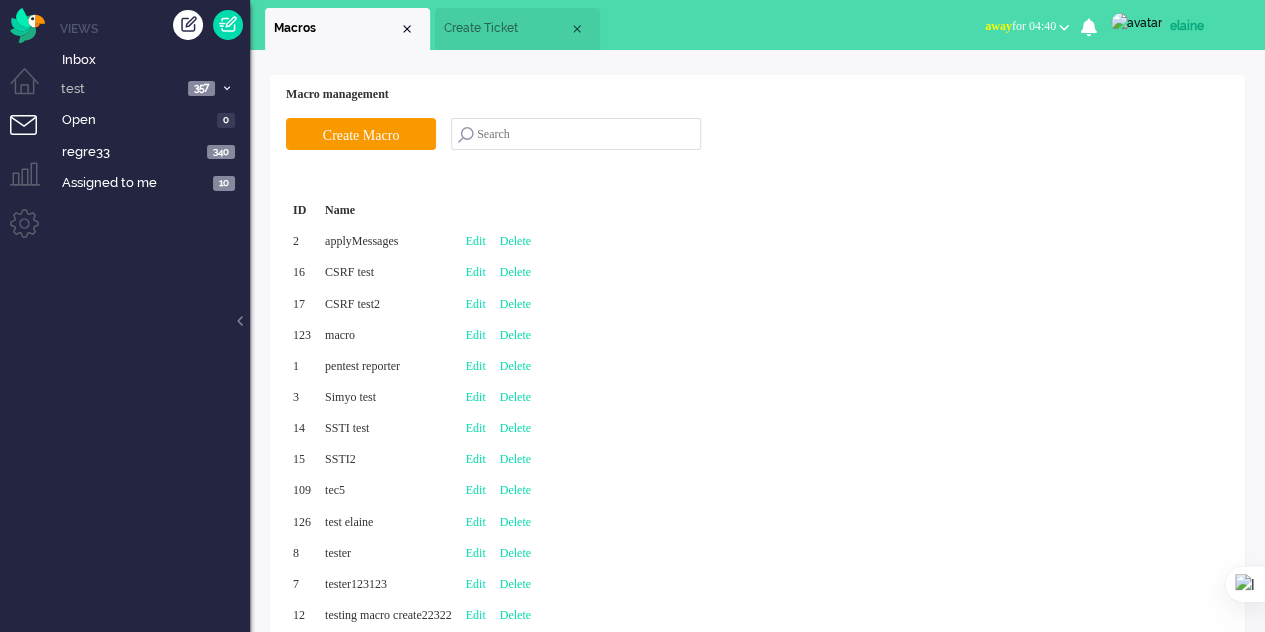click on "Create Ticket" at bounding box center (506, 28) 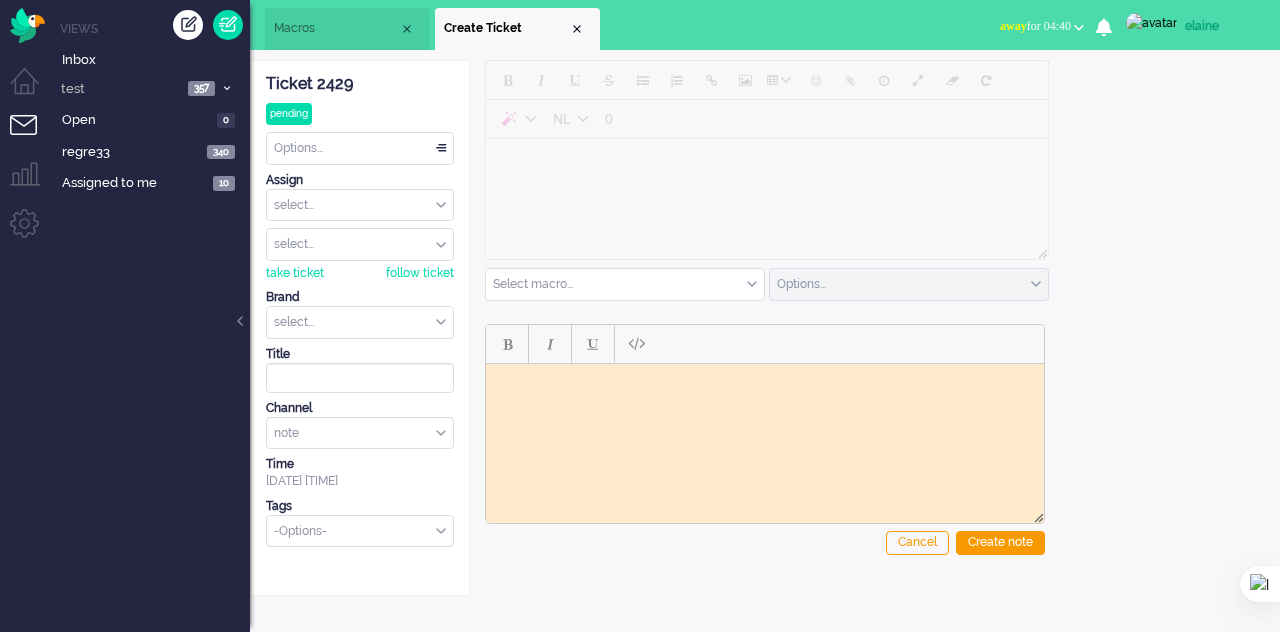 click on "Macros" at bounding box center (336, 28) 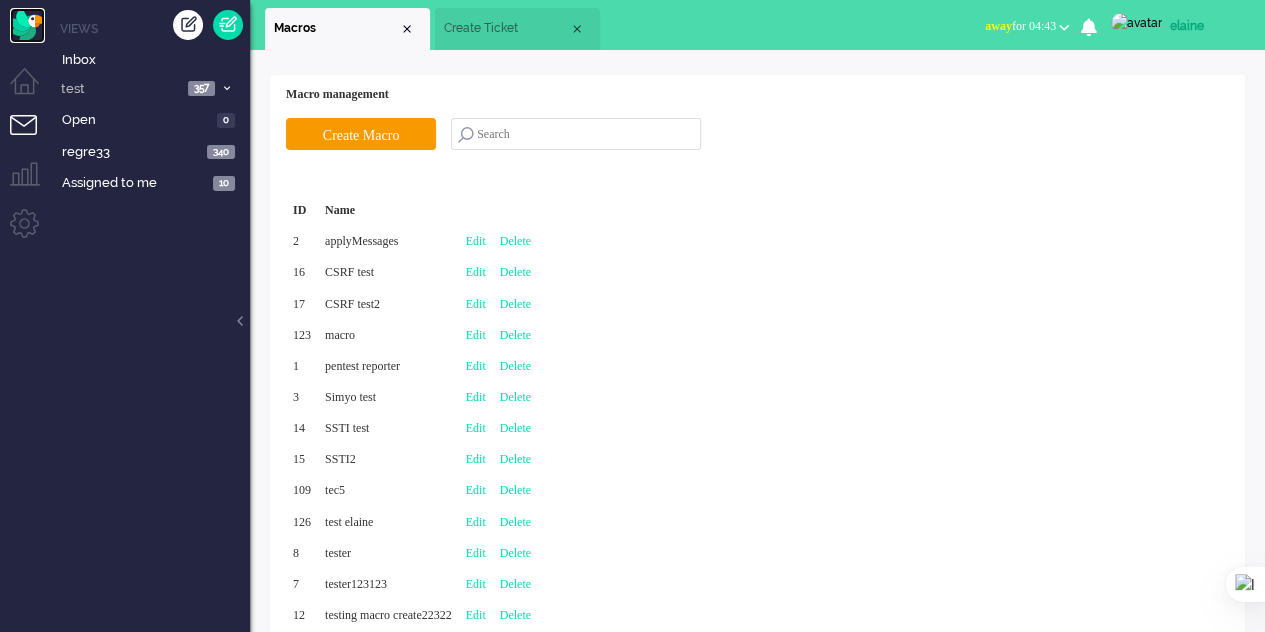 click at bounding box center [27, 25] 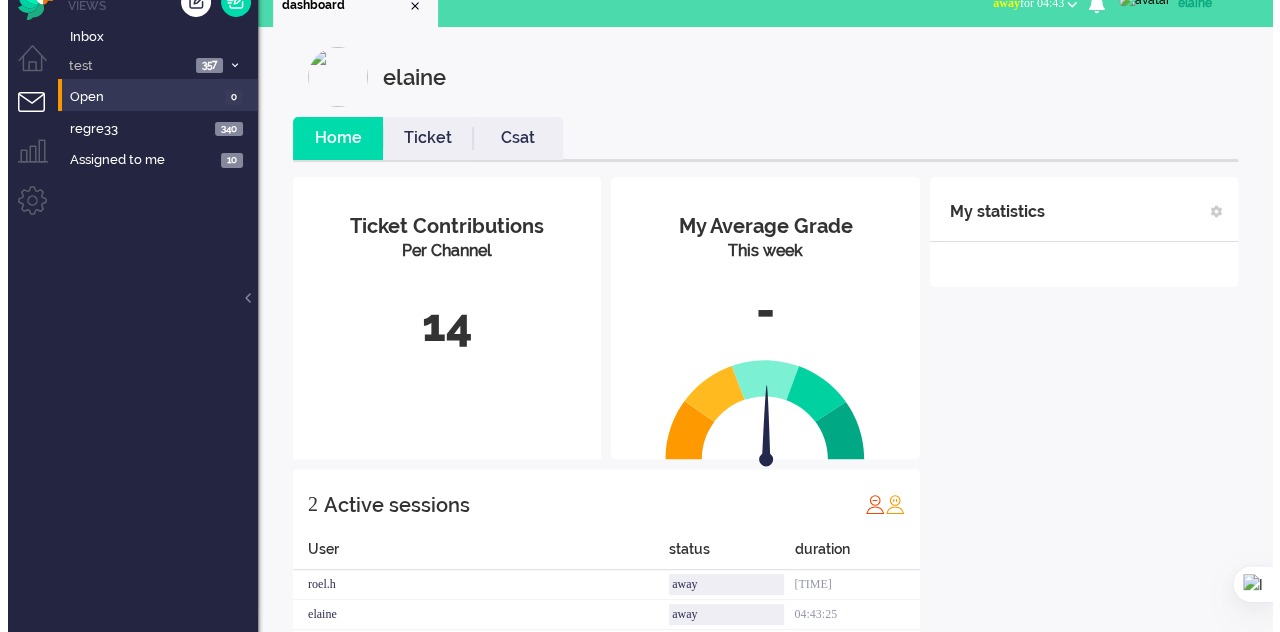 scroll, scrollTop: 0, scrollLeft: 0, axis: both 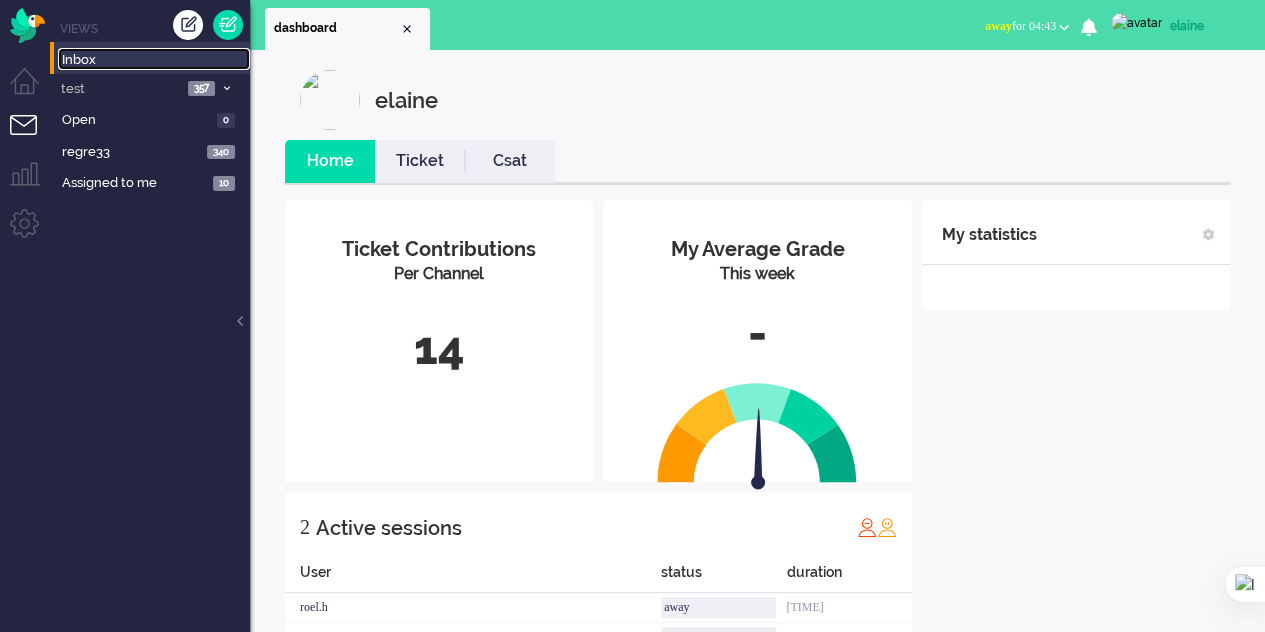click on "Inbox" at bounding box center (156, 60) 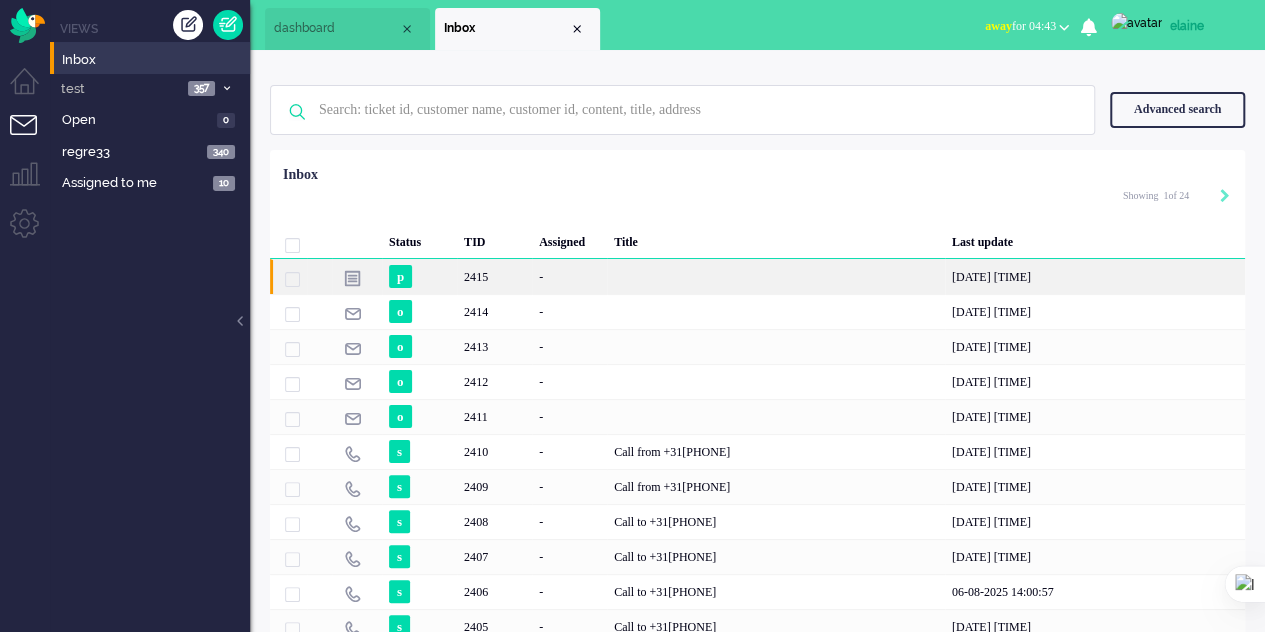 click on "-" 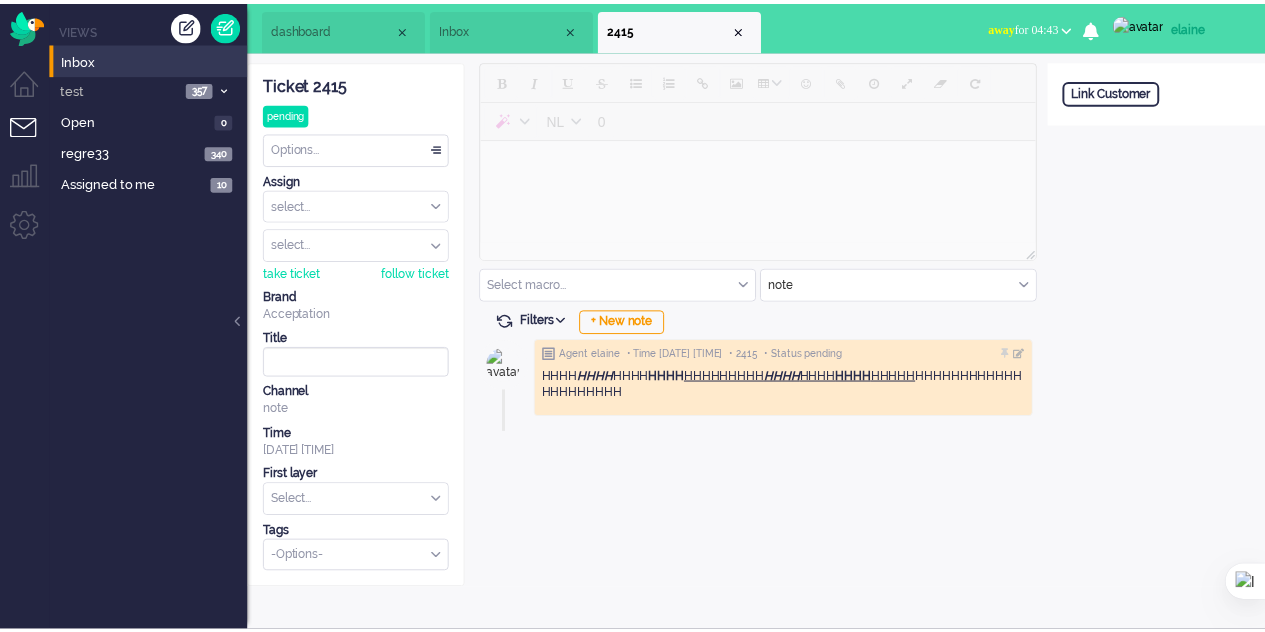 scroll, scrollTop: 0, scrollLeft: 0, axis: both 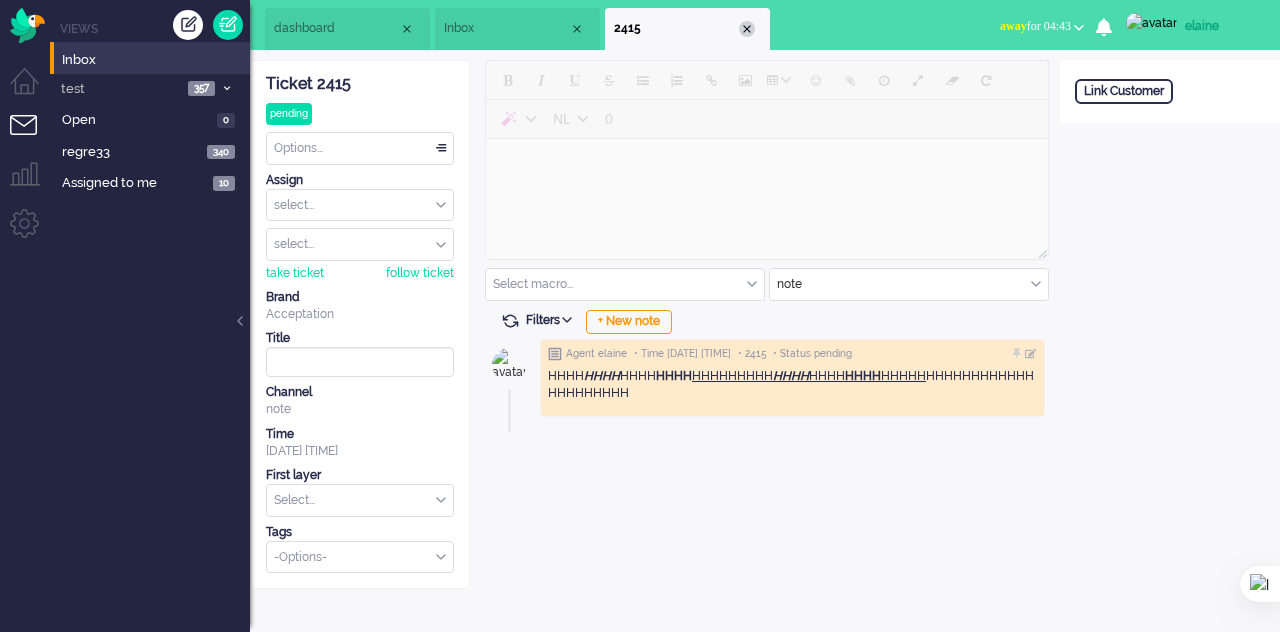 click at bounding box center (747, 29) 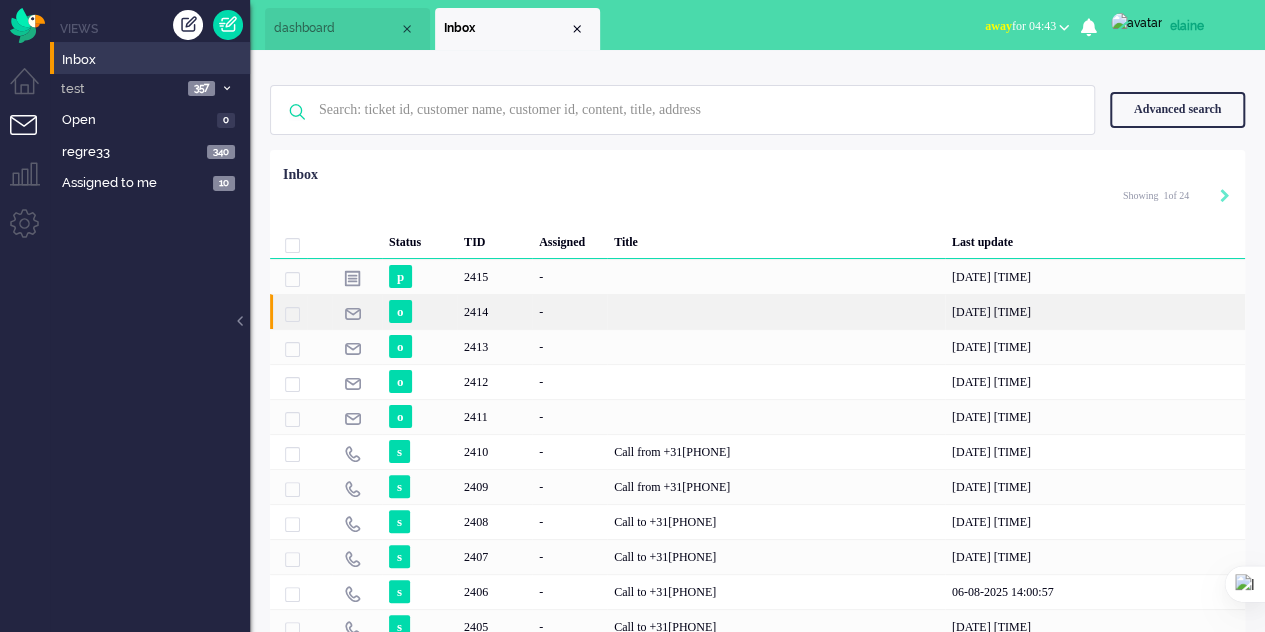 click on "-" 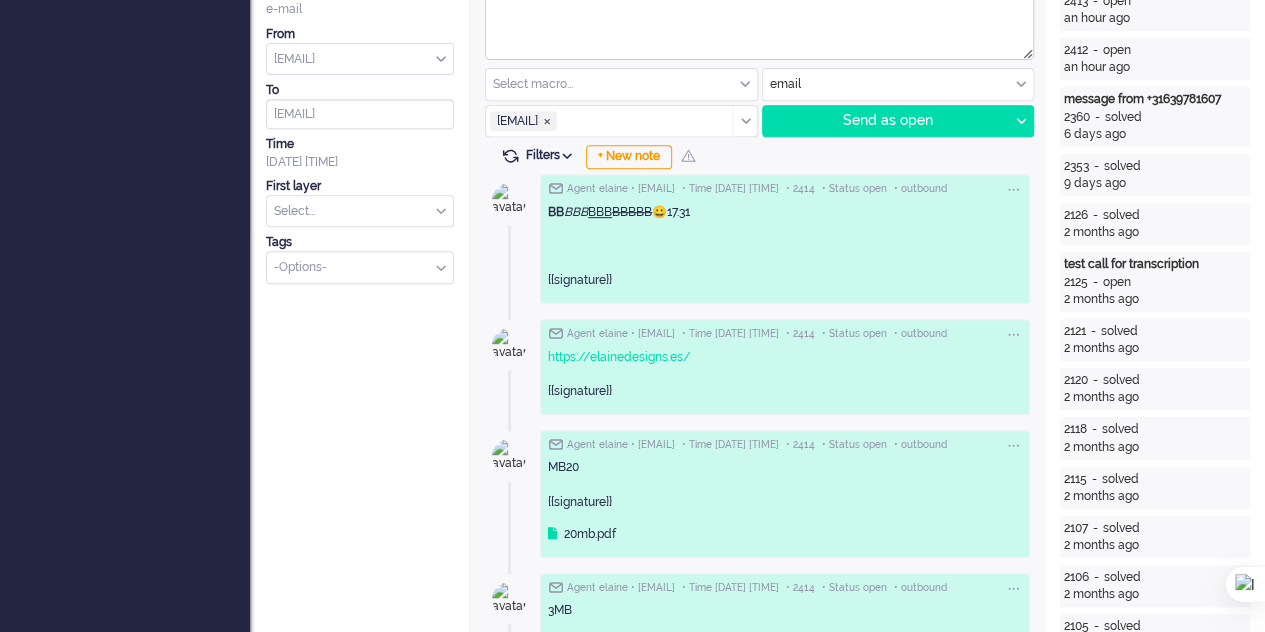 scroll, scrollTop: 0, scrollLeft: 0, axis: both 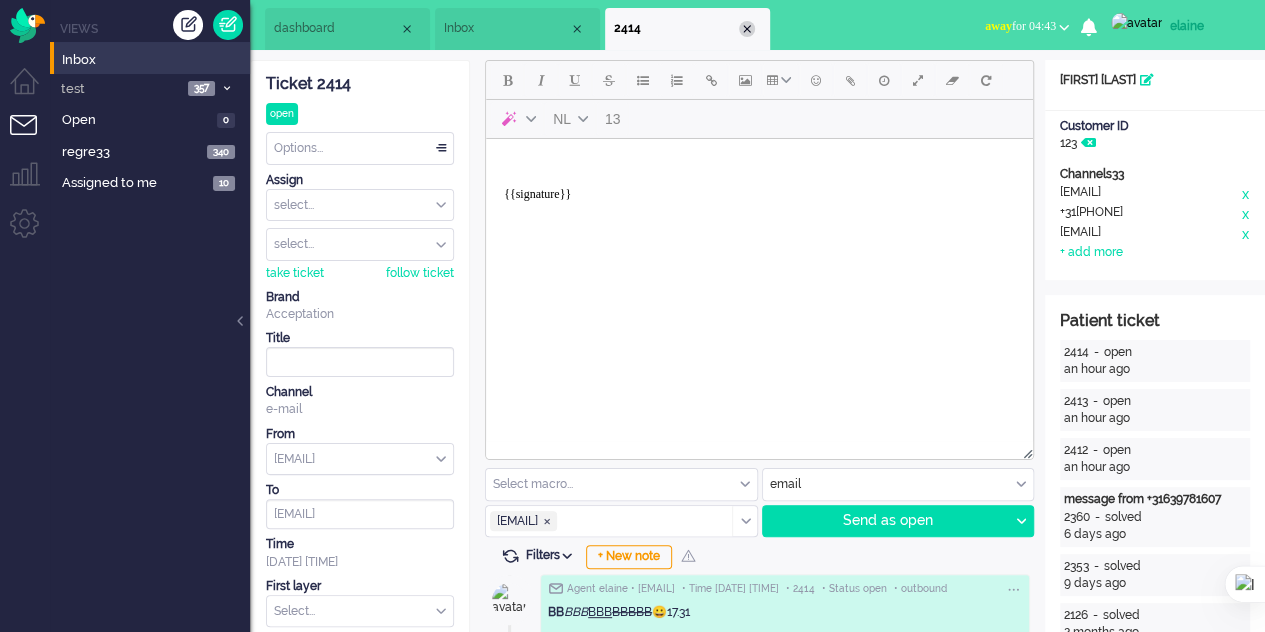 click at bounding box center [747, 29] 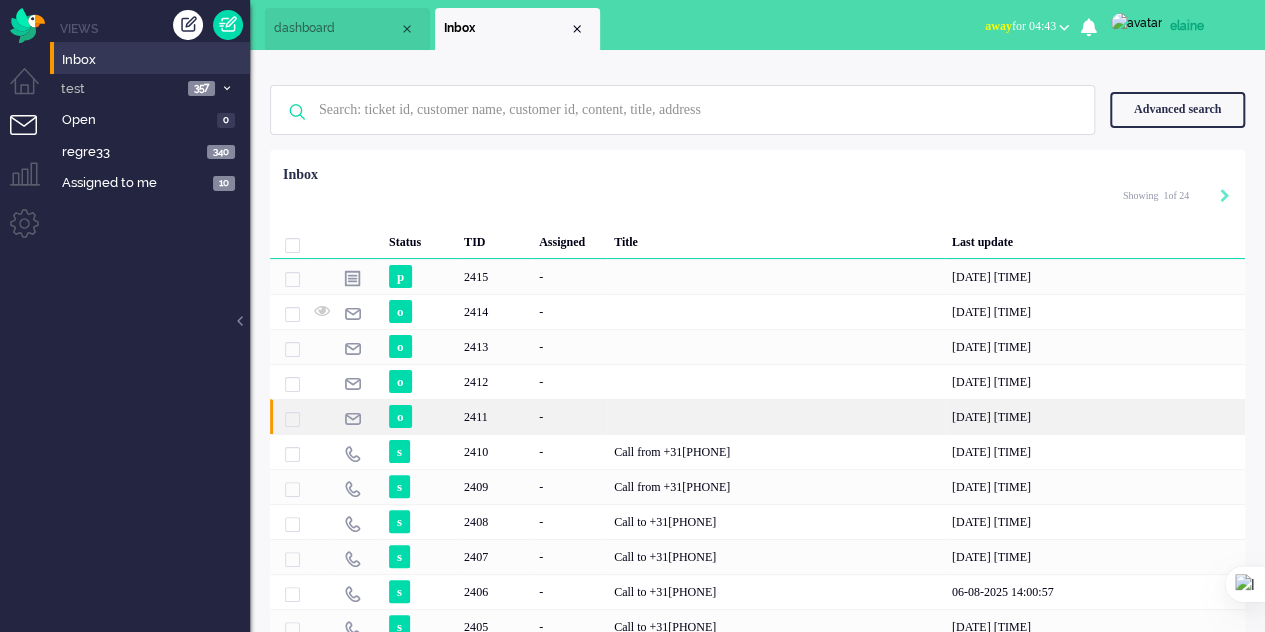 click on "-" 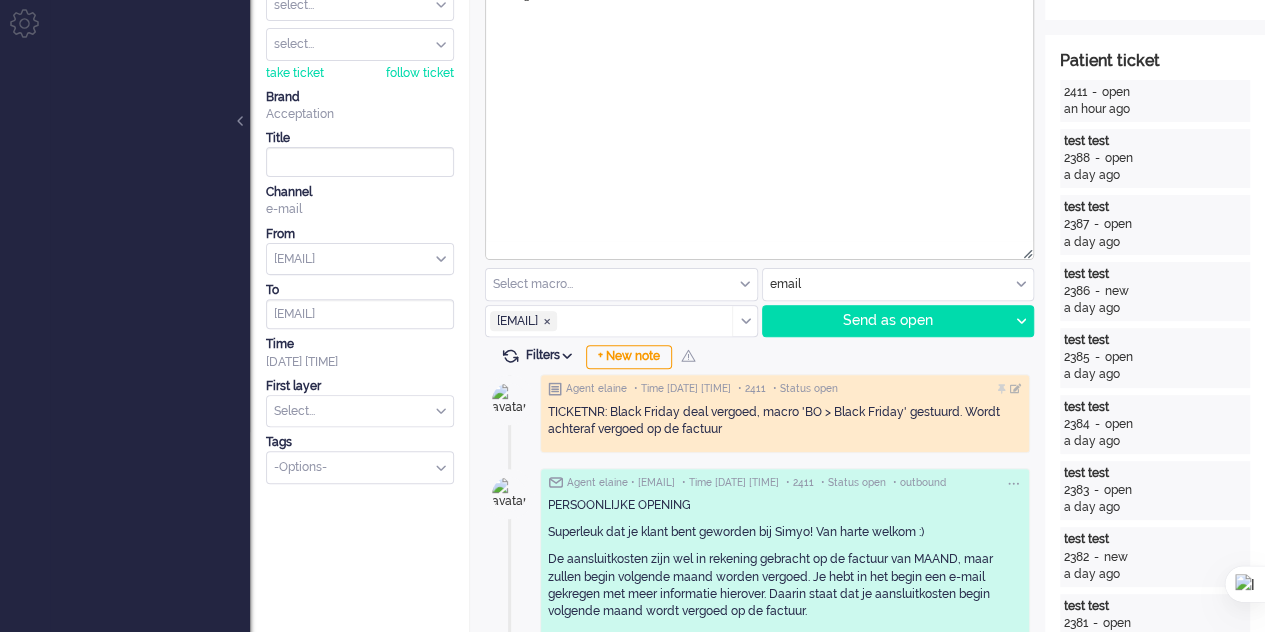 scroll, scrollTop: 0, scrollLeft: 0, axis: both 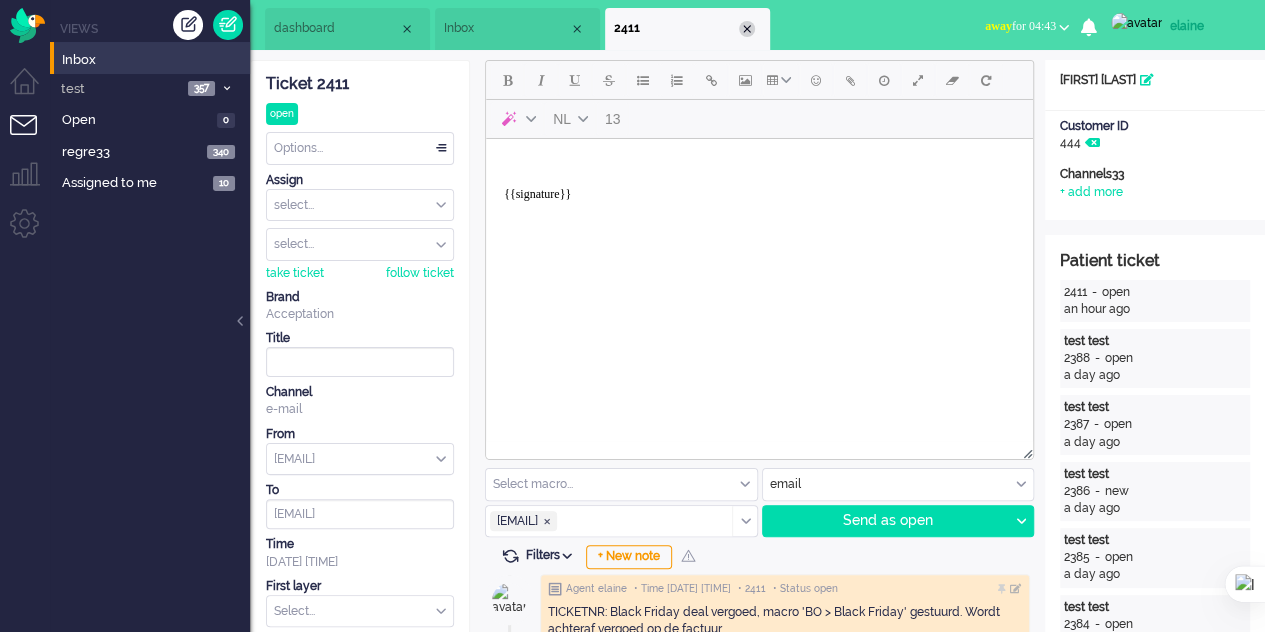 click at bounding box center (747, 29) 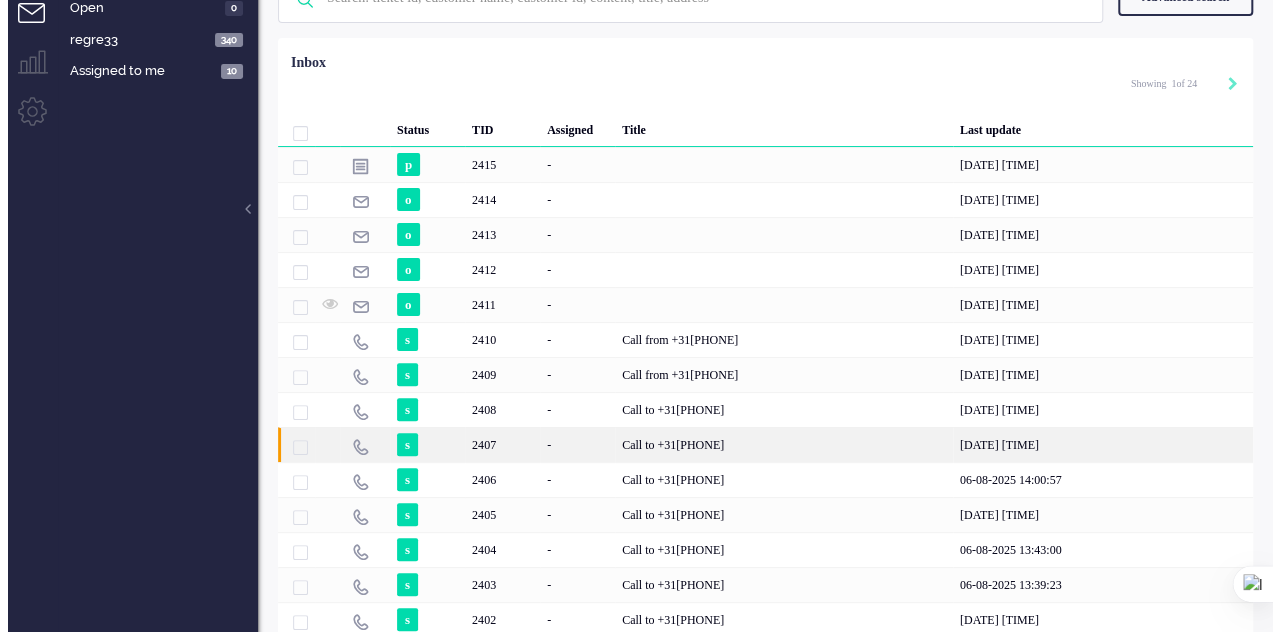 scroll, scrollTop: 0, scrollLeft: 0, axis: both 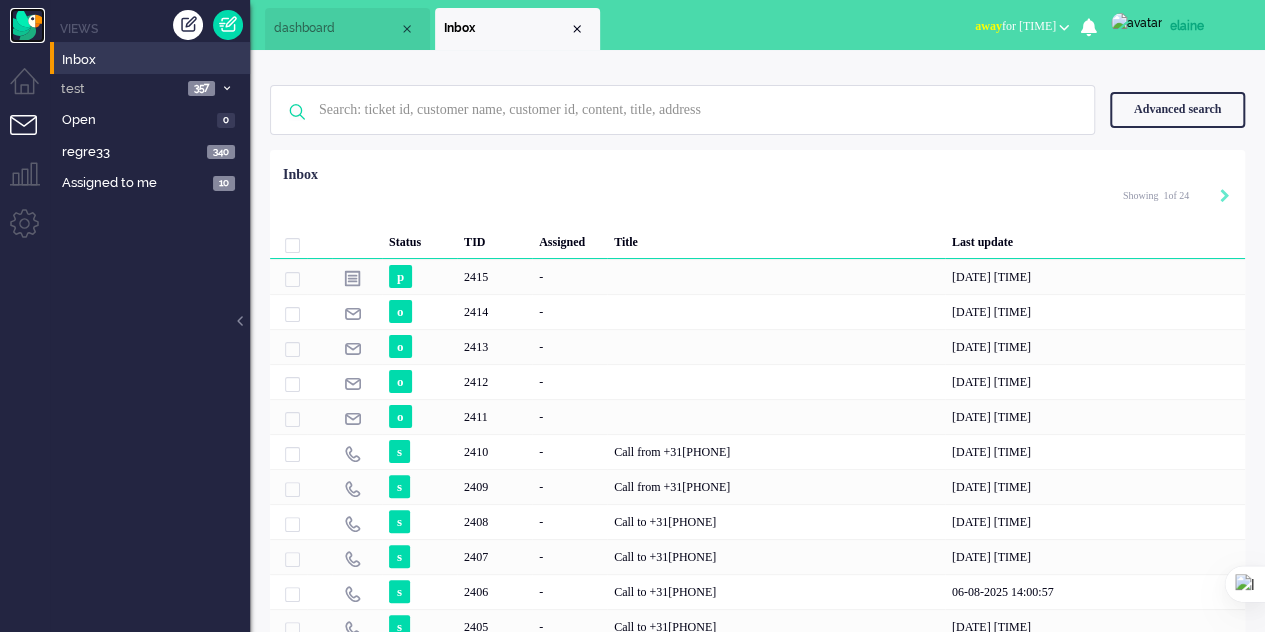 click at bounding box center [27, 25] 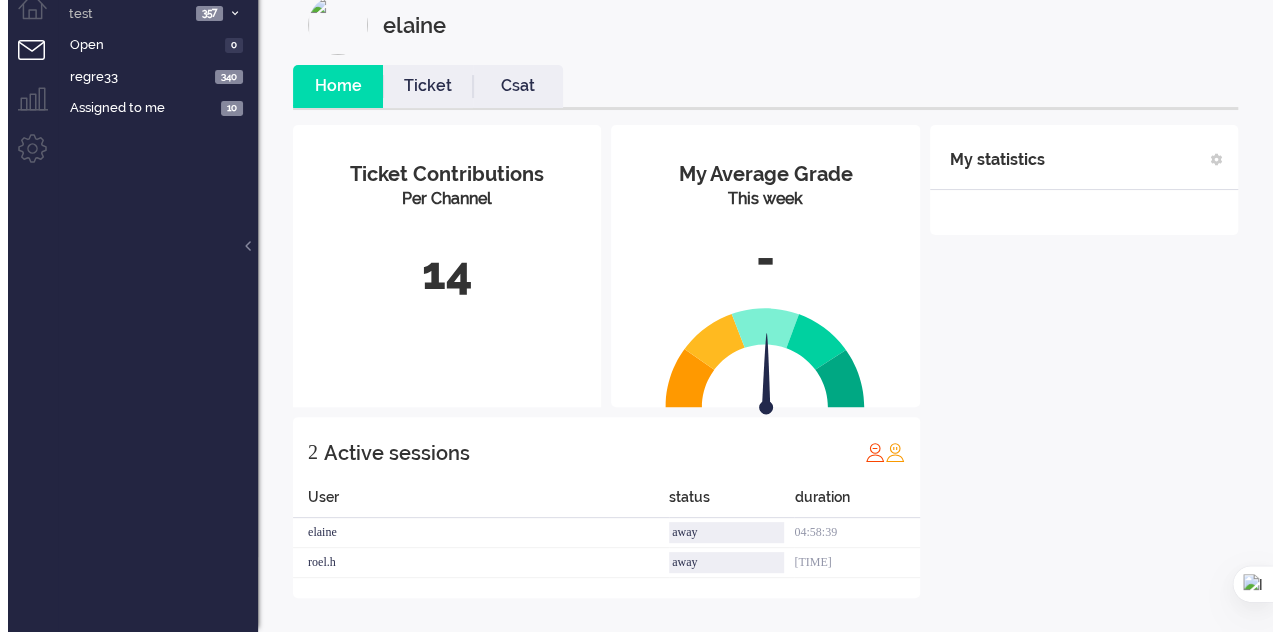 scroll, scrollTop: 0, scrollLeft: 0, axis: both 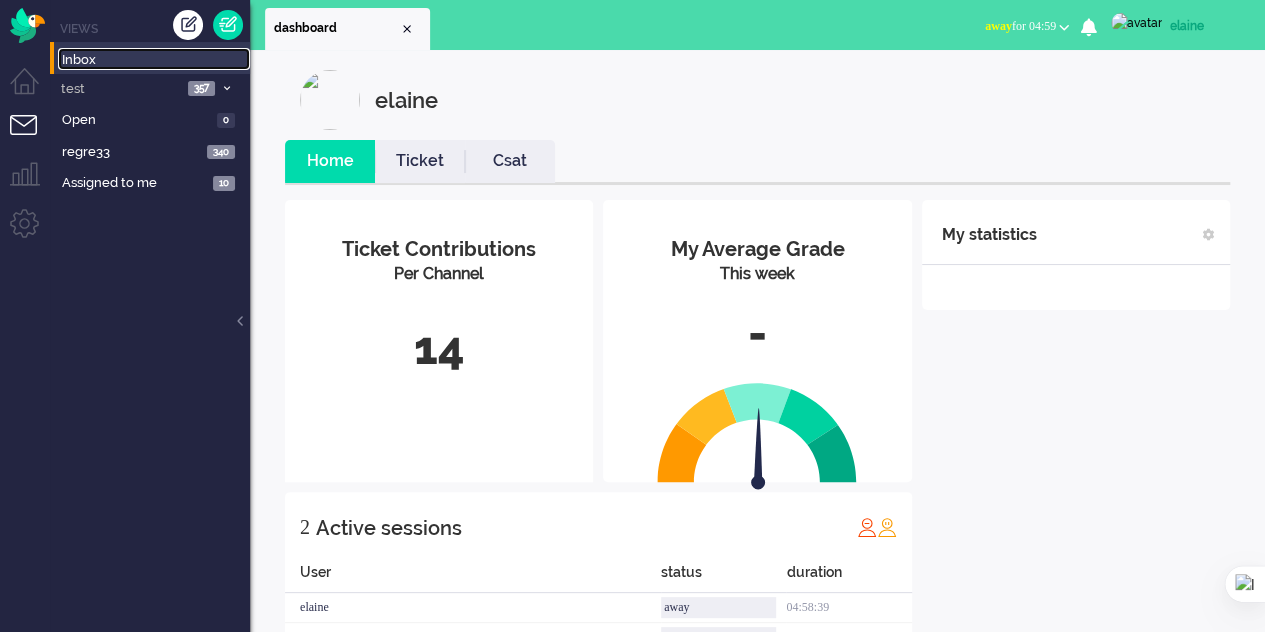 click on "Inbox" at bounding box center (156, 60) 